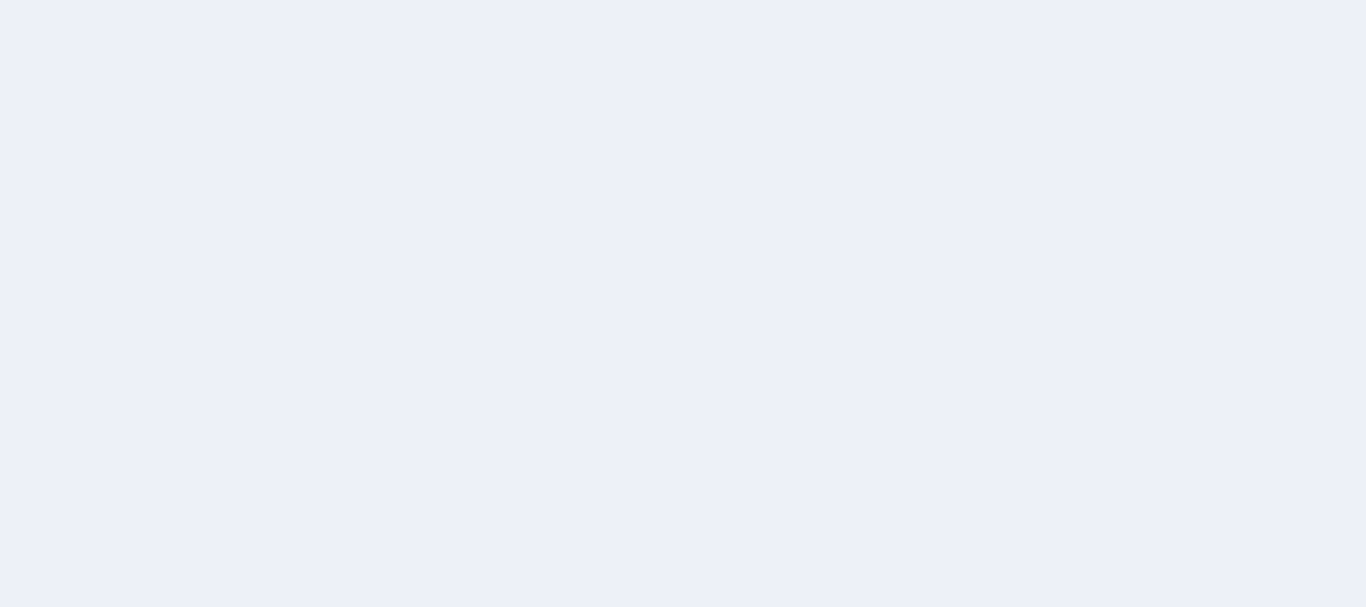 scroll, scrollTop: 0, scrollLeft: 0, axis: both 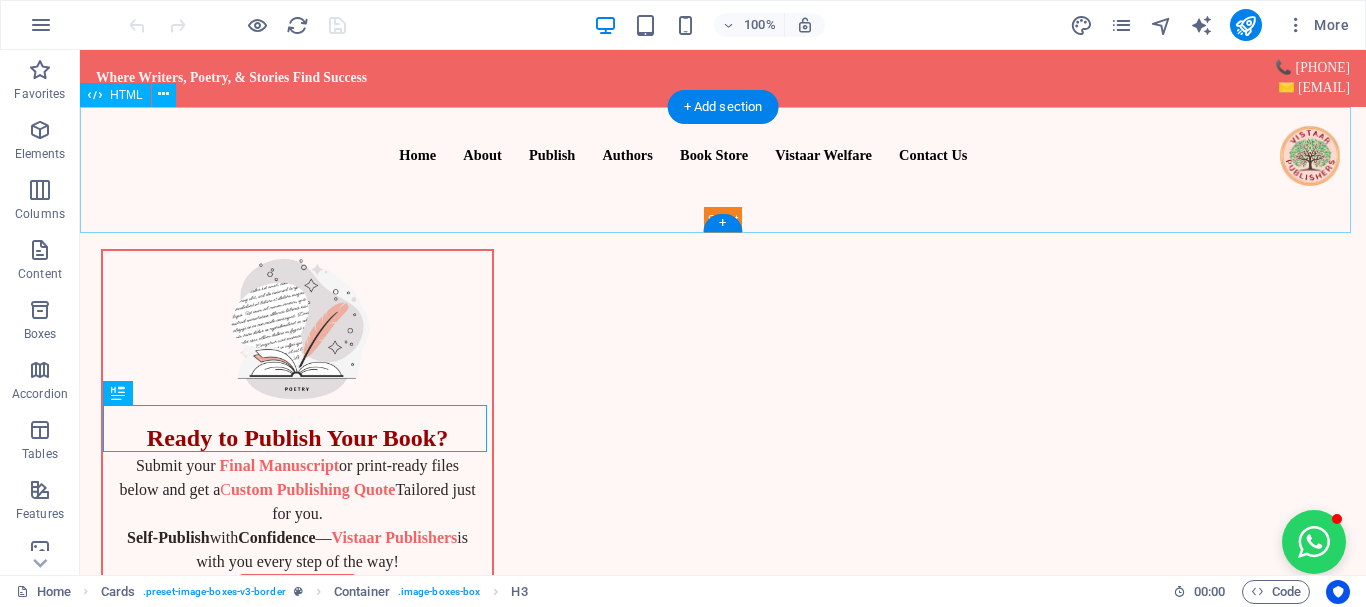 click on "Vistaar Publishers Navigation
Home
About
Publish
Authors
Book Store
Vistaar Welfare
Contact Us" at bounding box center [723, 170] 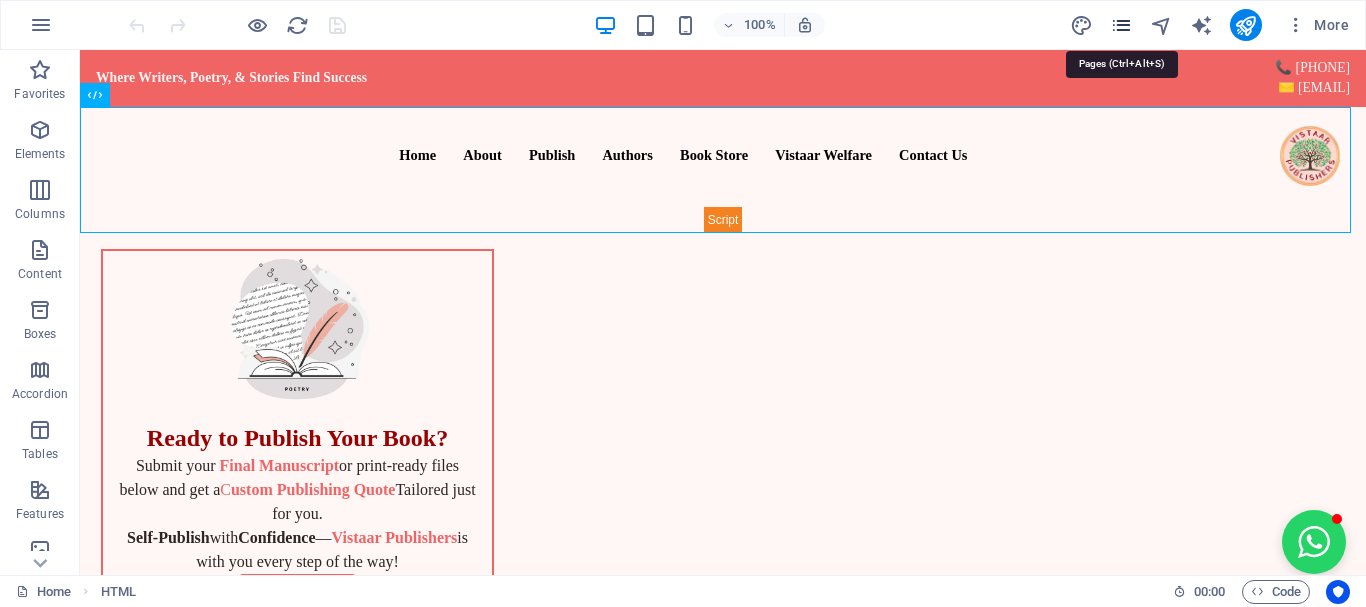 click at bounding box center [1121, 25] 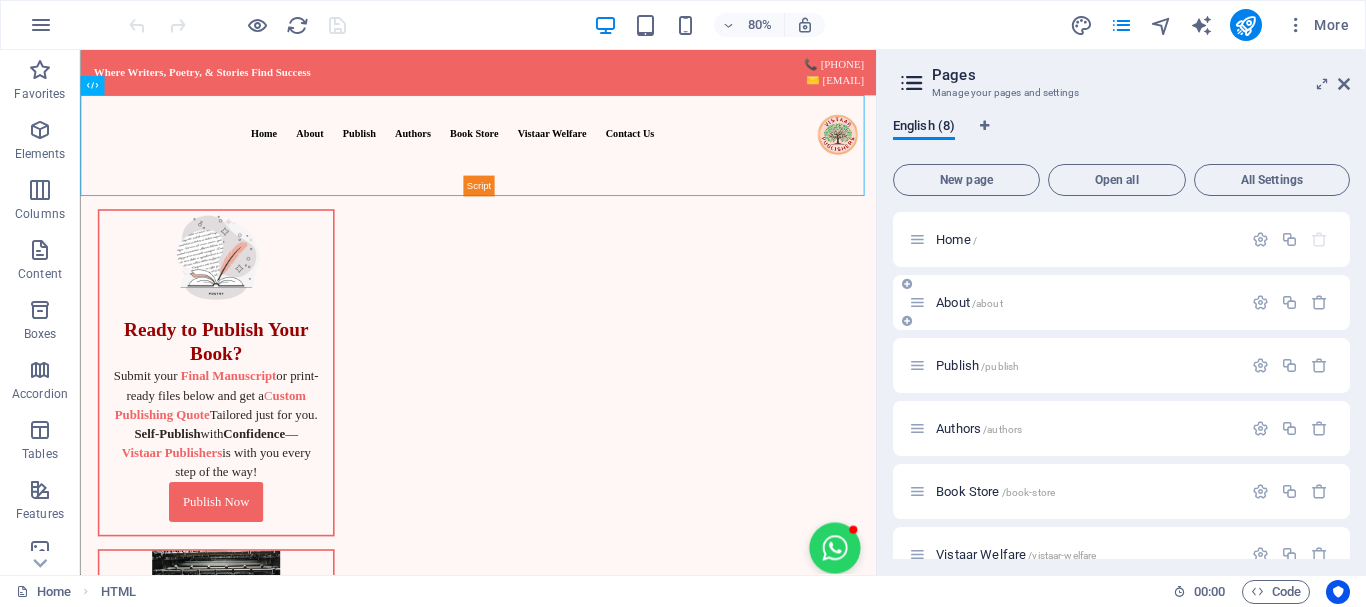 click on "About /about" at bounding box center [969, 302] 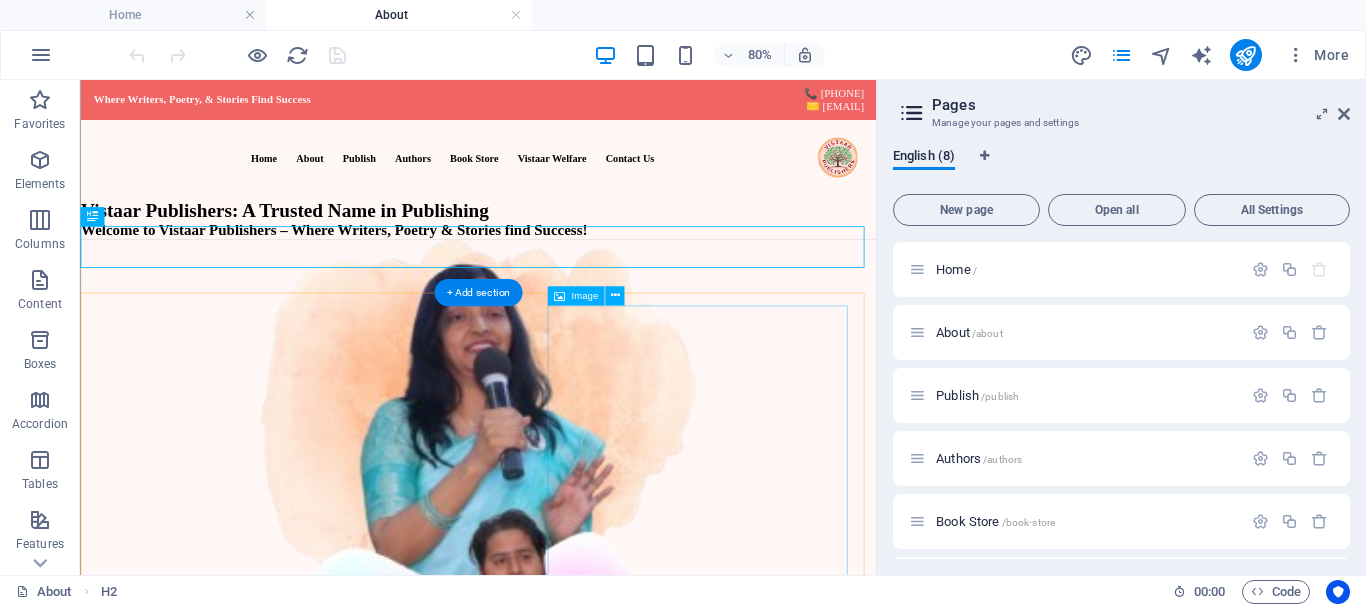 scroll, scrollTop: 0, scrollLeft: 0, axis: both 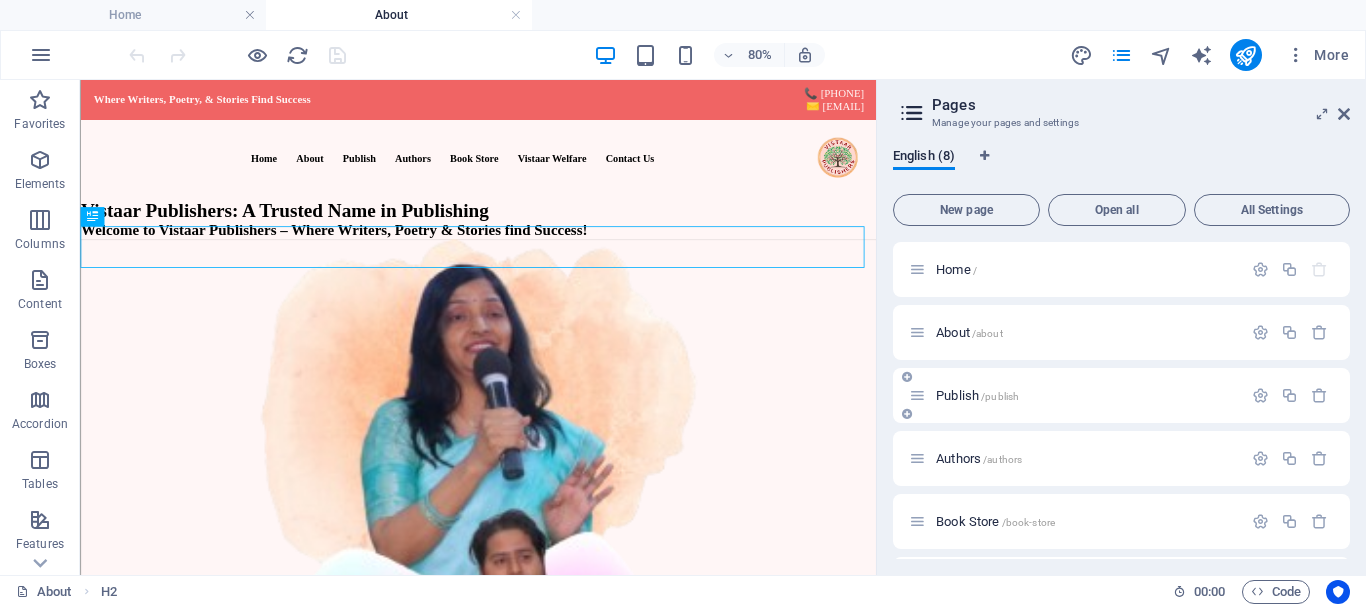click on "/publish" at bounding box center [1000, 396] 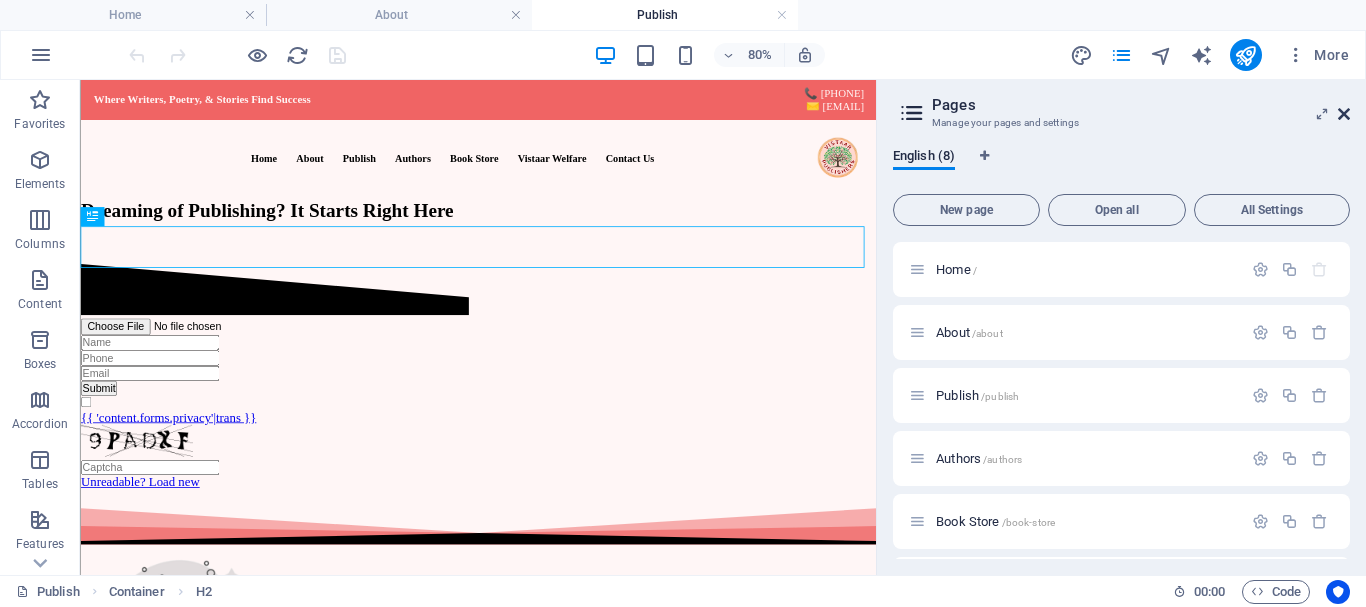 scroll, scrollTop: 0, scrollLeft: 0, axis: both 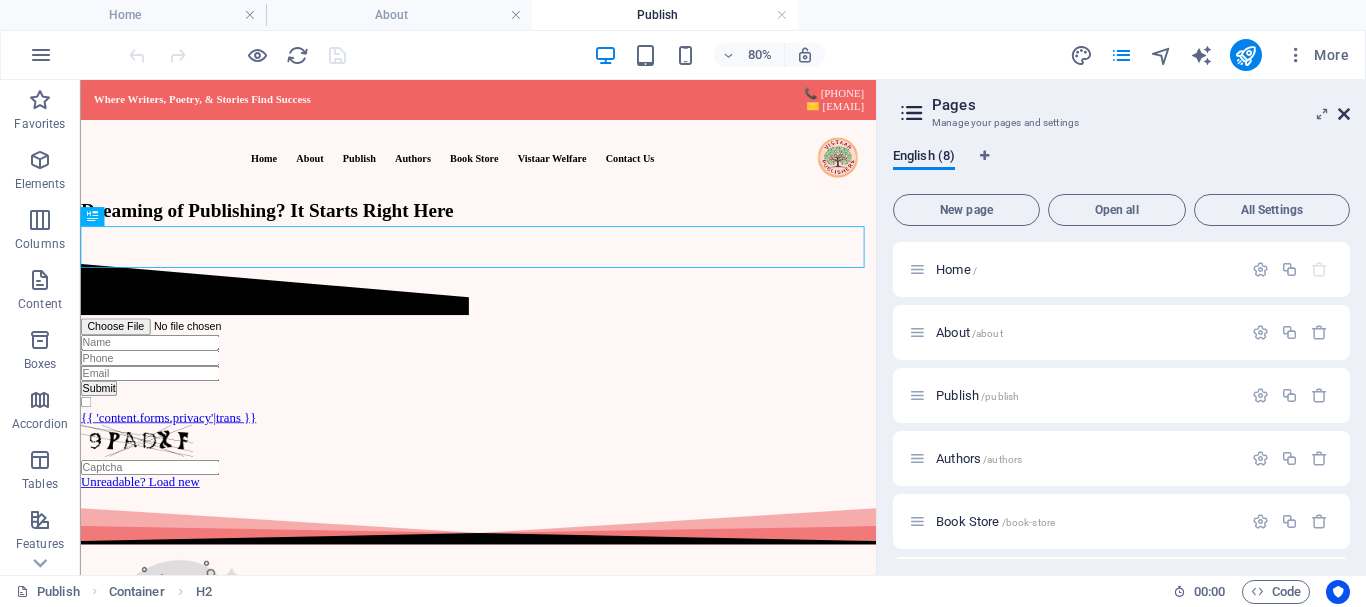 drag, startPoint x: 1347, startPoint y: 113, endPoint x: 1050, endPoint y: 112, distance: 297.00168 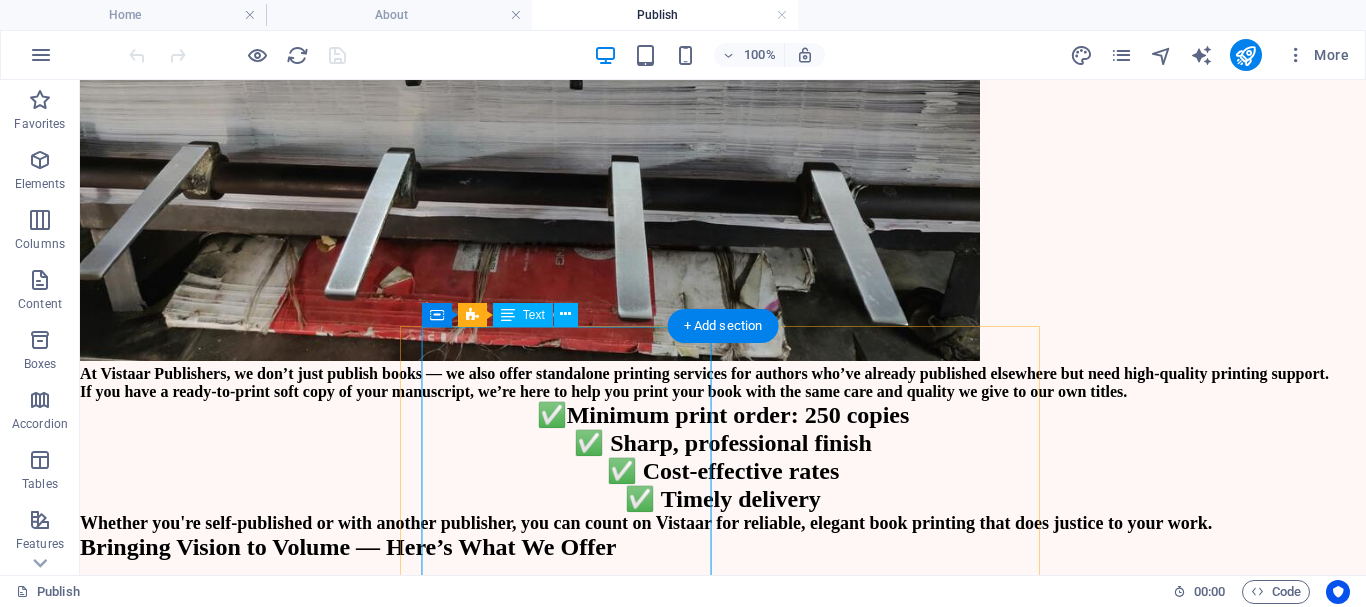 scroll, scrollTop: 1900, scrollLeft: 0, axis: vertical 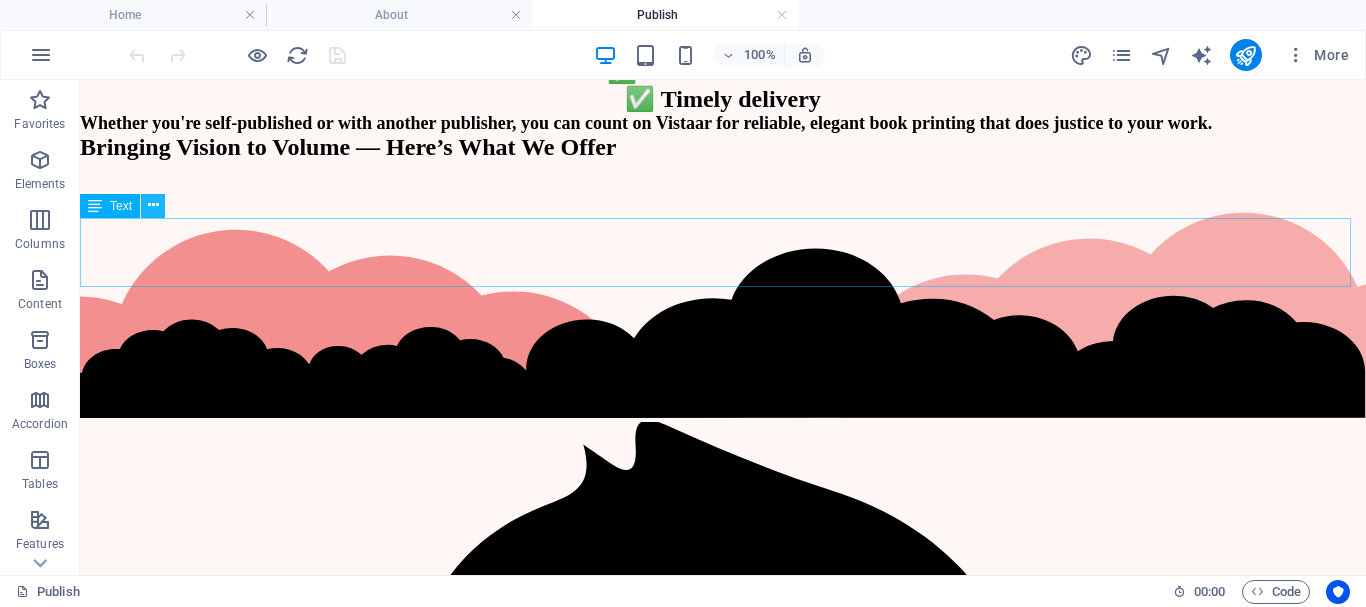 click at bounding box center (153, 205) 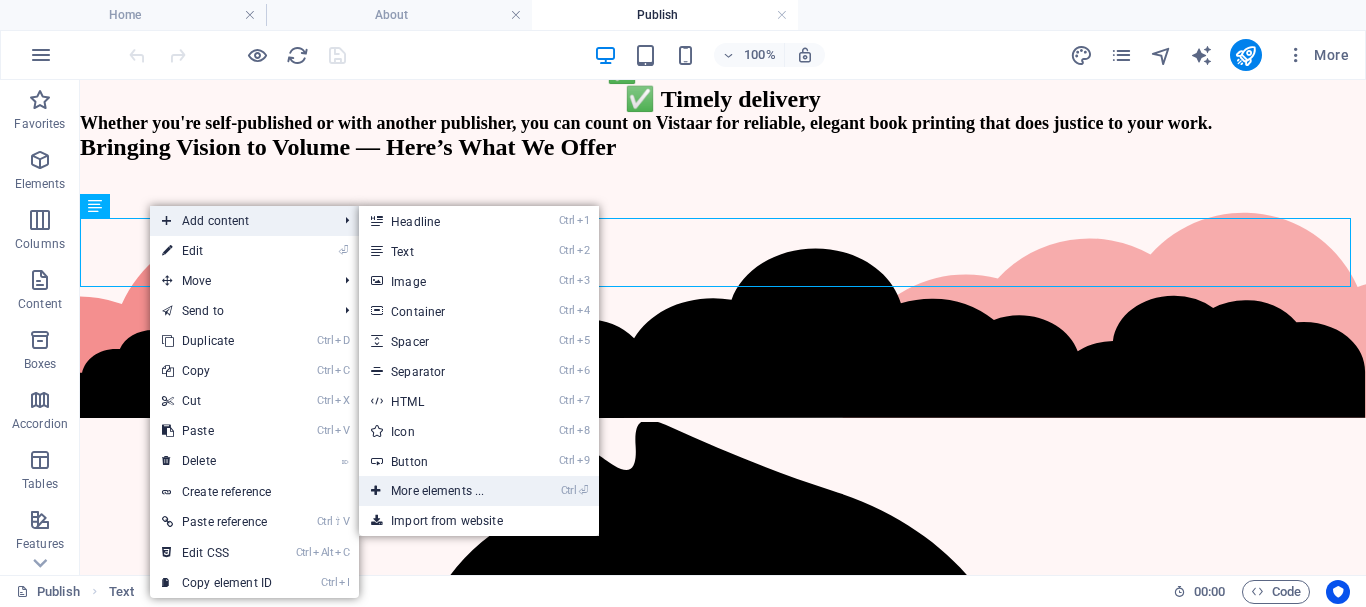 click on "Ctrl ⏎  More elements ..." at bounding box center [441, 491] 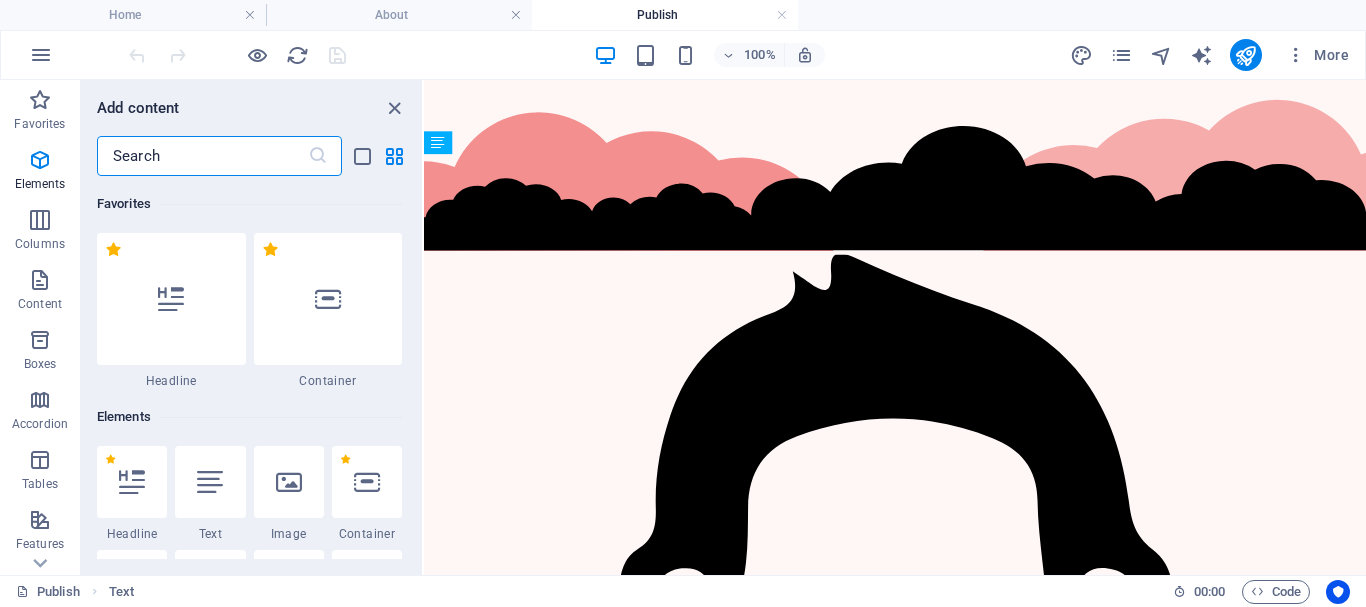 scroll, scrollTop: 2202, scrollLeft: 0, axis: vertical 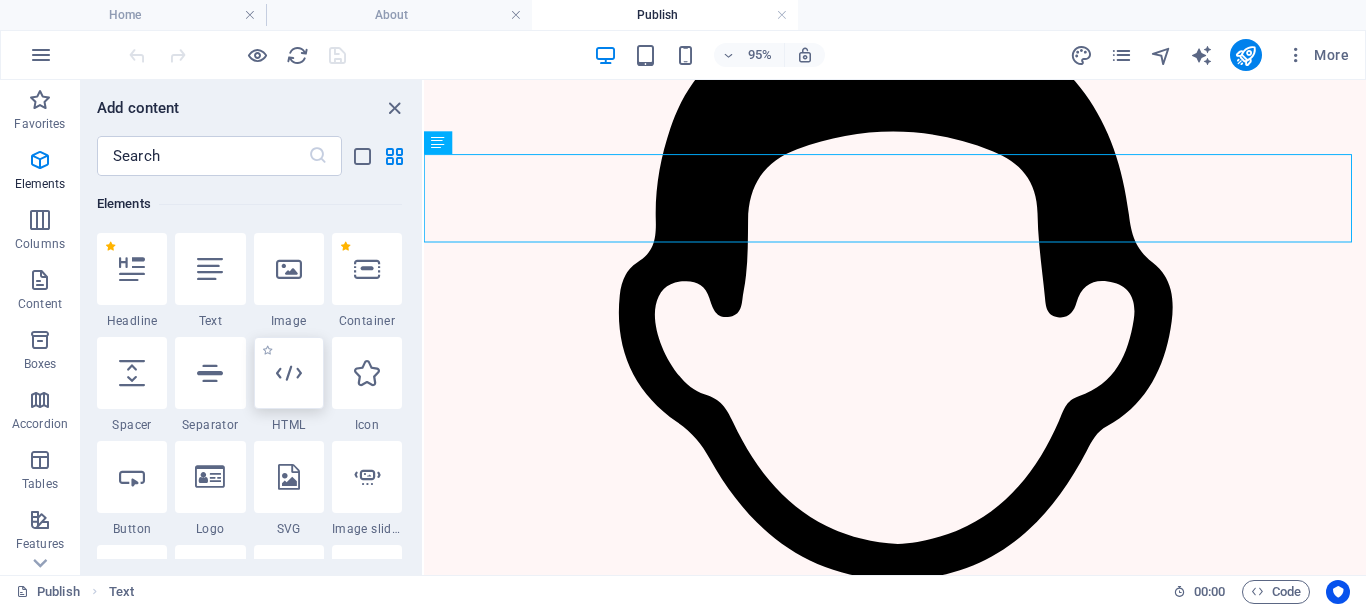 drag, startPoint x: 301, startPoint y: 381, endPoint x: 11, endPoint y: 203, distance: 340.27048 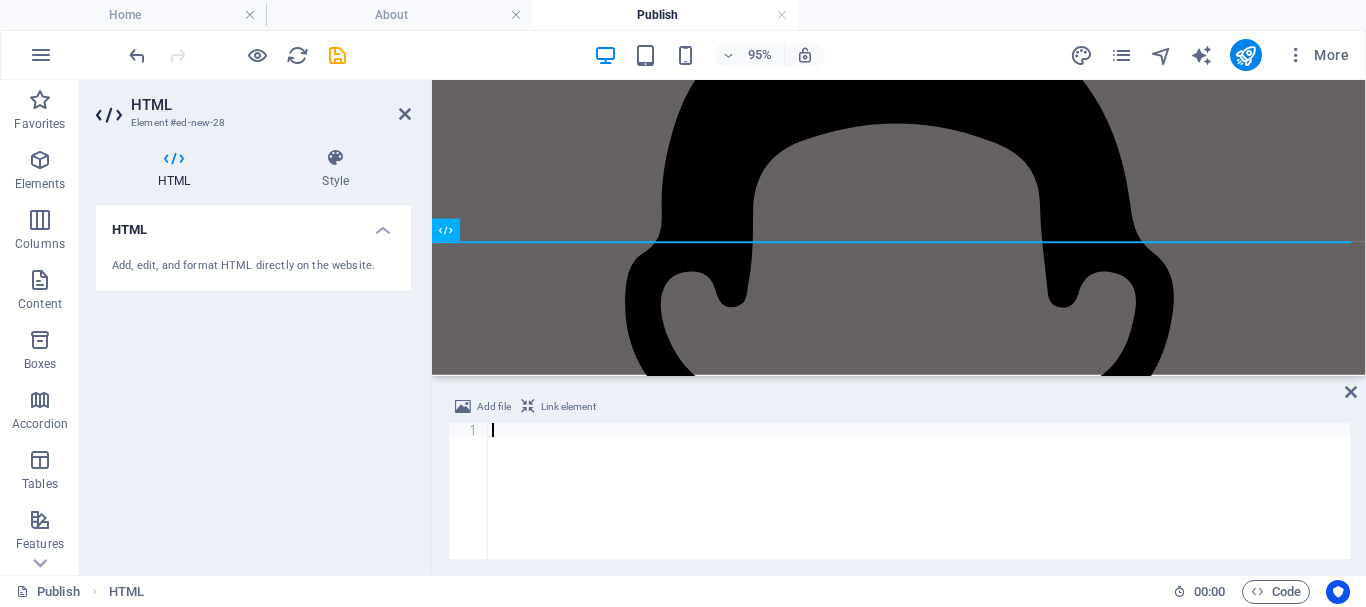 scroll, scrollTop: 2203, scrollLeft: 0, axis: vertical 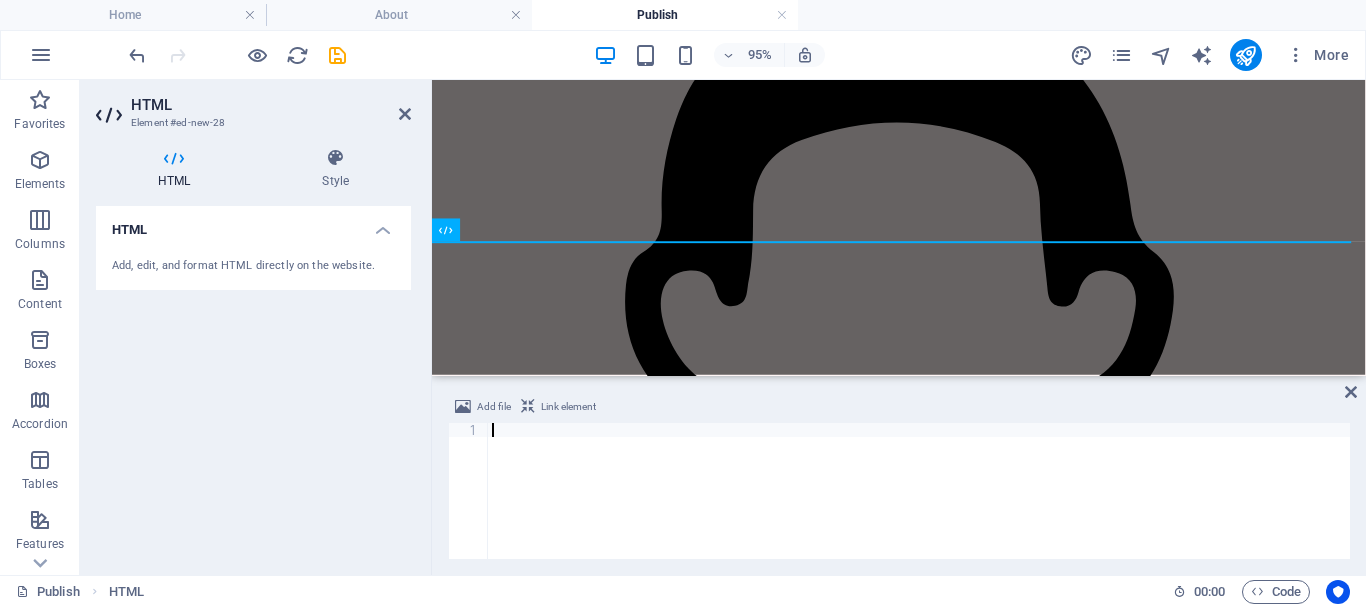 type on "<div style="position:relative;padding-top:0;width:900px;height:500px;"><iframe style="position:absolute;border:none;width:100%;height:100%;left:0;top:0;" src="https://online.fliphtml5.com/VistaarPublishers/vcju/"  seamless="seamless" scrolling="no" frameborder="0" allowtransparency="true" allowfullscreen="true" ></iframe></div>" 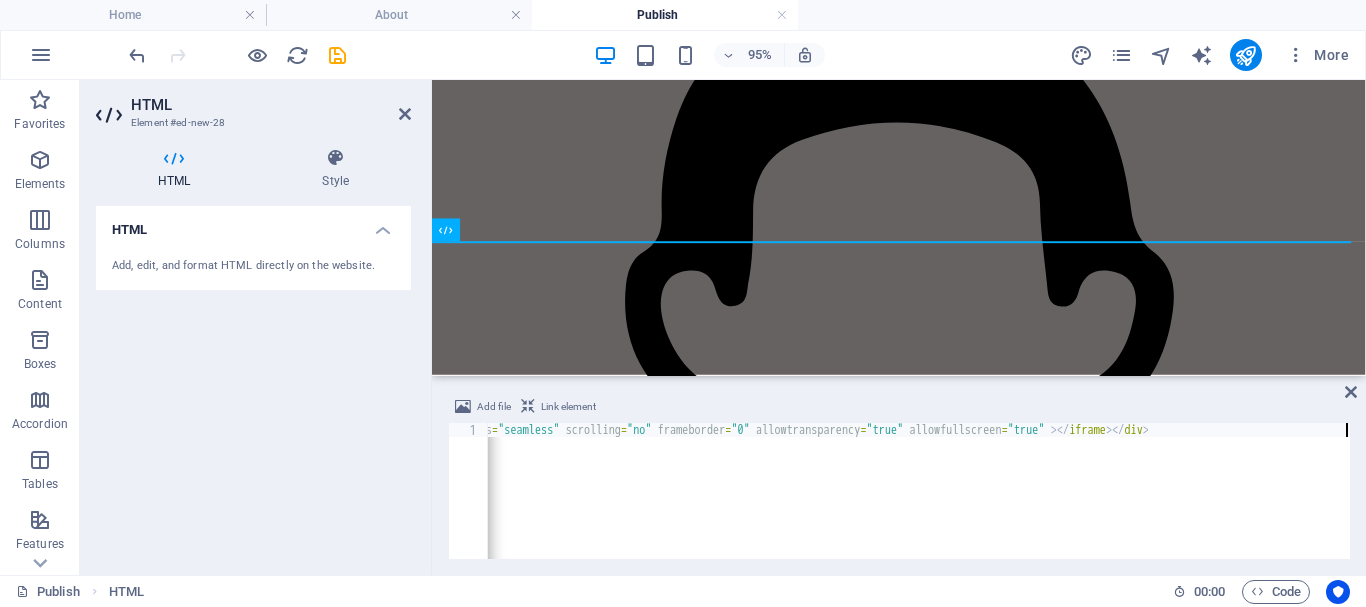 scroll, scrollTop: 0, scrollLeft: 1363, axis: horizontal 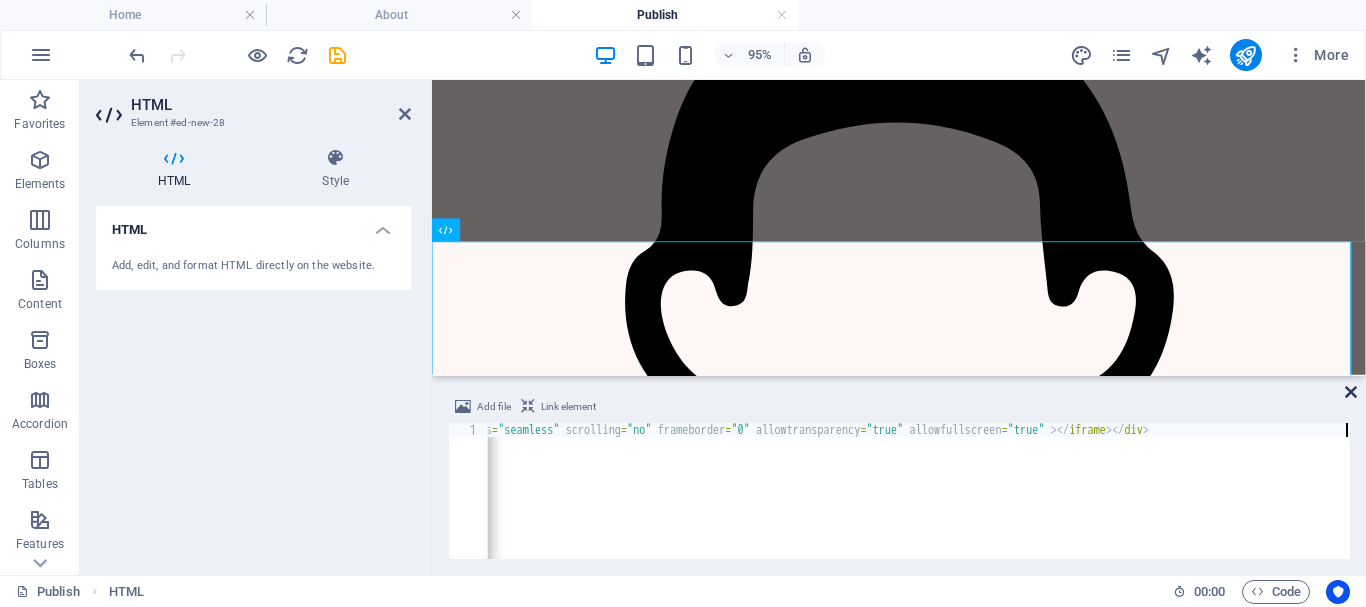 click at bounding box center [1351, 392] 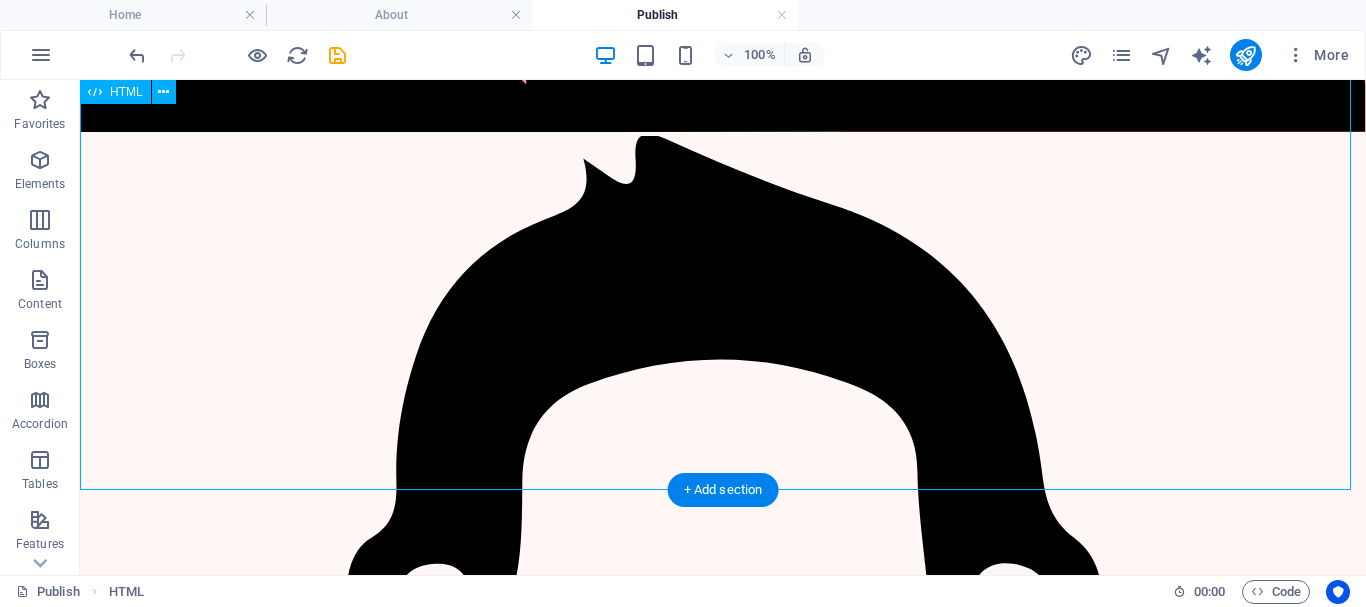 scroll, scrollTop: 2000, scrollLeft: 0, axis: vertical 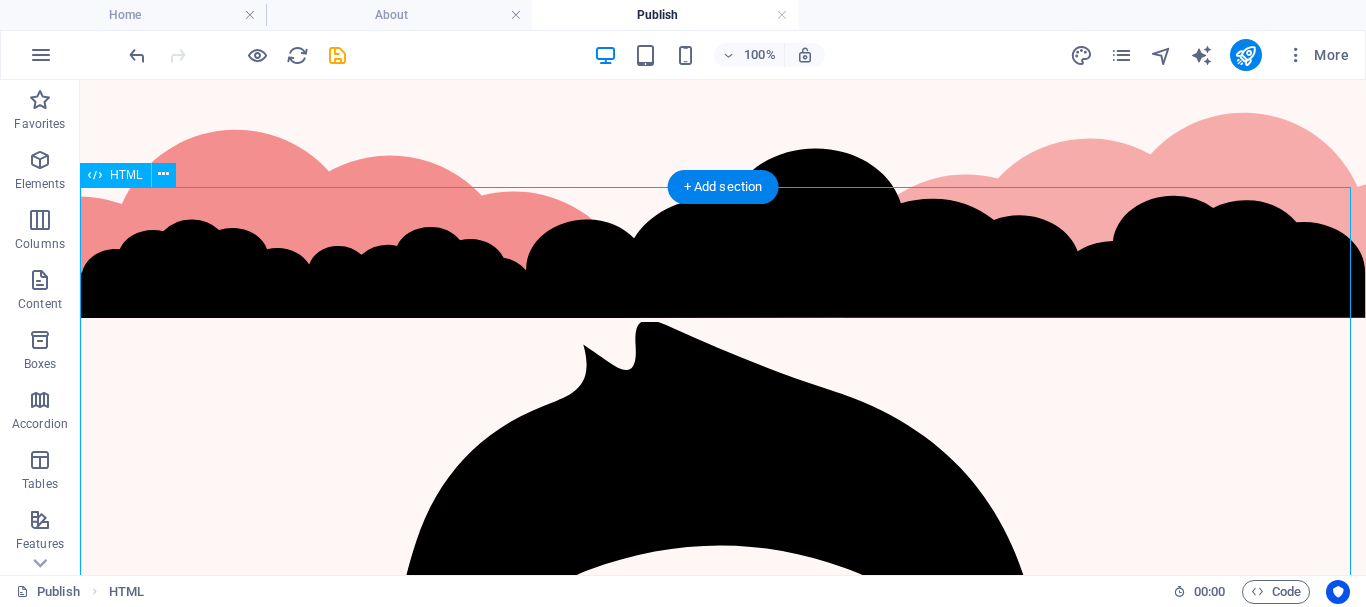 click at bounding box center [723, 9431] 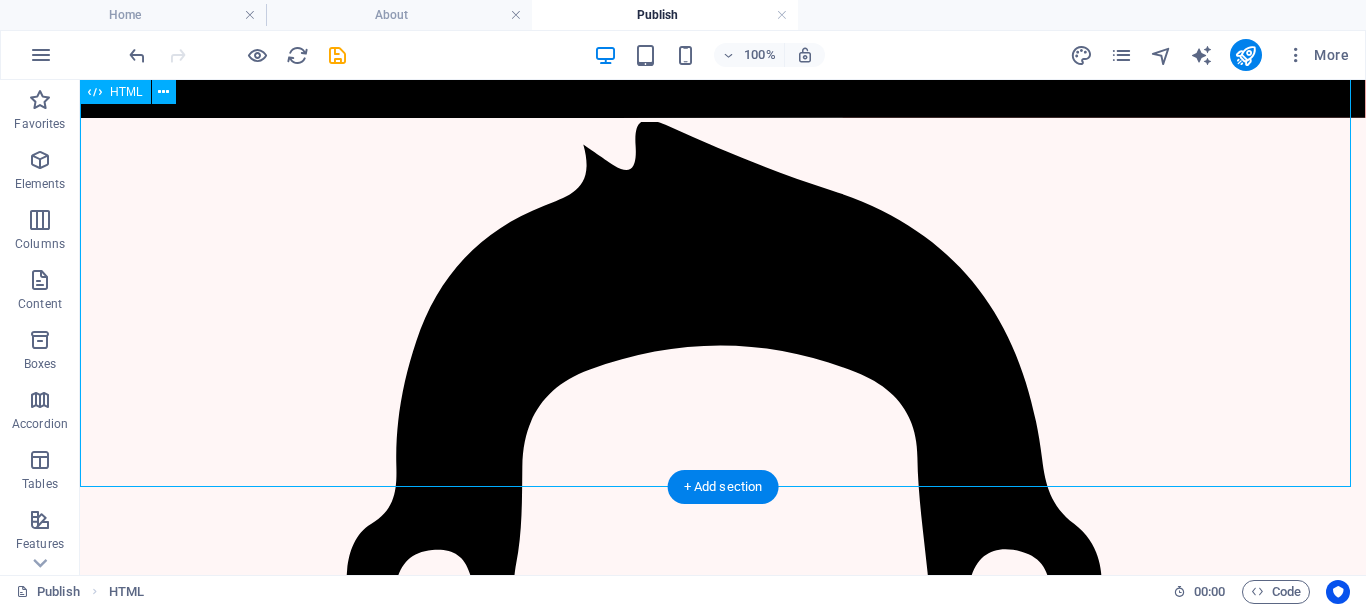 scroll, scrollTop: 2000, scrollLeft: 0, axis: vertical 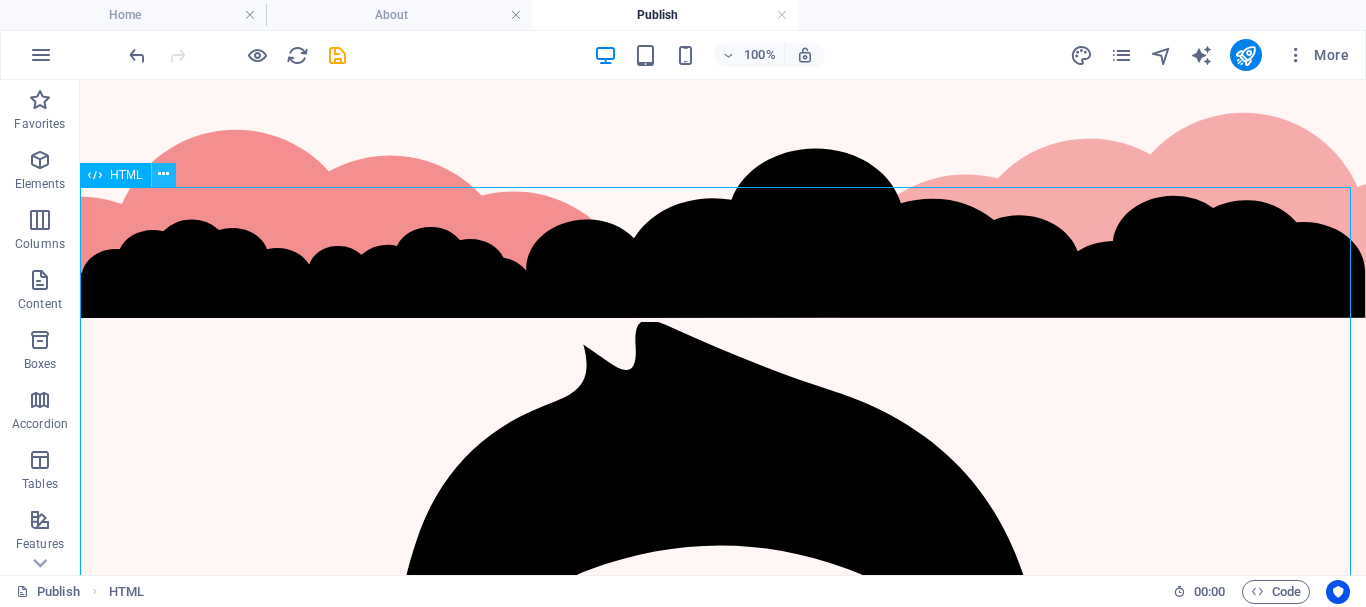 click at bounding box center (164, 175) 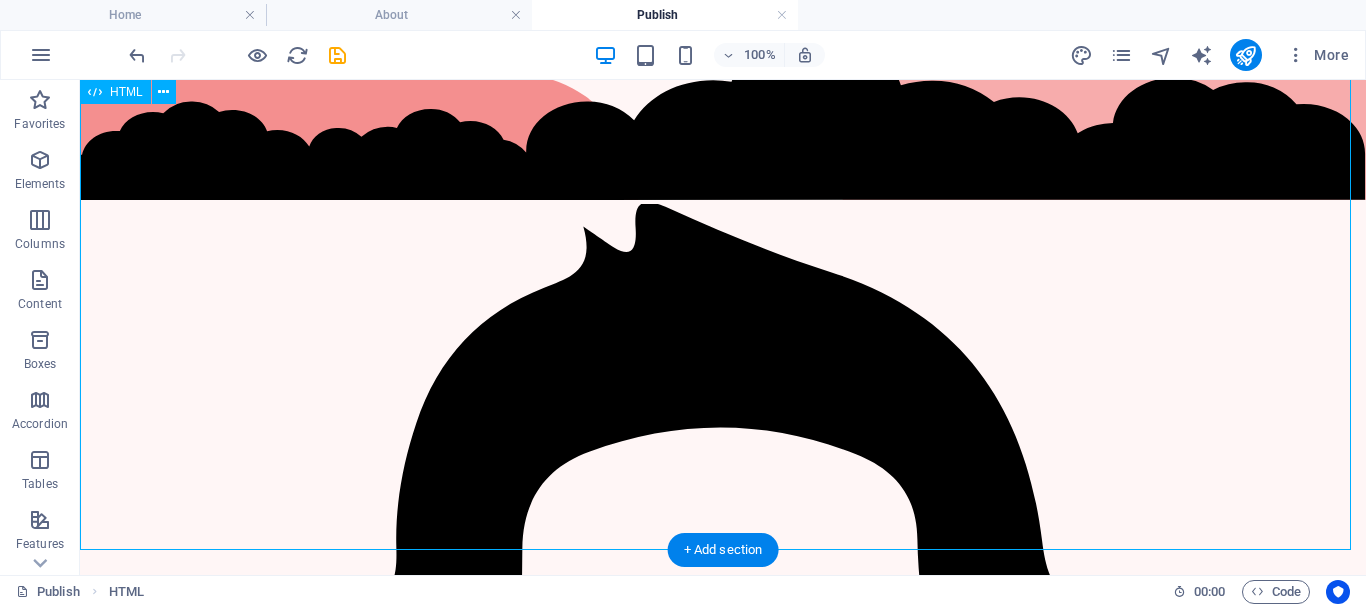 scroll, scrollTop: 2100, scrollLeft: 0, axis: vertical 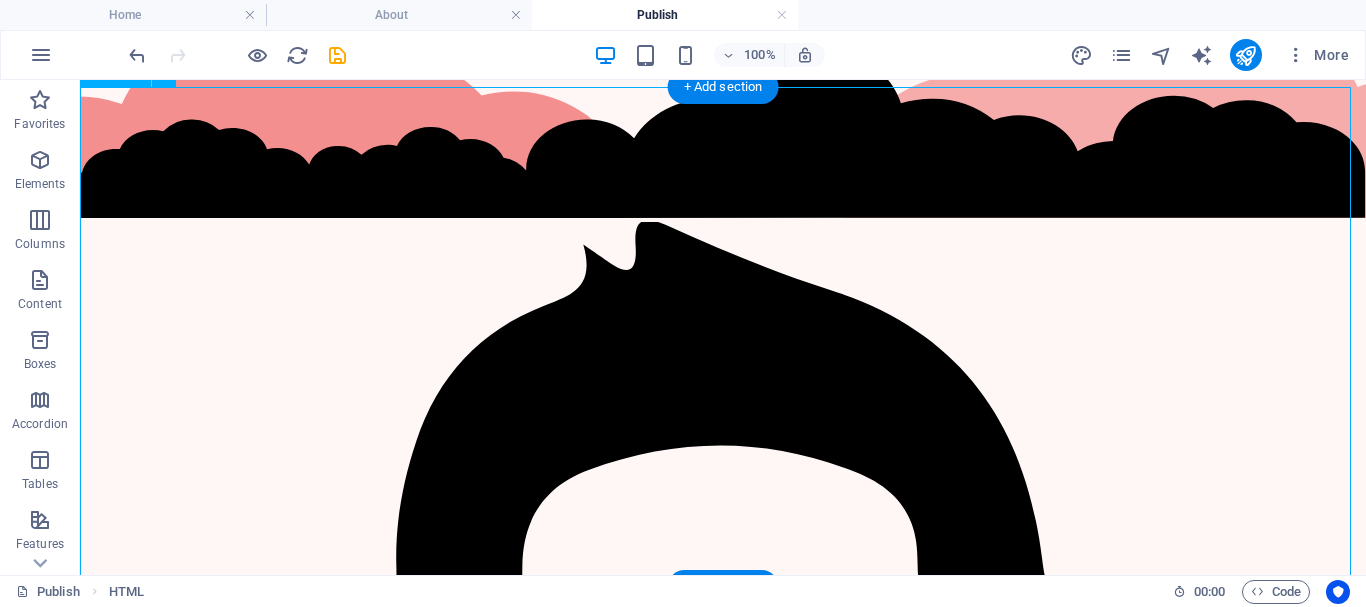 click at bounding box center (723, 9331) 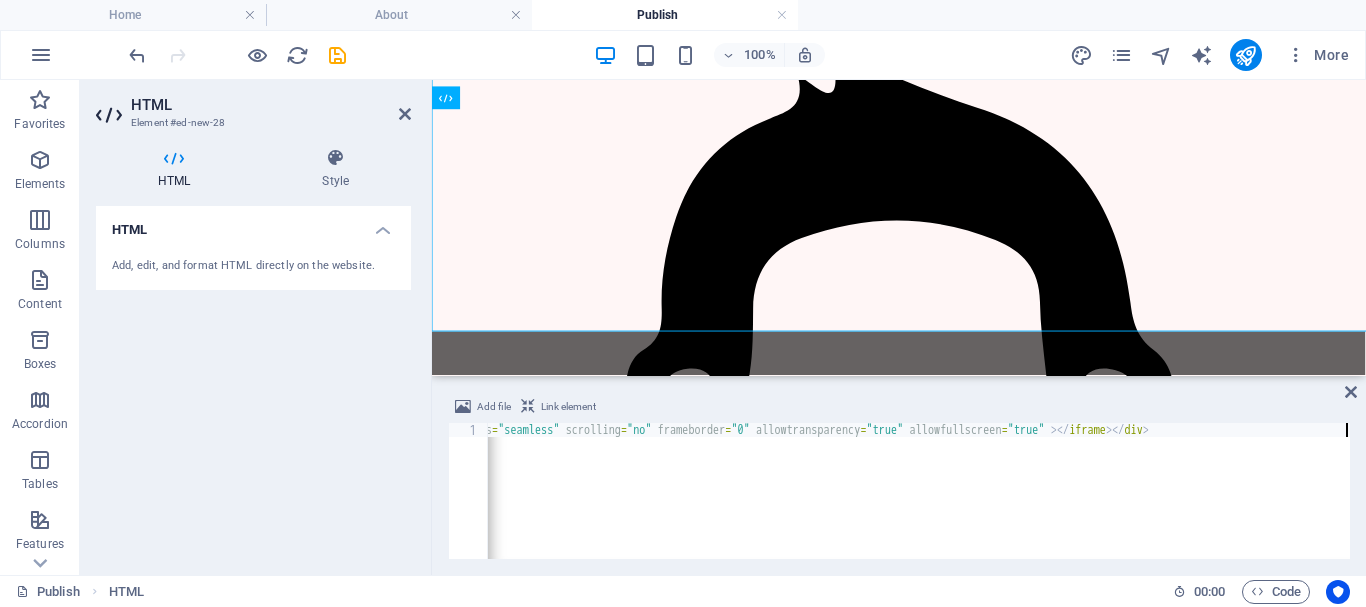 scroll, scrollTop: 2342, scrollLeft: 0, axis: vertical 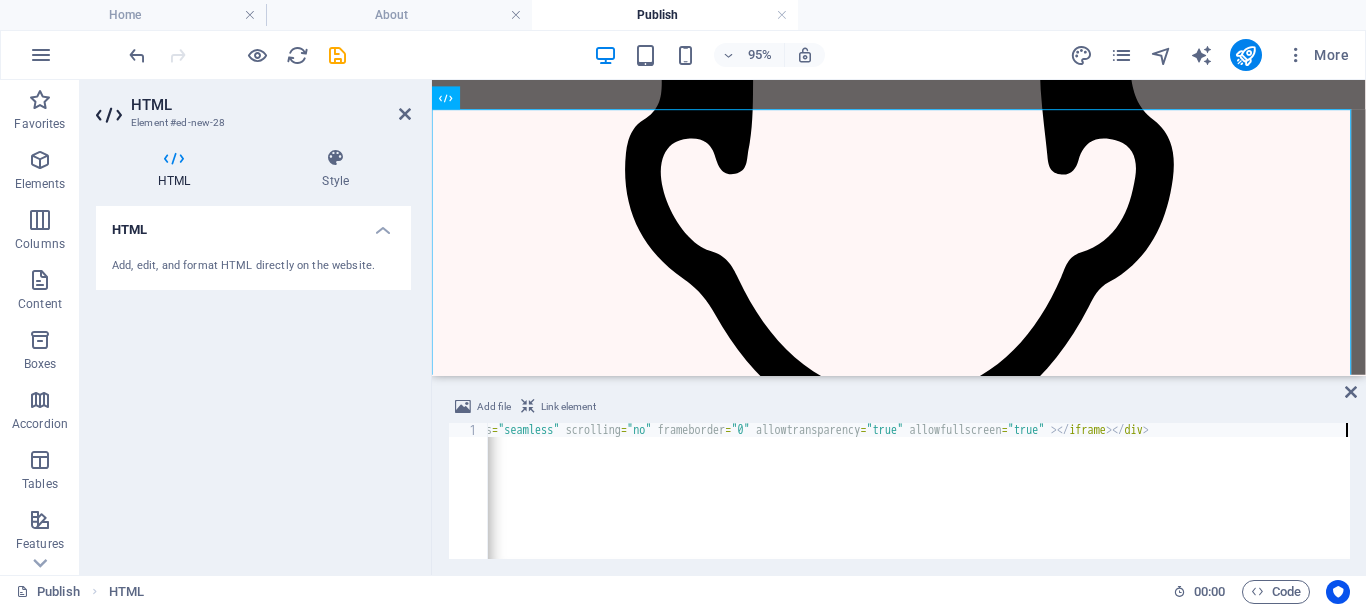 click on "< div   style = "position:relative;padding-top:0;width:900px;height:500px;" > < iframe   style = "position:absolute;border:none;width:100%;height:100%;left:0;top:0;"   src = "https://online.fliphtml5.com/VistaarPublishers/vcju/"    seamless = "seamless"   scrolling = "no"   frameborder = "0"   allowtransparency = "true"   allowfullscreen = "true"   > </ iframe > </ div >" at bounding box center [237, 503] 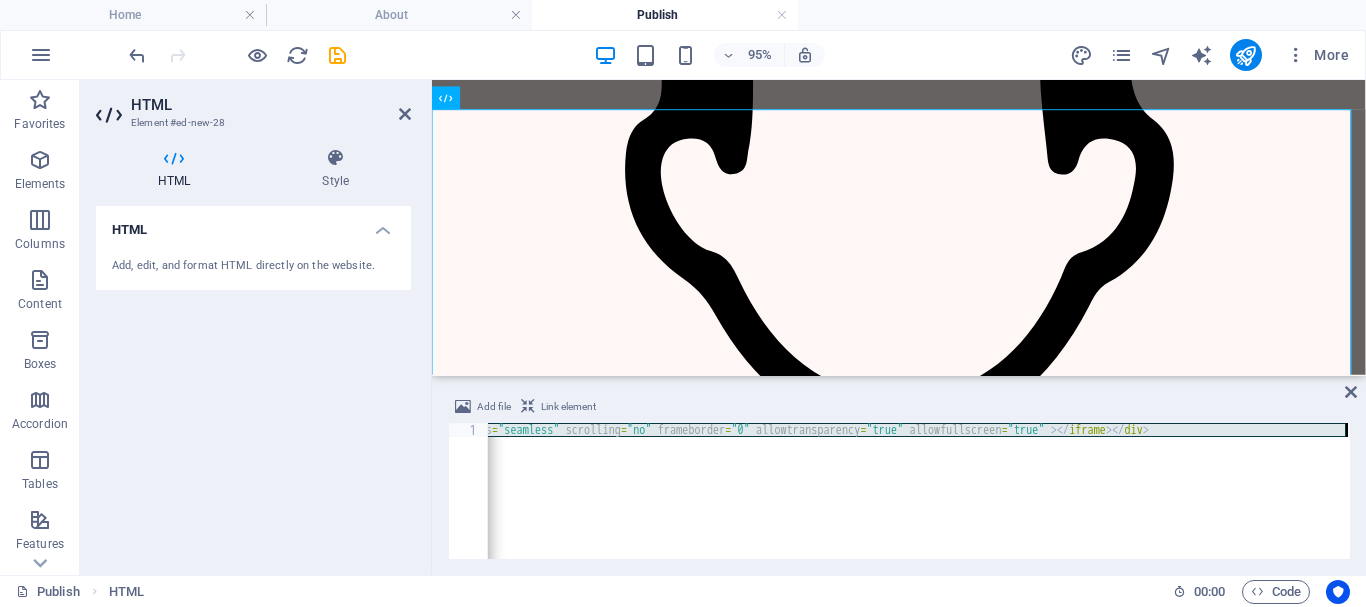 type 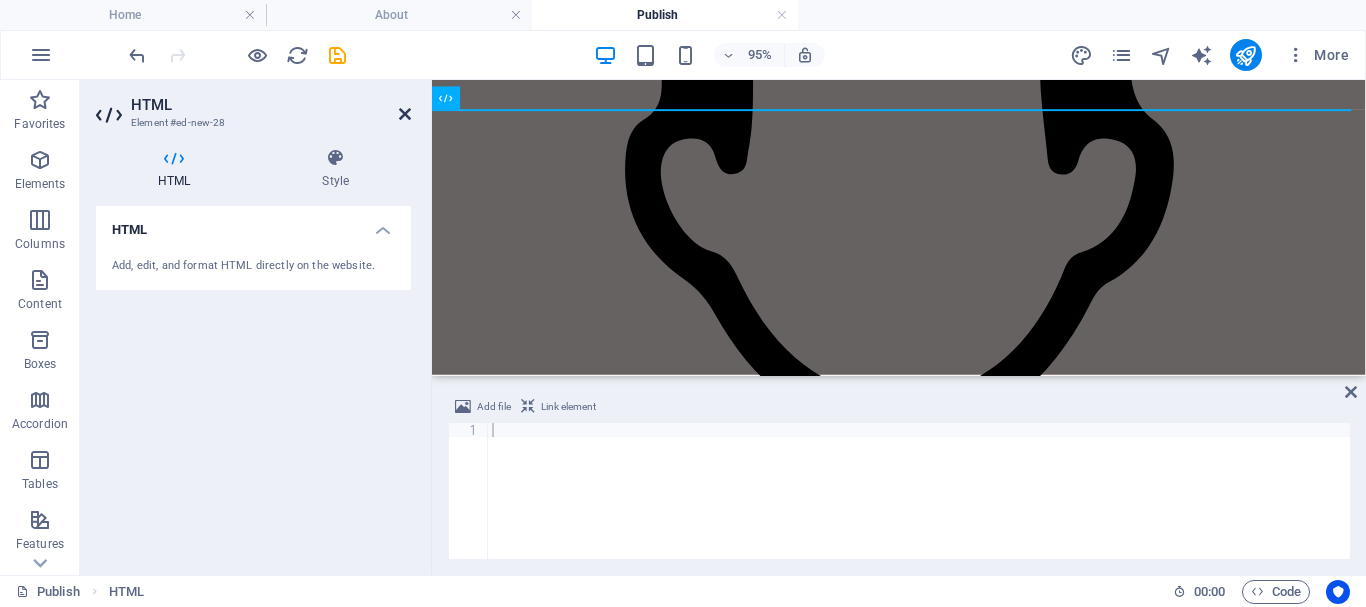 drag, startPoint x: 402, startPoint y: 112, endPoint x: 366, endPoint y: 154, distance: 55.31727 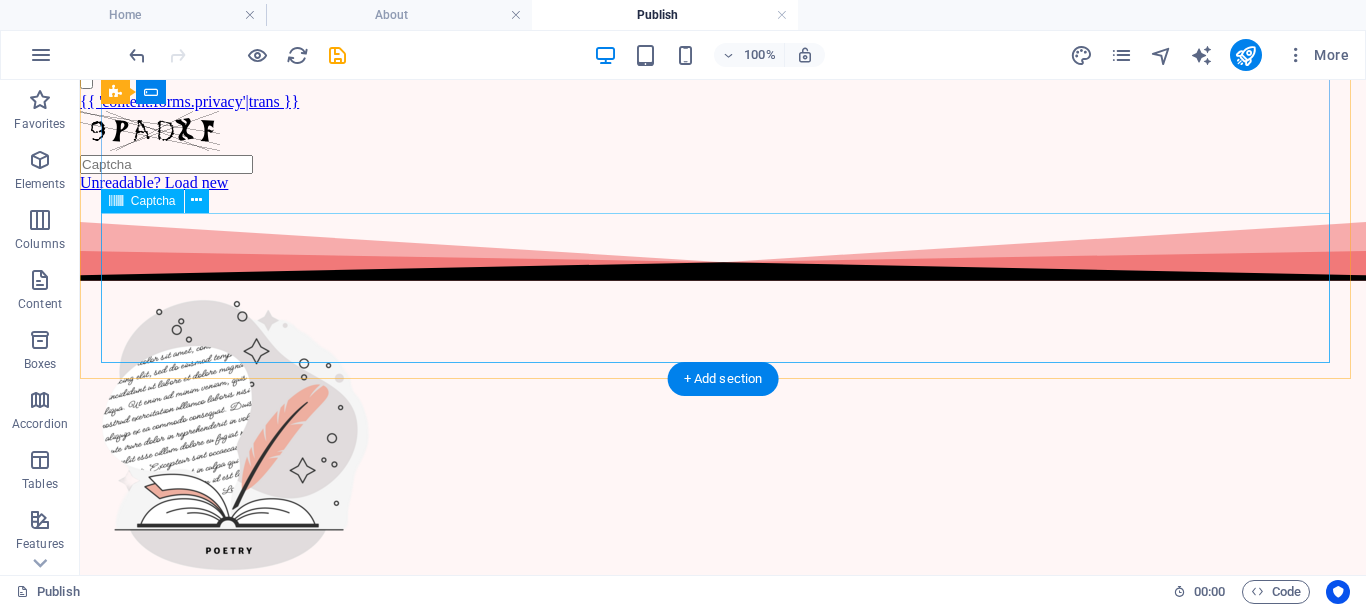 scroll, scrollTop: 0, scrollLeft: 0, axis: both 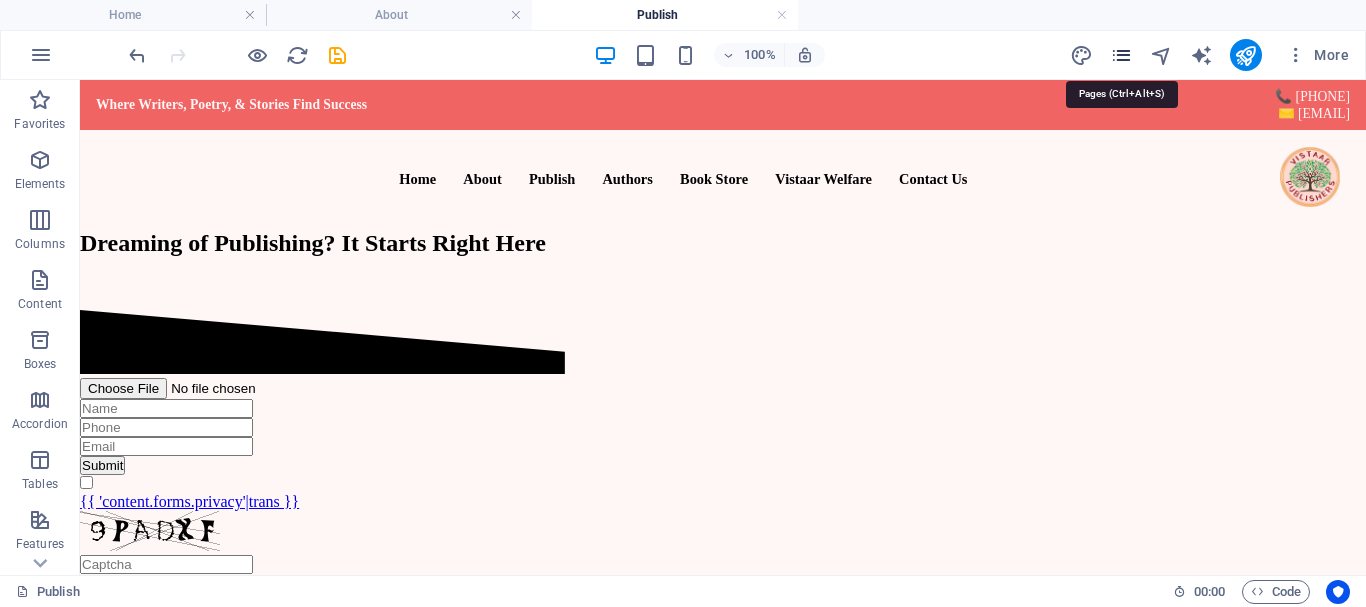 click at bounding box center (1121, 55) 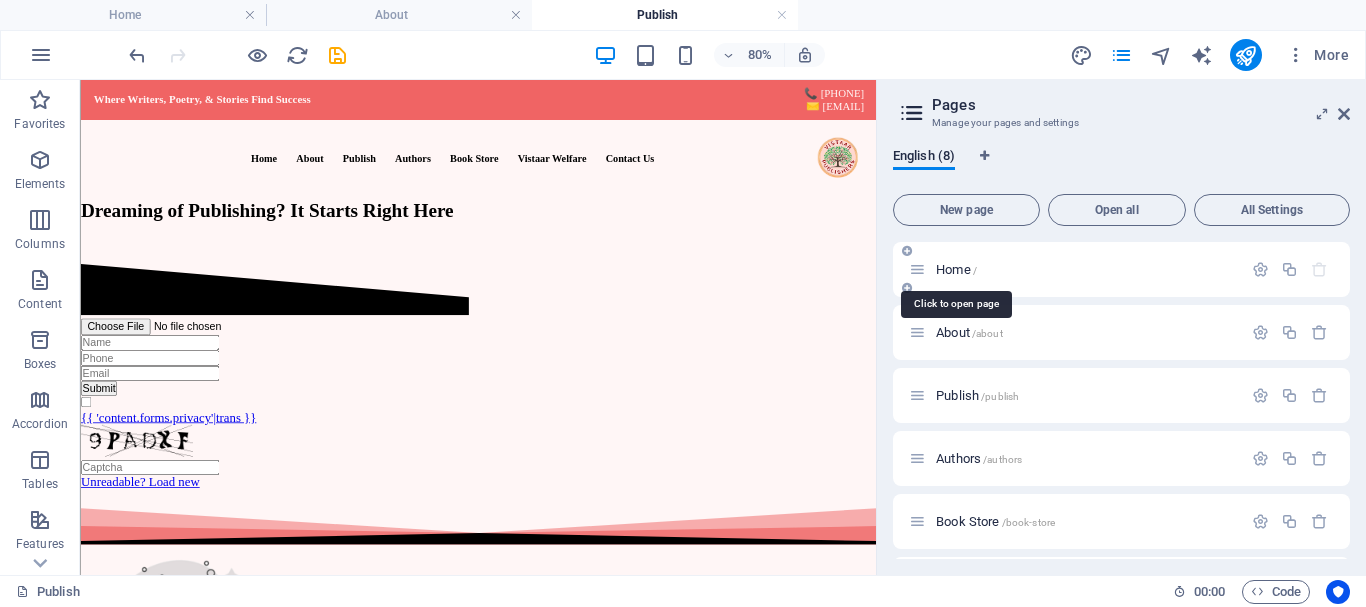 click on "Home /" at bounding box center (956, 269) 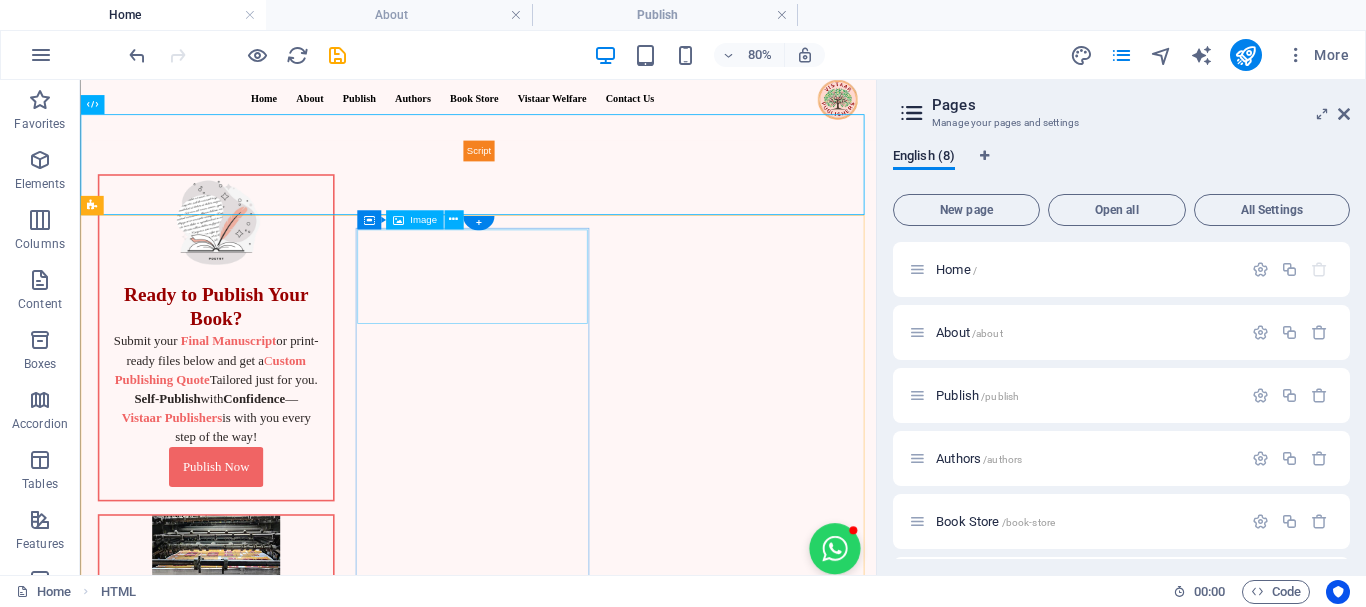 scroll, scrollTop: 100, scrollLeft: 0, axis: vertical 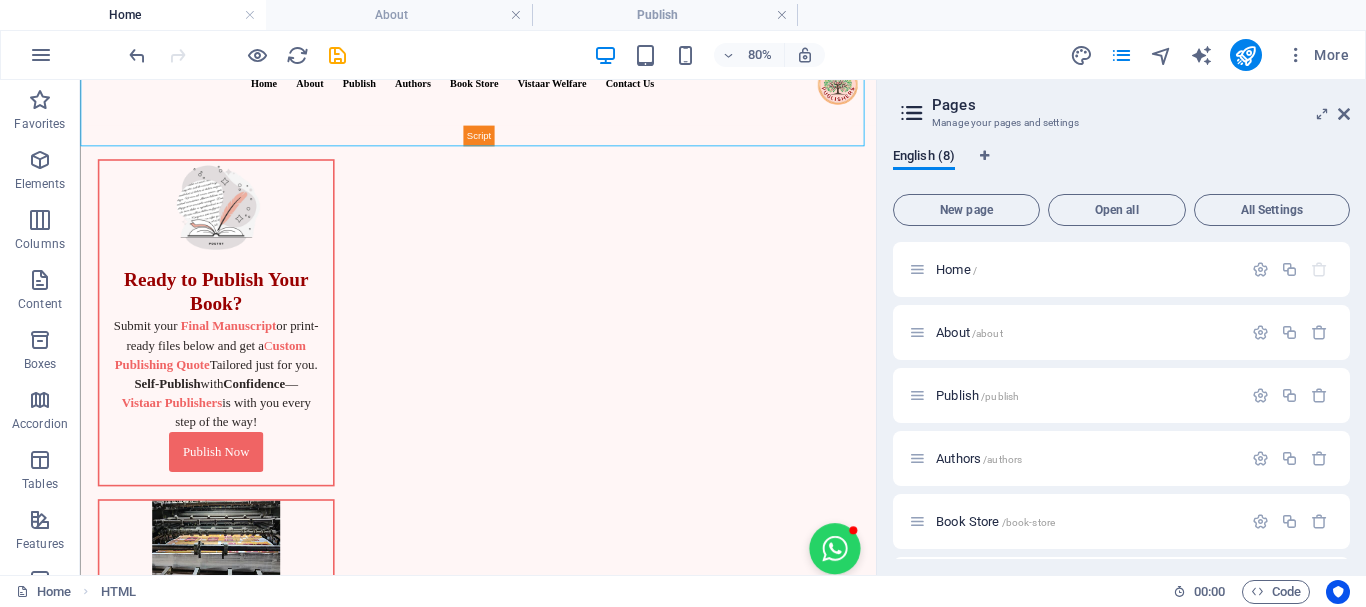 click on "Pages Manage your pages and settings English (8) New page Open all All Settings Home / About /about Publish /publish Authors /authors Book Store /book-store Vistaar Welfare /vistaar-welfare Contact Us /contact-us  Popular Authors: Single Page Layout /popular-authors-item" at bounding box center [1121, 327] 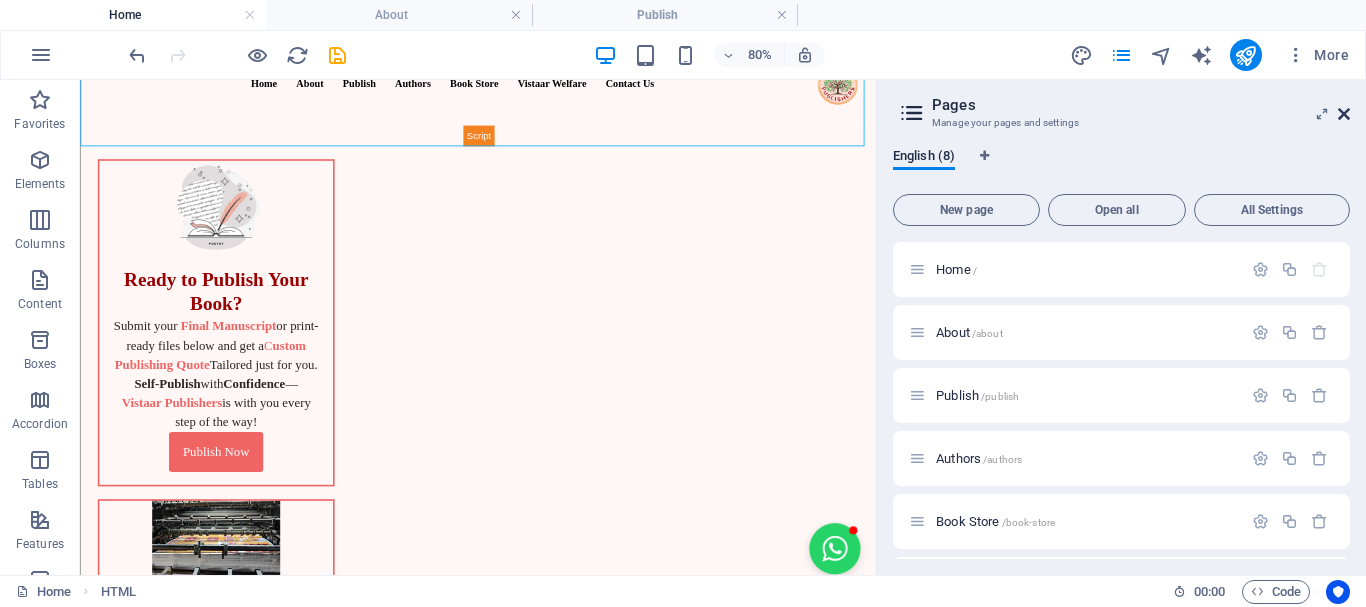 click at bounding box center [1344, 114] 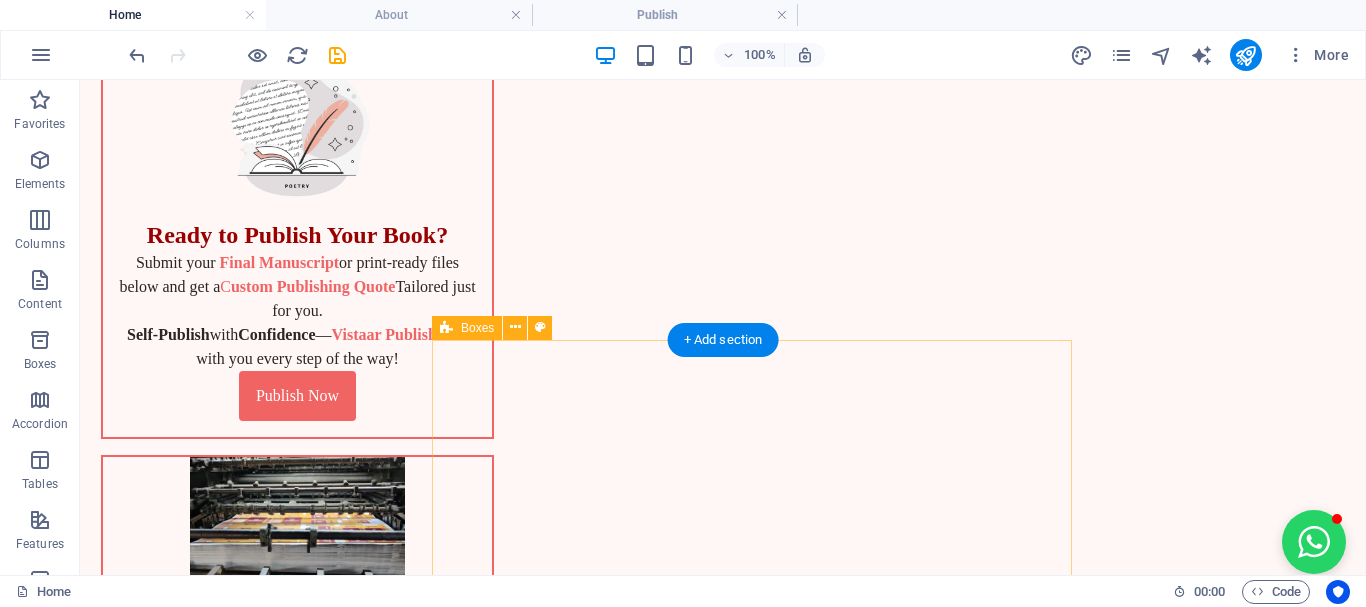 scroll, scrollTop: 500, scrollLeft: 0, axis: vertical 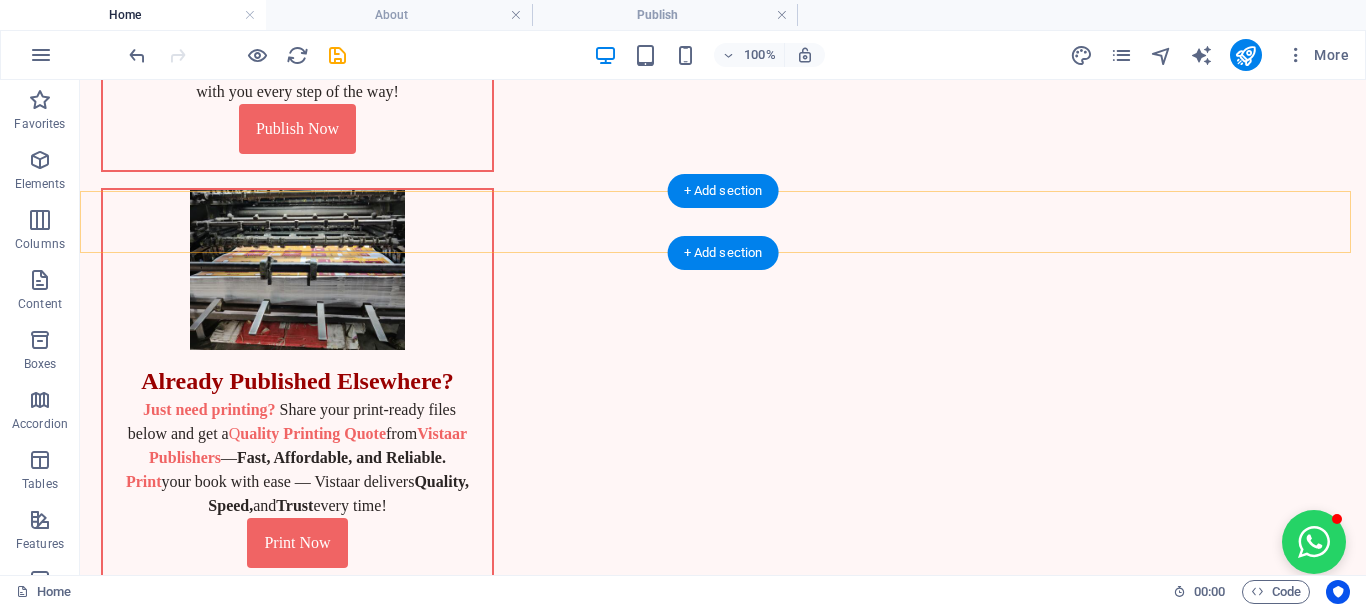 drag, startPoint x: 699, startPoint y: 155, endPoint x: 222, endPoint y: 182, distance: 477.76355 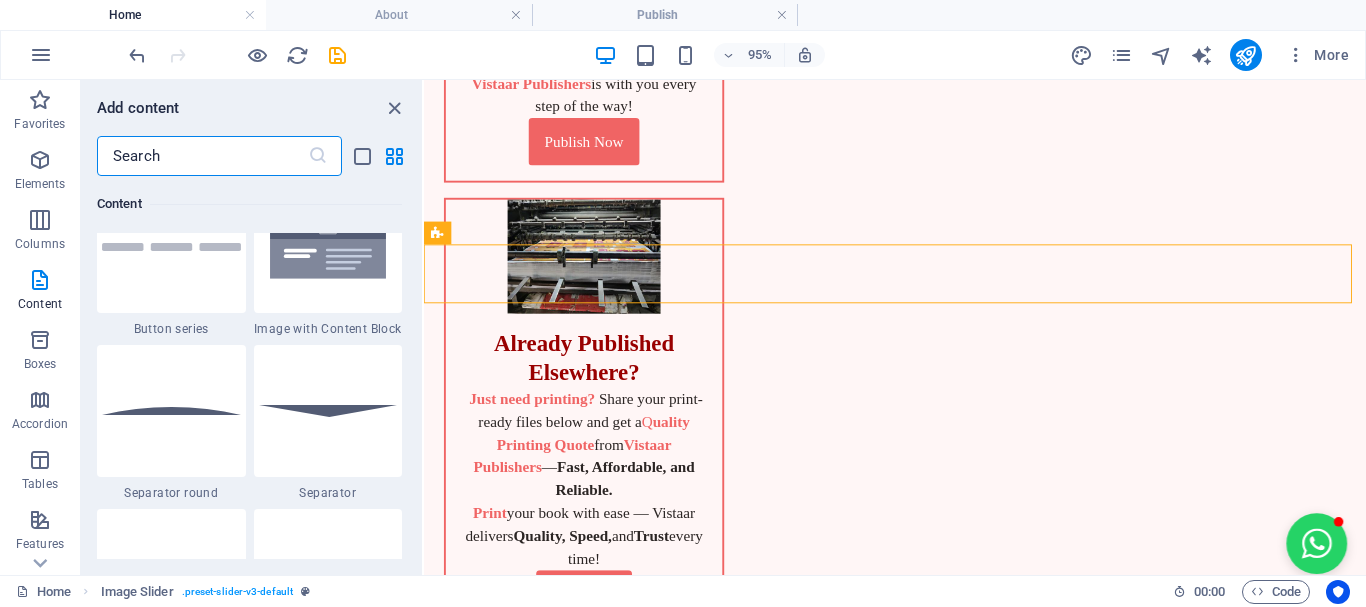scroll, scrollTop: 4999, scrollLeft: 0, axis: vertical 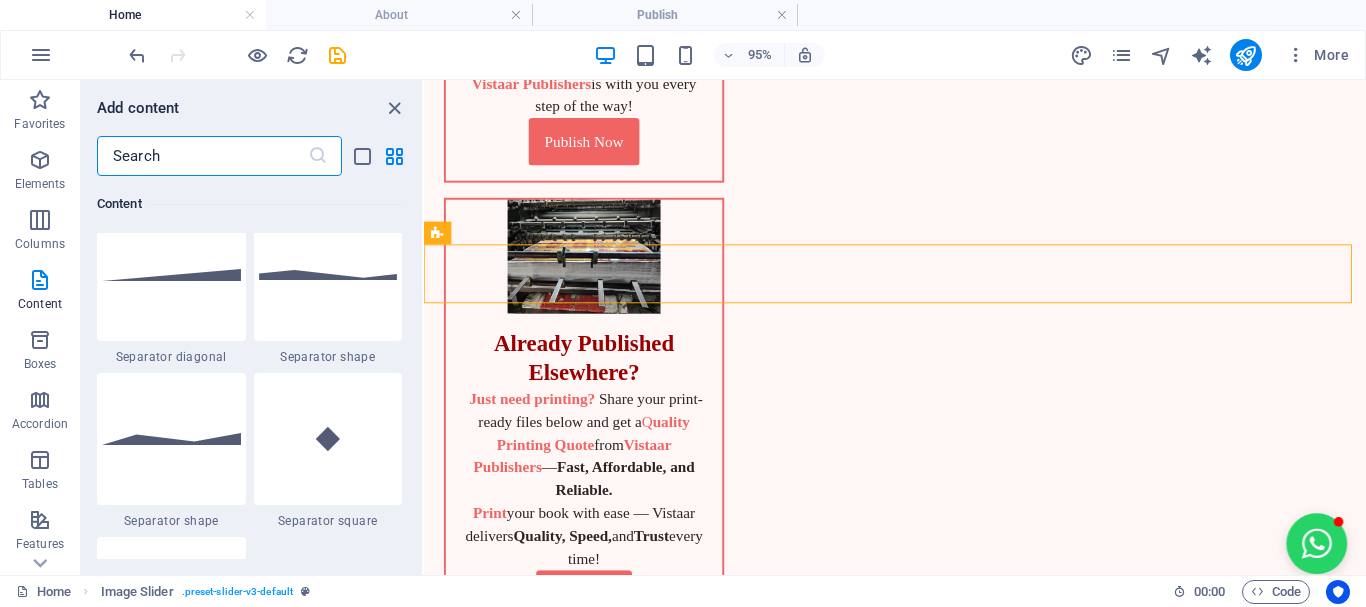 click at bounding box center [202, 156] 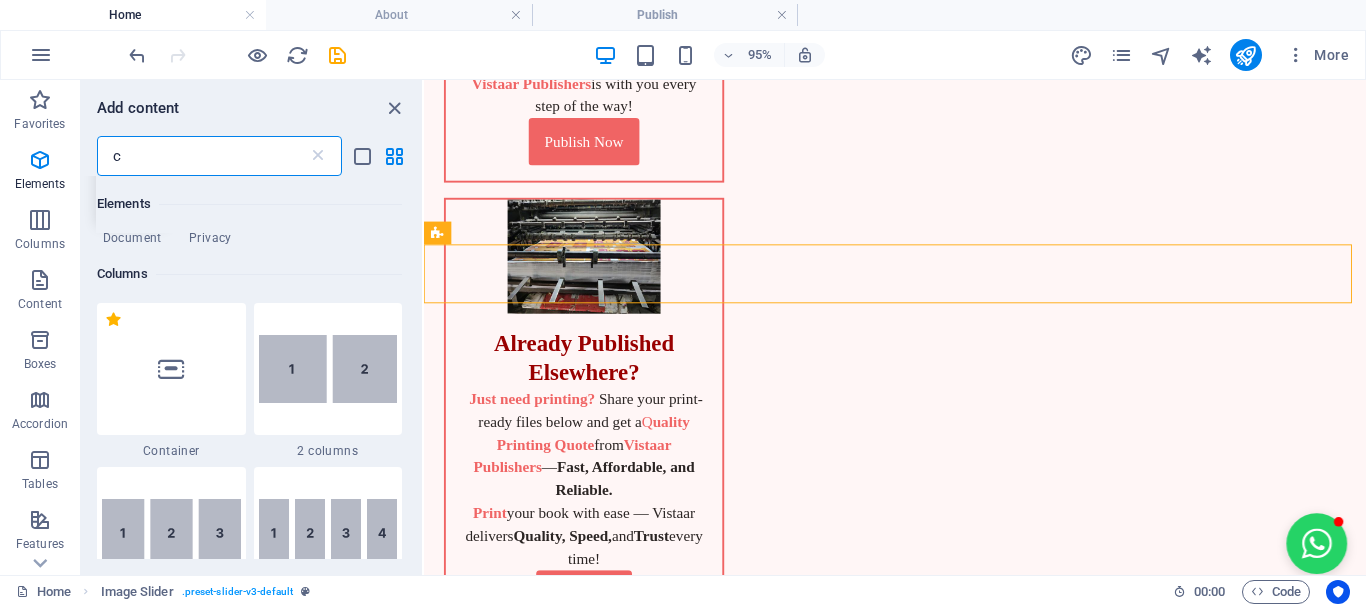 scroll, scrollTop: 300, scrollLeft: 0, axis: vertical 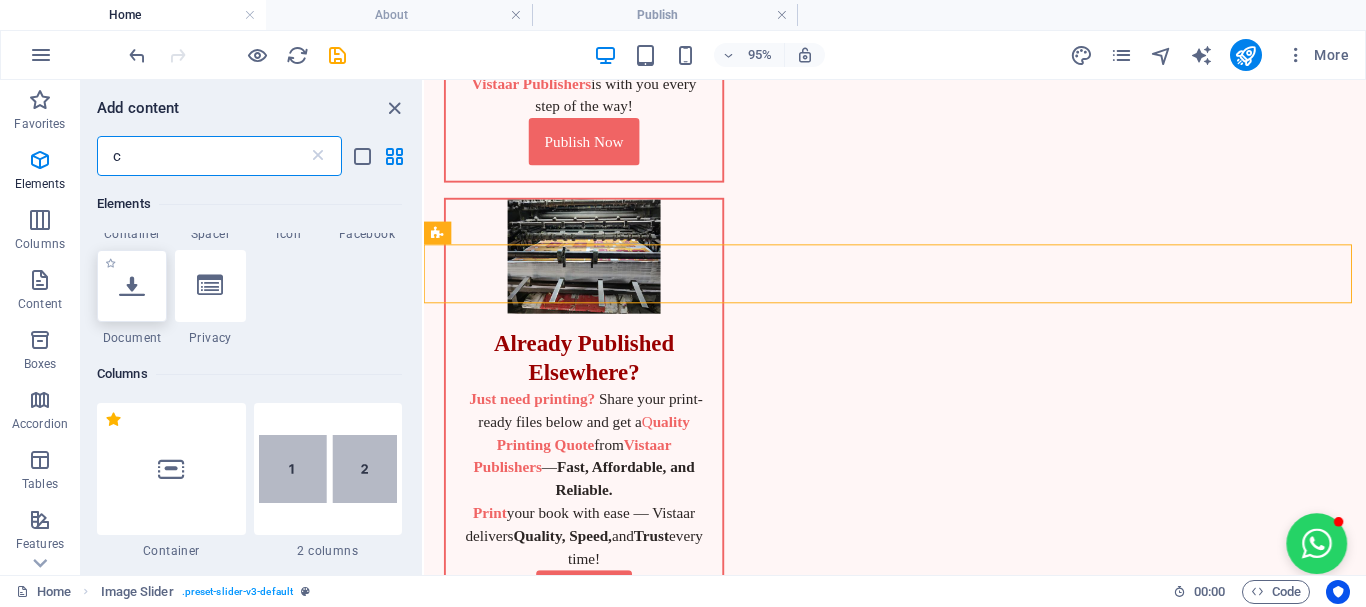 type on "c" 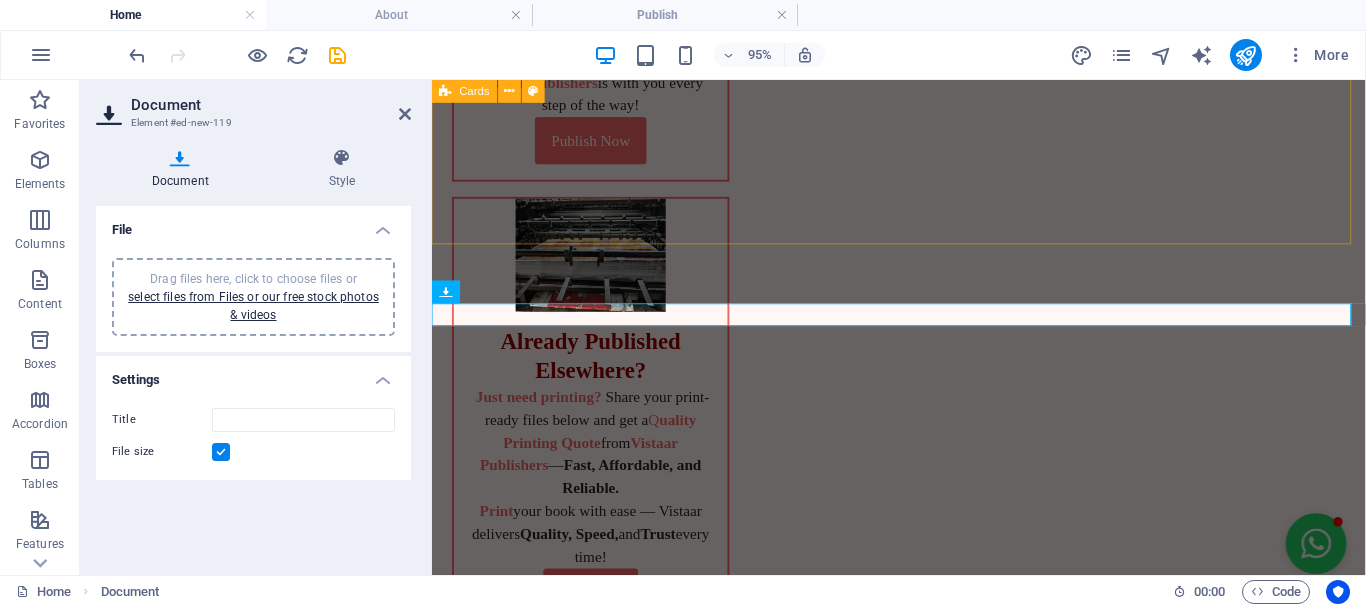 scroll, scrollTop: 499, scrollLeft: 0, axis: vertical 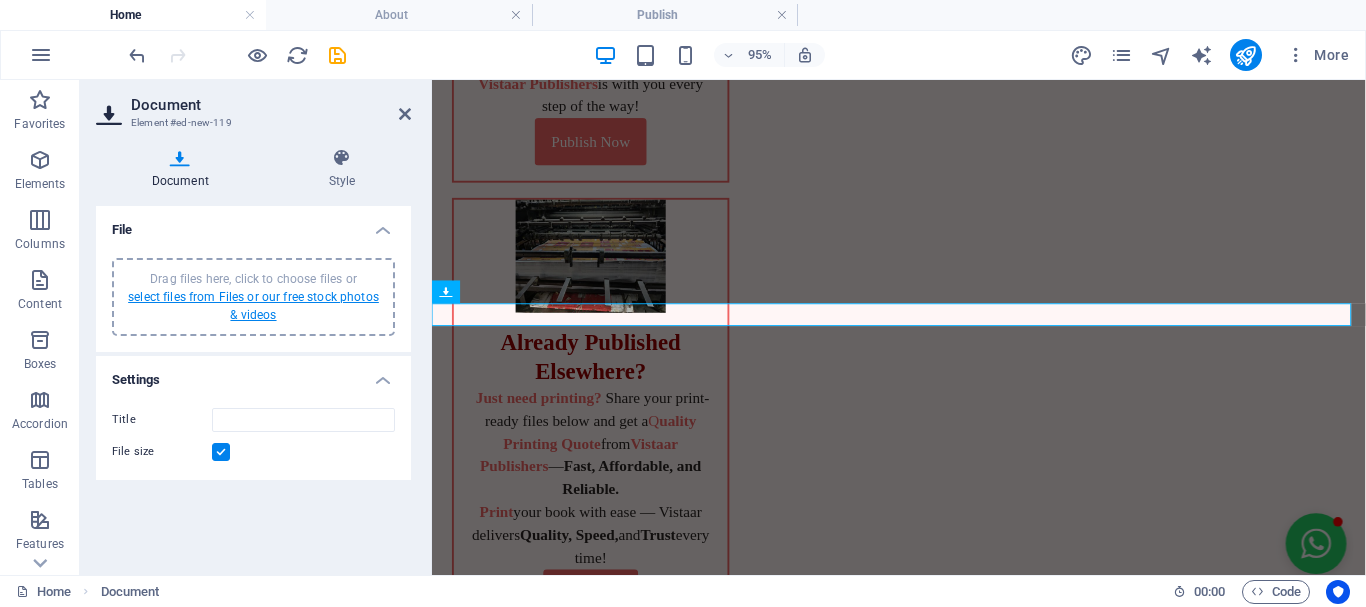 click on "select files from Files or our free stock photos & videos" at bounding box center (253, 306) 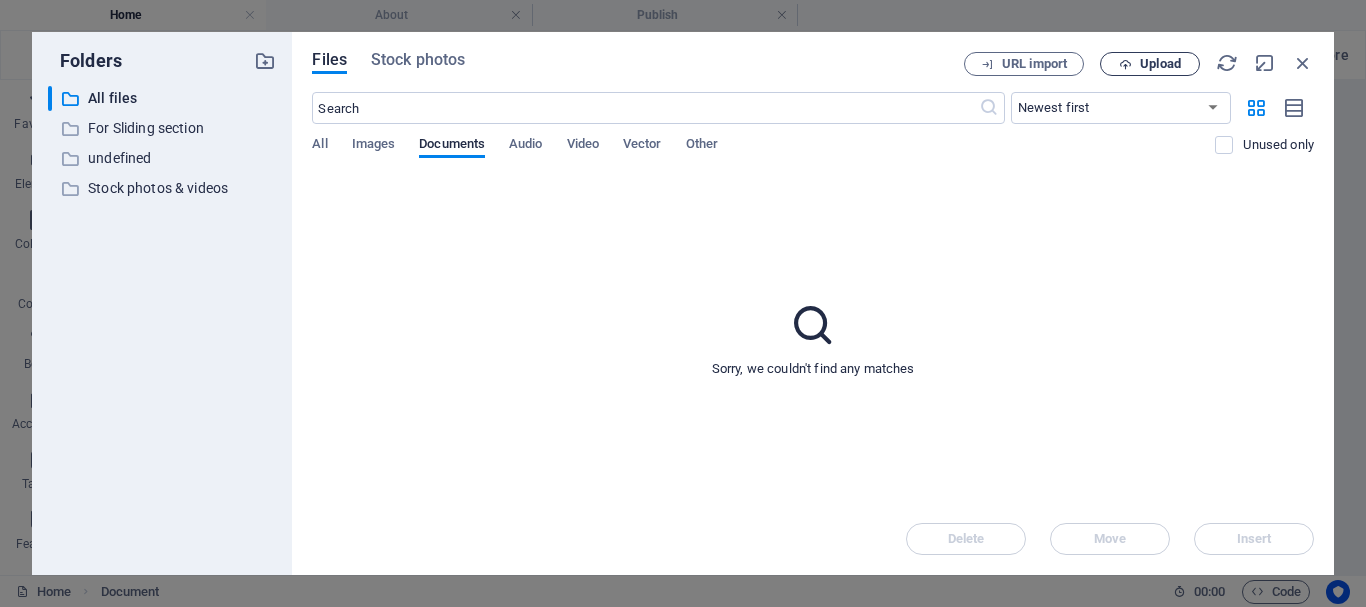 click on "Upload" at bounding box center [1150, 64] 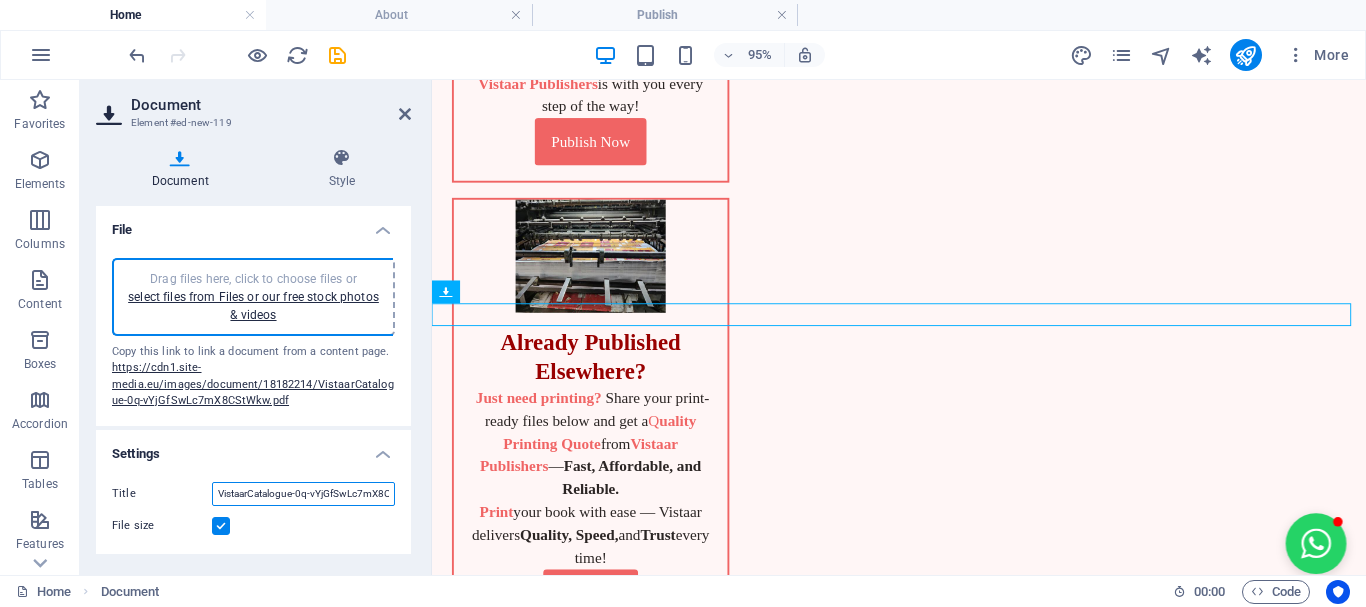 click on "VistaarCatalogue-0q-vYjGfSwLc7mX8CStWkw.pdf" at bounding box center [303, 494] 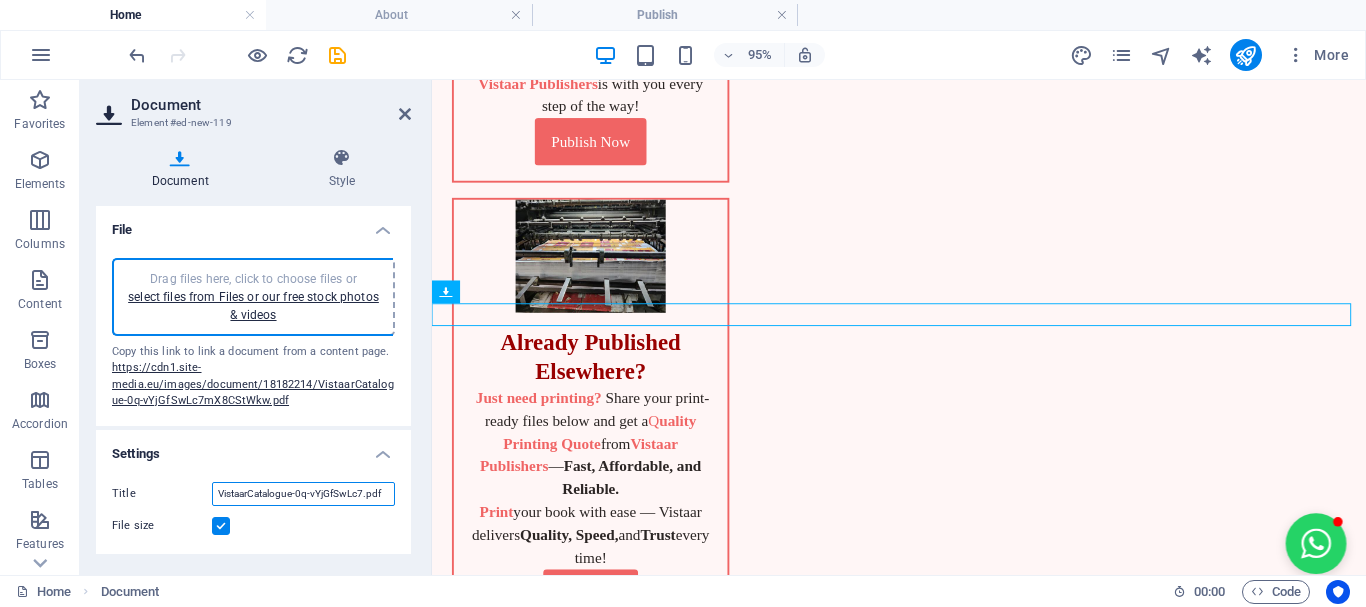 scroll, scrollTop: 0, scrollLeft: 0, axis: both 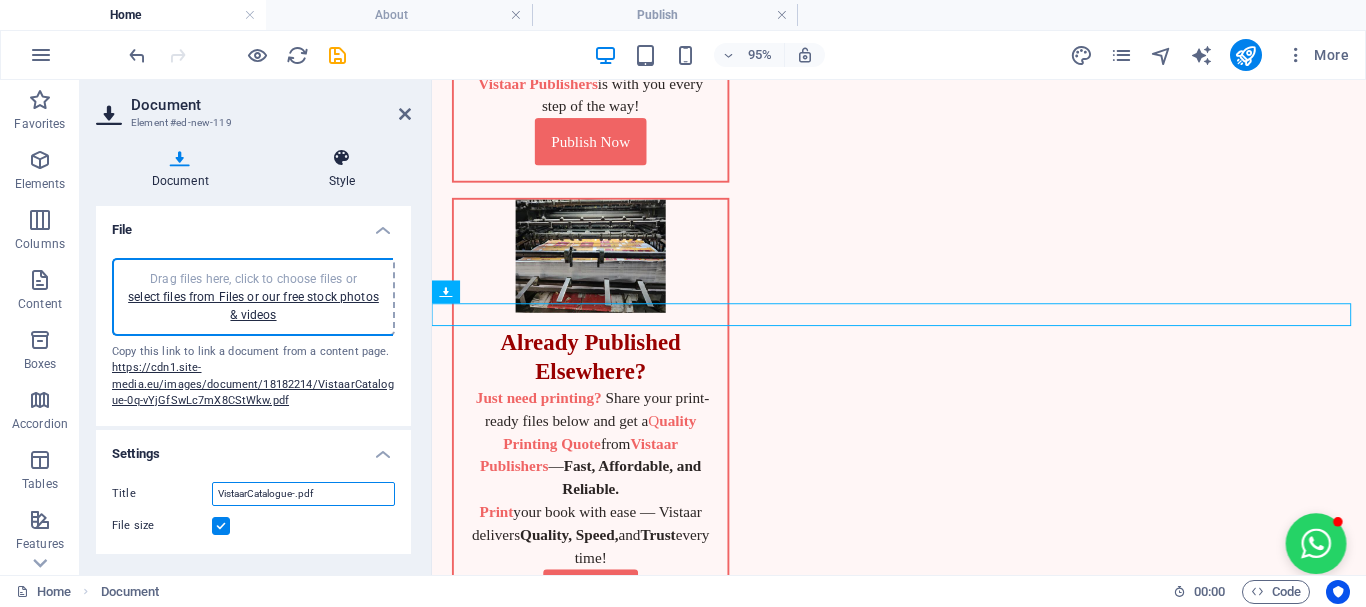 type on "VistaarCatalogue-.pdf" 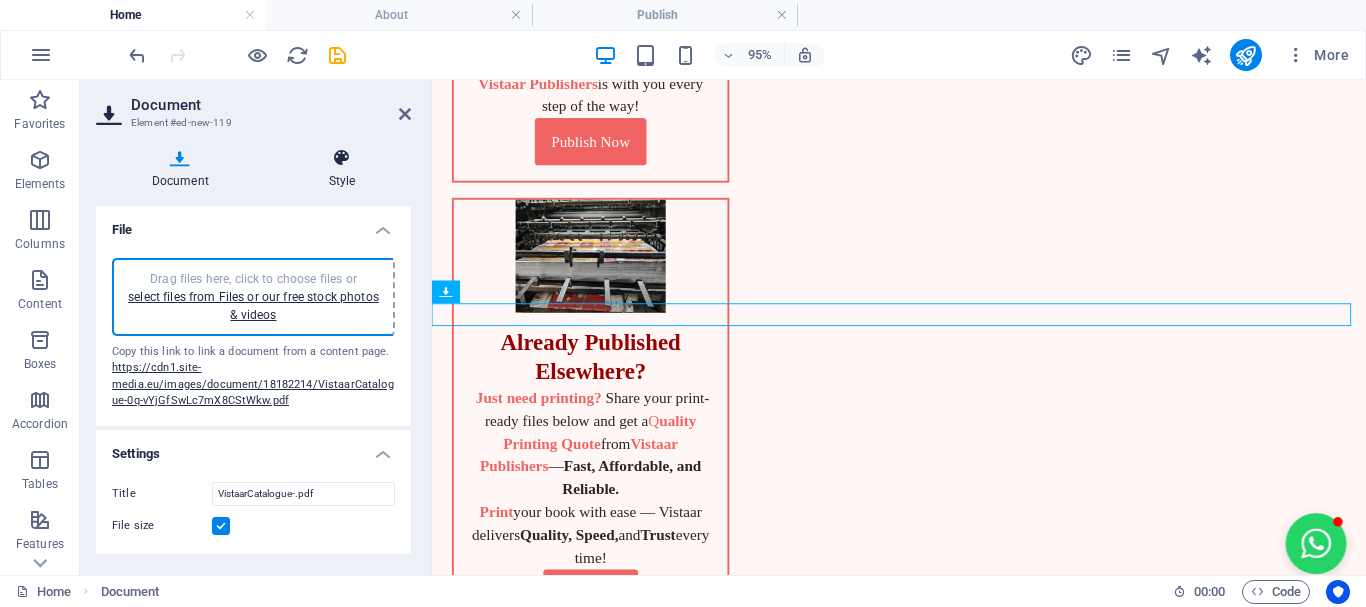 click at bounding box center (342, 158) 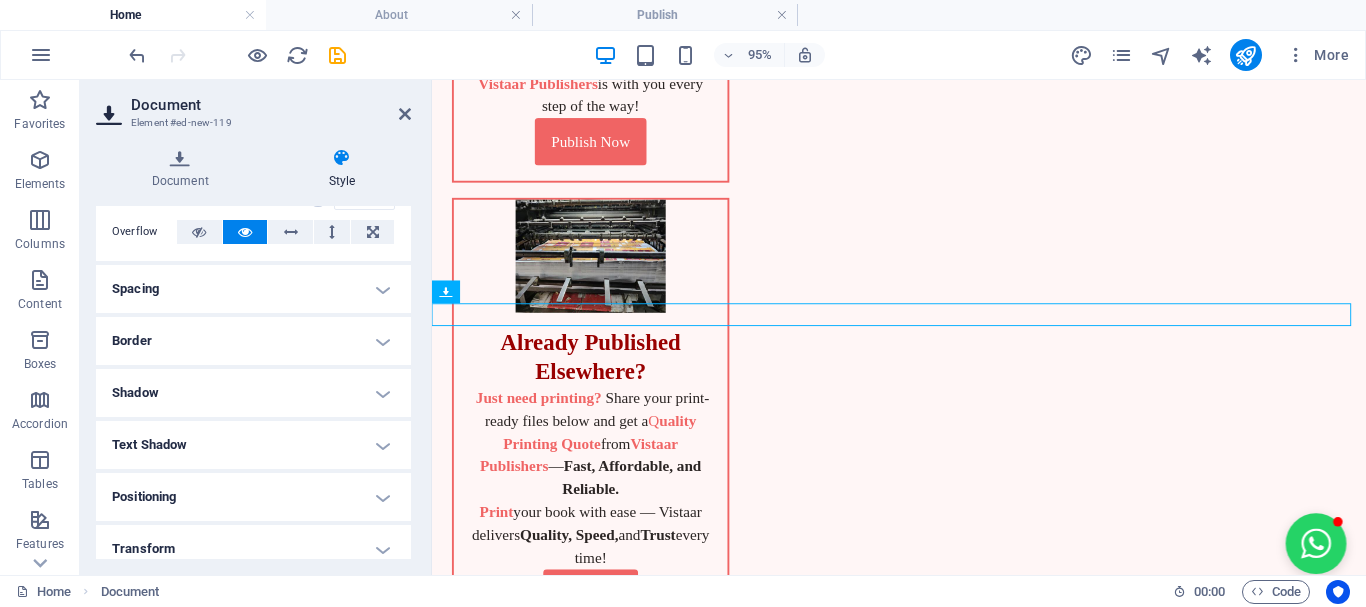 scroll, scrollTop: 0, scrollLeft: 0, axis: both 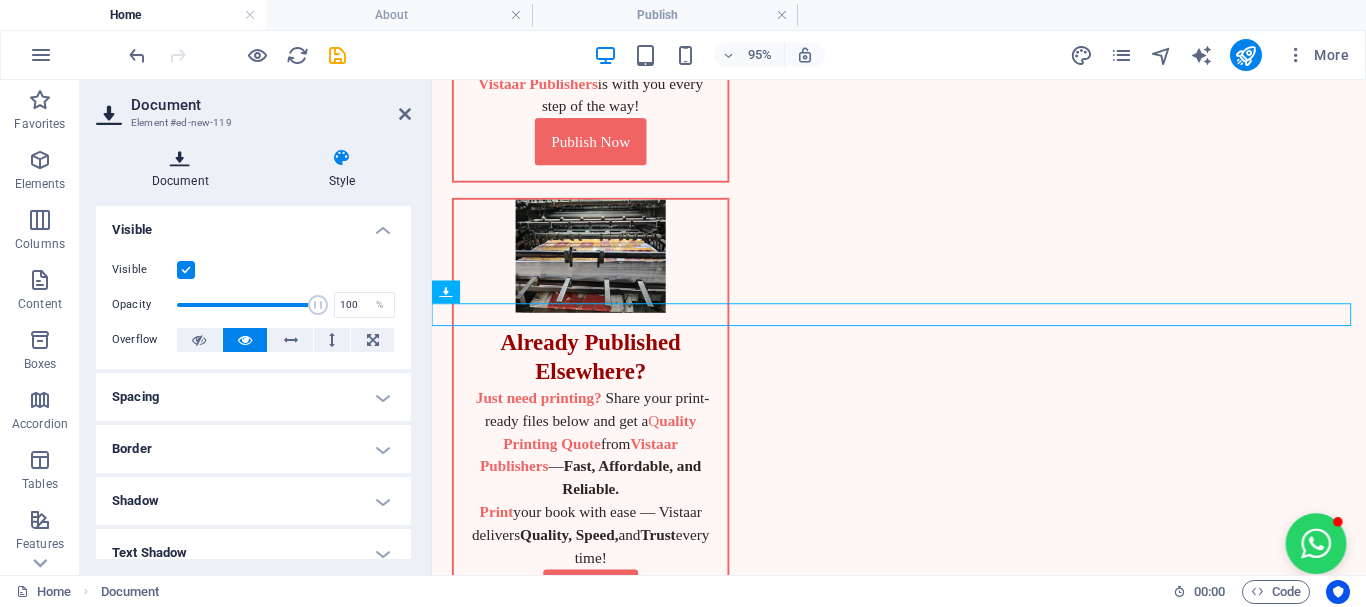 click at bounding box center (180, 158) 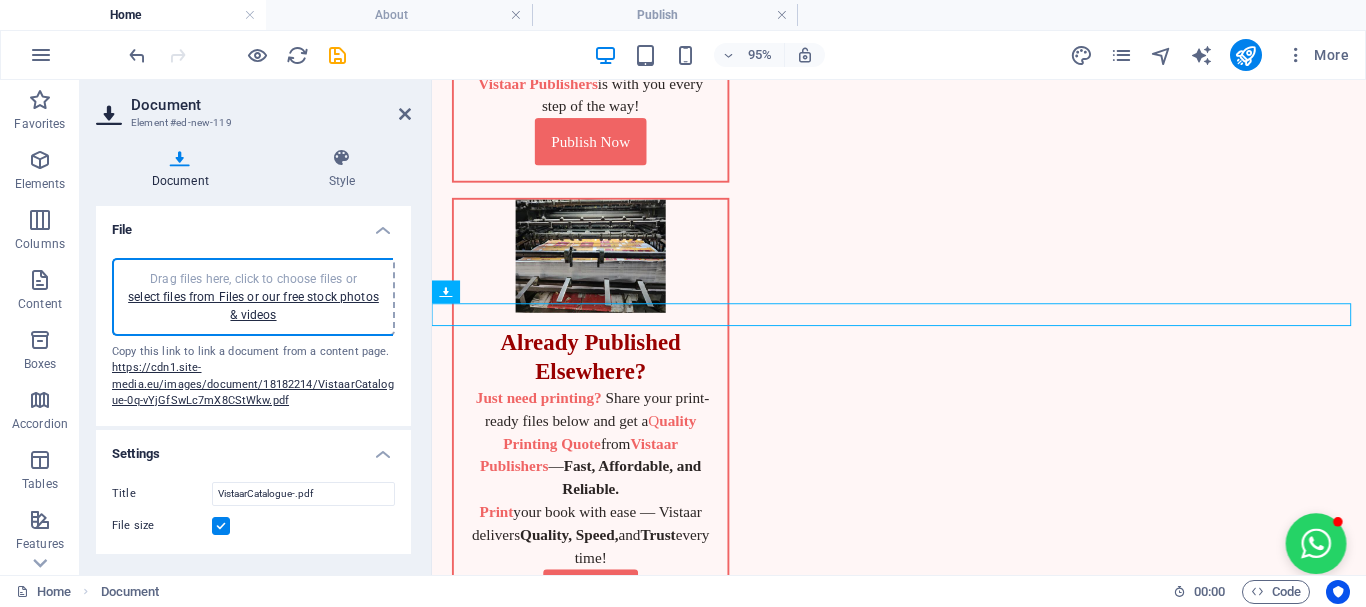 click at bounding box center [221, 526] 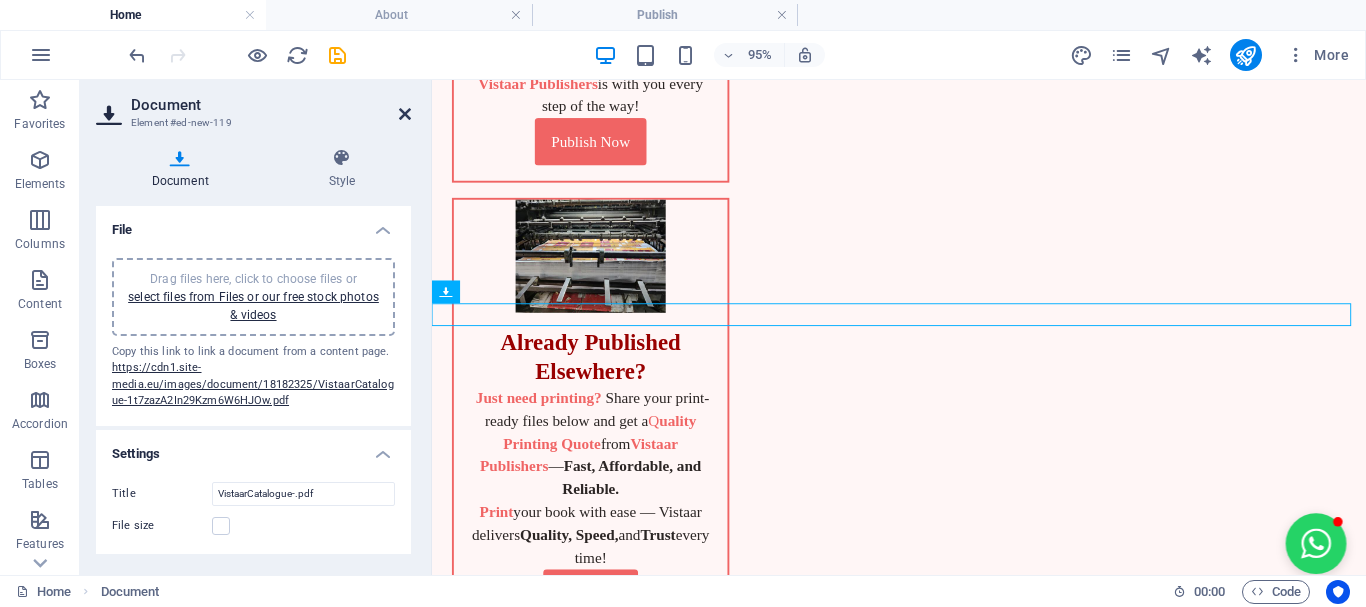 click at bounding box center (405, 114) 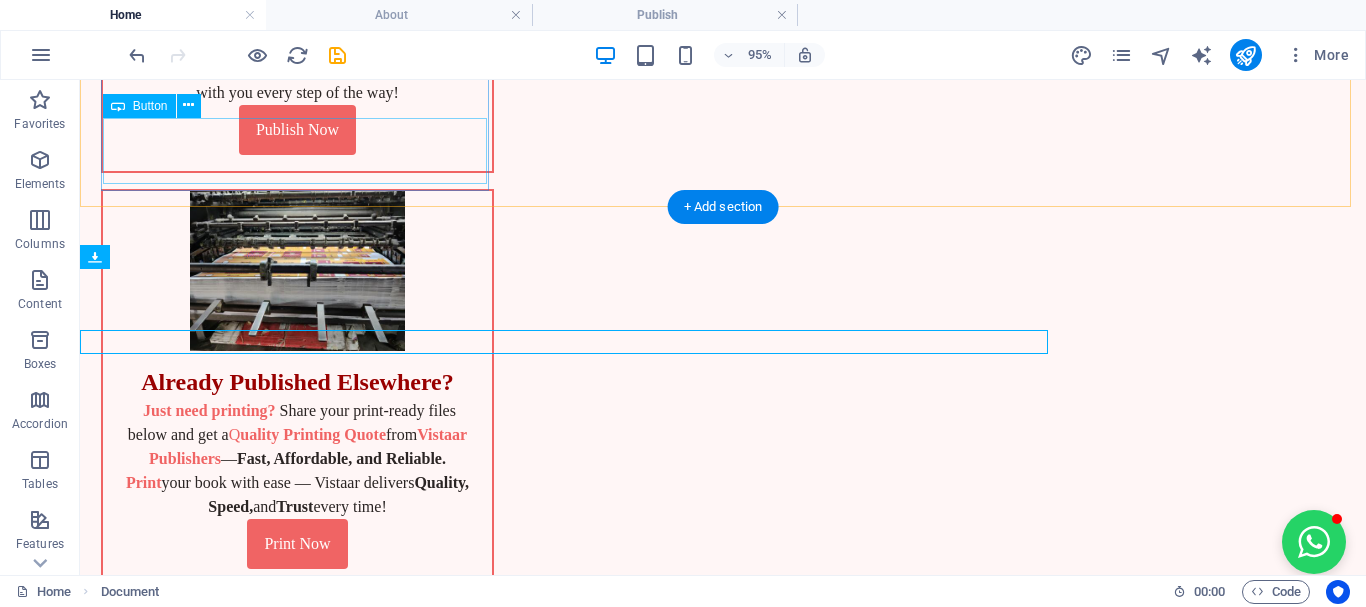 scroll, scrollTop: 484, scrollLeft: 0, axis: vertical 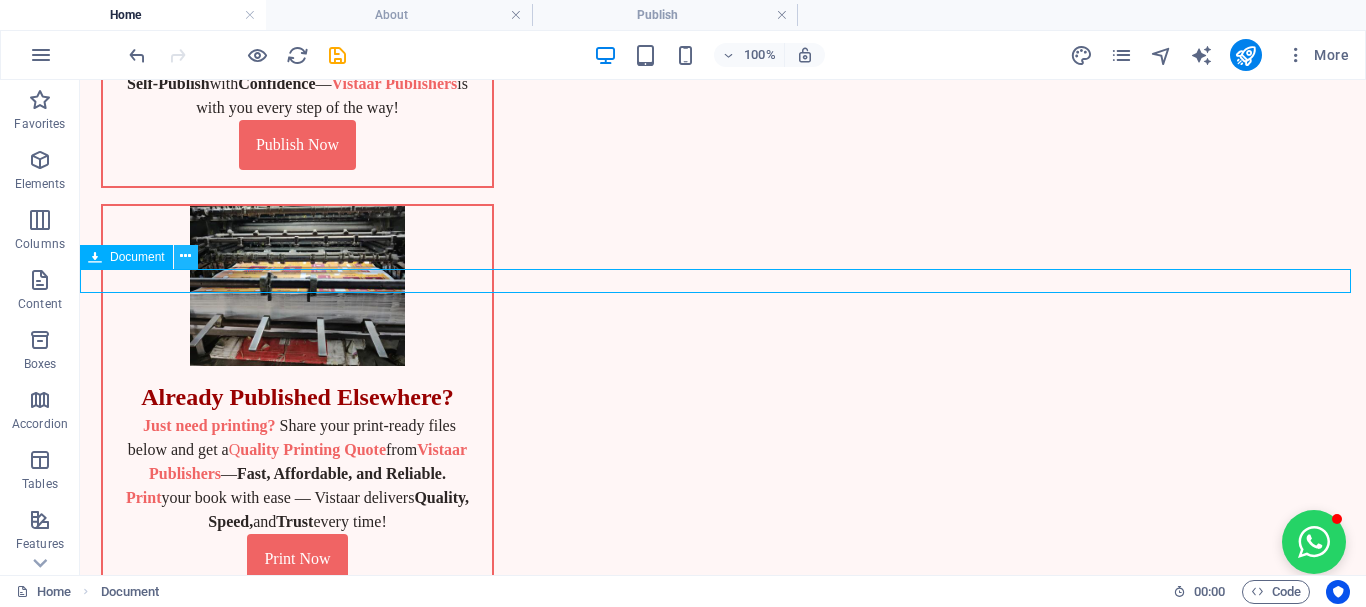 click at bounding box center (185, 256) 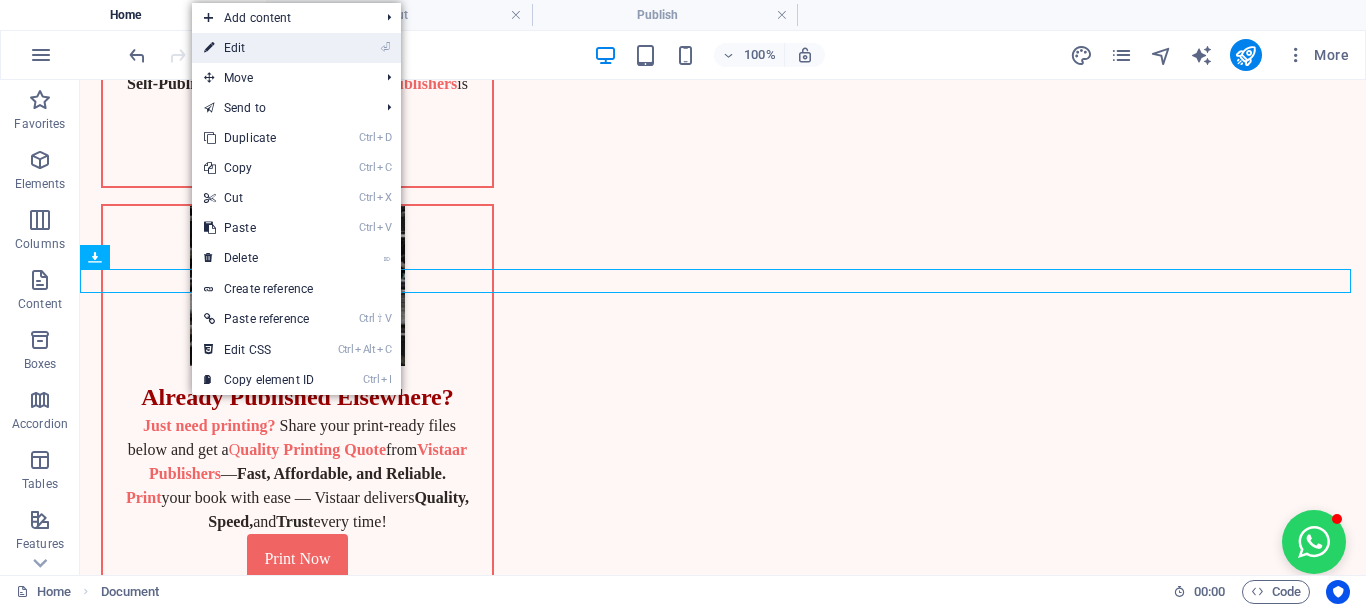 click on "⏎  Edit" at bounding box center [259, 48] 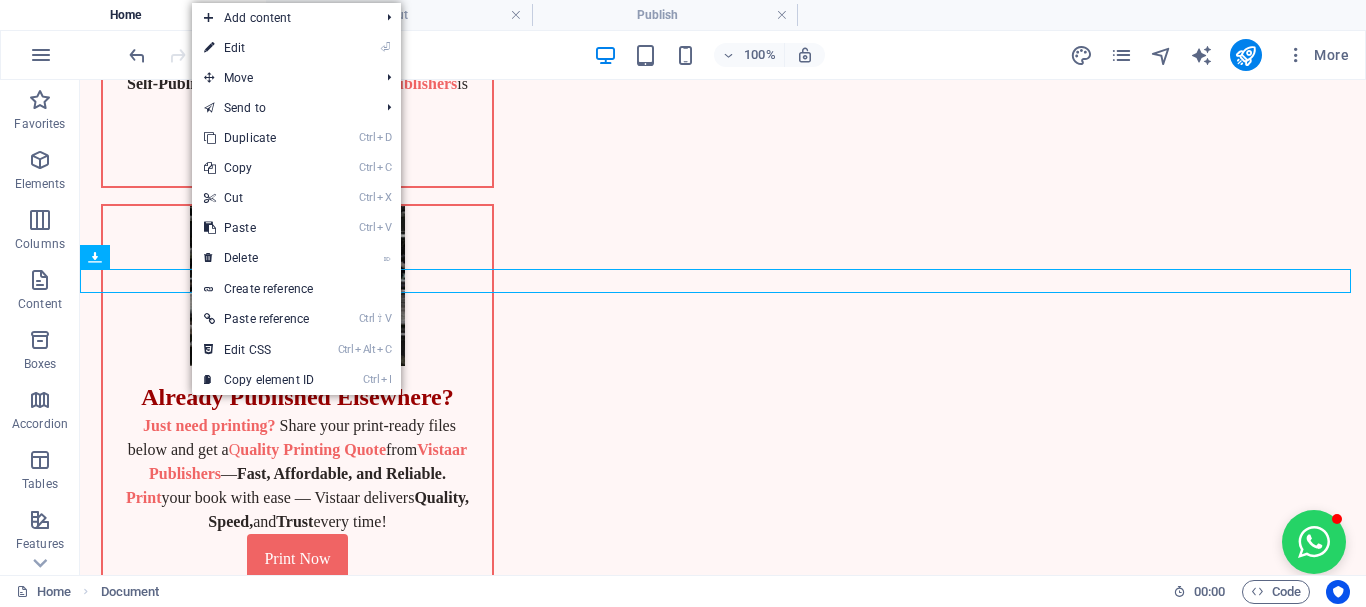 scroll, scrollTop: 499, scrollLeft: 0, axis: vertical 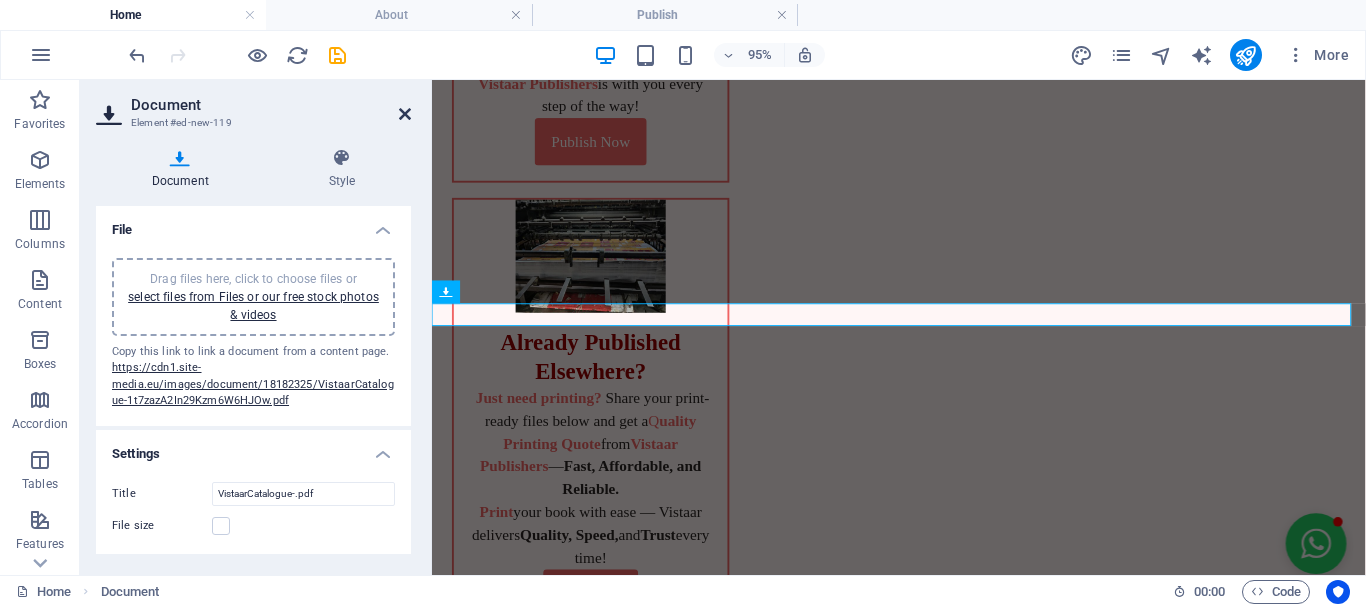 click at bounding box center (405, 114) 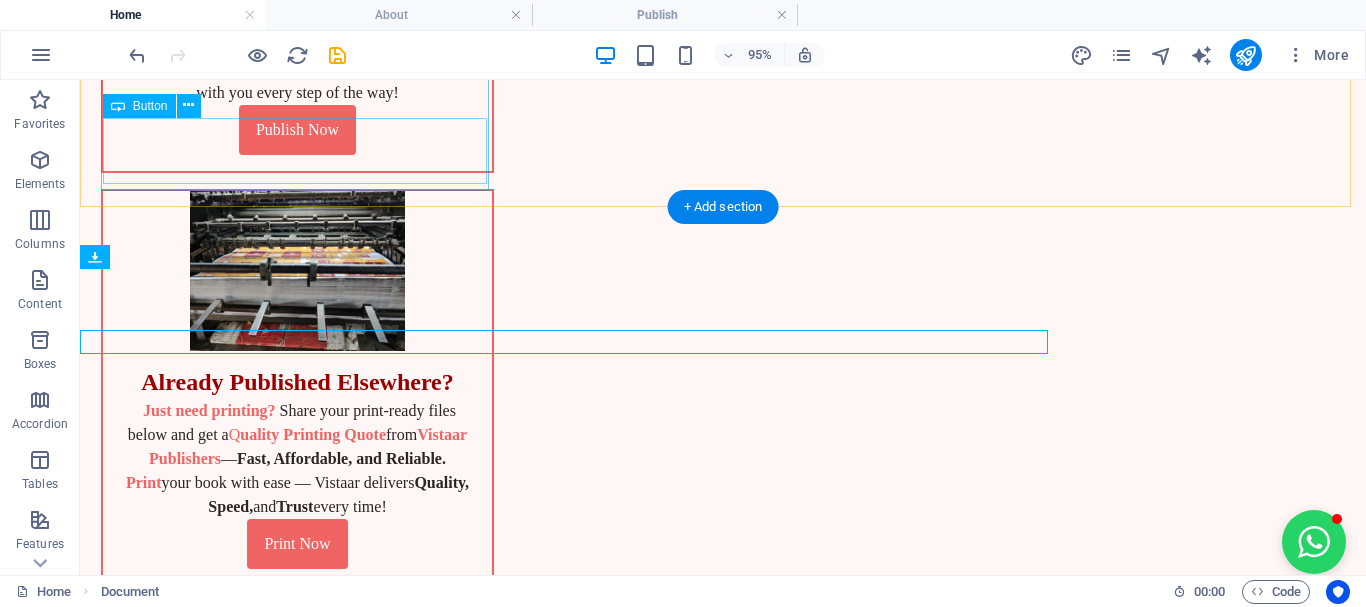 scroll, scrollTop: 484, scrollLeft: 0, axis: vertical 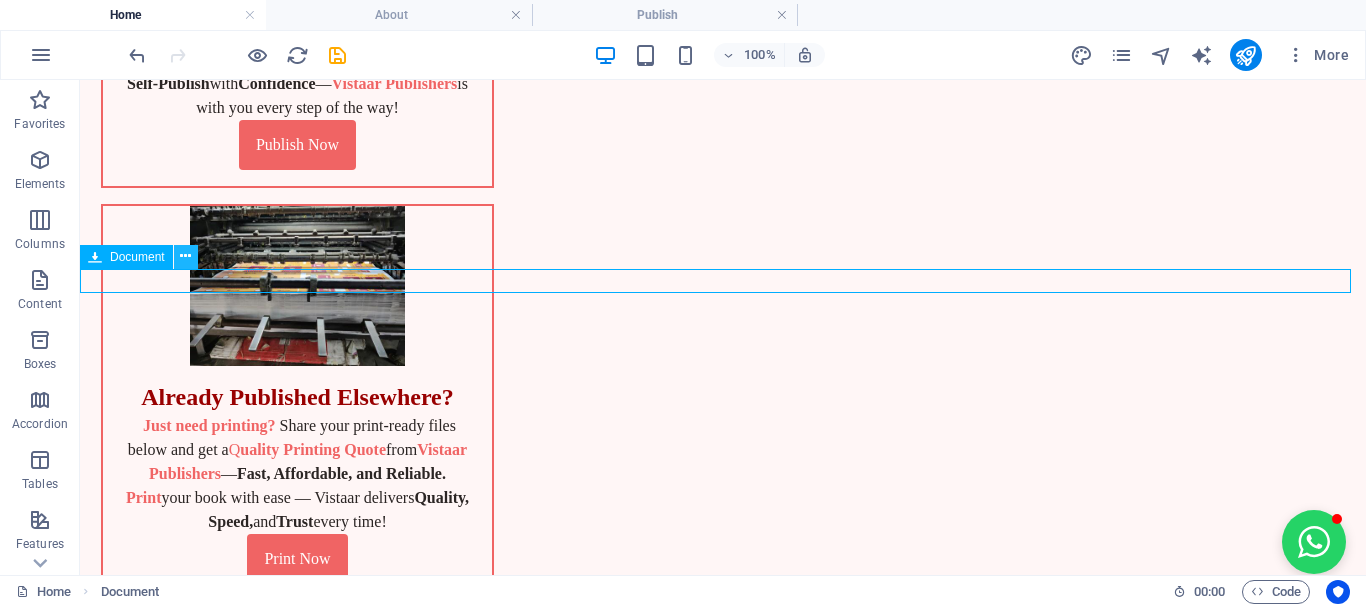 click at bounding box center [185, 256] 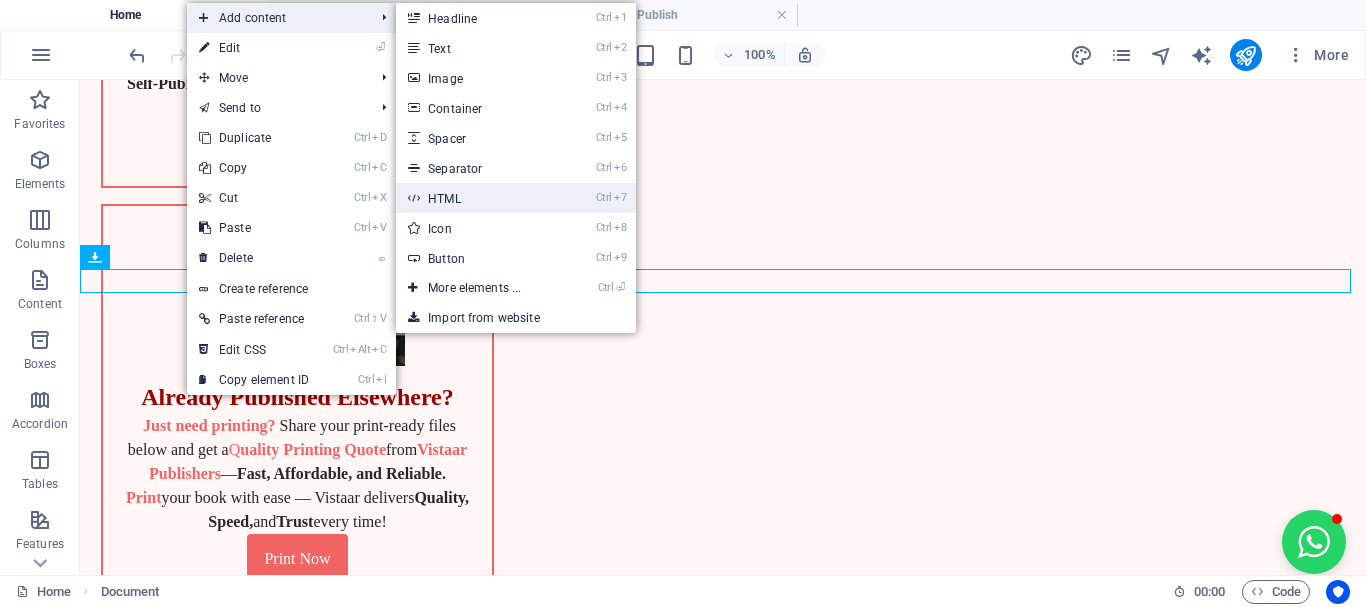 click on "Ctrl 7  HTML" at bounding box center [478, 198] 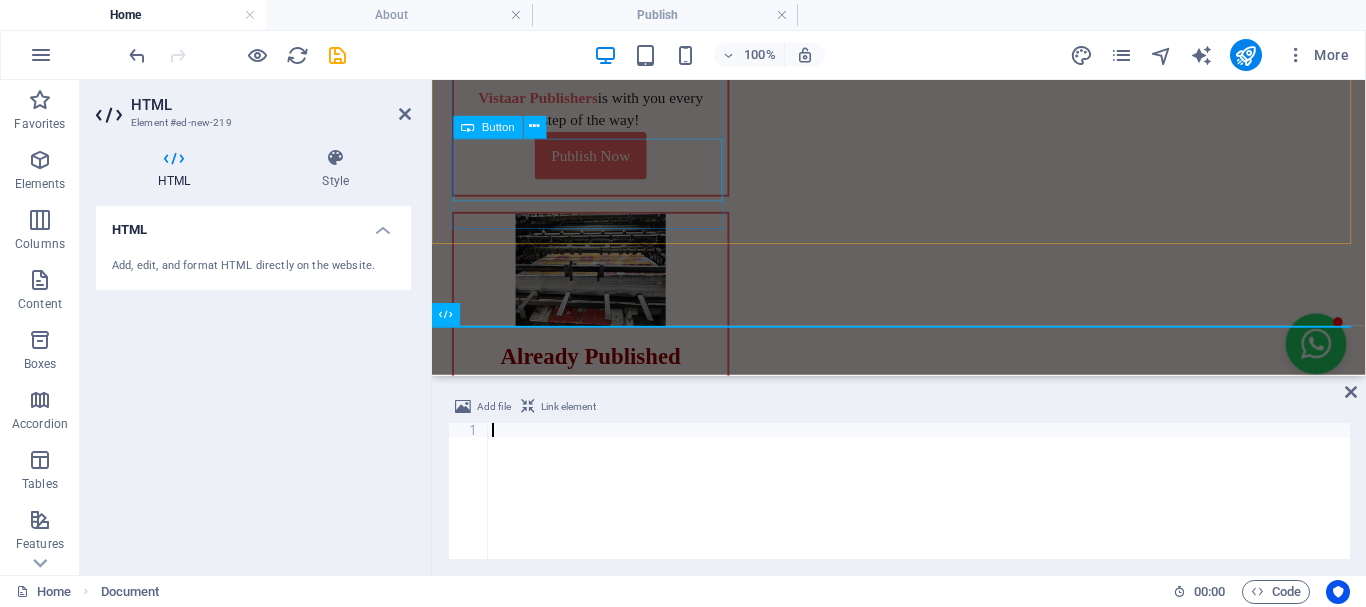 scroll, scrollTop: 499, scrollLeft: 0, axis: vertical 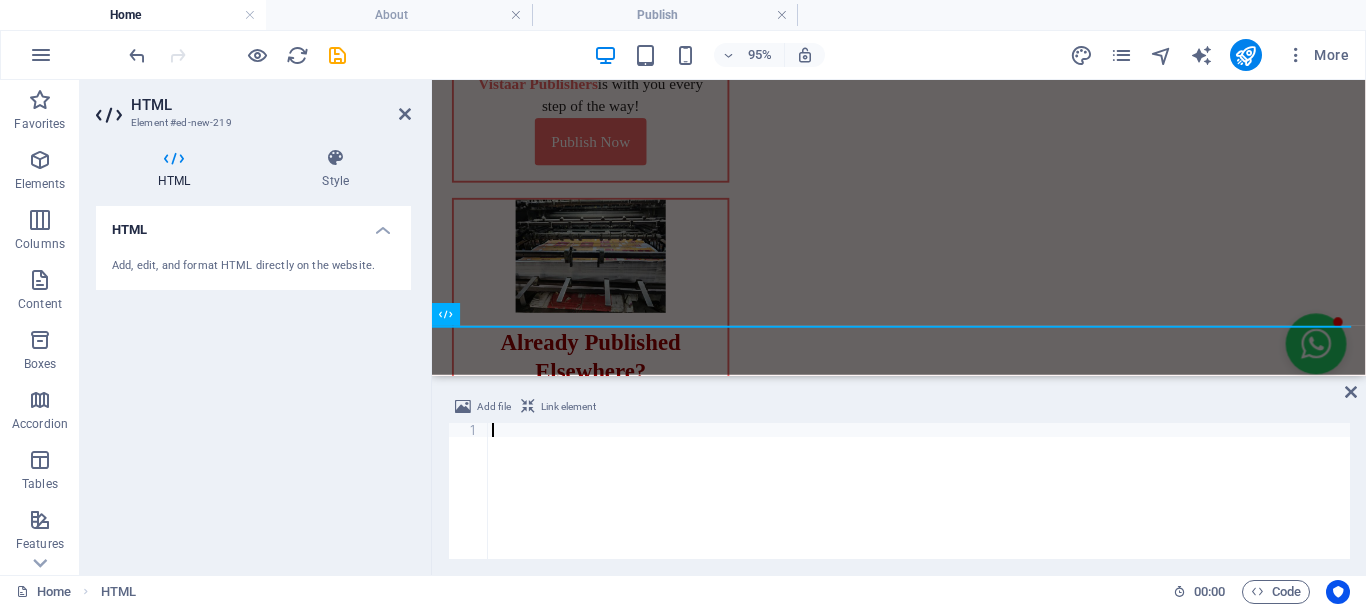 type on "<div style="position:relative;padding-top:0;width:900px;height:500px;"><iframe style="position:absolute;border:none;width:100%;height:100%;left:0;top:0;" src="https://online.fliphtml5.com/VistaarPublishers/vcju/"  seamless="seamless" scrolling="no" frameborder="0" allowtransparency="true" allowfullscreen="true" ></iframe></div>" 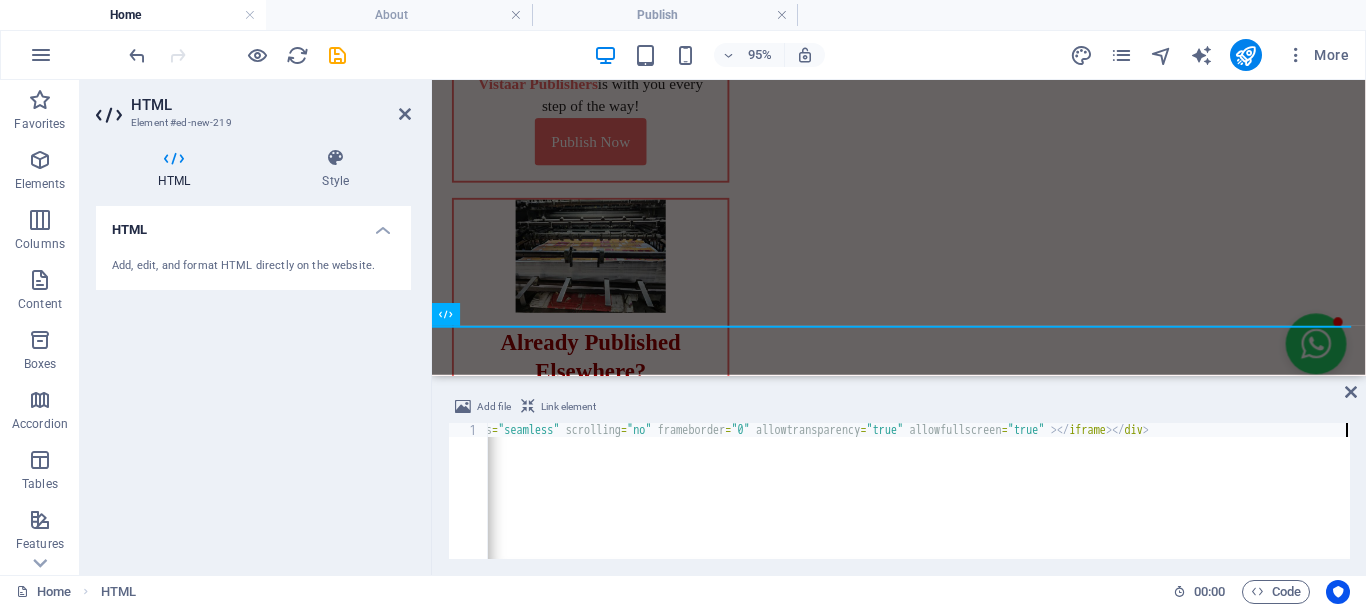 scroll, scrollTop: 0, scrollLeft: 1363, axis: horizontal 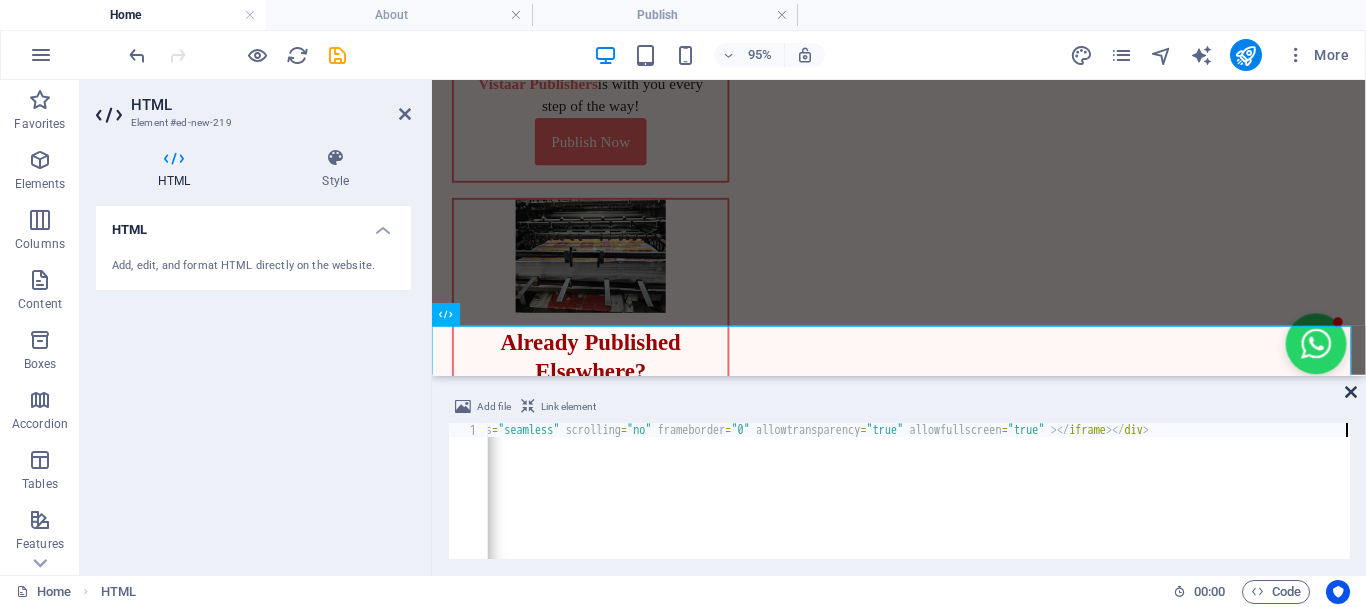 click at bounding box center (1351, 392) 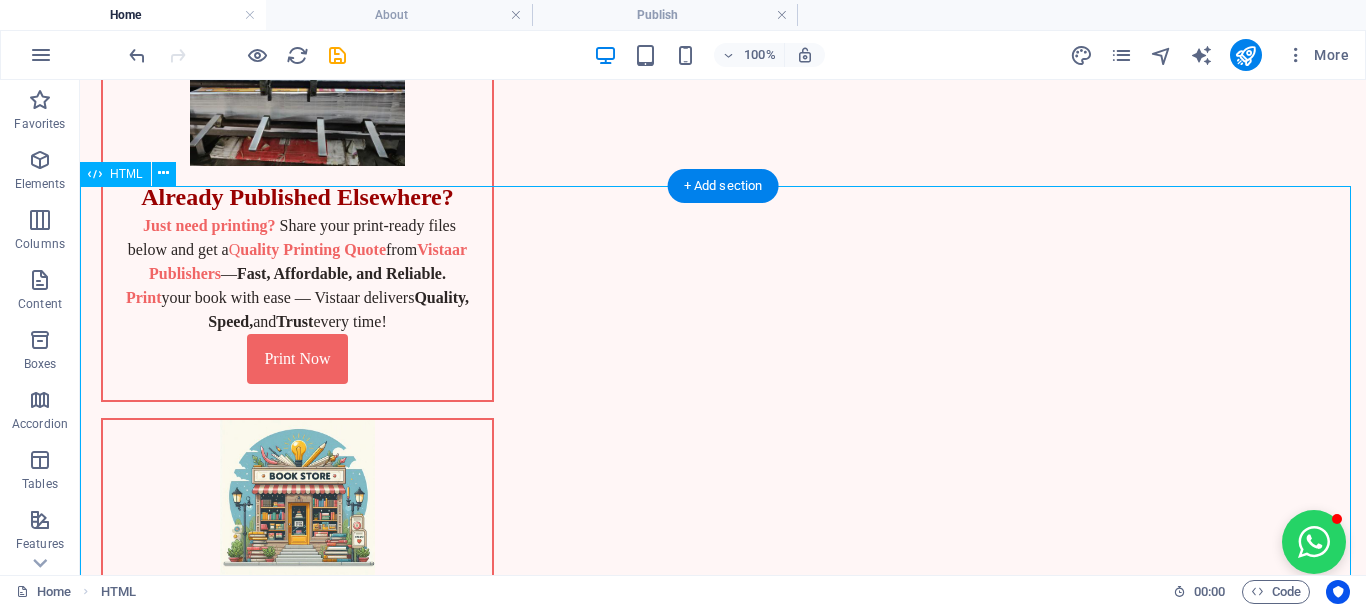scroll, scrollTop: 584, scrollLeft: 0, axis: vertical 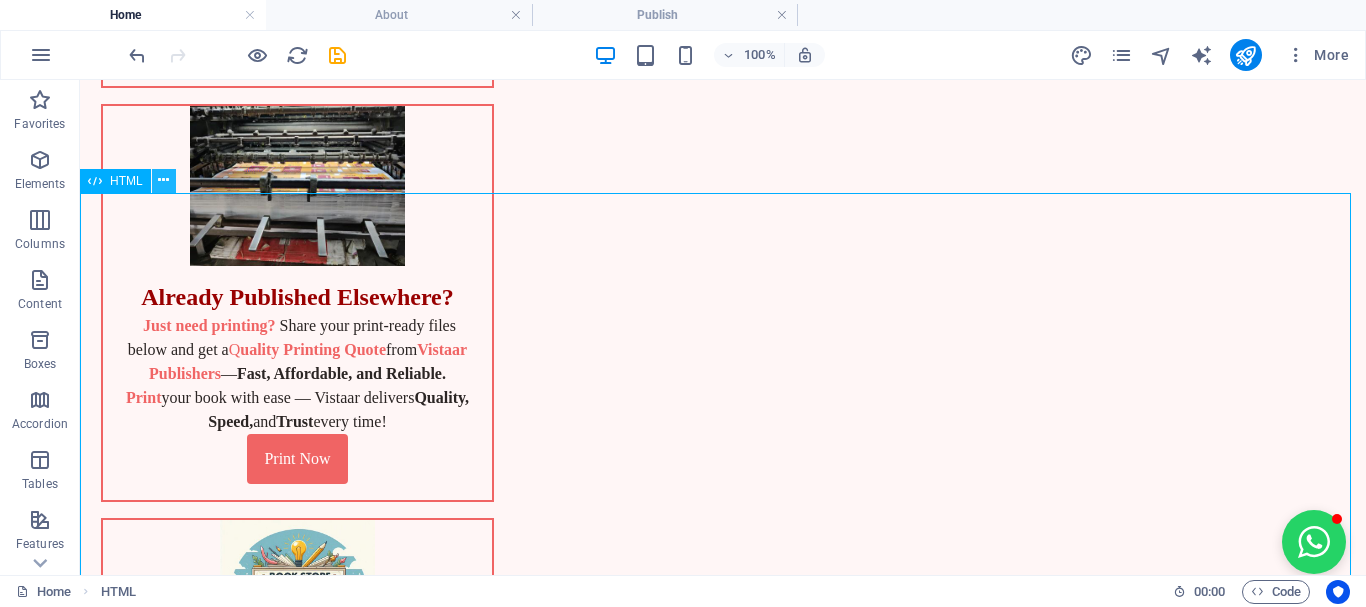 click at bounding box center [163, 180] 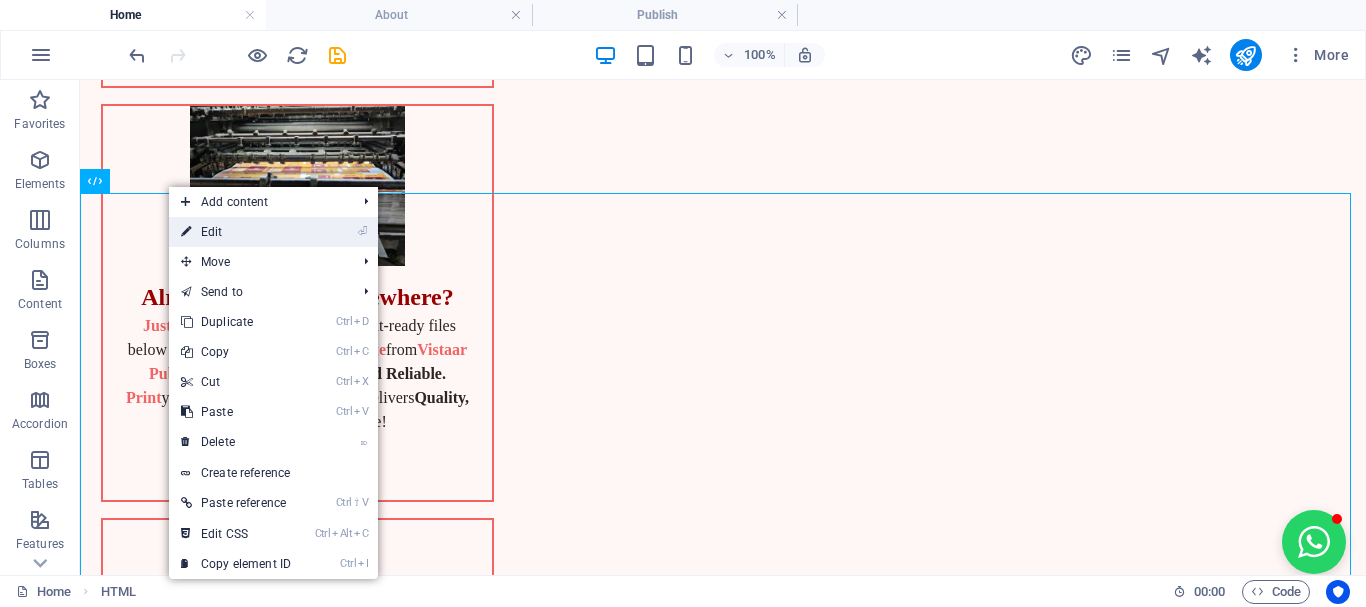 click on "⏎  Edit" at bounding box center [236, 232] 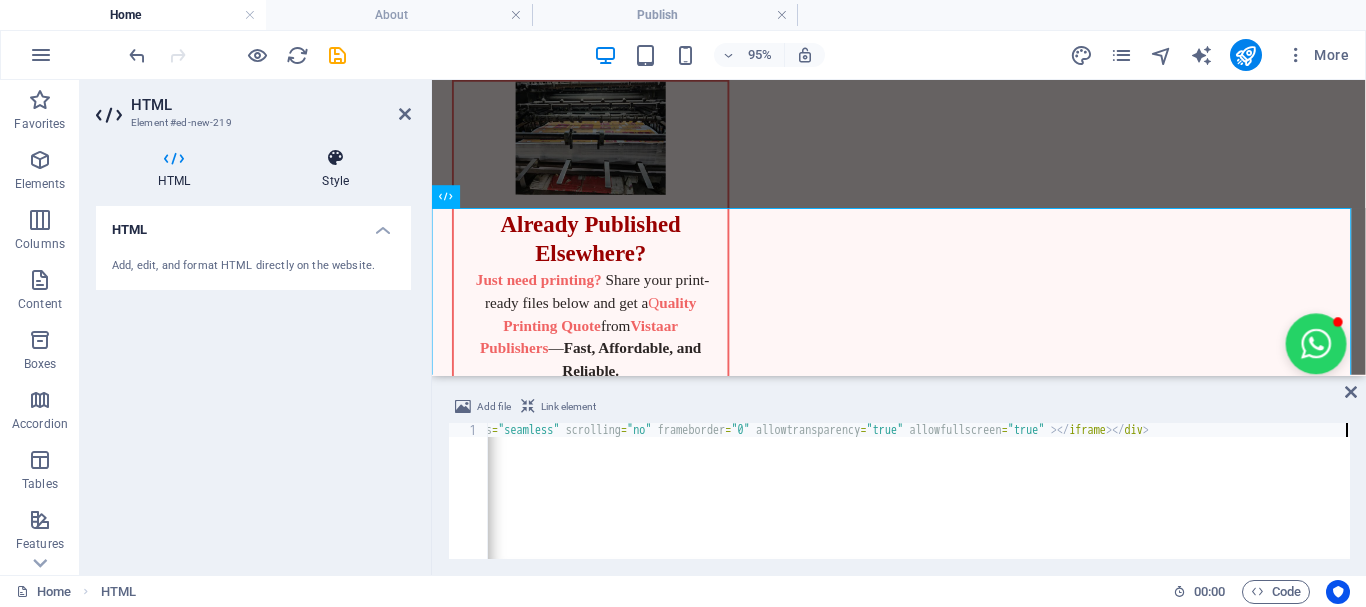 click at bounding box center [335, 158] 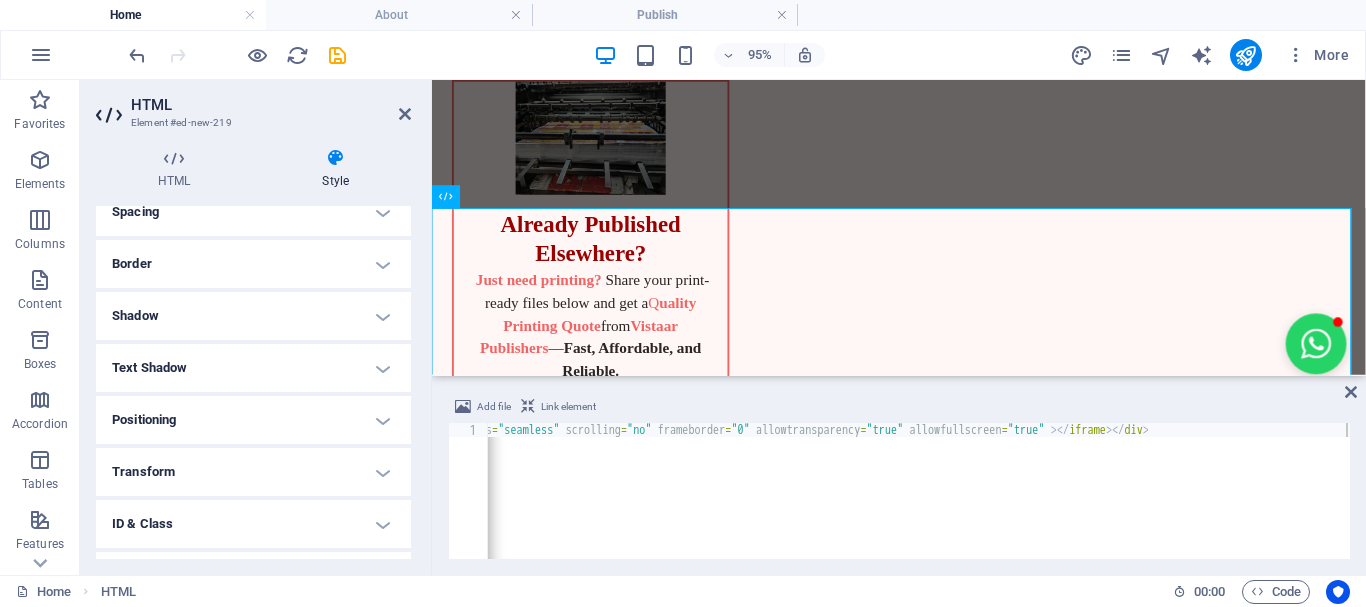 scroll, scrollTop: 278, scrollLeft: 0, axis: vertical 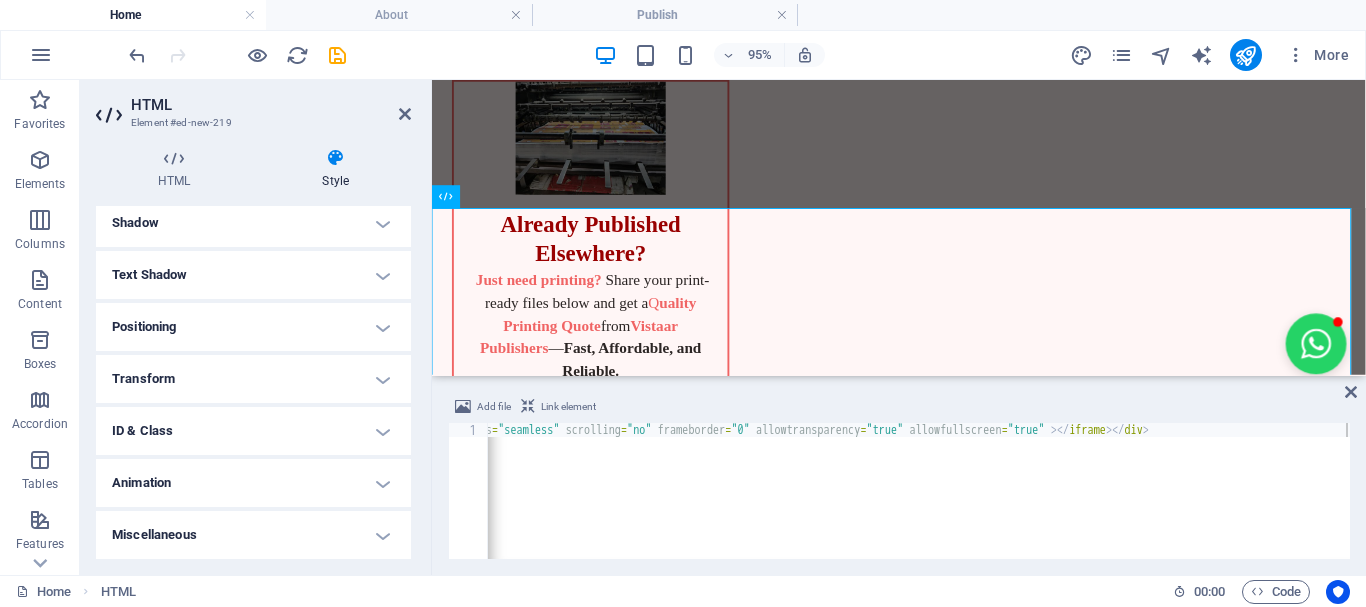 click on "Positioning" at bounding box center [253, 327] 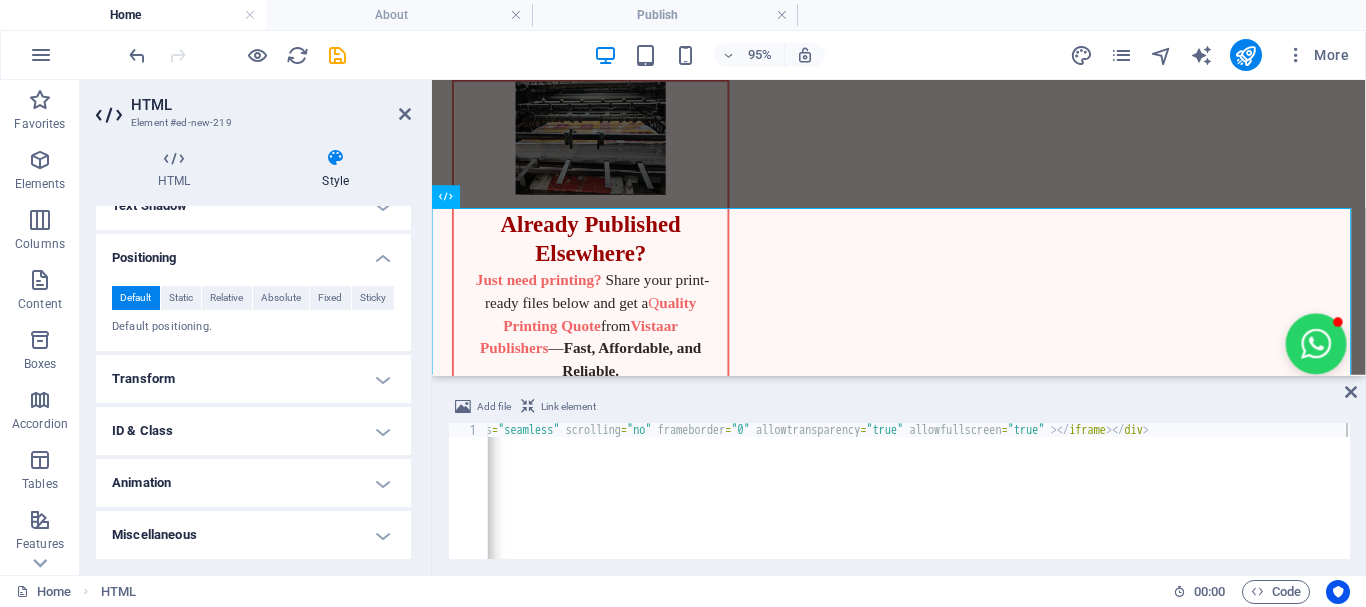 scroll, scrollTop: 0, scrollLeft: 0, axis: both 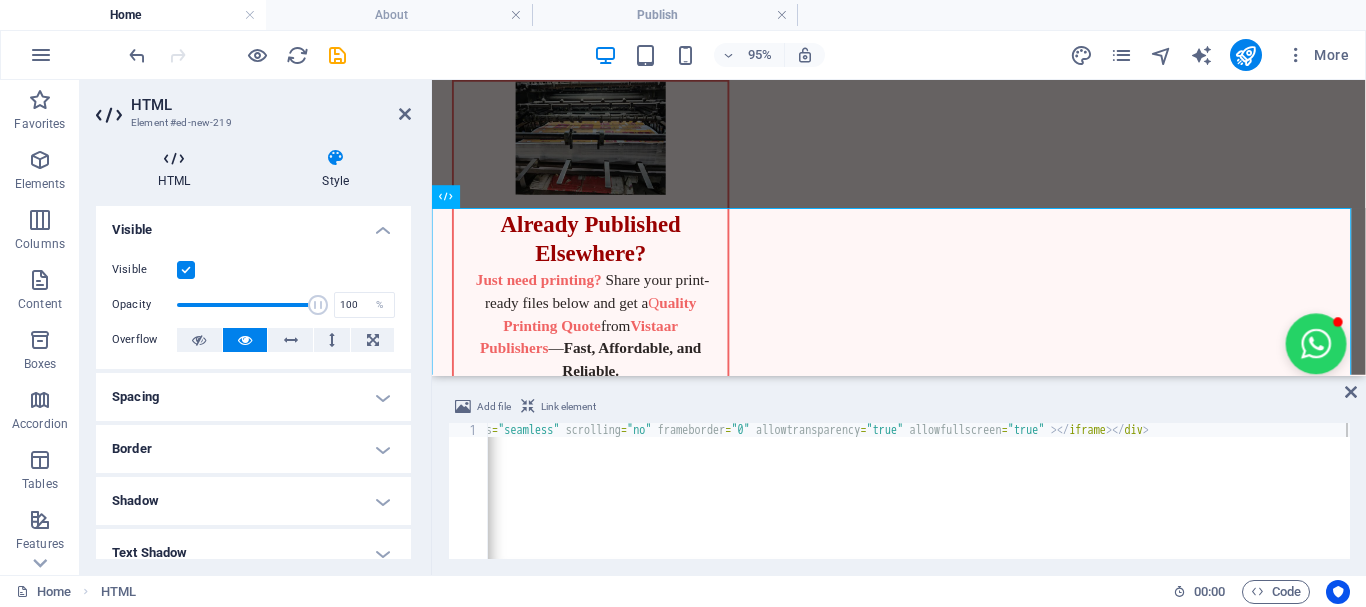 click on "HTML" at bounding box center [178, 169] 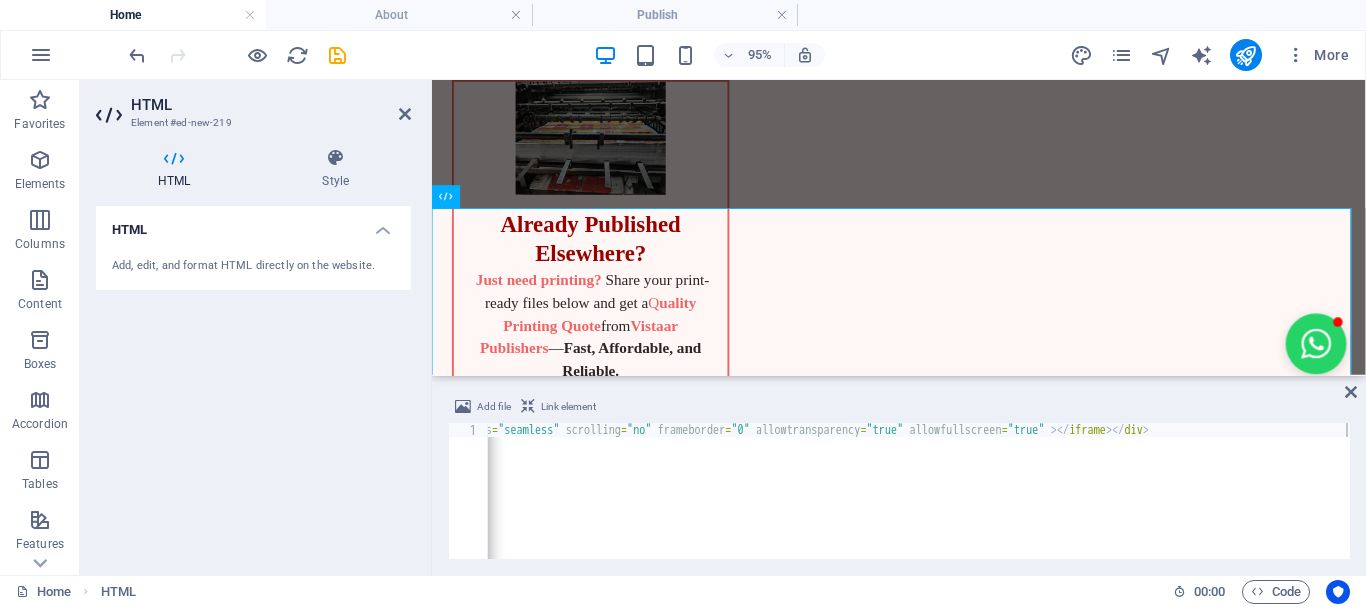 click on "Add, edit, and format HTML directly on the website." at bounding box center [253, 266] 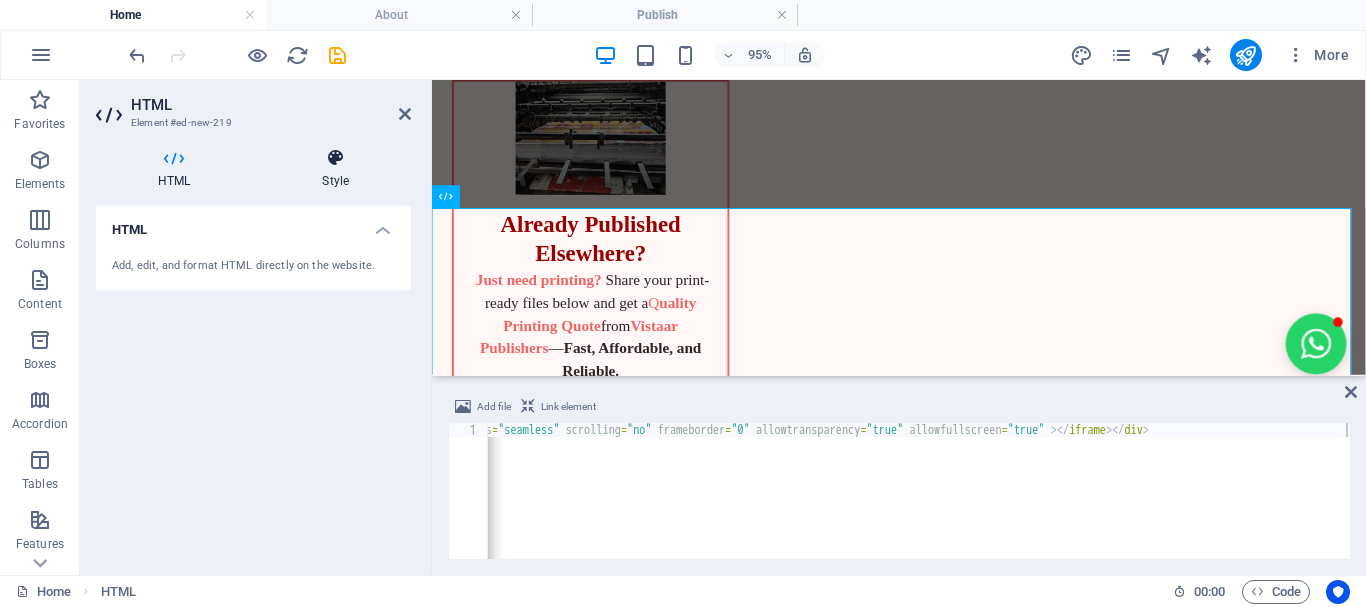 click at bounding box center (335, 158) 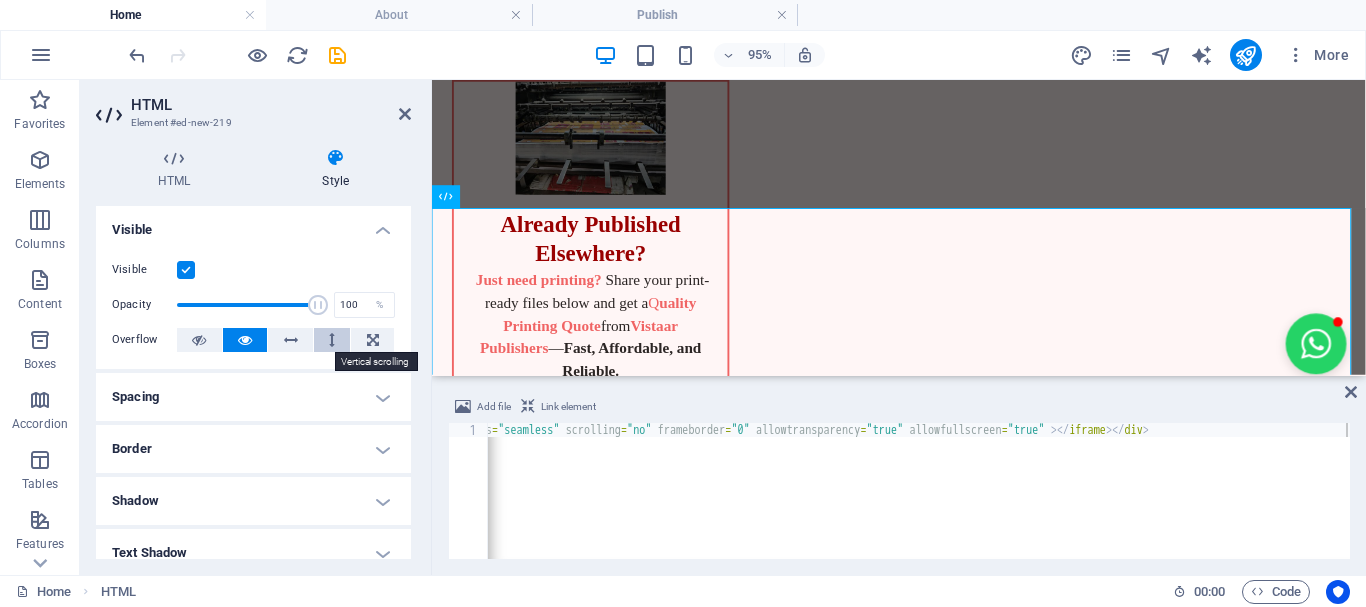 click at bounding box center [332, 340] 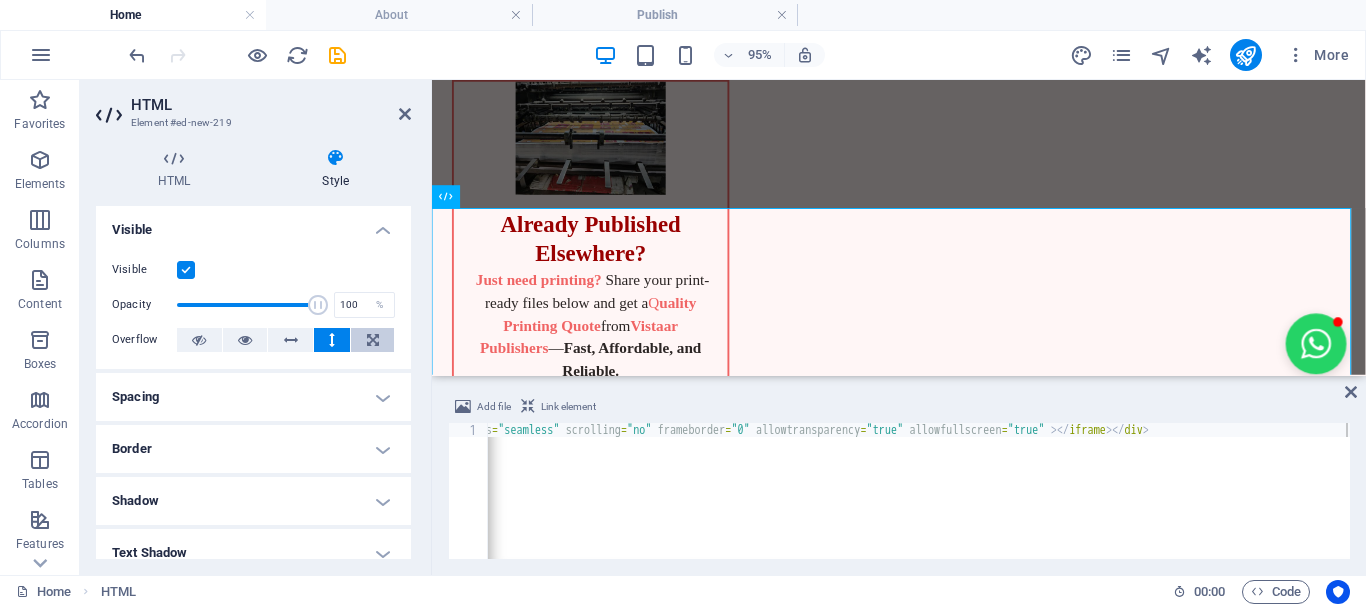 click at bounding box center [373, 340] 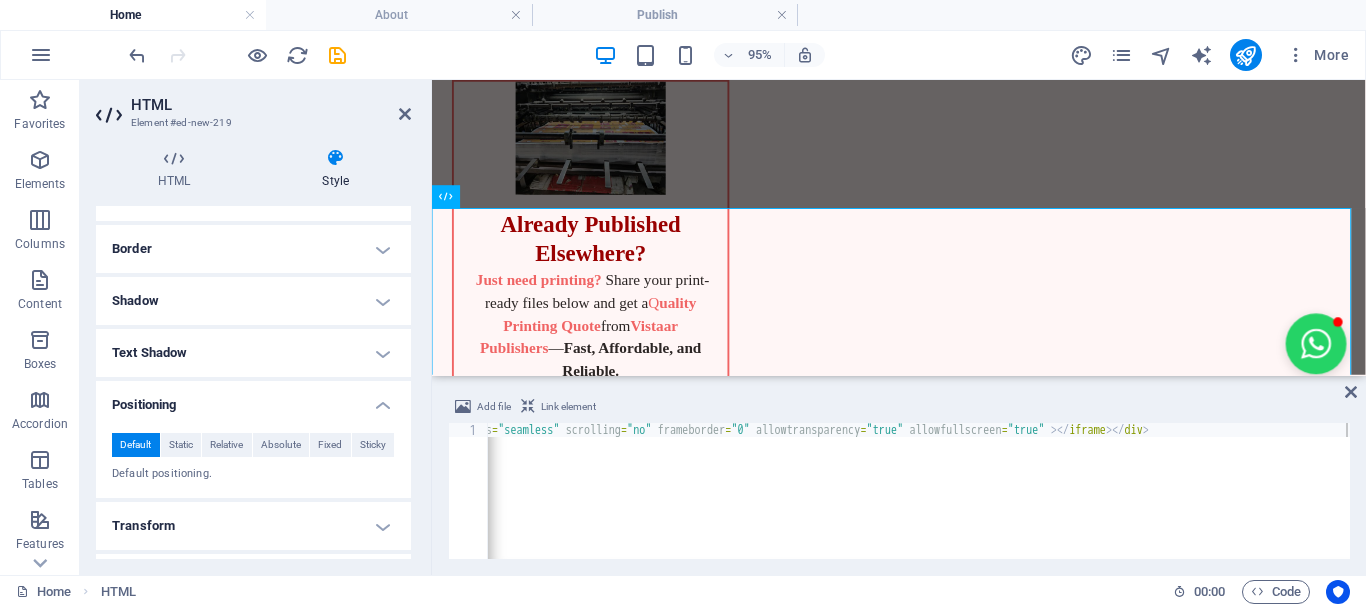 scroll, scrollTop: 300, scrollLeft: 0, axis: vertical 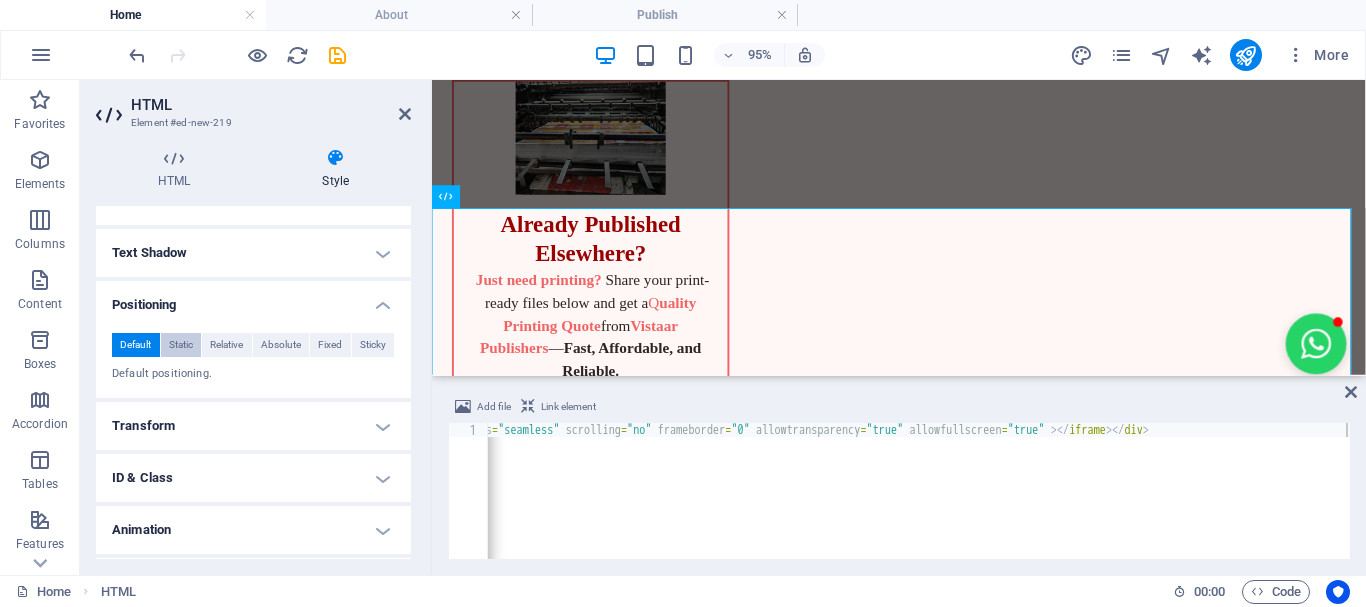 click on "Static" at bounding box center (181, 345) 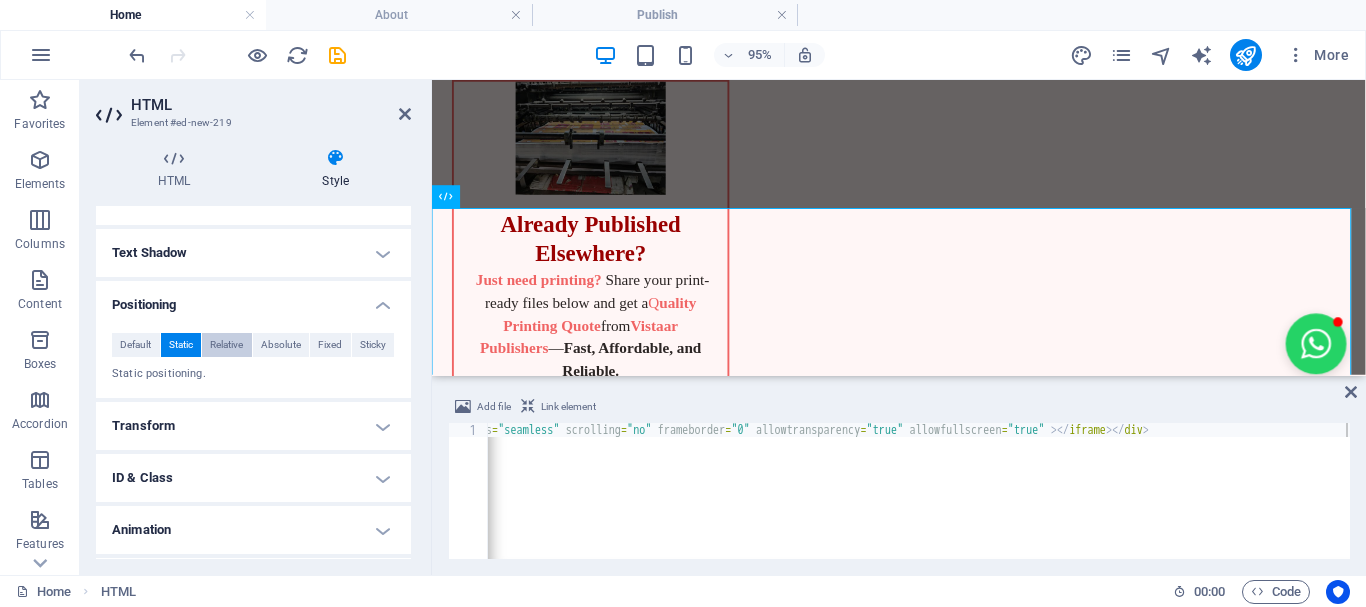 click on "Relative" at bounding box center [226, 345] 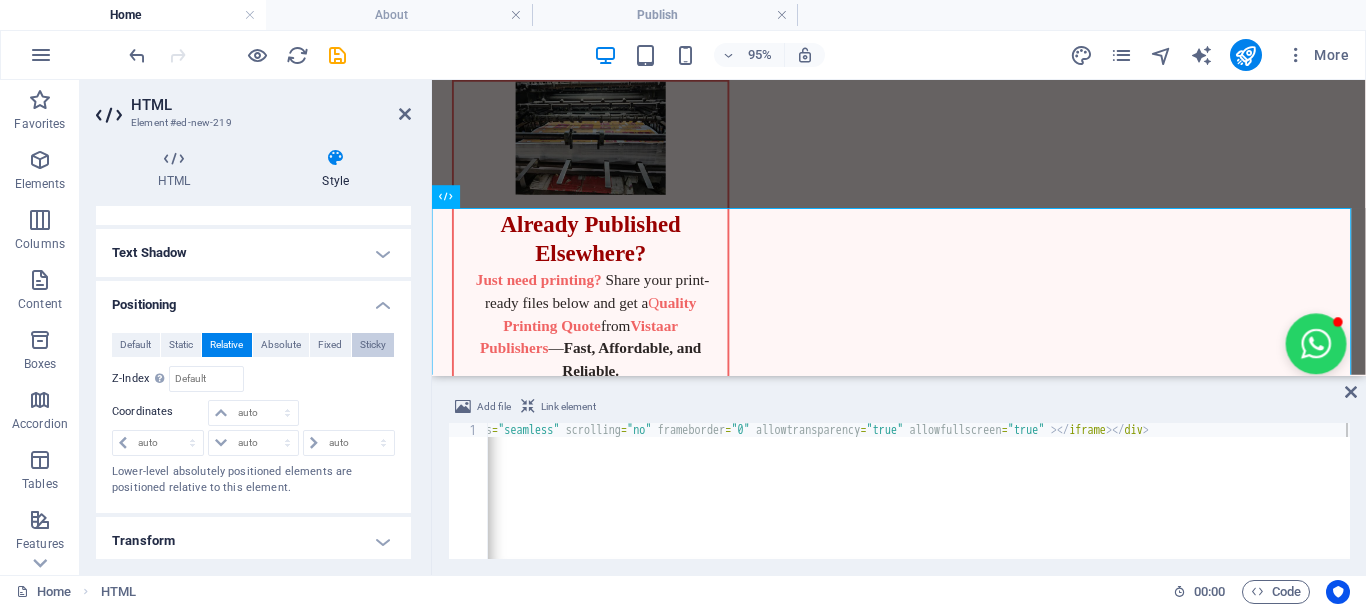 click on "Sticky" at bounding box center (373, 345) 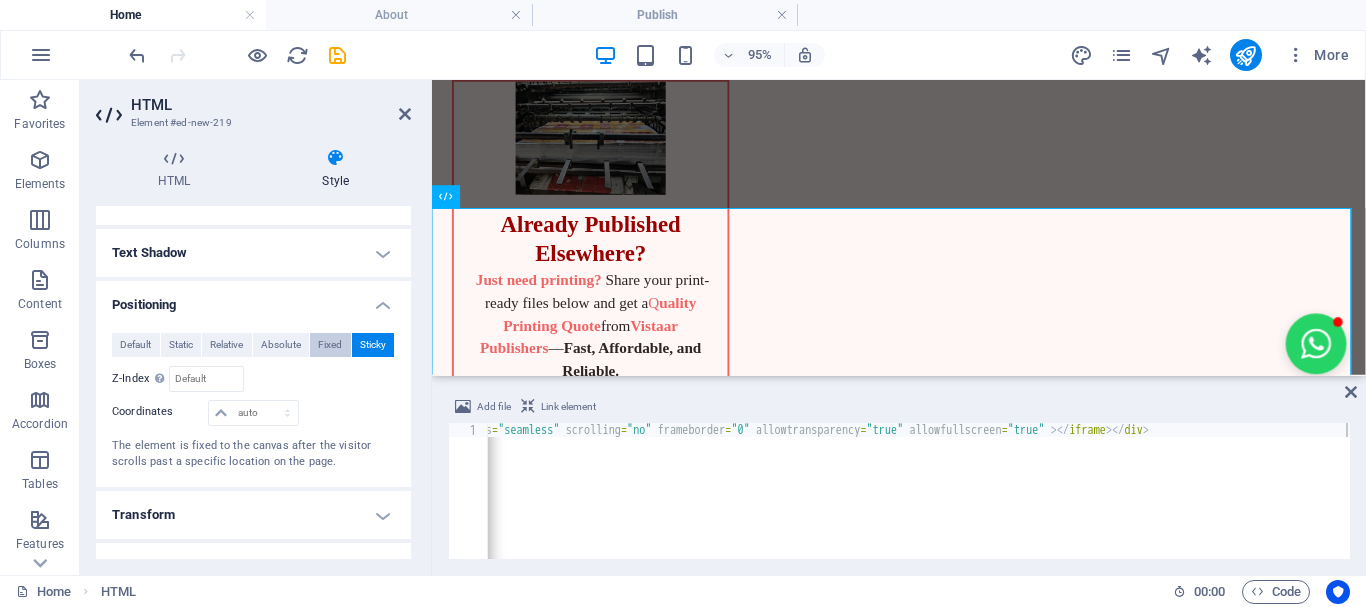 click on "Fixed" at bounding box center [330, 345] 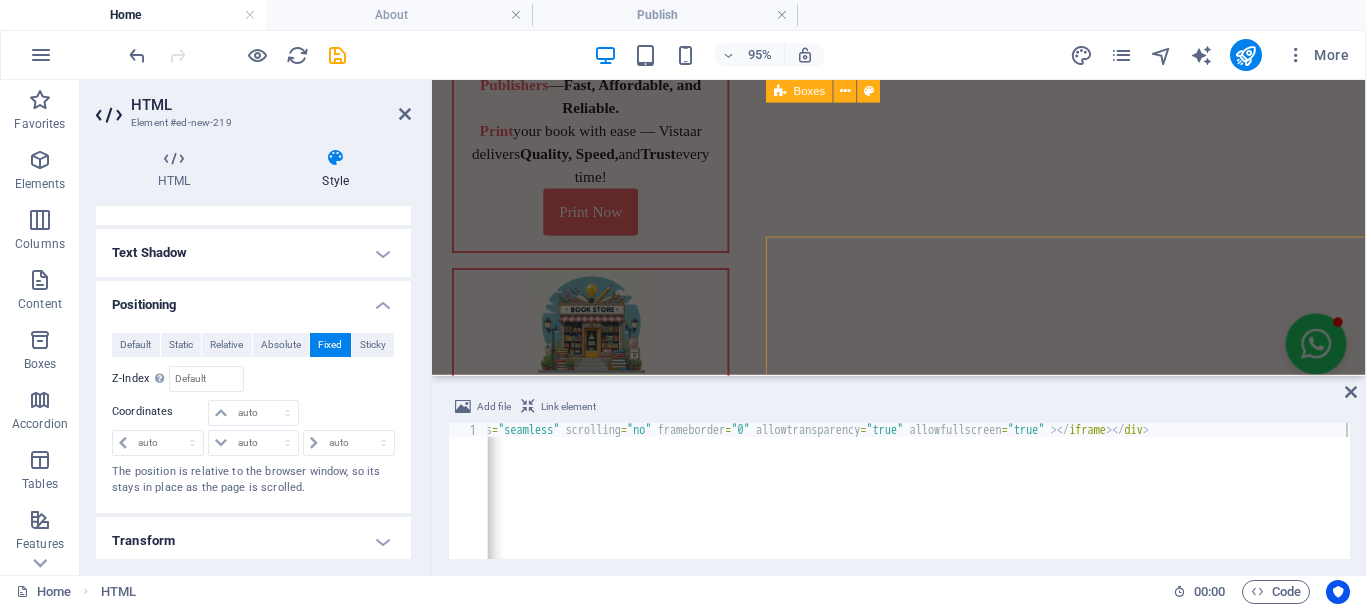 scroll, scrollTop: 600, scrollLeft: 0, axis: vertical 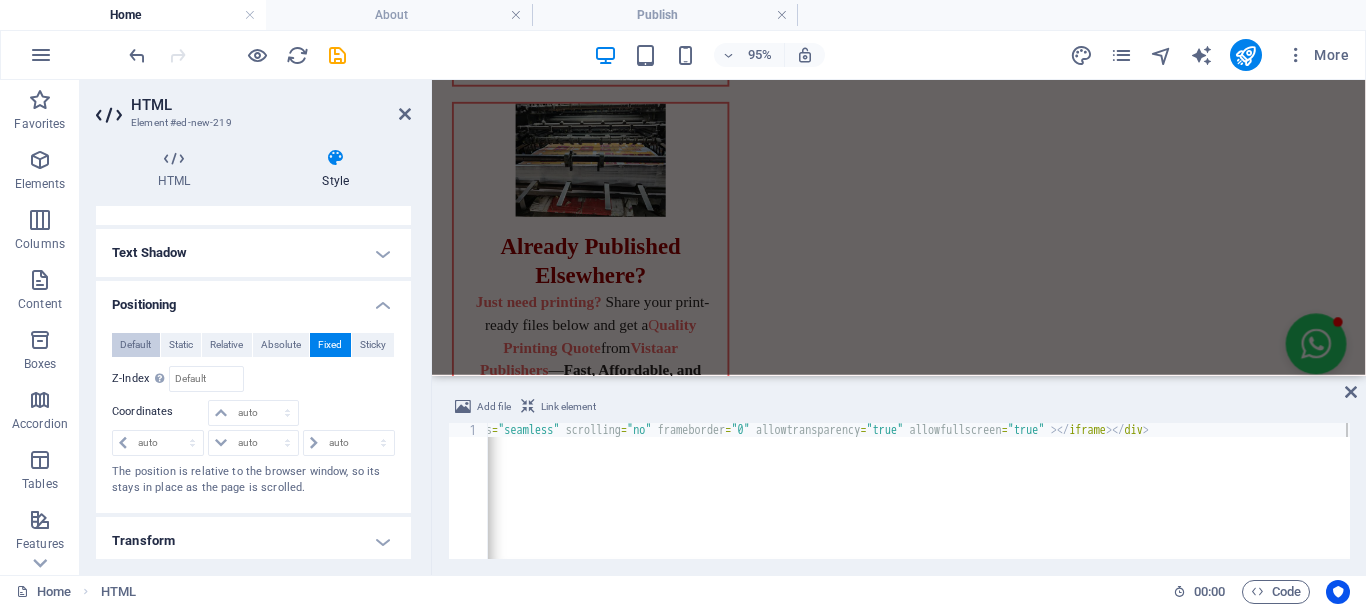 click on "Default" at bounding box center (135, 345) 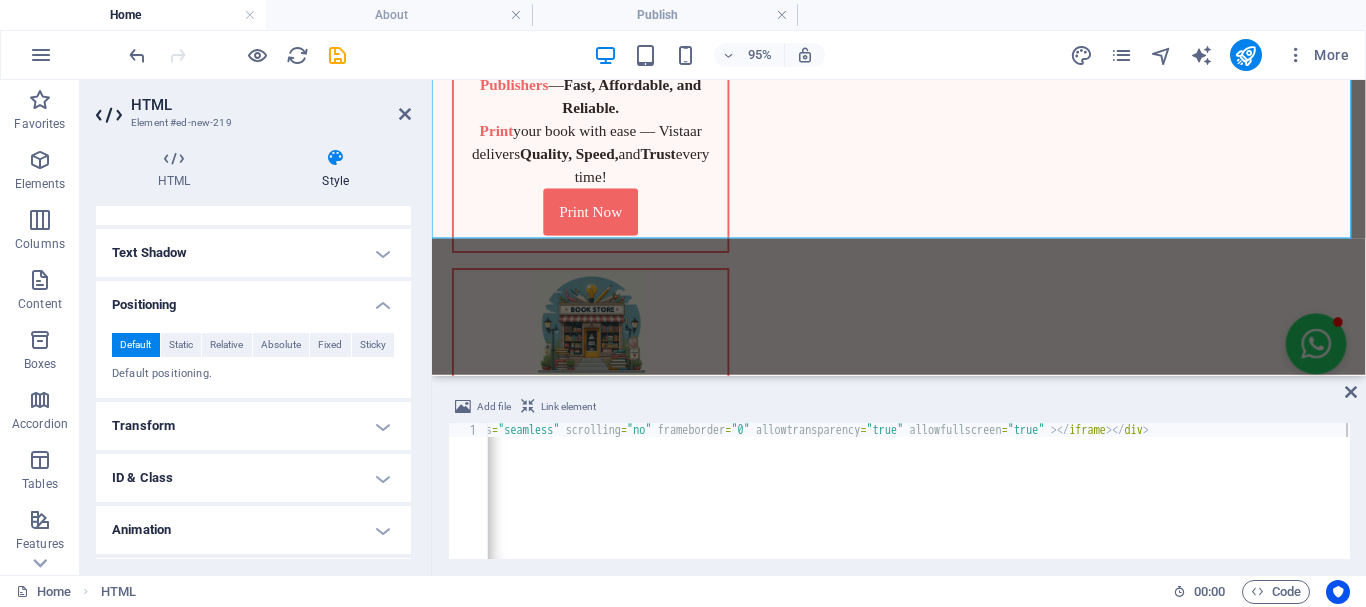 scroll, scrollTop: 1100, scrollLeft: 0, axis: vertical 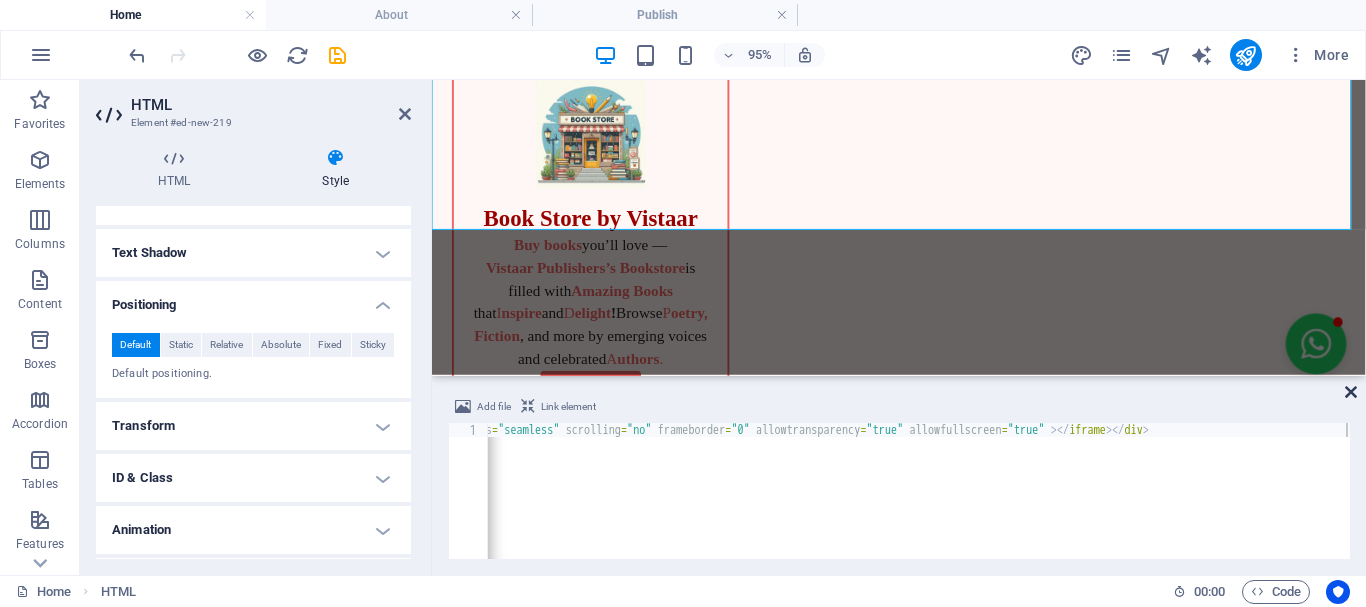 click at bounding box center [1351, 392] 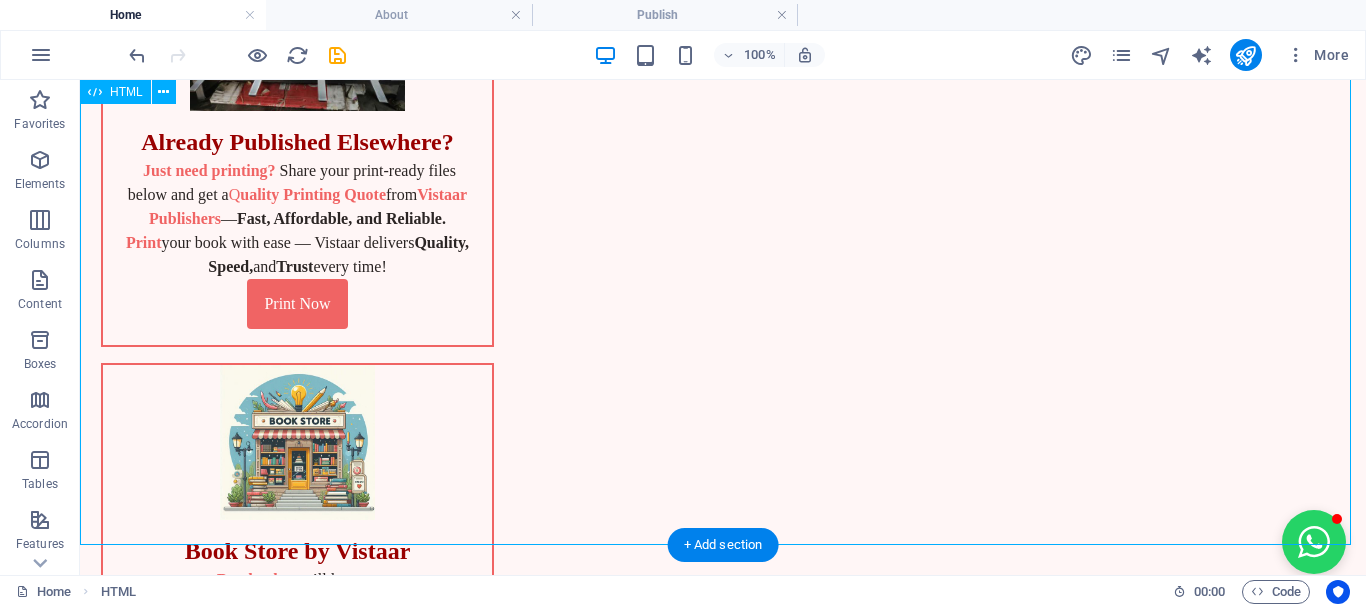 scroll, scrollTop: 439, scrollLeft: 0, axis: vertical 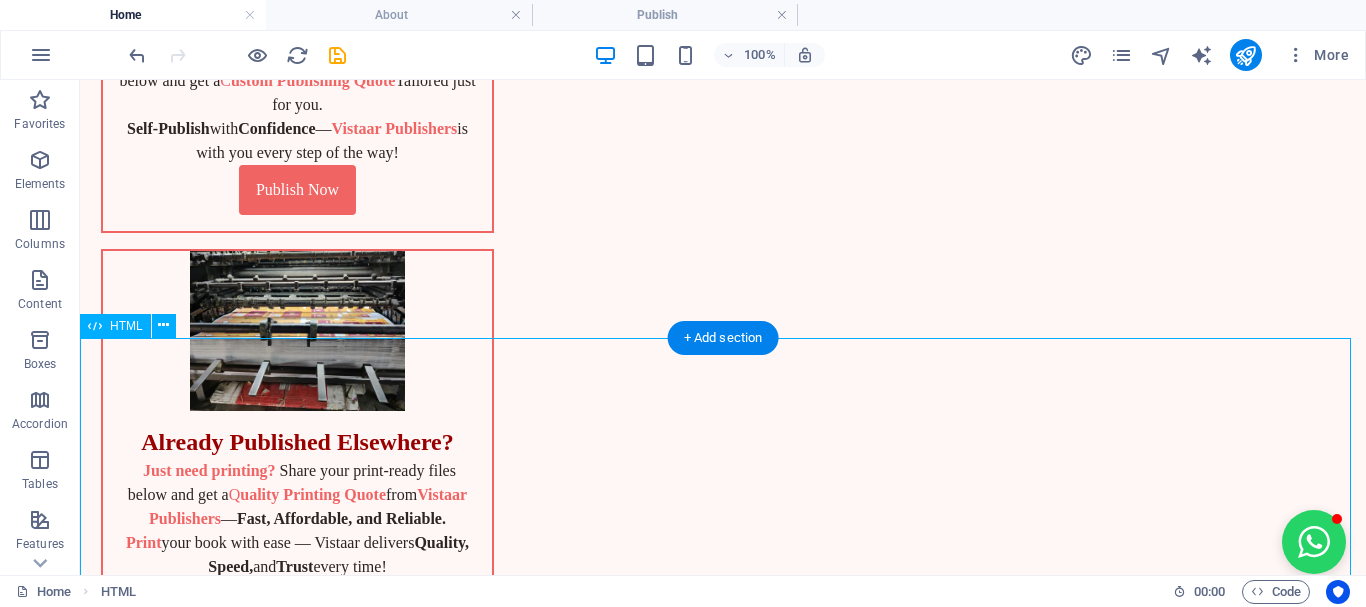 click at bounding box center [723, 13169] 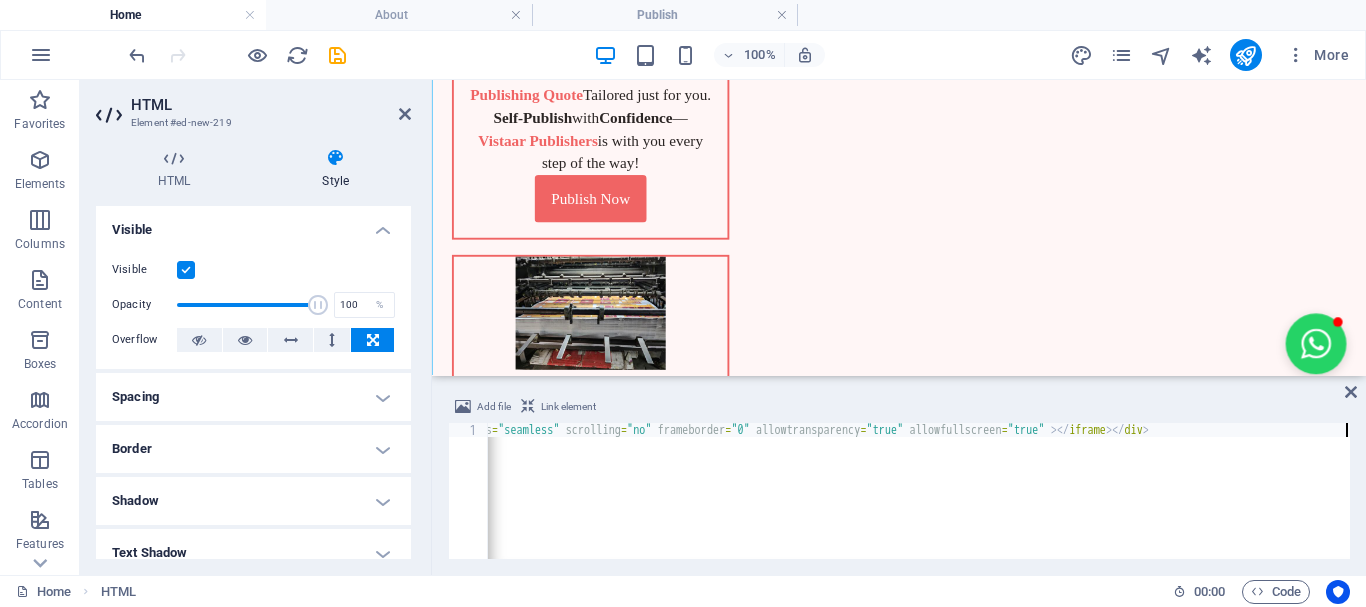scroll, scrollTop: 860, scrollLeft: 0, axis: vertical 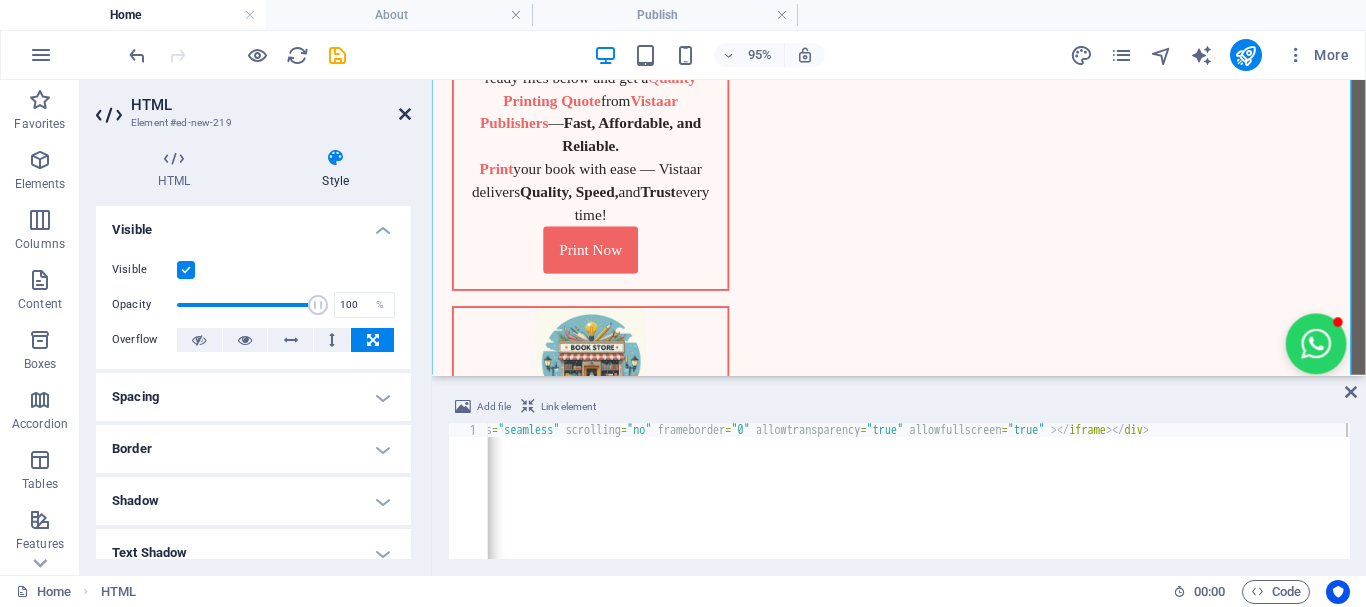 click at bounding box center [405, 114] 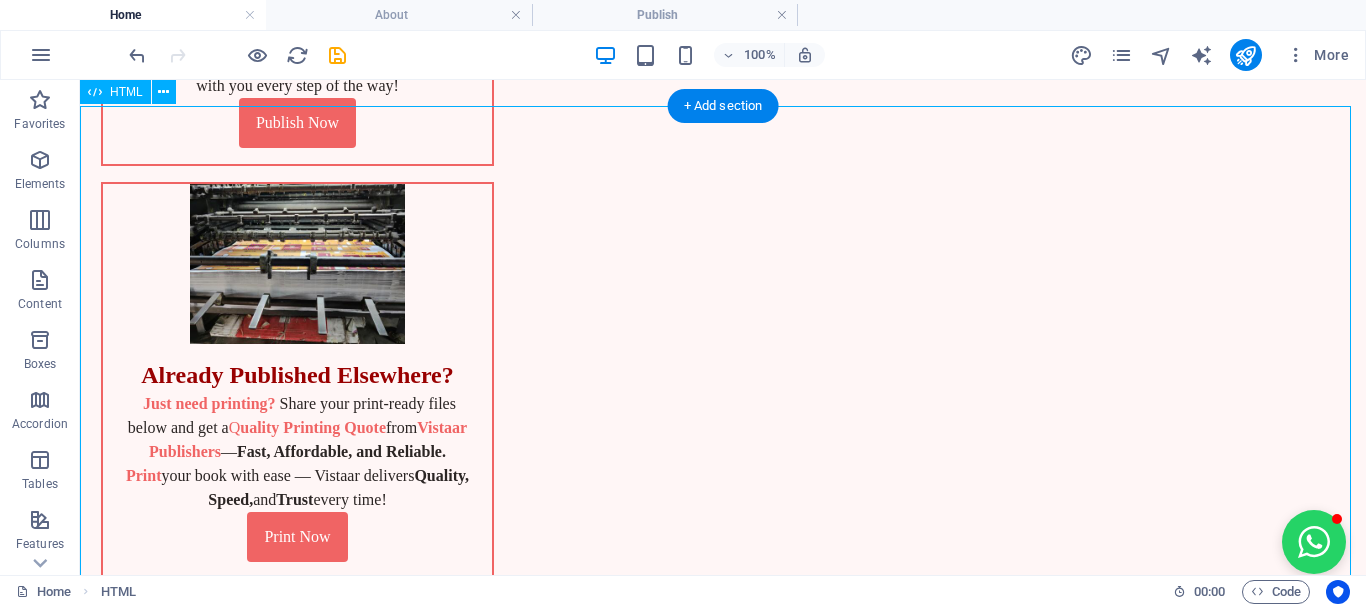scroll, scrollTop: 499, scrollLeft: 0, axis: vertical 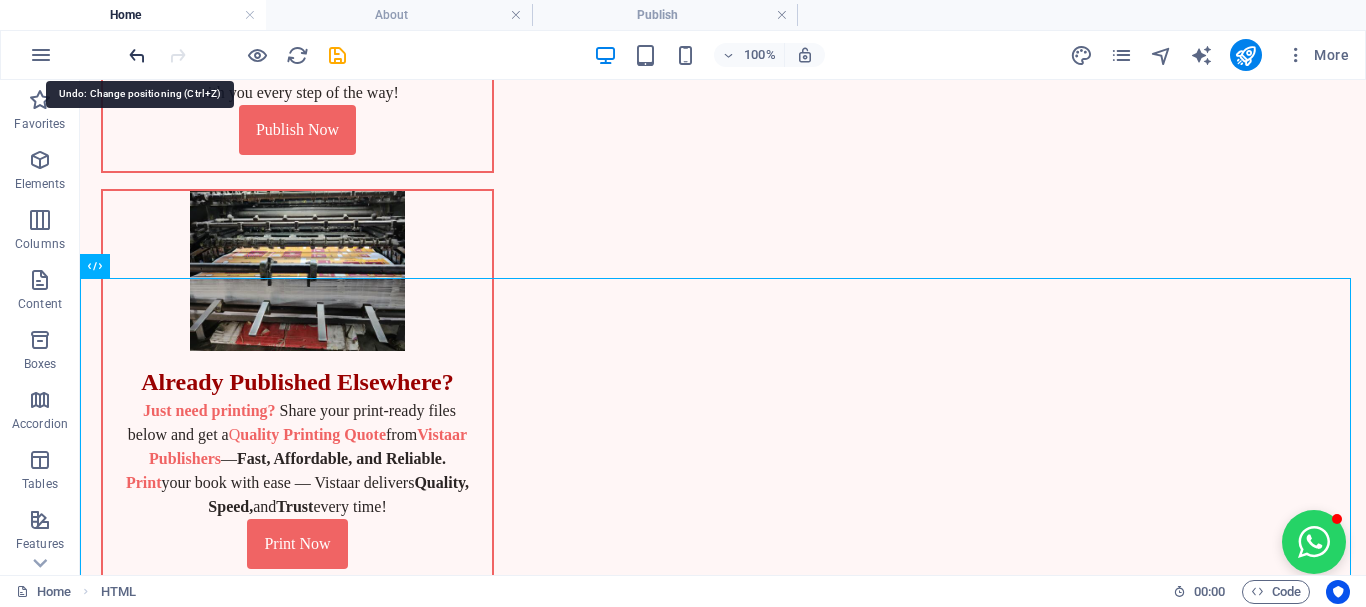 click at bounding box center (137, 55) 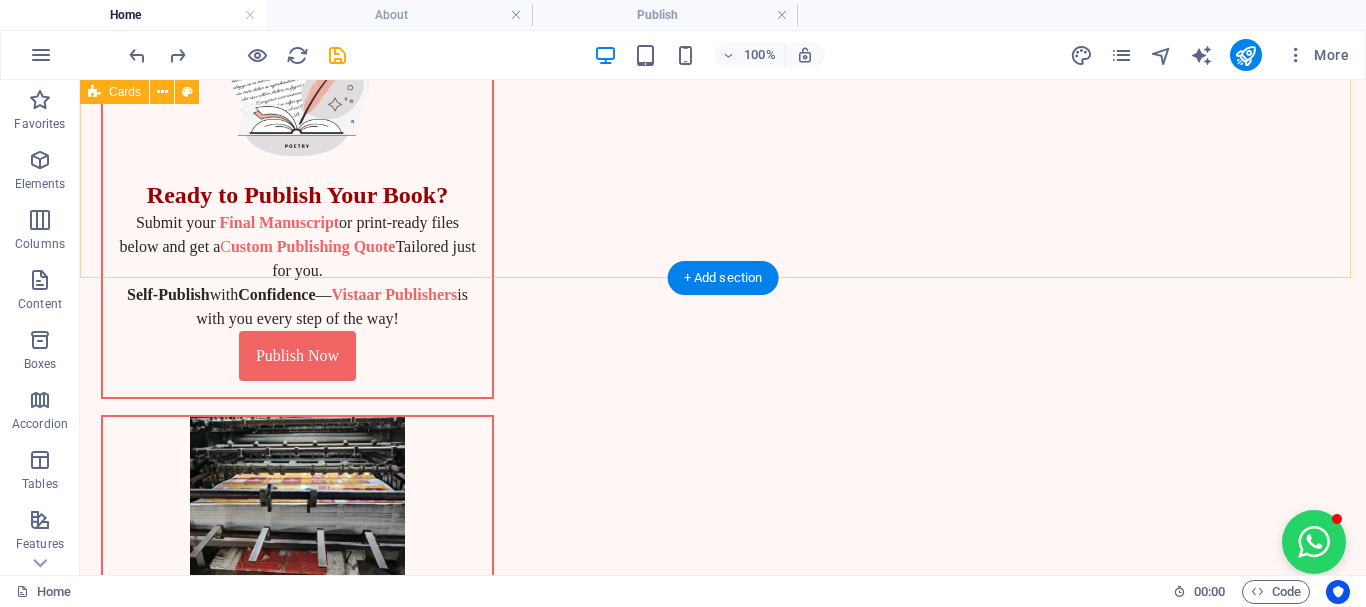 scroll, scrollTop: 413, scrollLeft: 0, axis: vertical 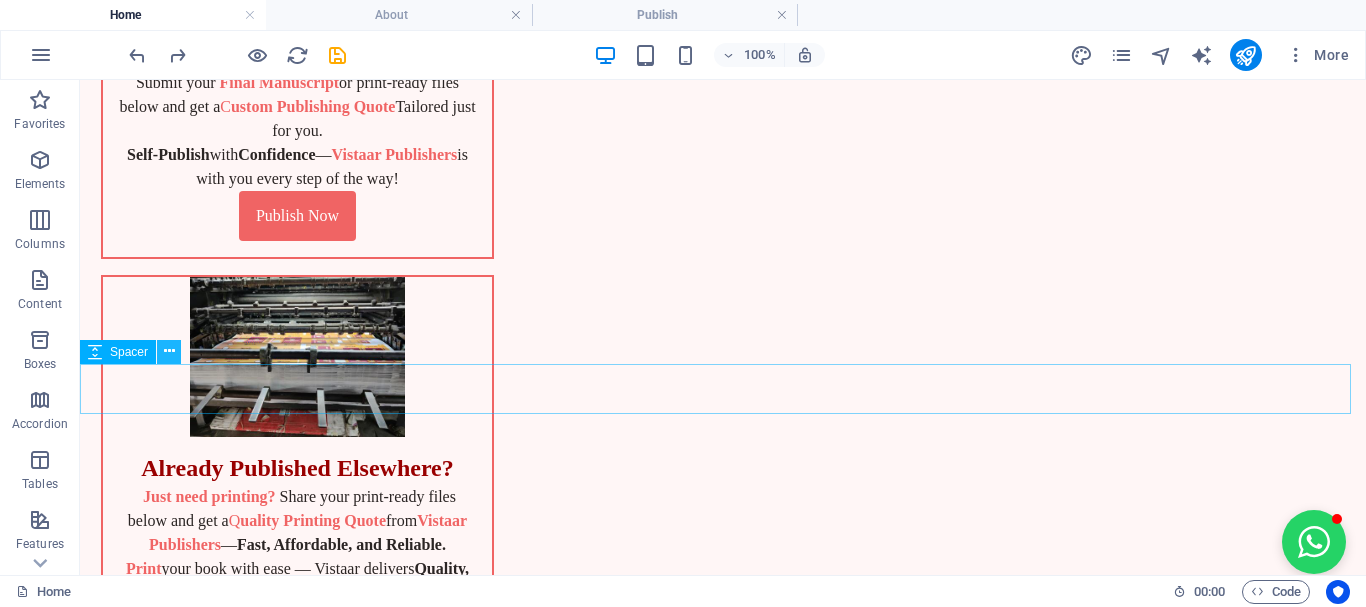 click at bounding box center (169, 352) 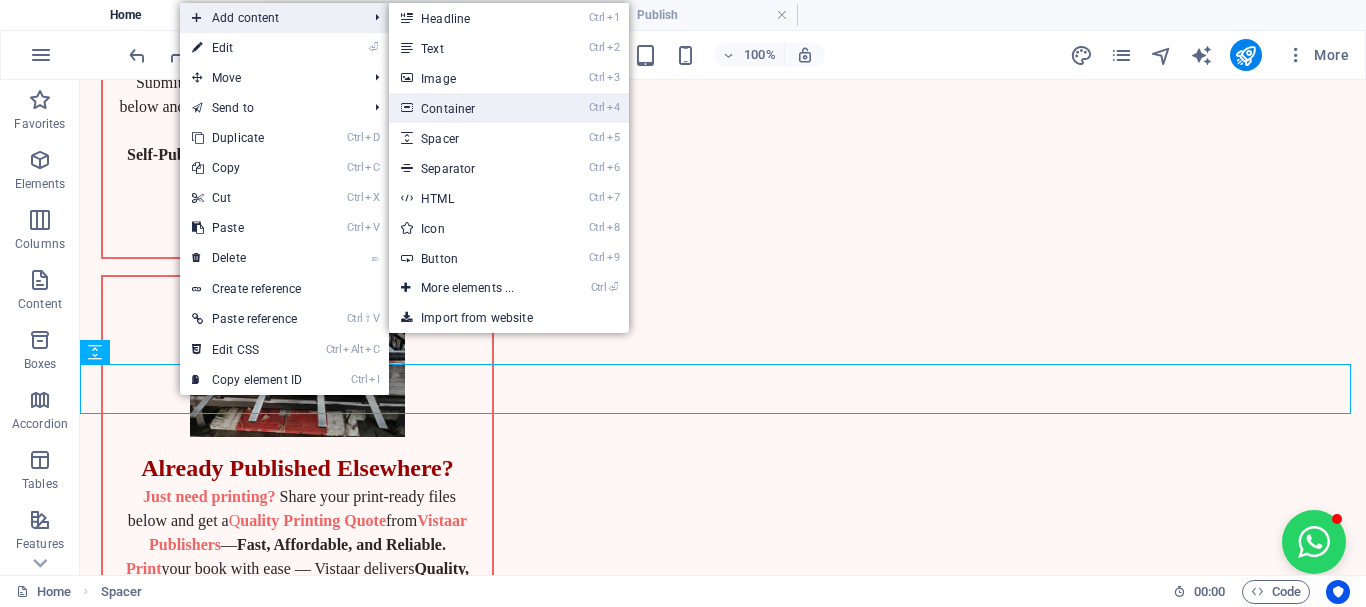 click on "Ctrl 4  Container" at bounding box center (471, 108) 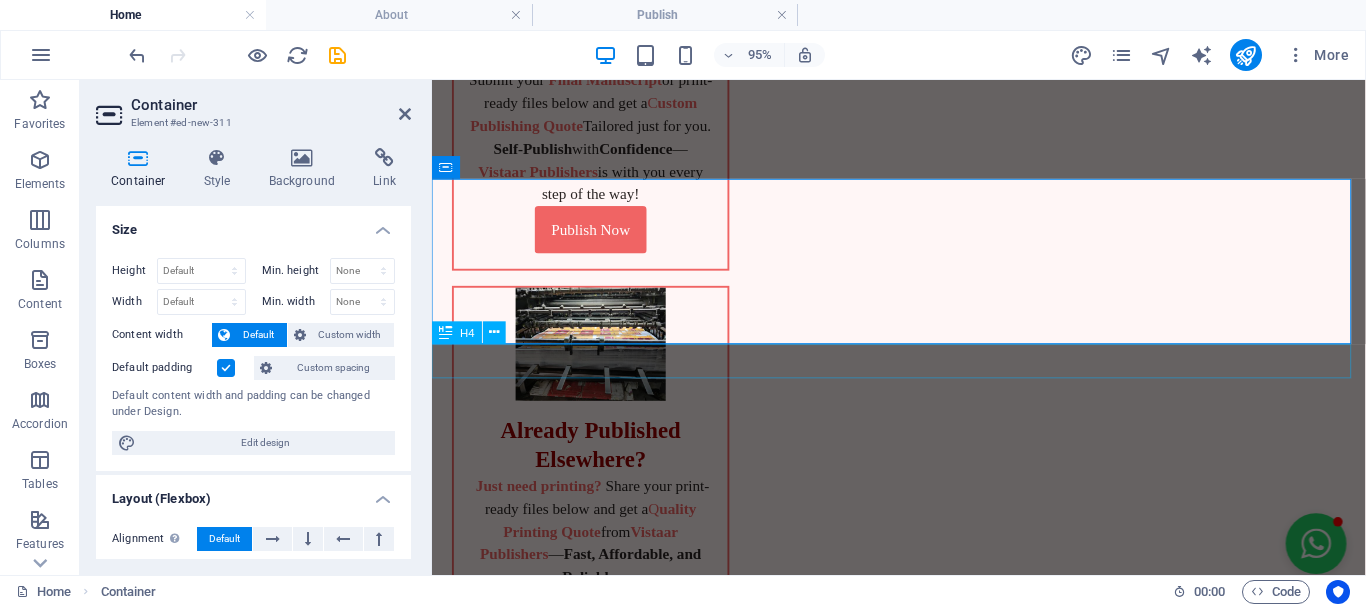scroll, scrollTop: 704, scrollLeft: 0, axis: vertical 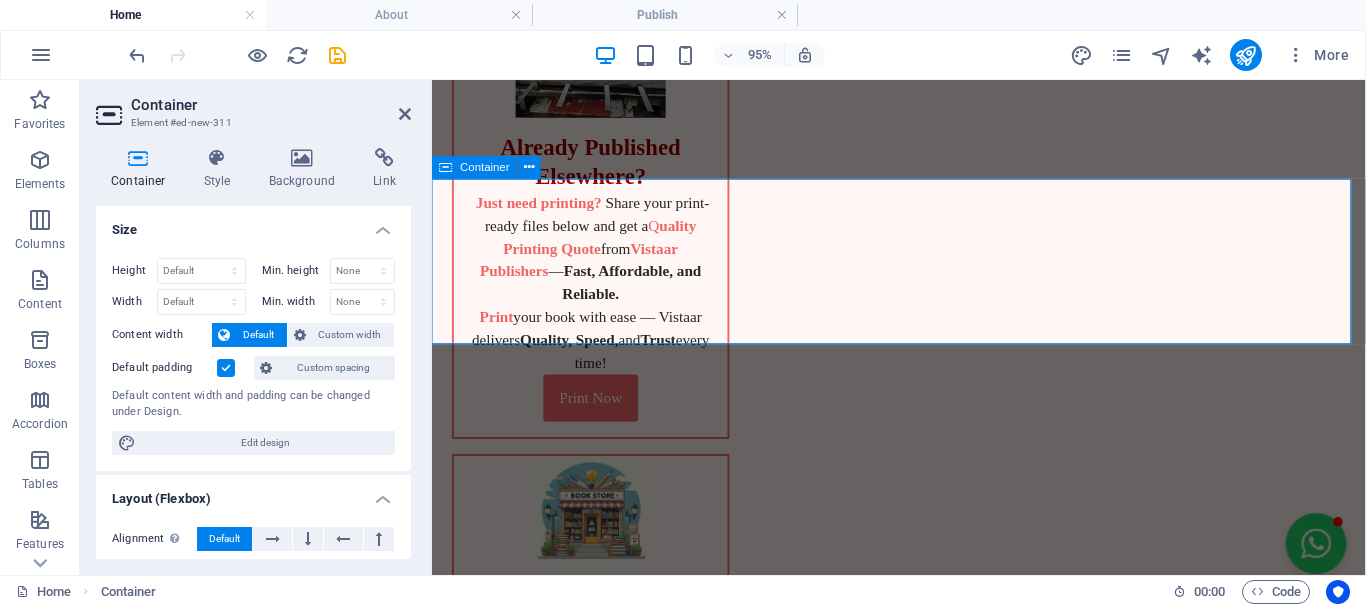 click on "Add elements" at bounding box center (864, 10127) 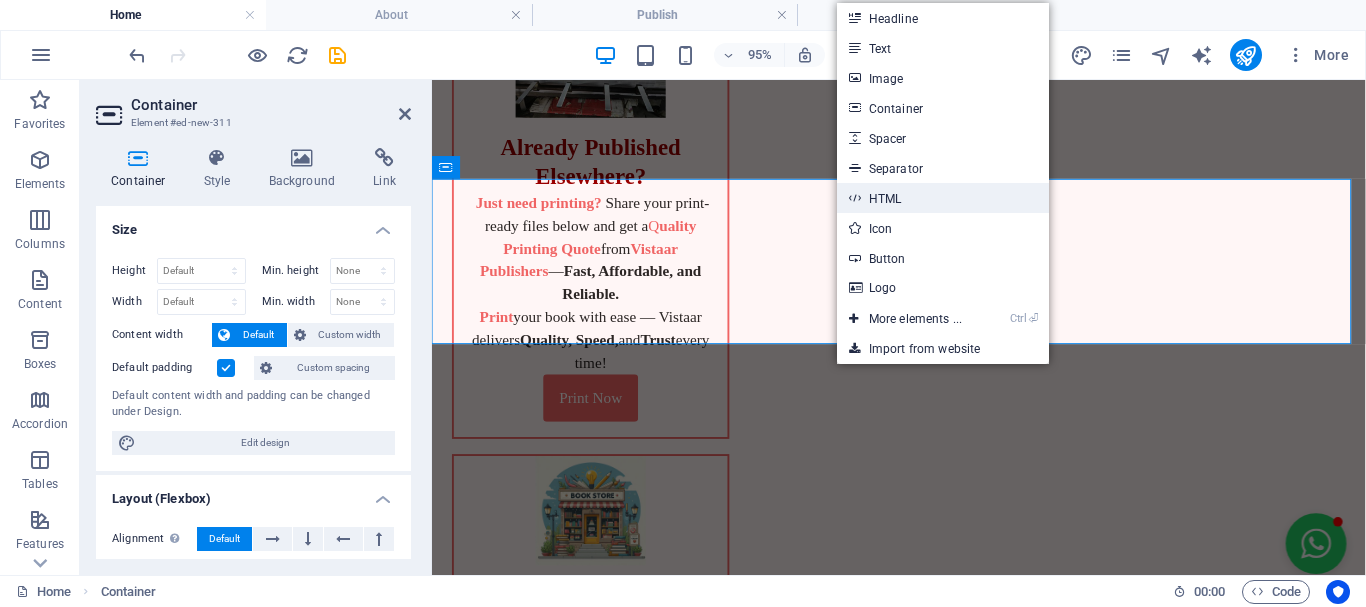 click on "HTML" at bounding box center (943, 198) 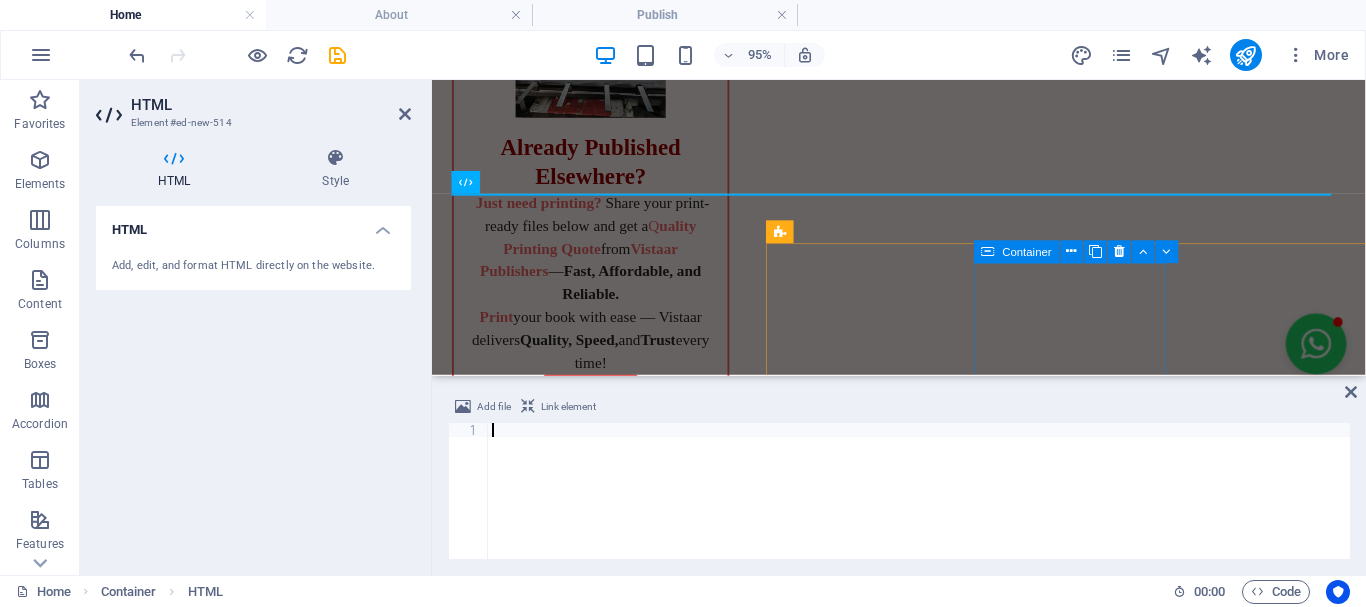 type on "<div style="position:relative;padding-top:0;width:900px;height:500px;"><iframe style="position:absolute;border:none;width:100%;height:100%;left:0;top:0;" src="https://online.fliphtml5.com/VistaarPublishers/vcju/"  seamless="seamless" scrolling="no" frameborder="0" allowtransparency="true" allowfullscreen="true" ></iframe></div>" 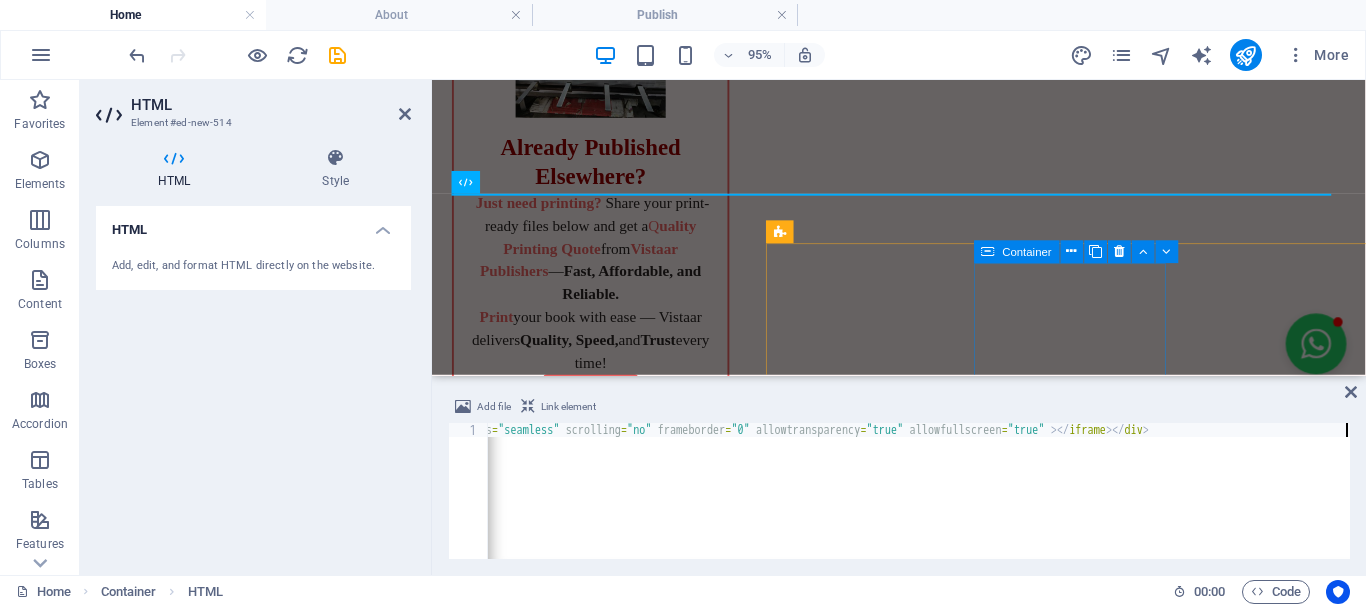scroll, scrollTop: 0, scrollLeft: 1363, axis: horizontal 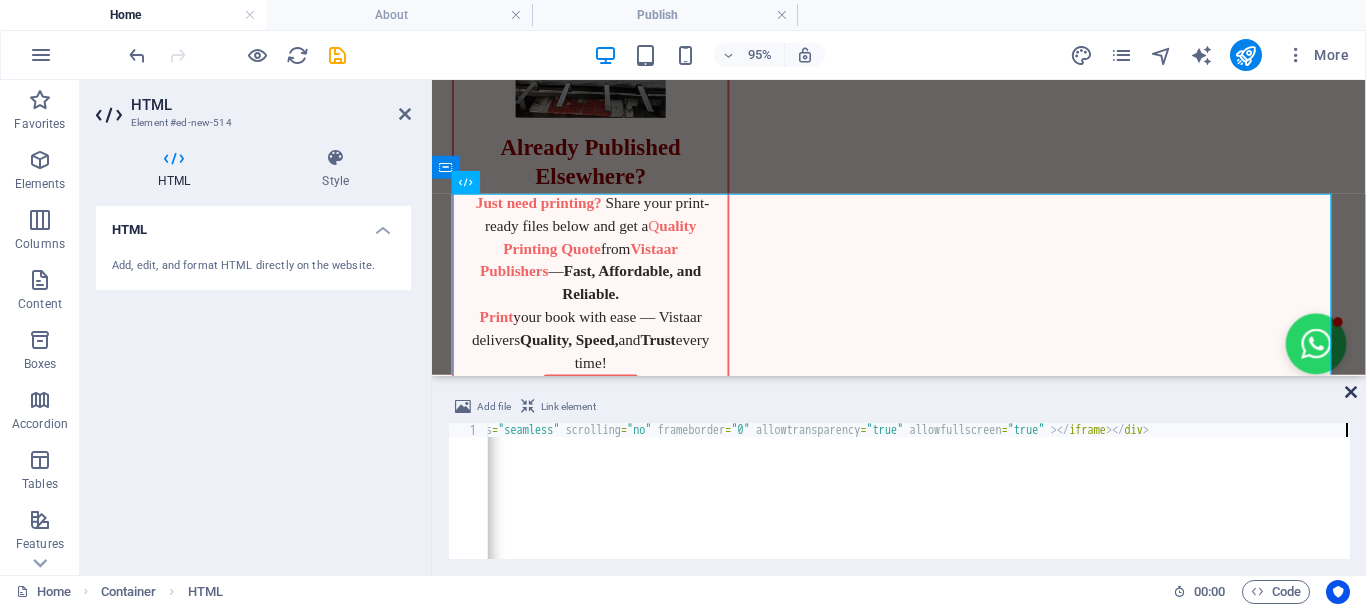 click at bounding box center [1351, 392] 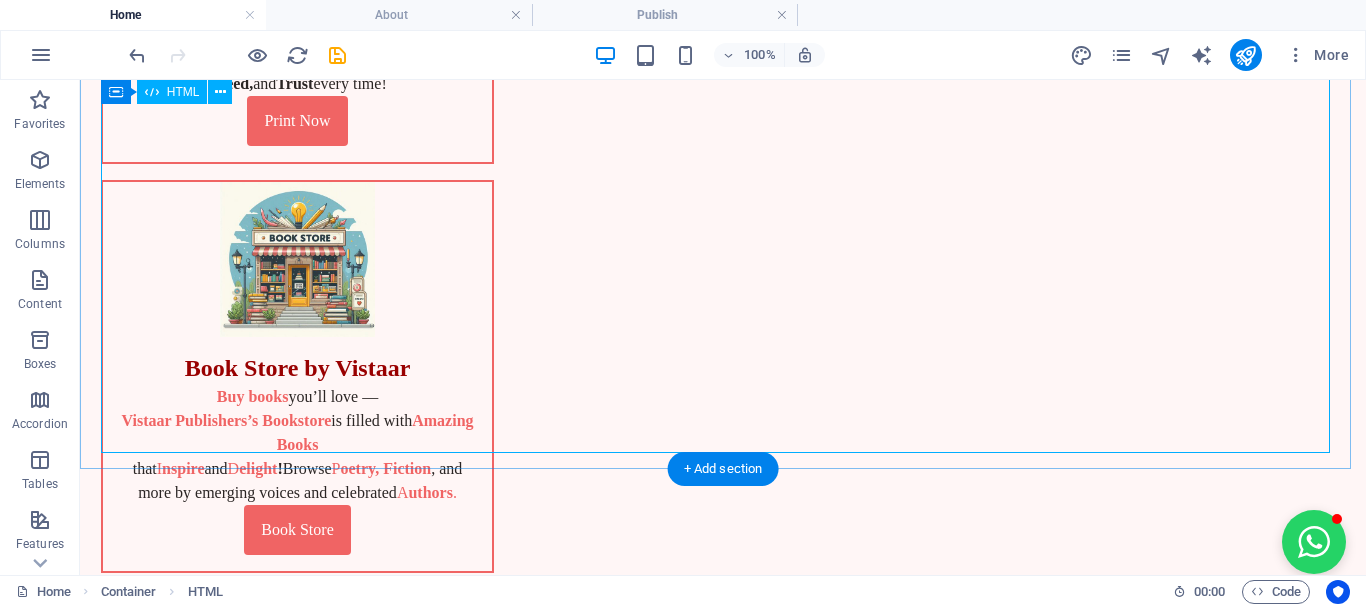scroll, scrollTop: 622, scrollLeft: 0, axis: vertical 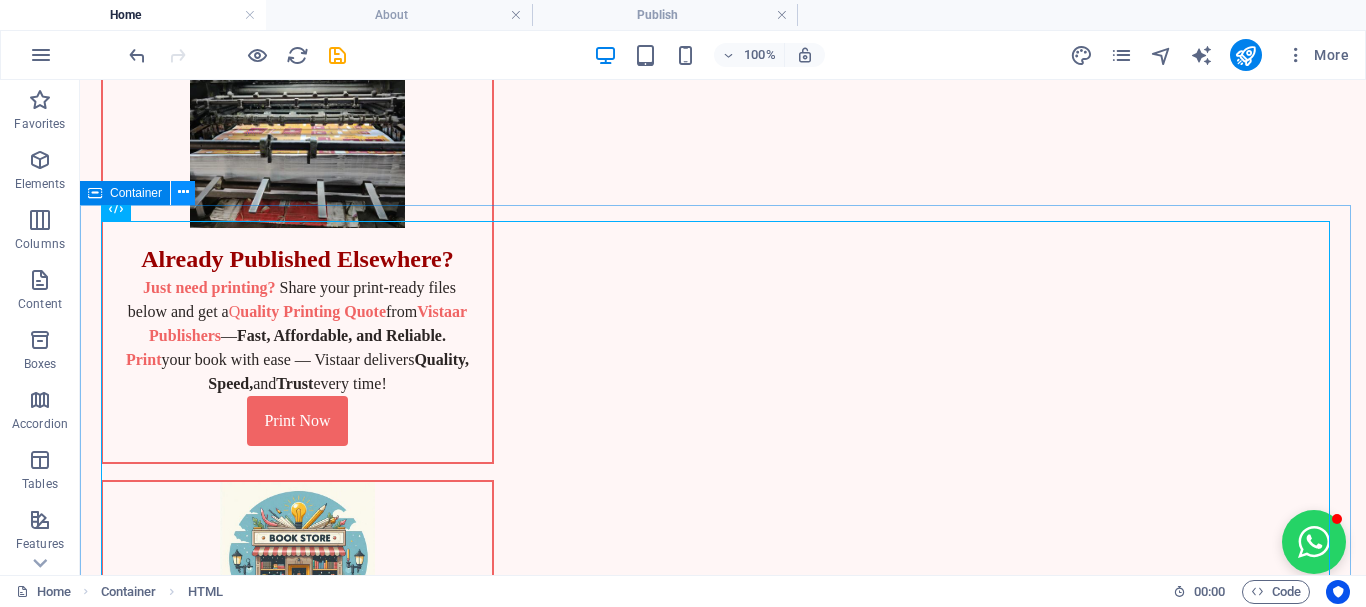 click at bounding box center [183, 192] 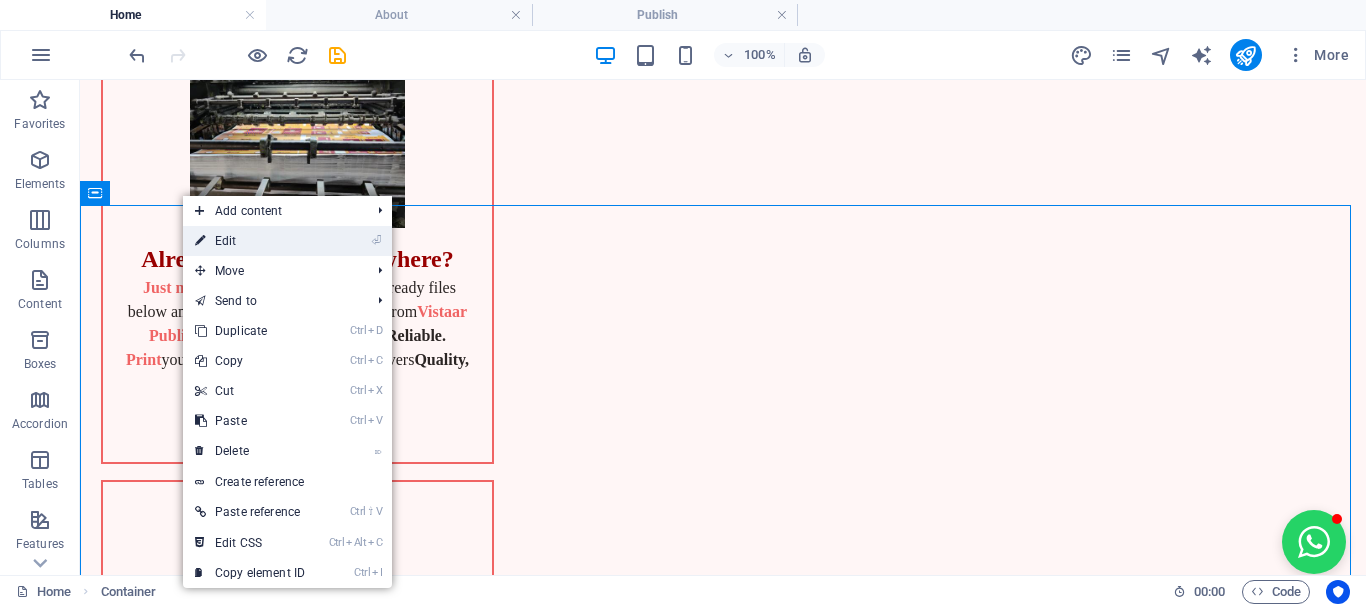 click on "⏎  Edit" at bounding box center (250, 241) 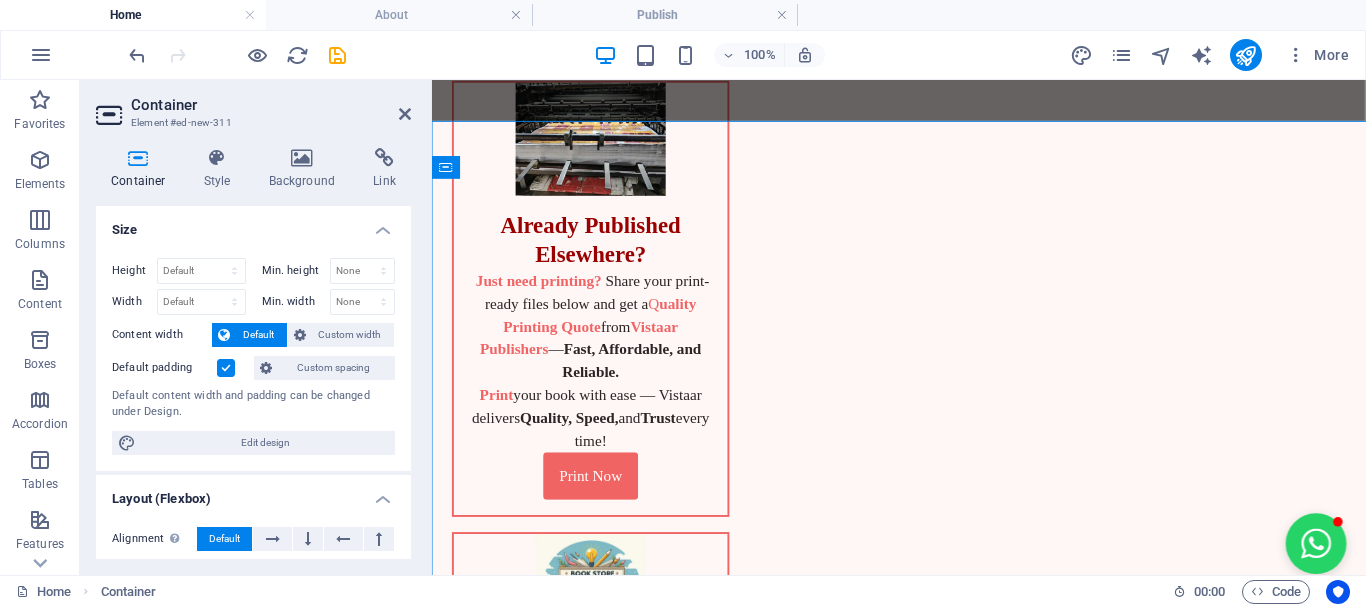 scroll, scrollTop: 704, scrollLeft: 0, axis: vertical 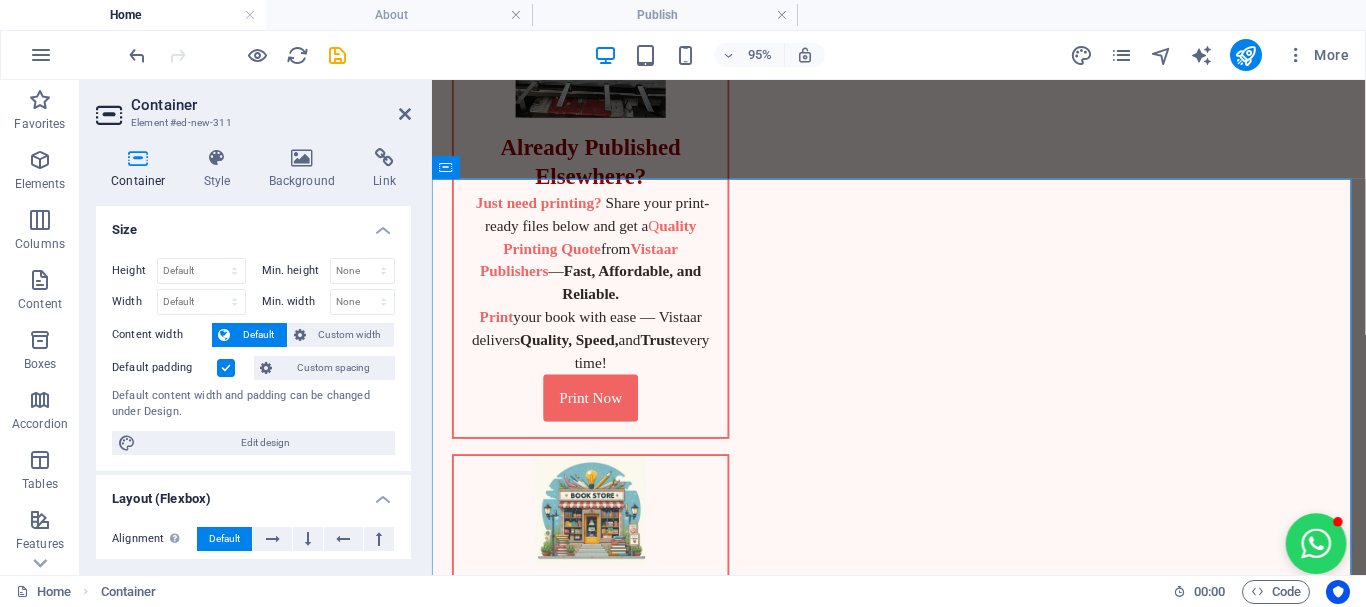 click at bounding box center (138, 158) 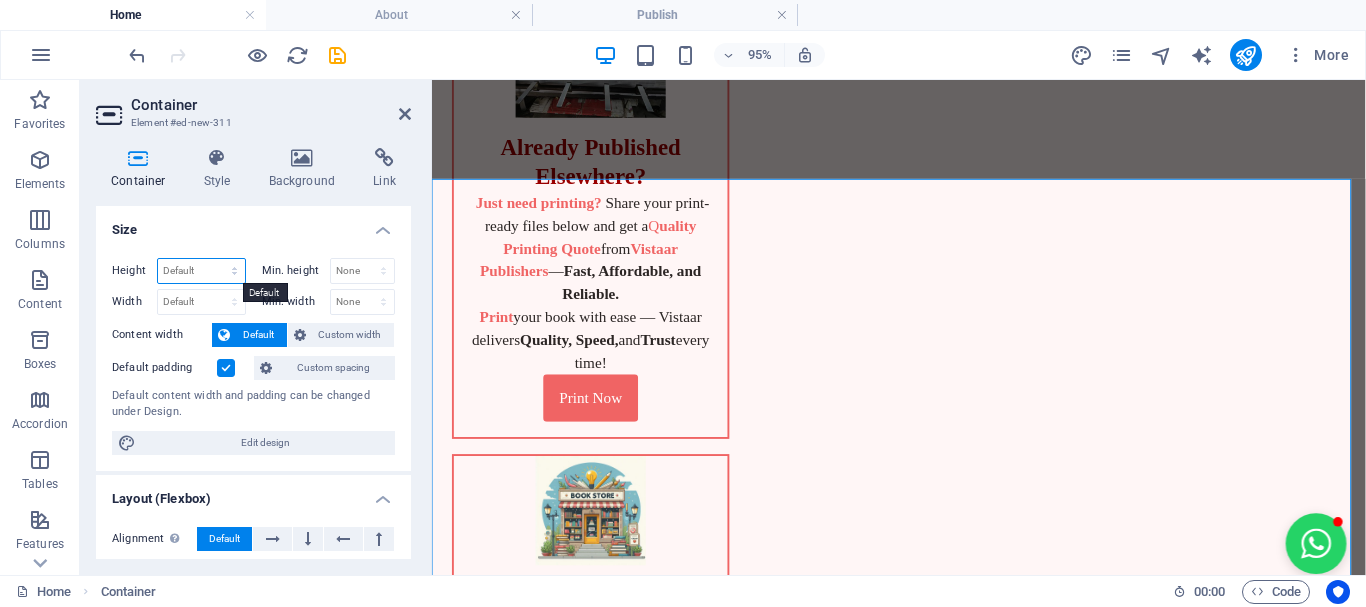 click on "Default px rem % vh vw" at bounding box center (201, 271) 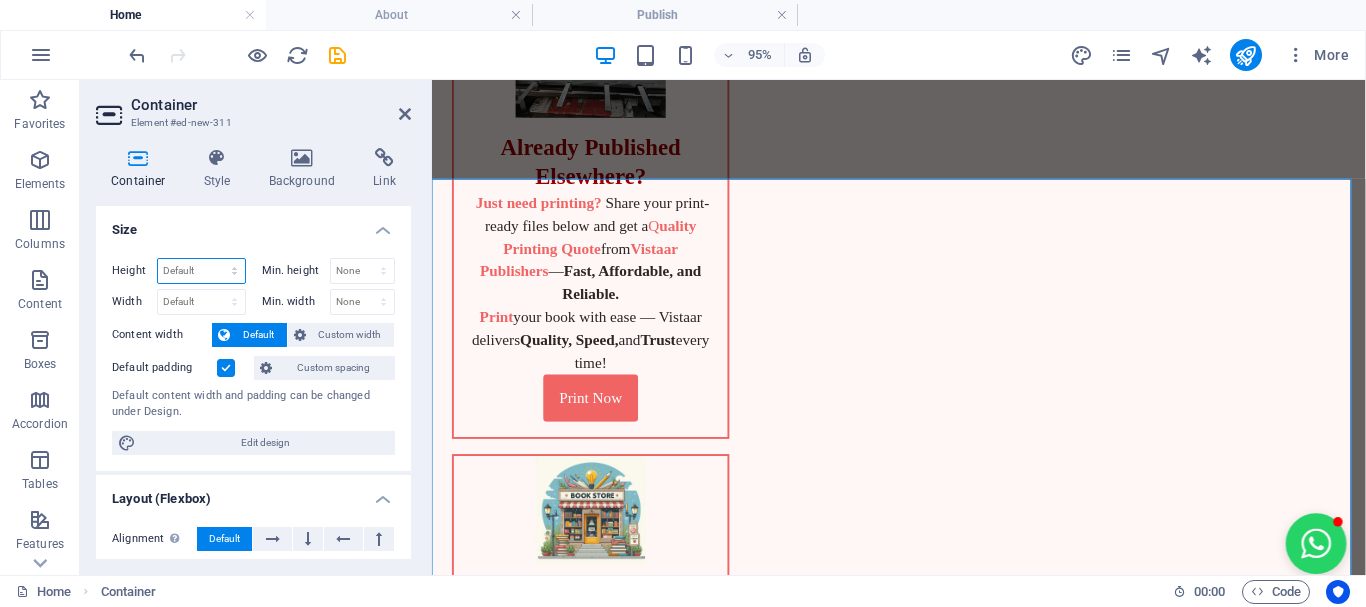 select on "rem" 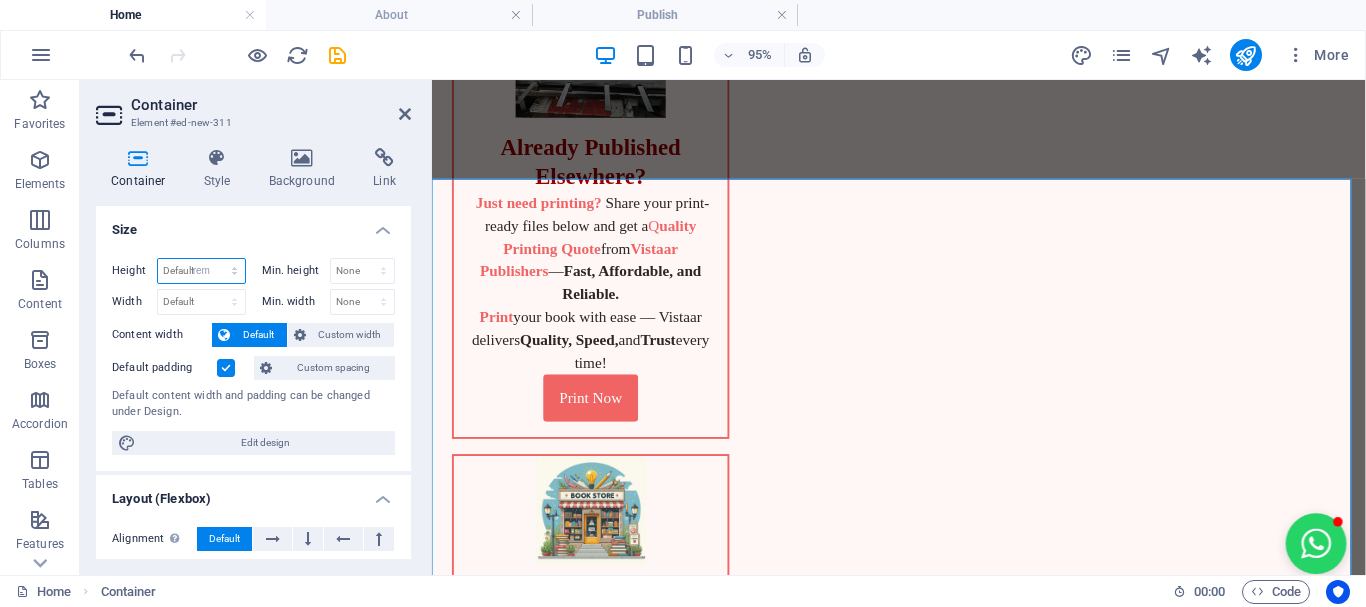 click on "Default px rem % vh vw" at bounding box center [201, 271] 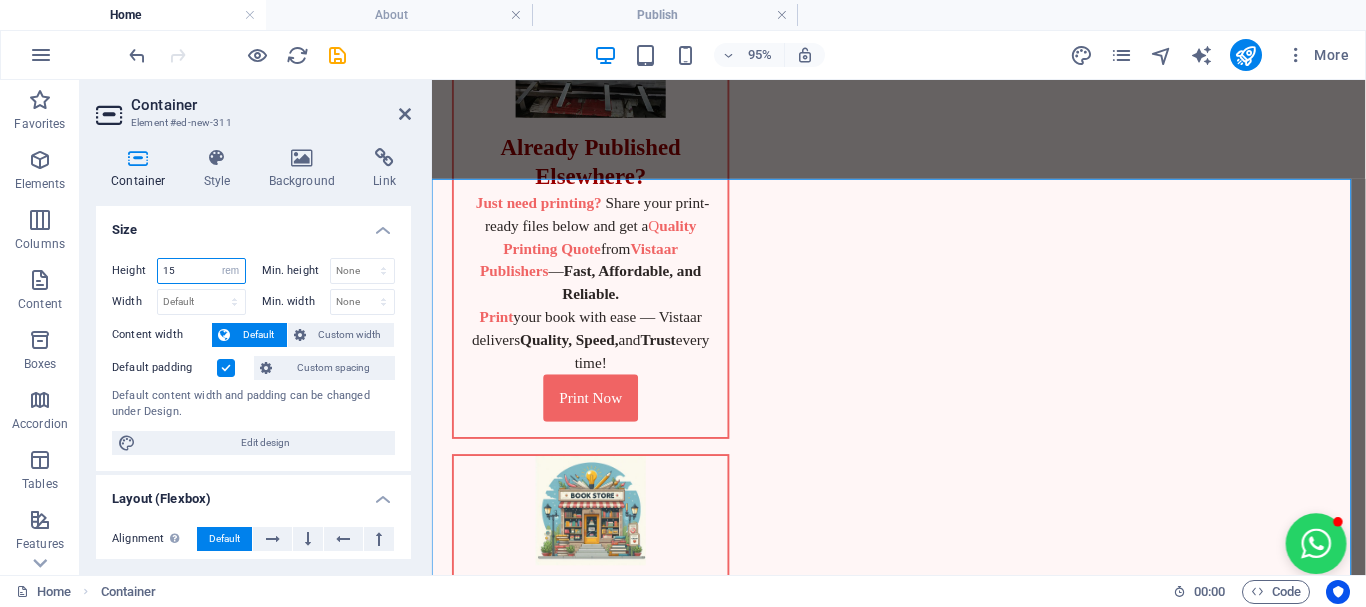 type on "15" 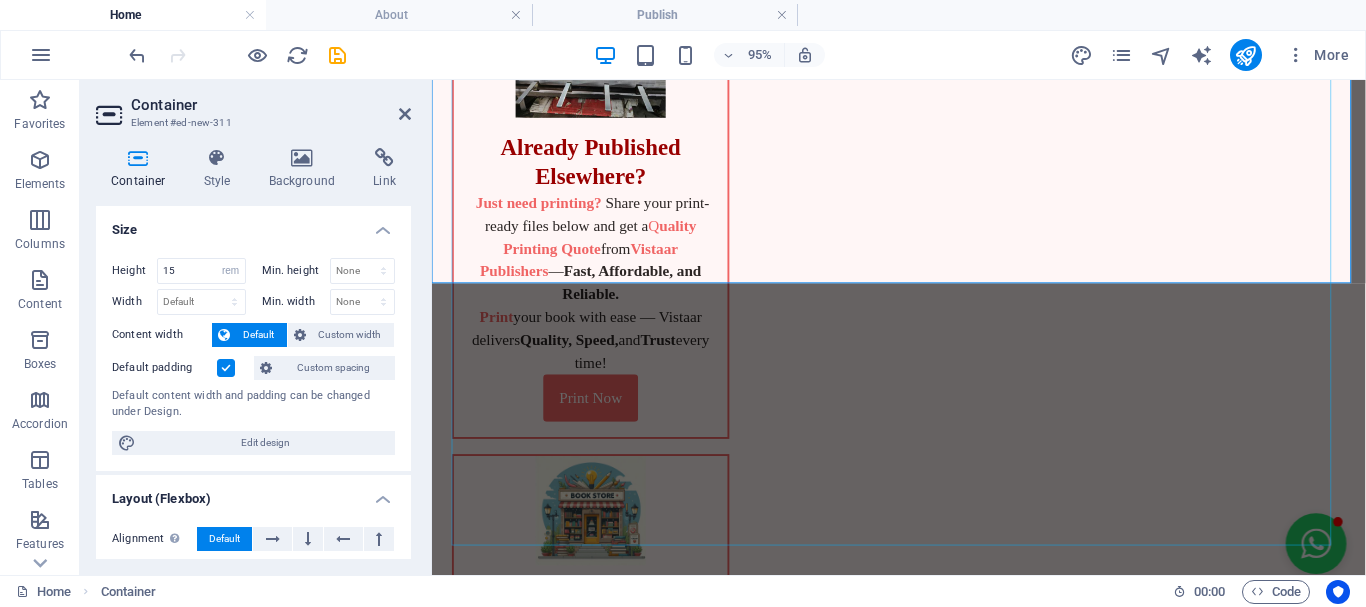 scroll, scrollTop: 904, scrollLeft: 0, axis: vertical 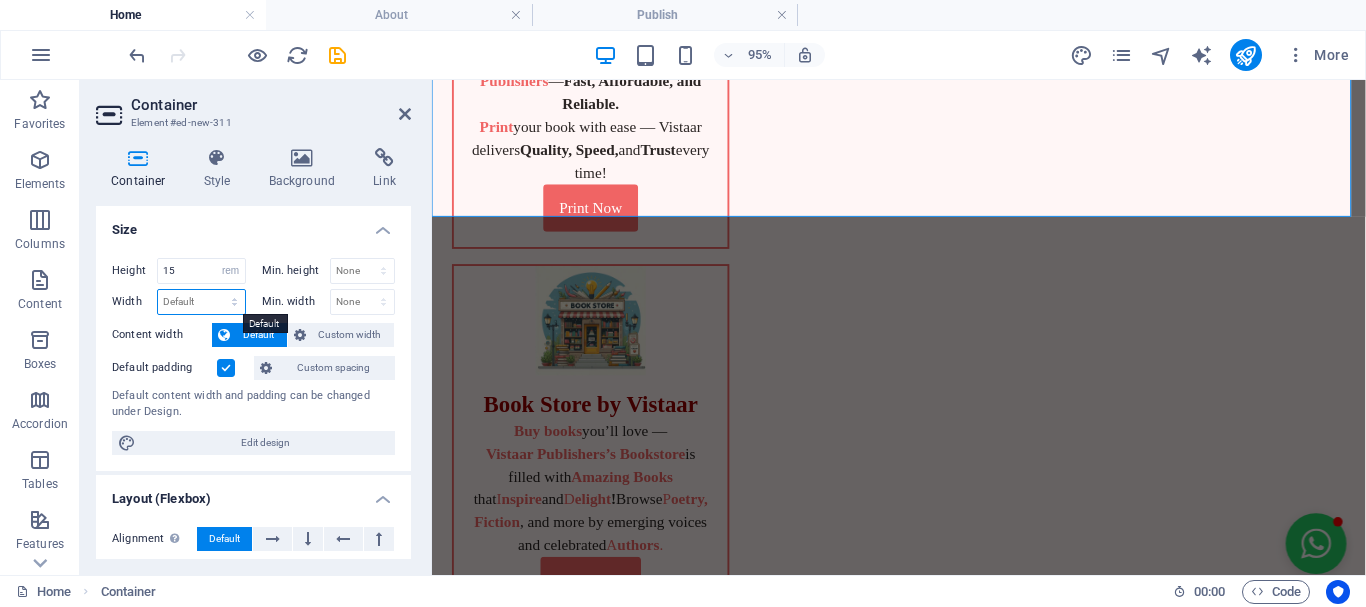 click on "Default px rem % em vh vw" at bounding box center [201, 302] 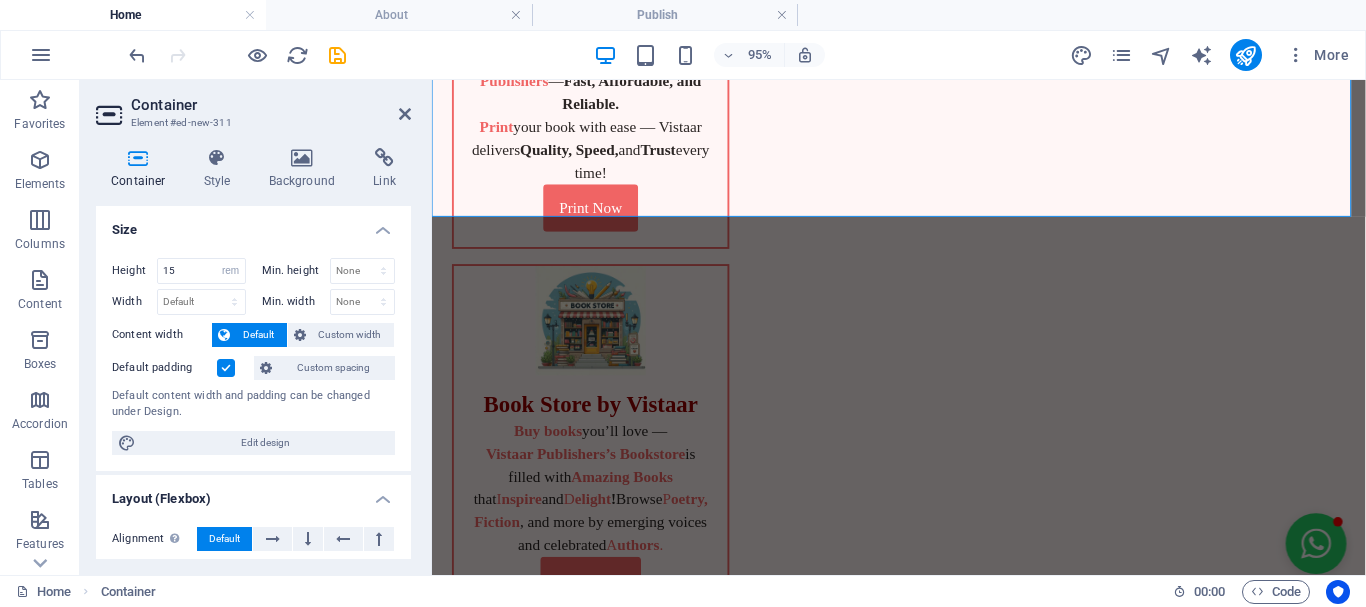 click on "Size" at bounding box center (253, 224) 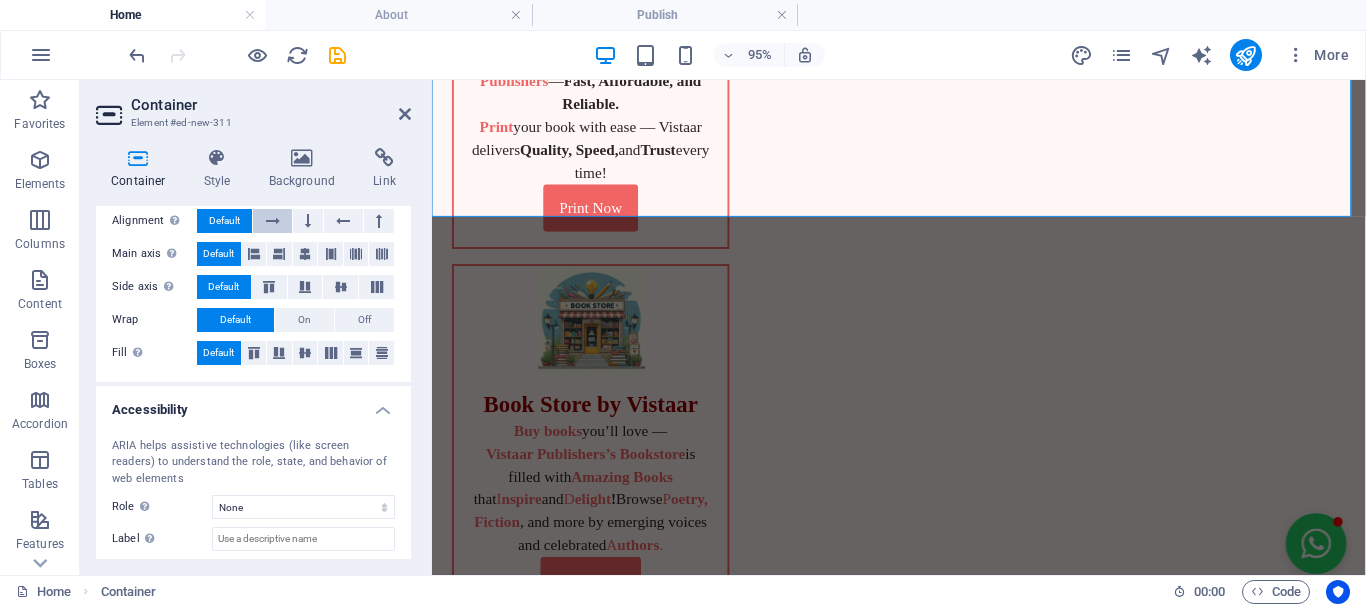 scroll, scrollTop: 0, scrollLeft: 0, axis: both 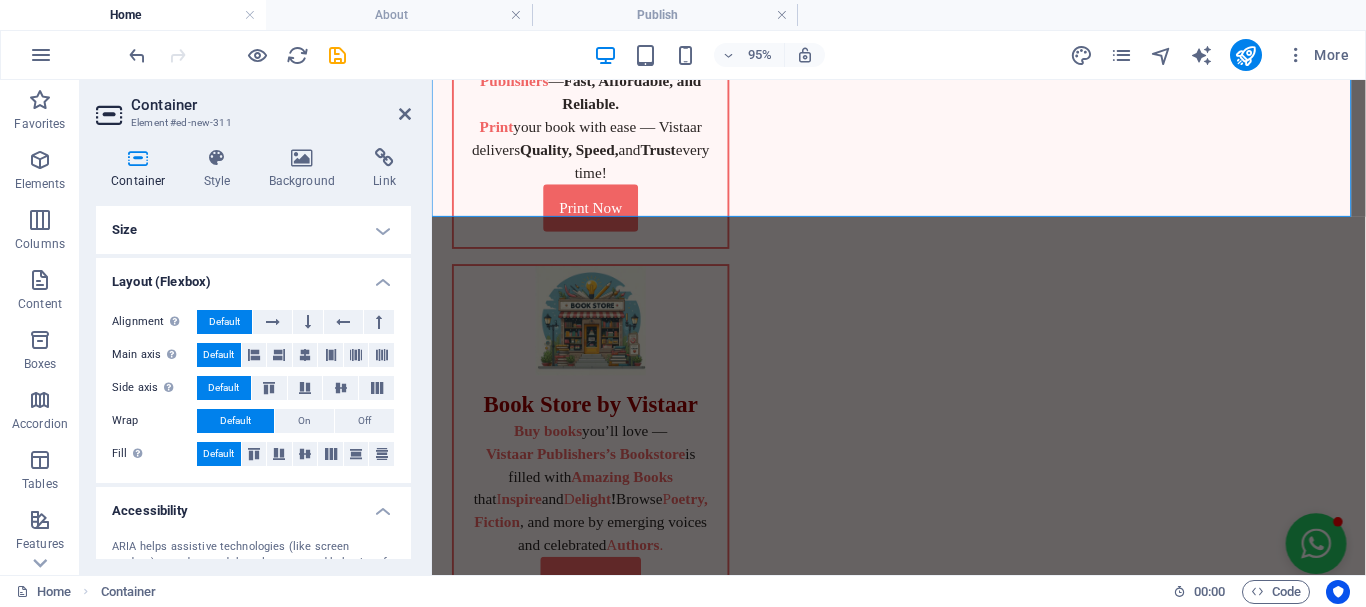 click on "Size" at bounding box center (253, 230) 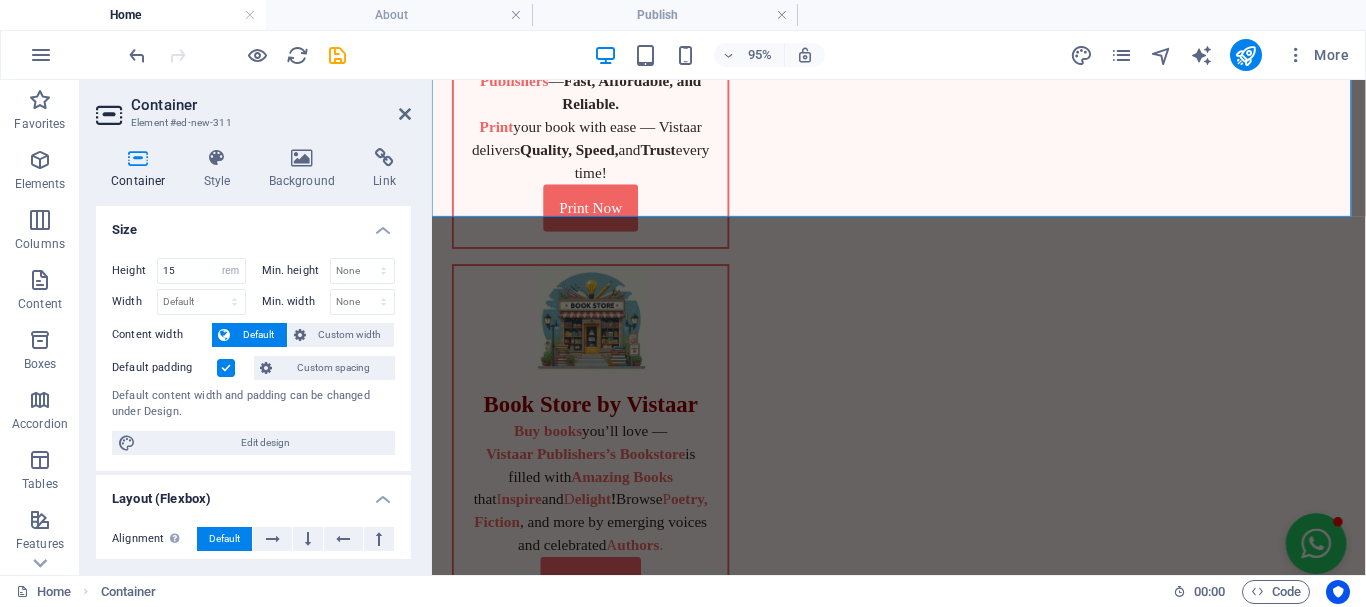 click at bounding box center [226, 368] 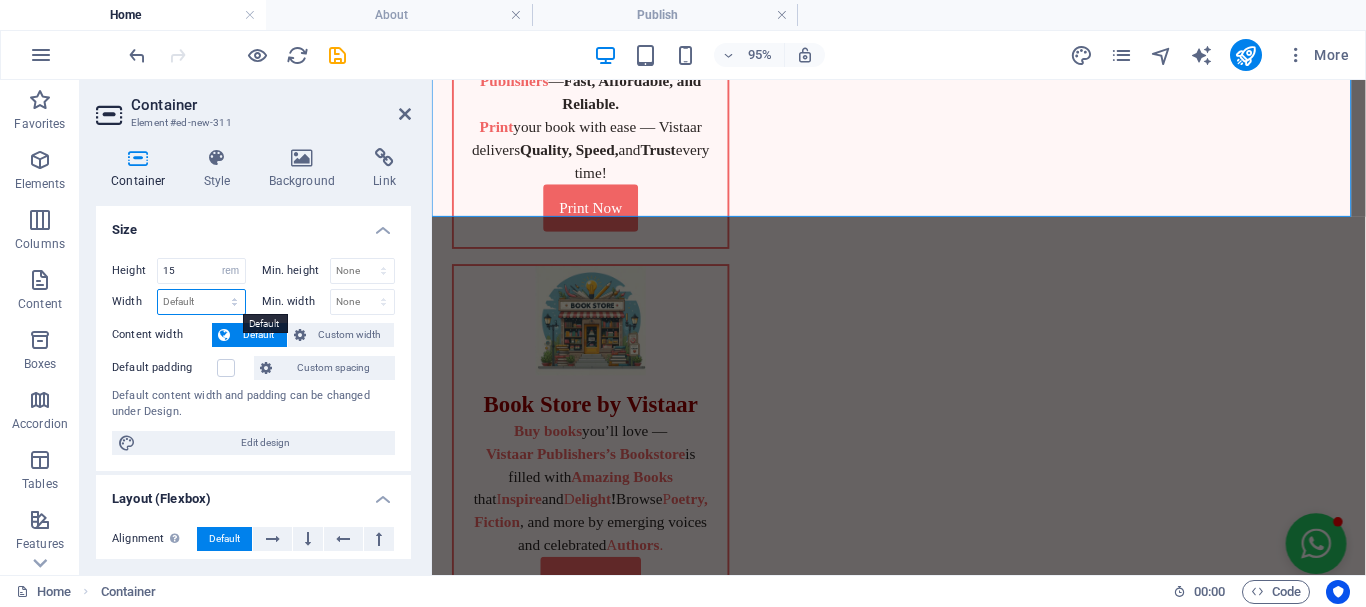 click on "Default px rem % em vh vw" at bounding box center [201, 302] 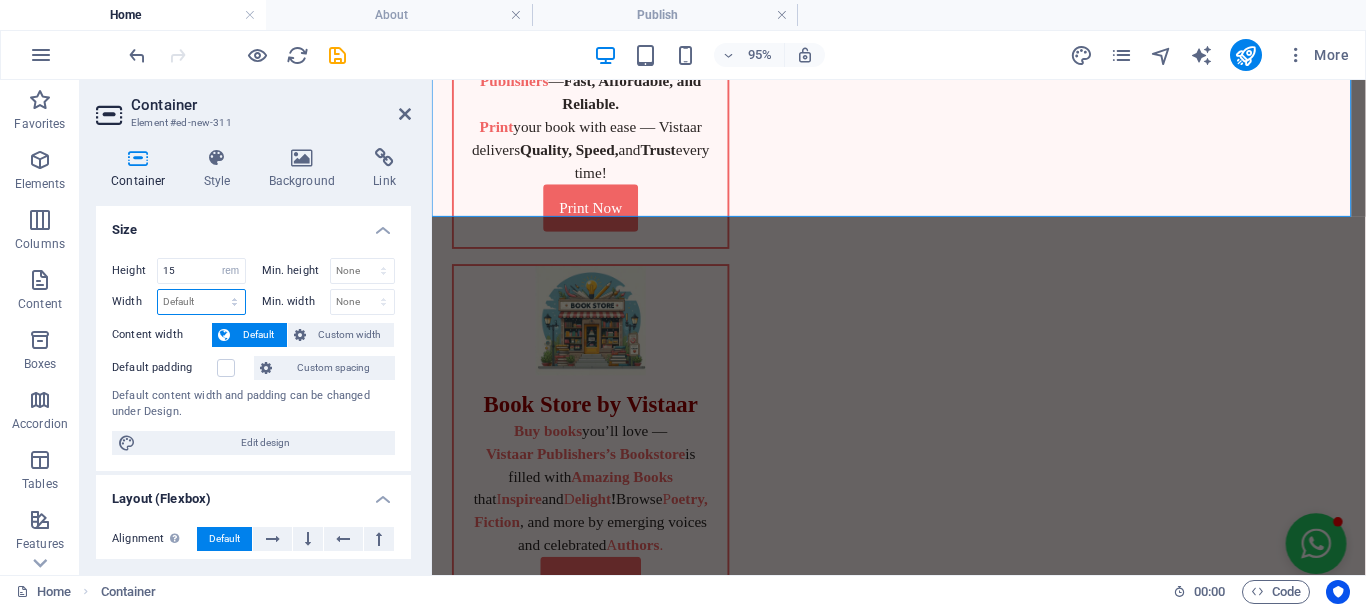 select on "rem" 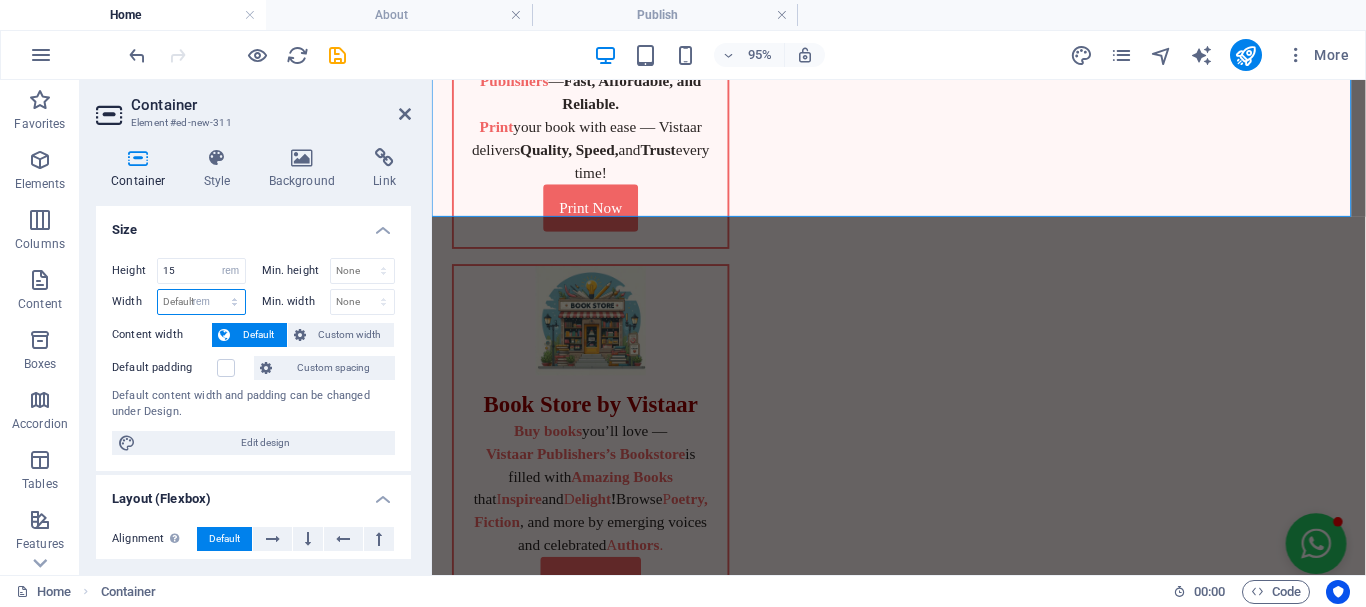 click on "Default px rem % em vh vw" at bounding box center (201, 302) 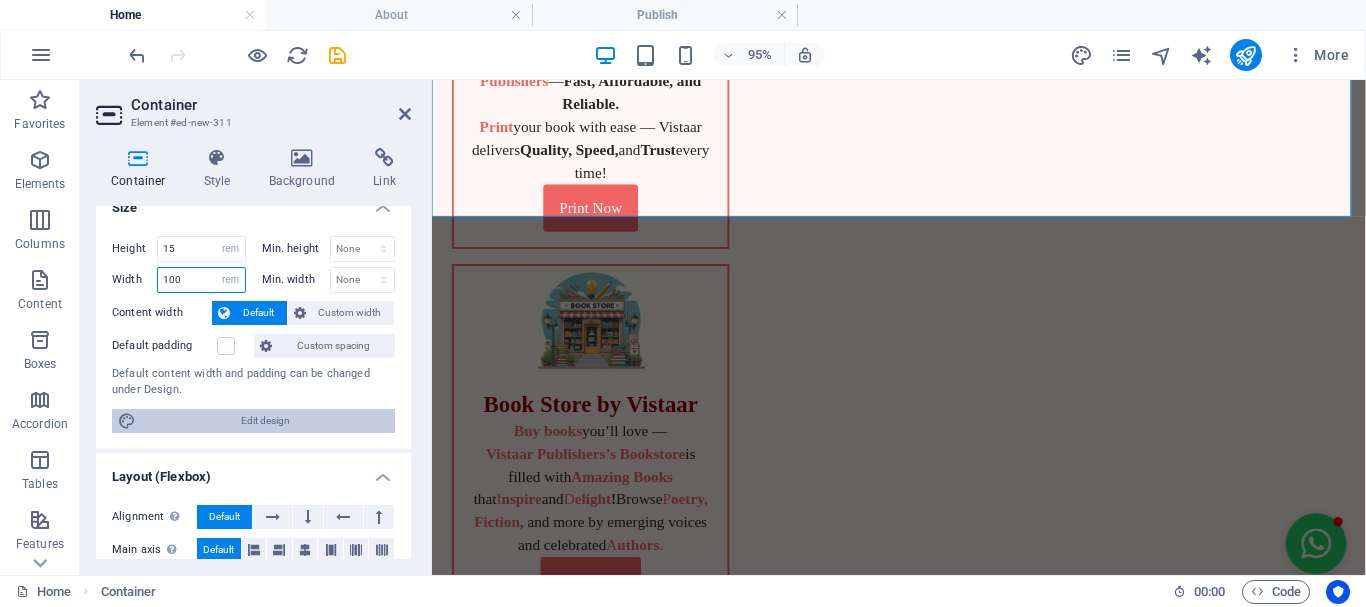 scroll, scrollTop: 0, scrollLeft: 0, axis: both 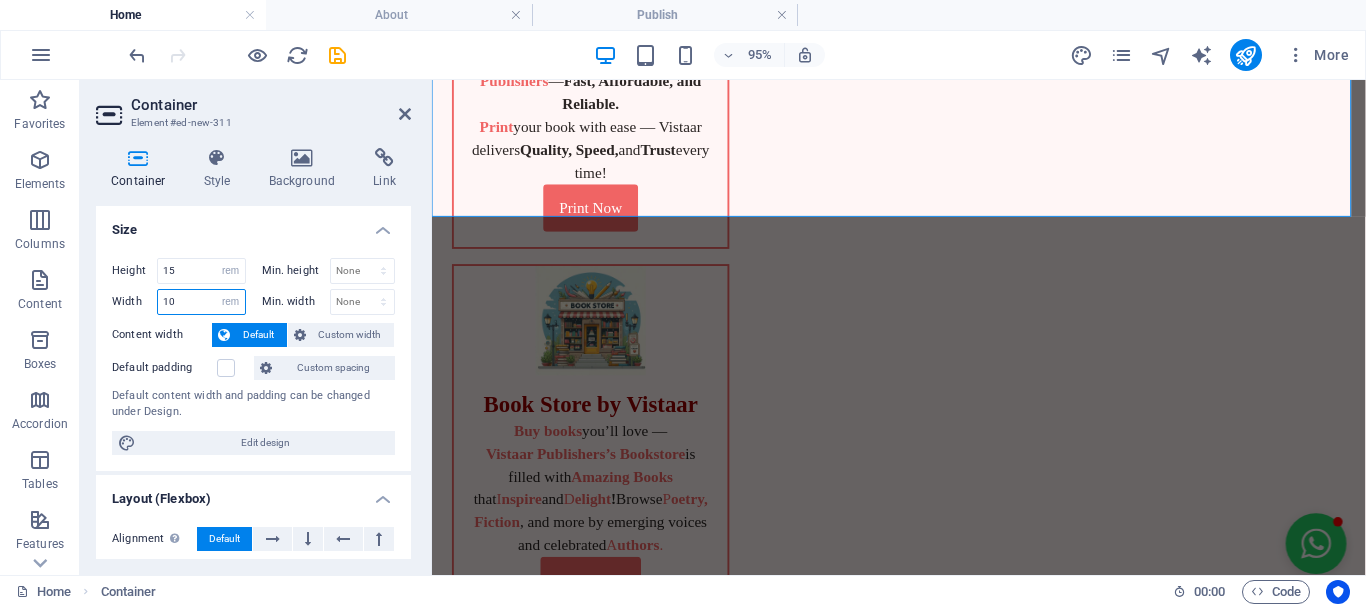 type on "1" 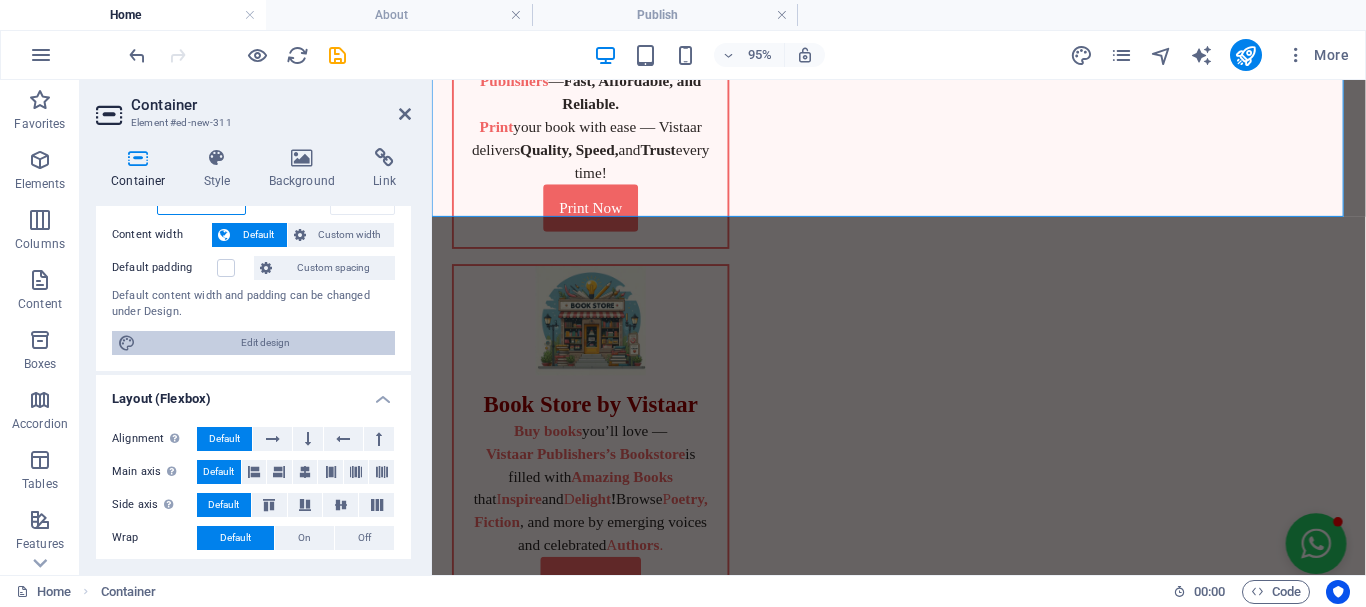 scroll, scrollTop: 0, scrollLeft: 0, axis: both 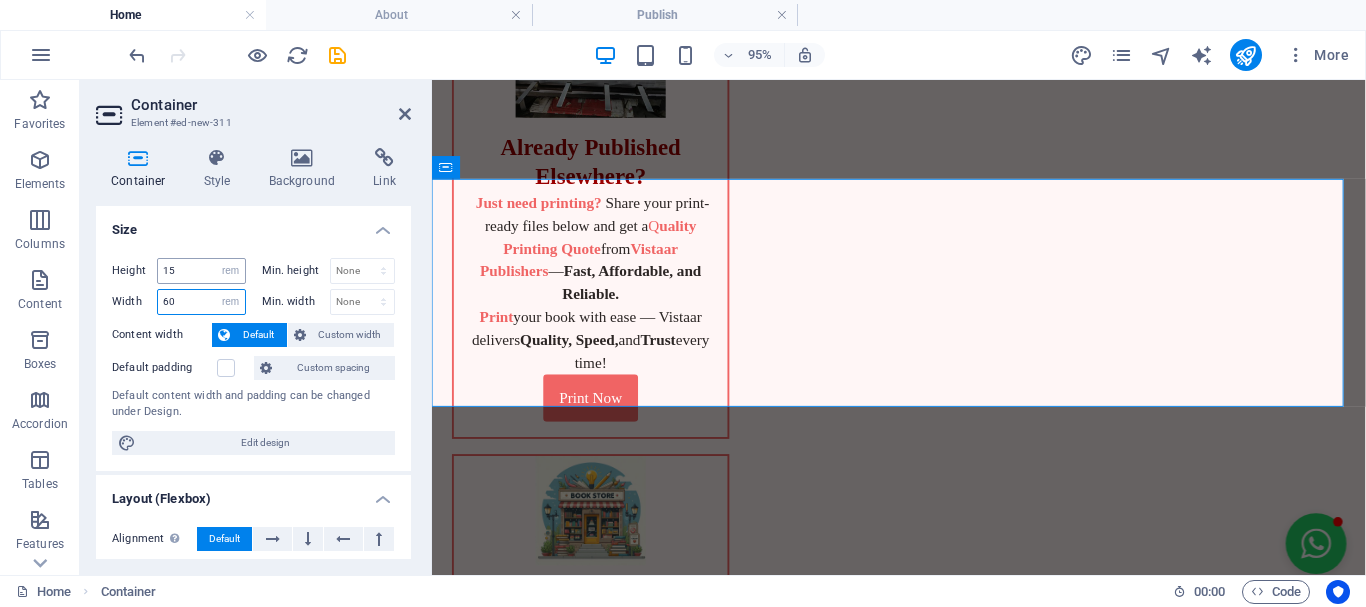 type on "60" 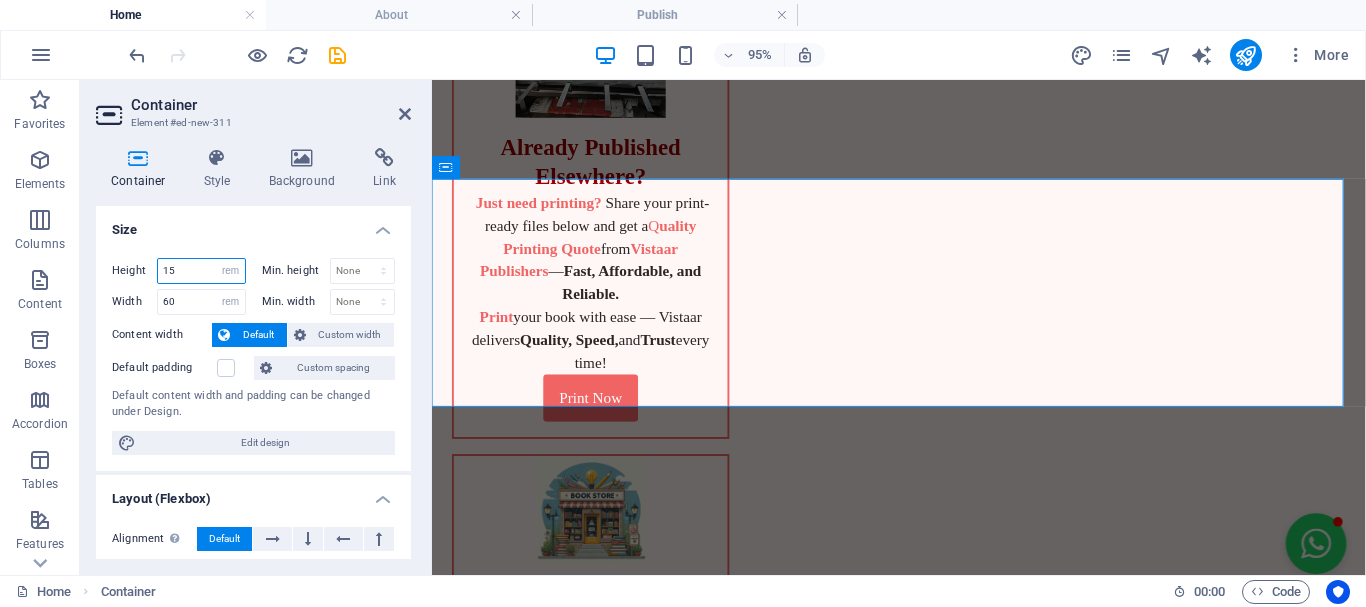 click on "15" at bounding box center [201, 271] 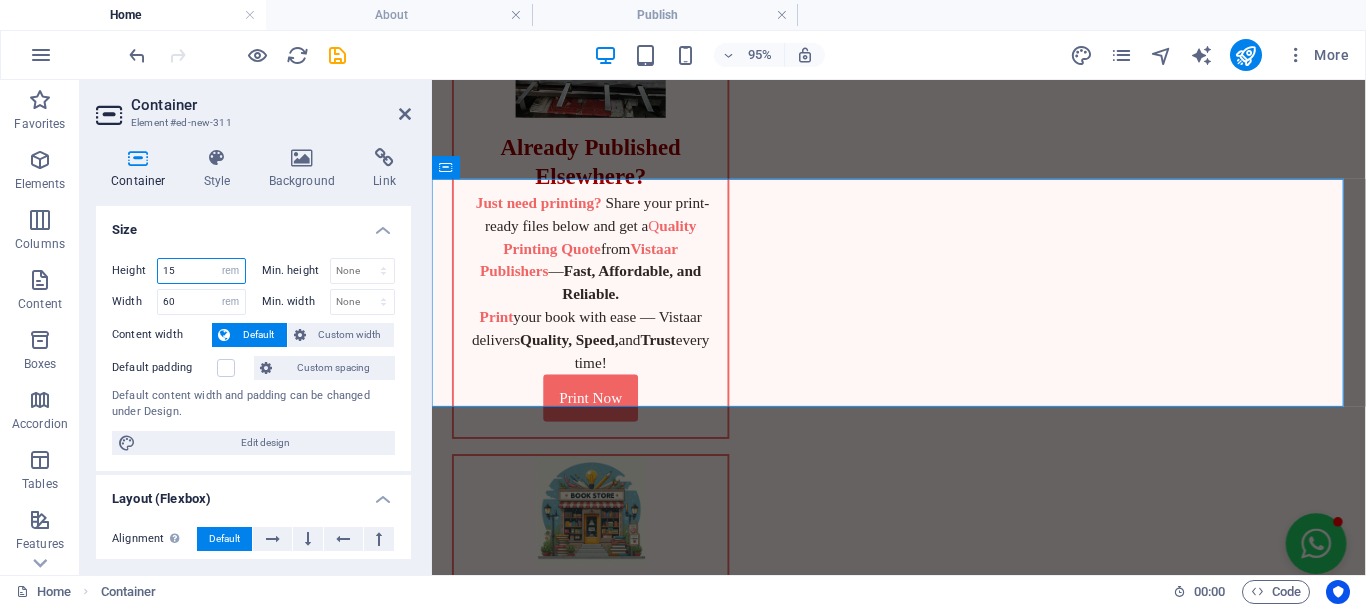 type on "1" 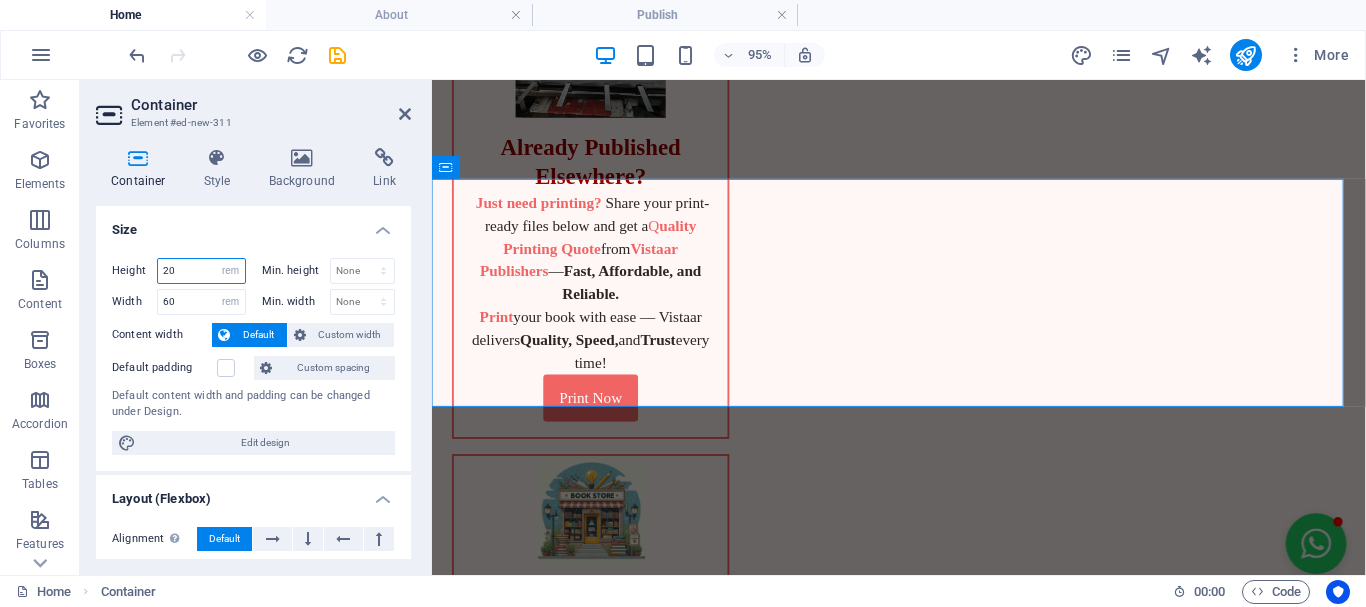 type on "20" 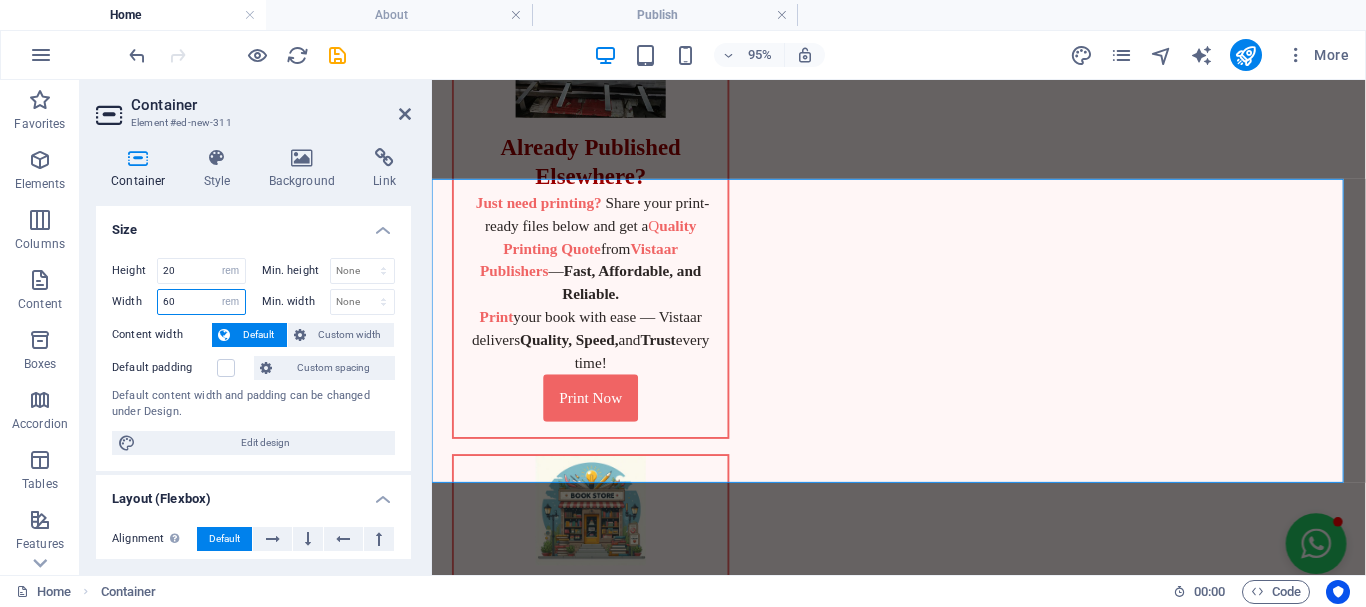 click on "60" at bounding box center (201, 302) 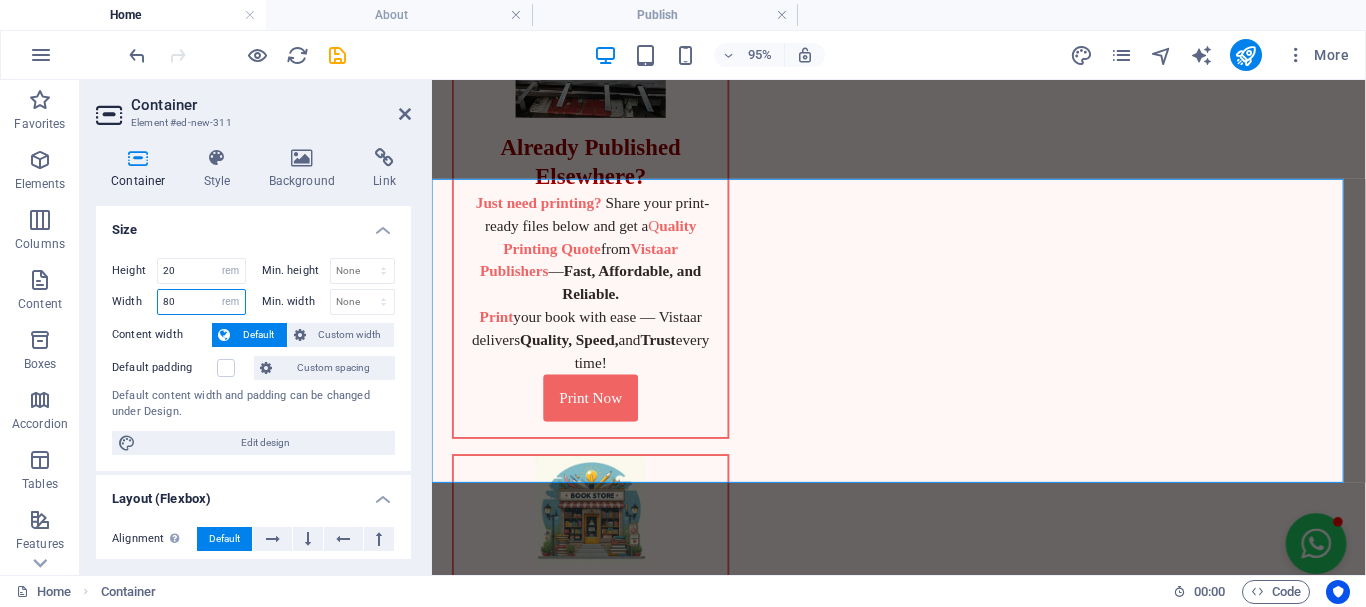 type on "80" 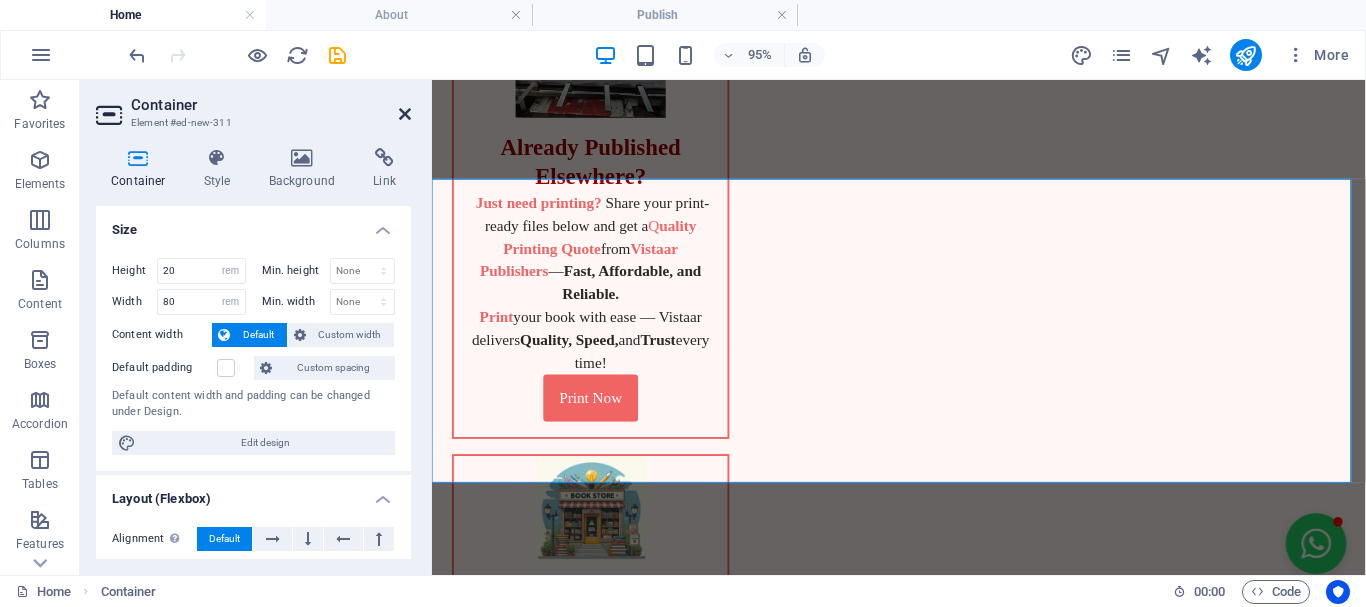 click at bounding box center [405, 114] 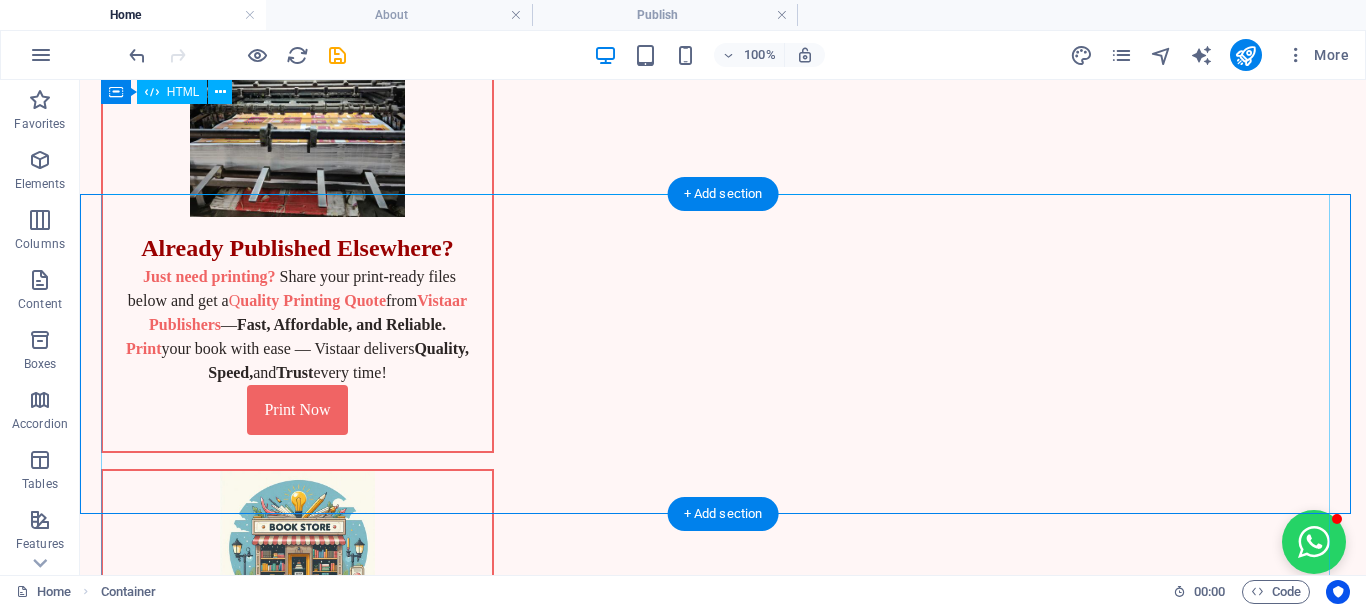 scroll, scrollTop: 622, scrollLeft: 0, axis: vertical 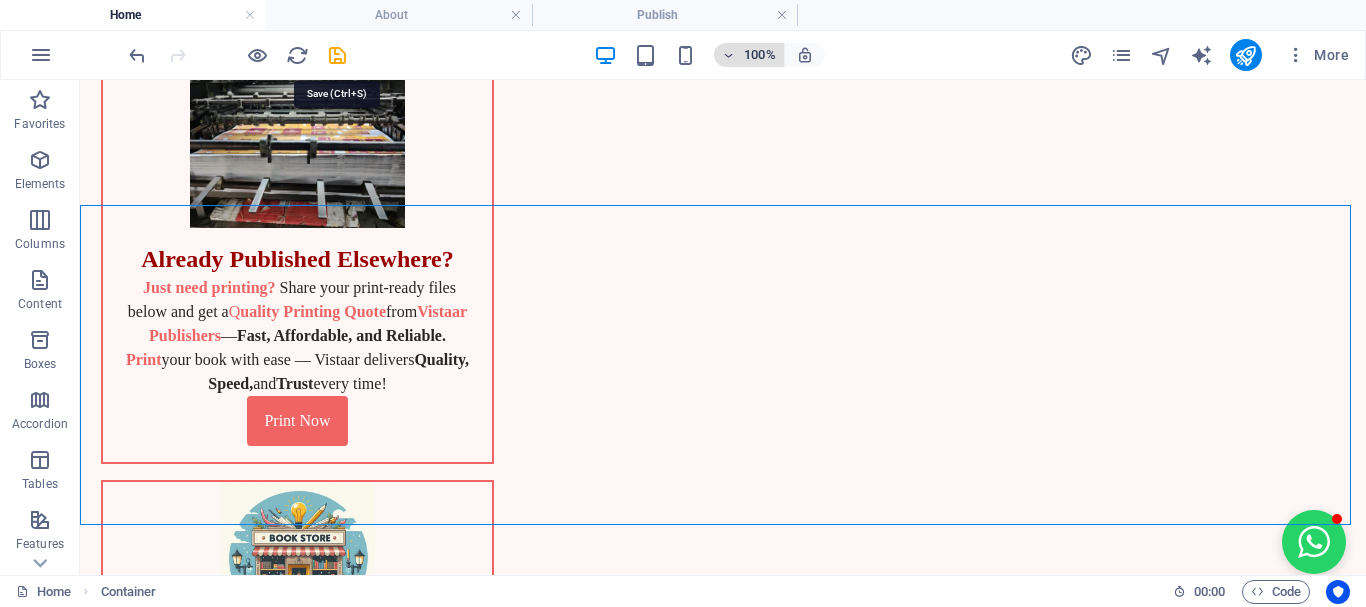 drag, startPoint x: 339, startPoint y: 54, endPoint x: 773, endPoint y: 47, distance: 434.05646 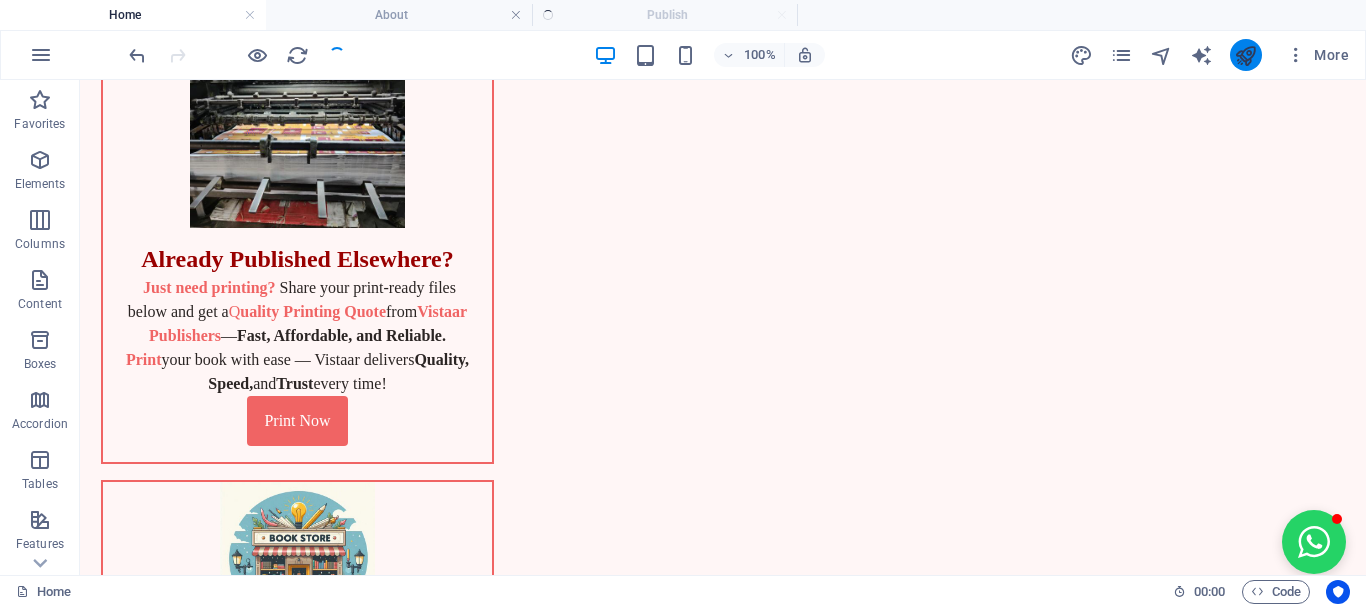 click at bounding box center [1245, 55] 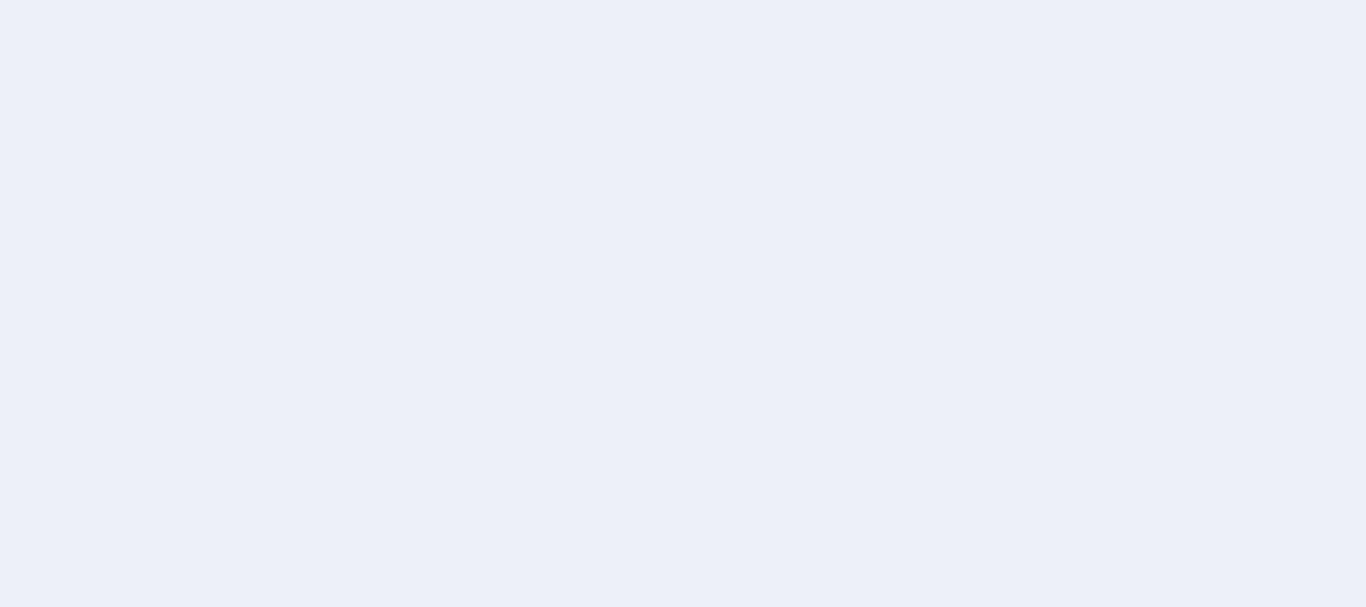 scroll, scrollTop: 0, scrollLeft: 0, axis: both 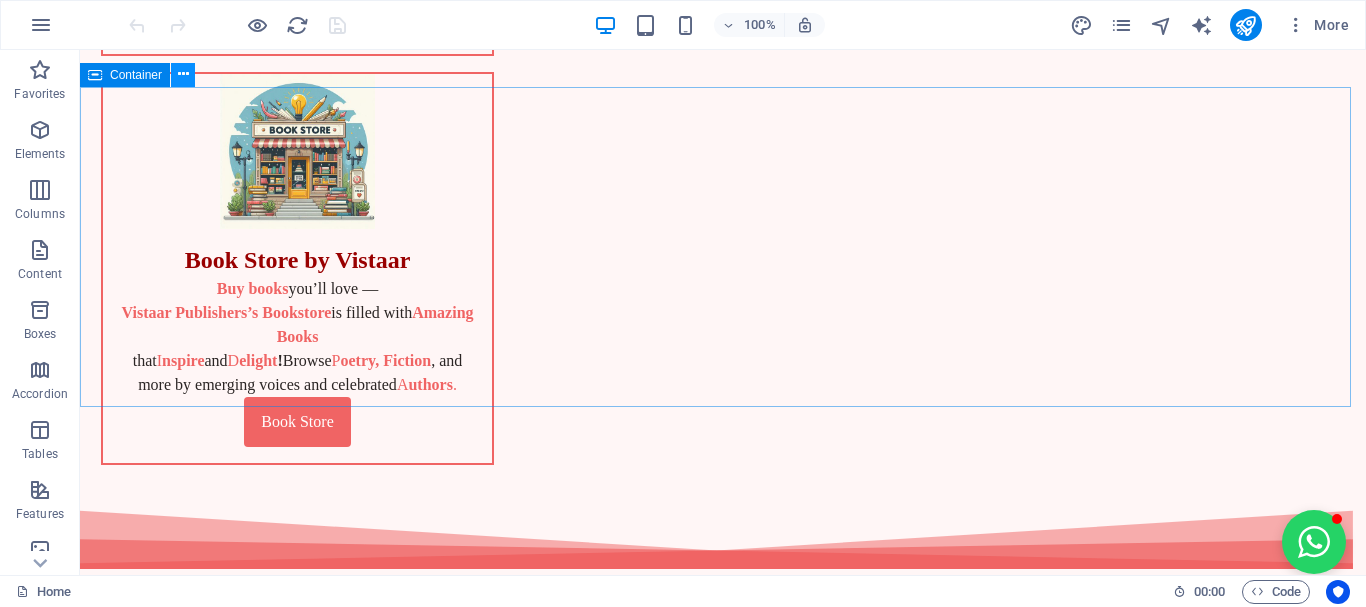 click at bounding box center (183, 74) 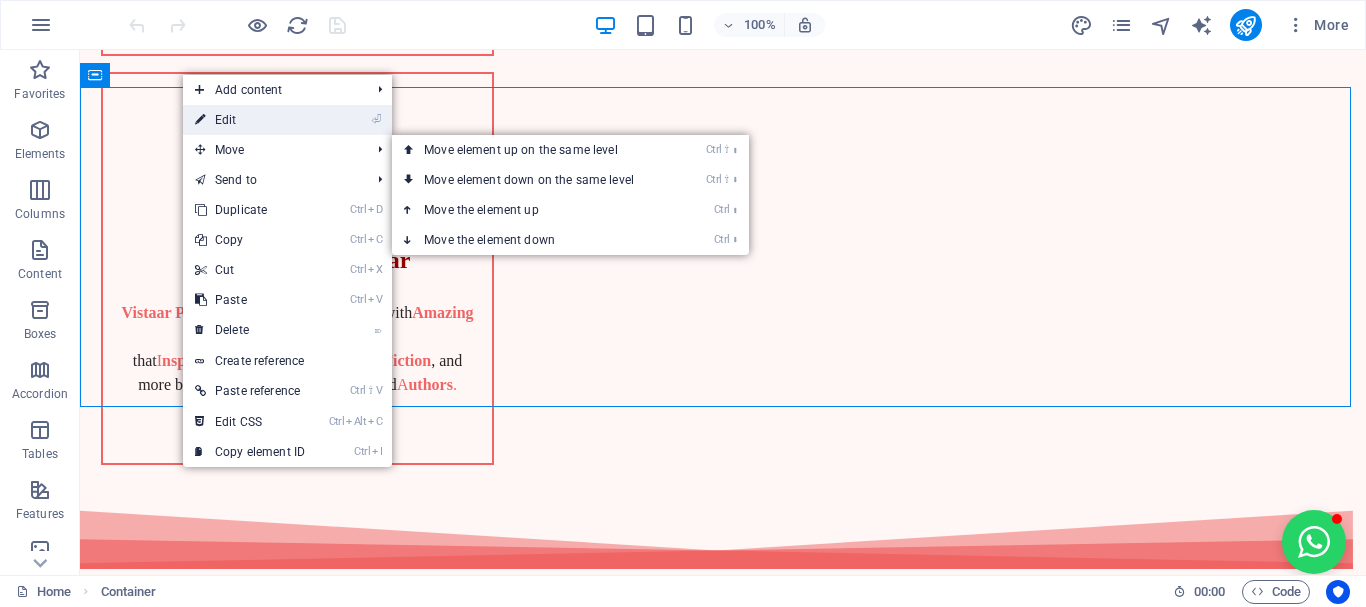 click on "⏎  Edit" at bounding box center (250, 120) 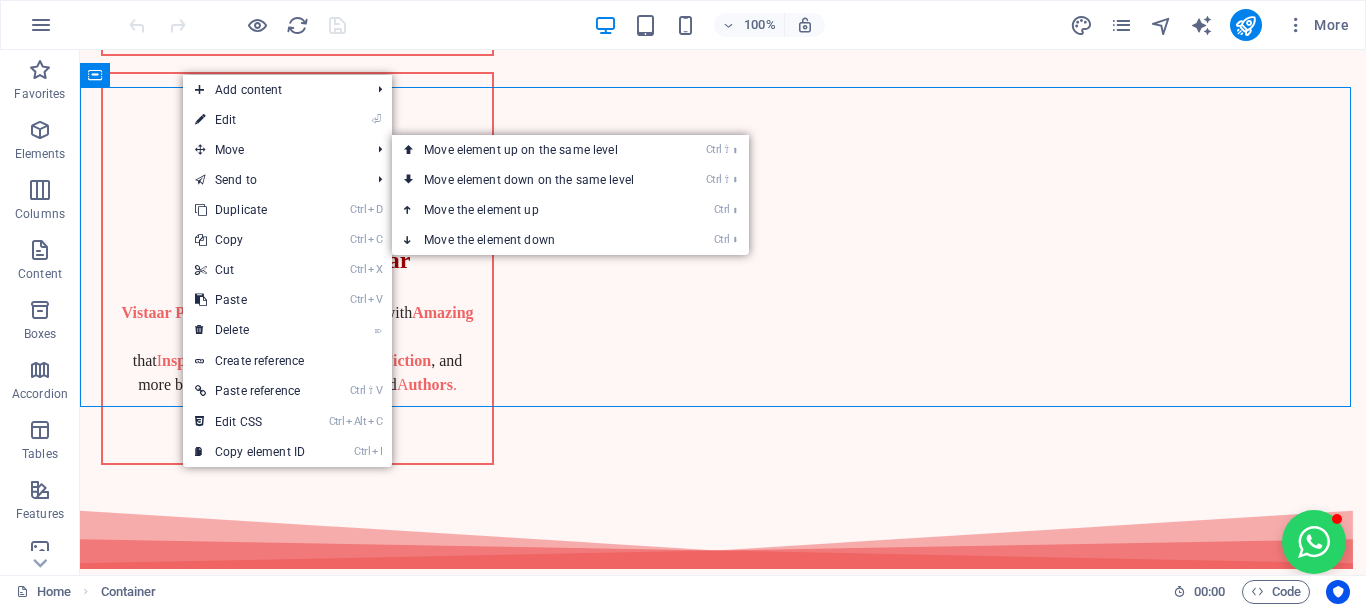 select on "rem" 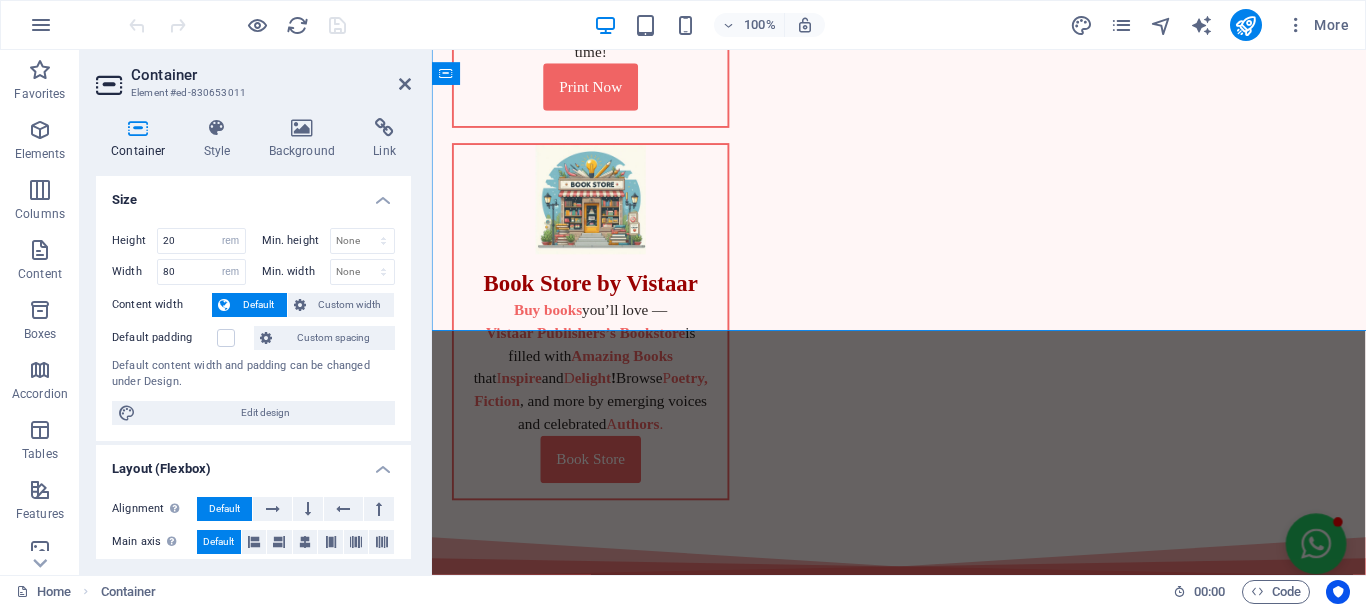 scroll, scrollTop: 983, scrollLeft: 0, axis: vertical 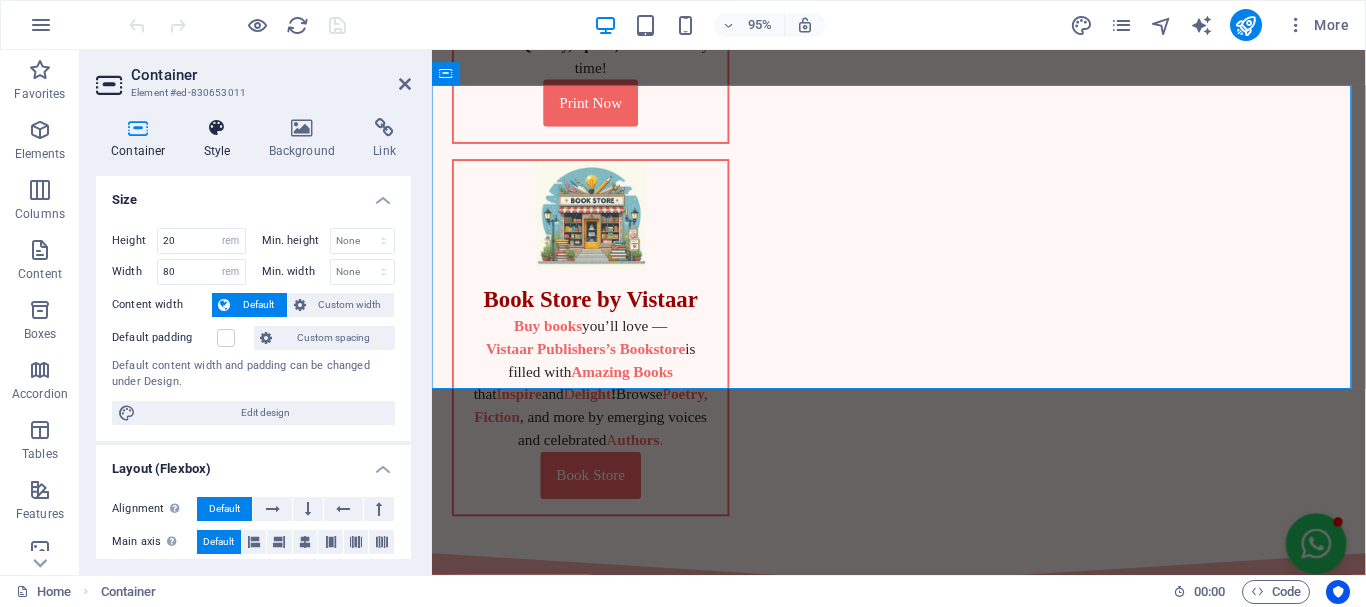 click at bounding box center [217, 128] 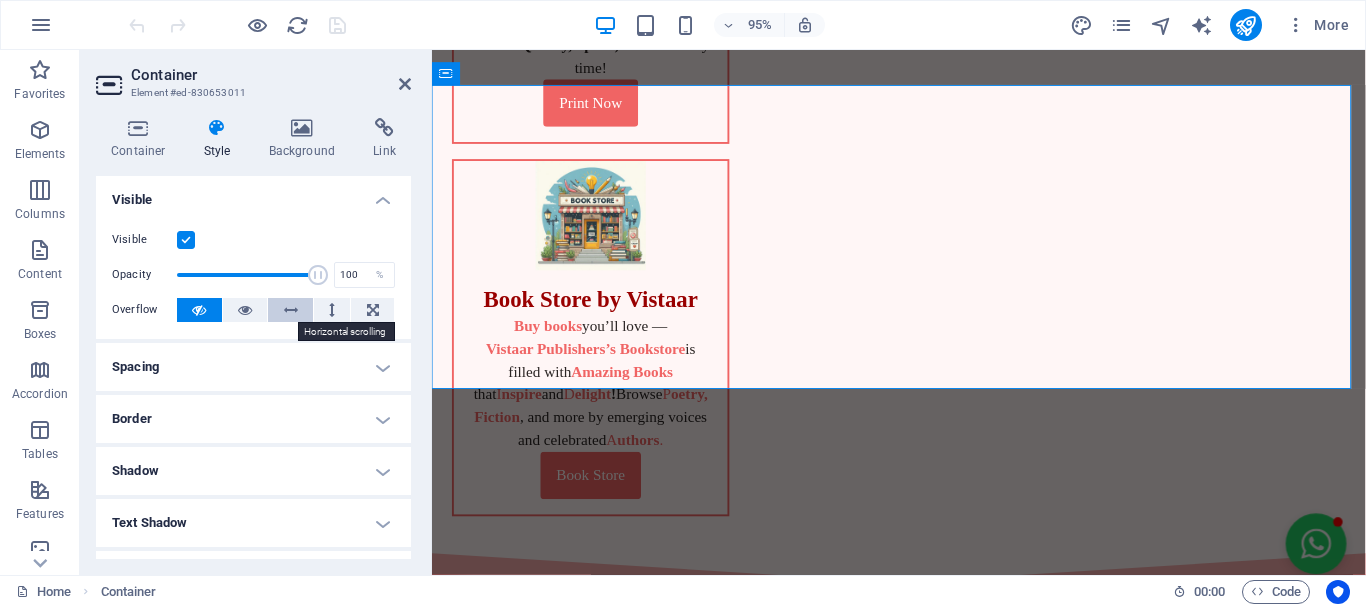 click at bounding box center (291, 310) 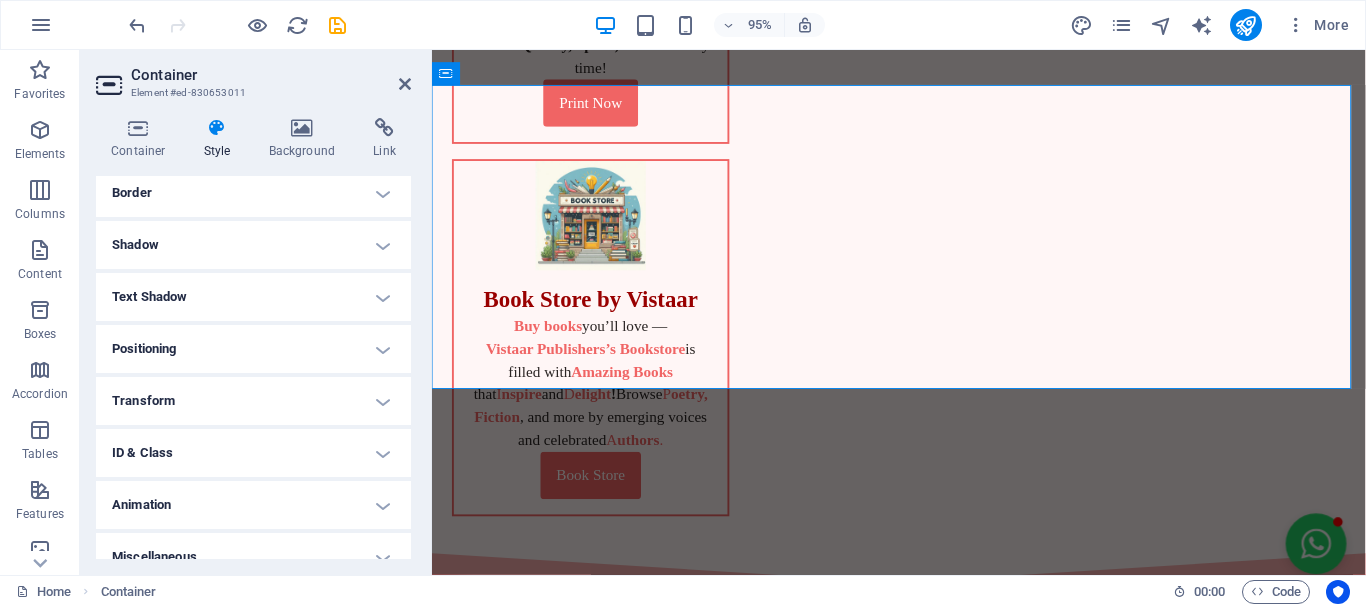 scroll, scrollTop: 248, scrollLeft: 0, axis: vertical 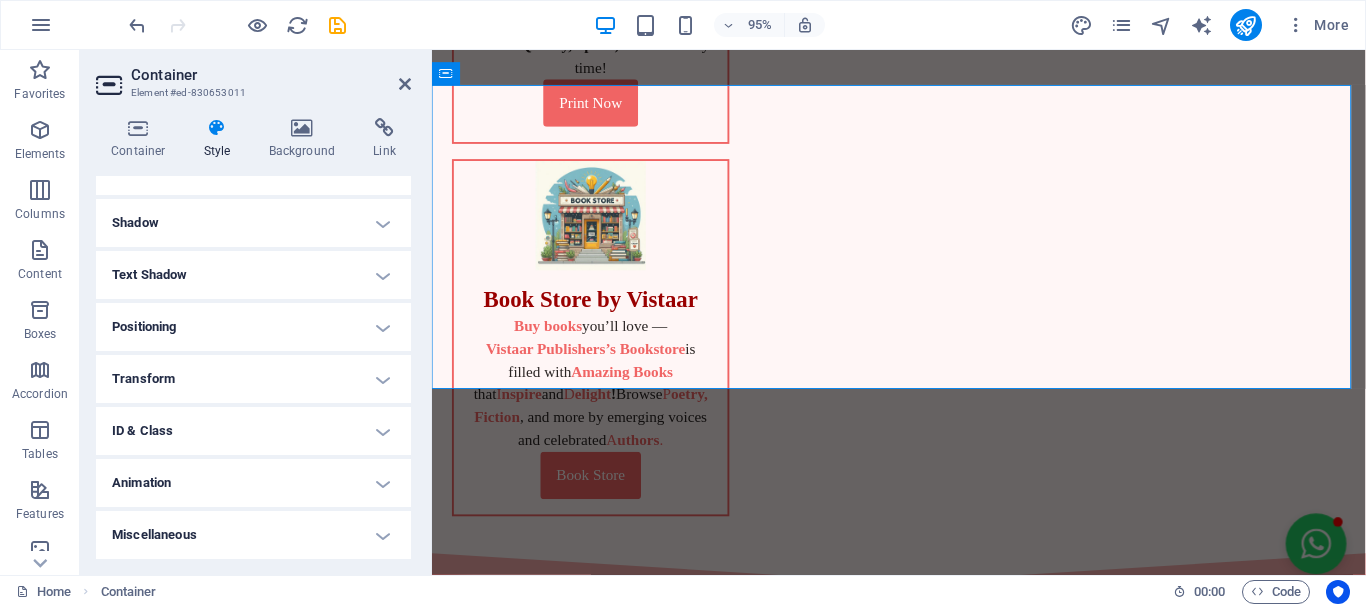 click on "Positioning" at bounding box center [253, 327] 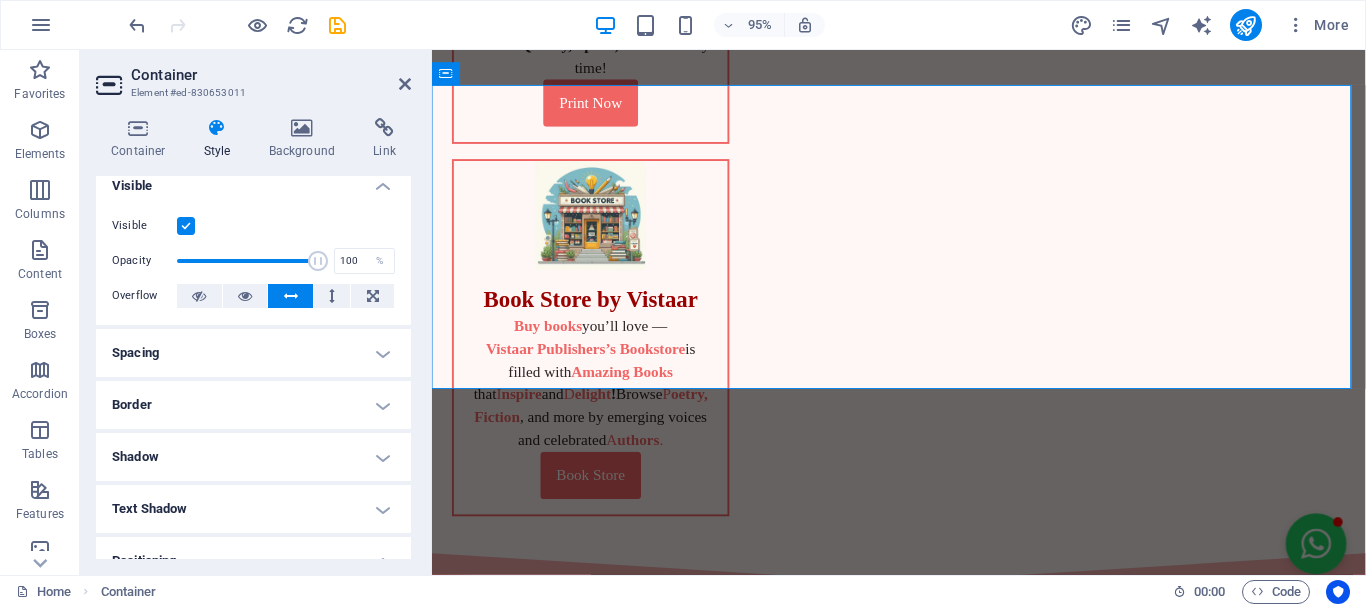scroll, scrollTop: 0, scrollLeft: 0, axis: both 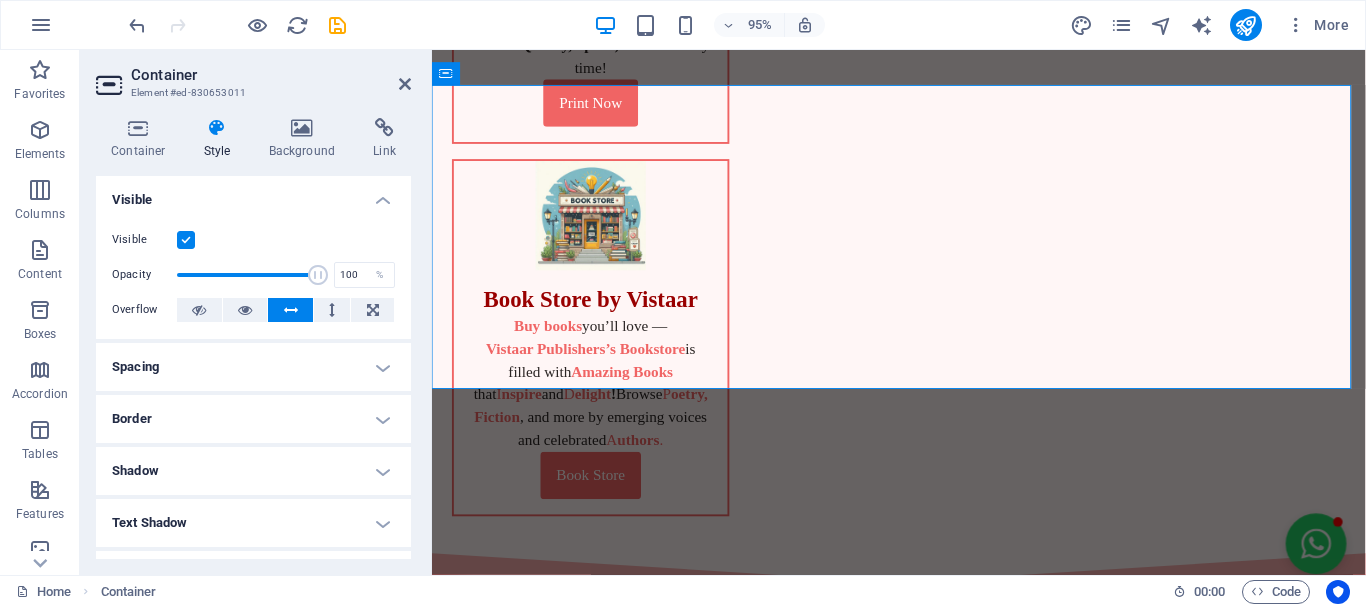 click on "Spacing" at bounding box center (253, 367) 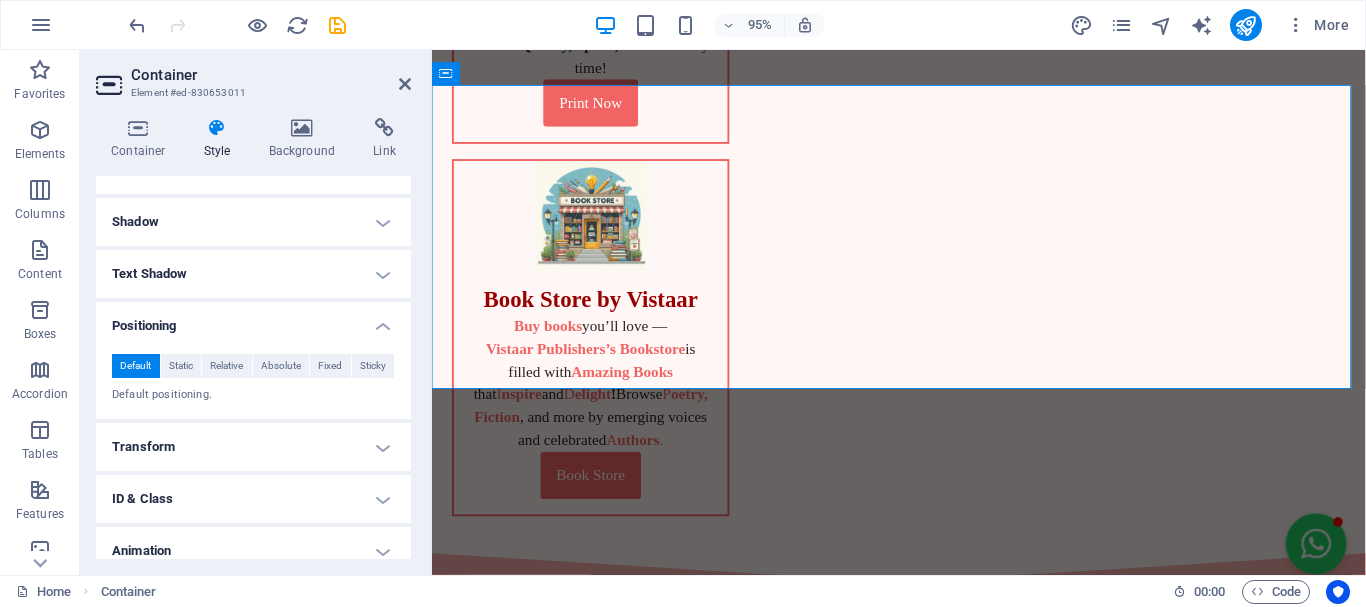 scroll, scrollTop: 397, scrollLeft: 0, axis: vertical 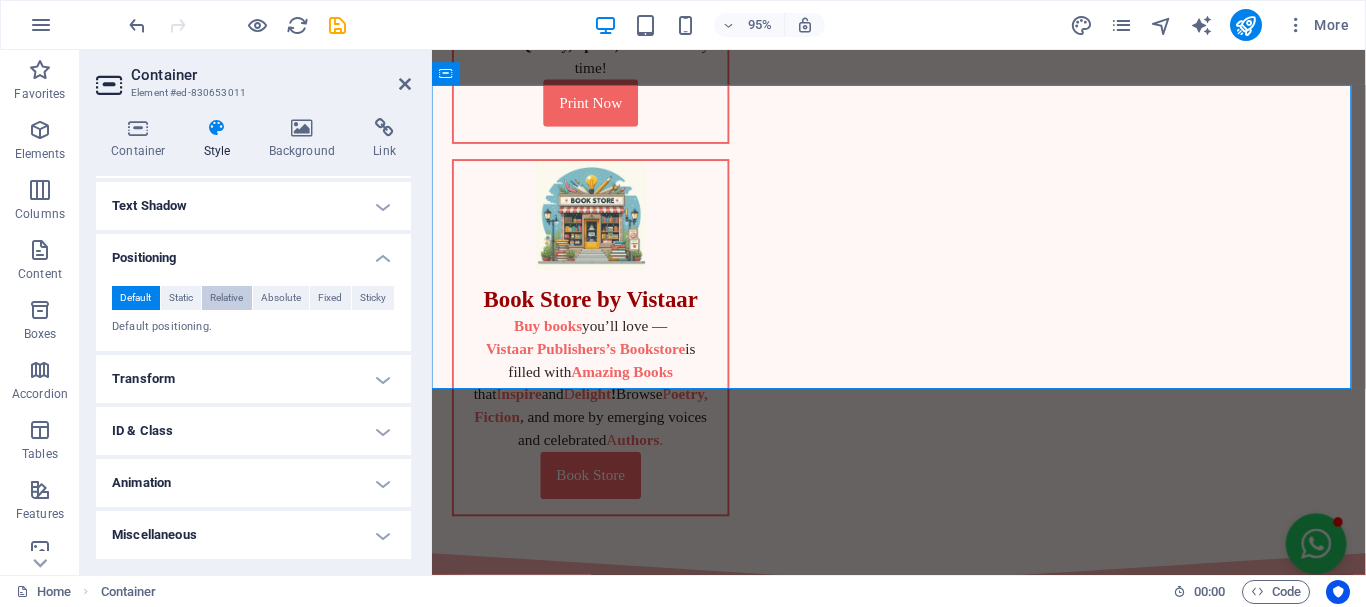 click on "Relative" at bounding box center (226, 298) 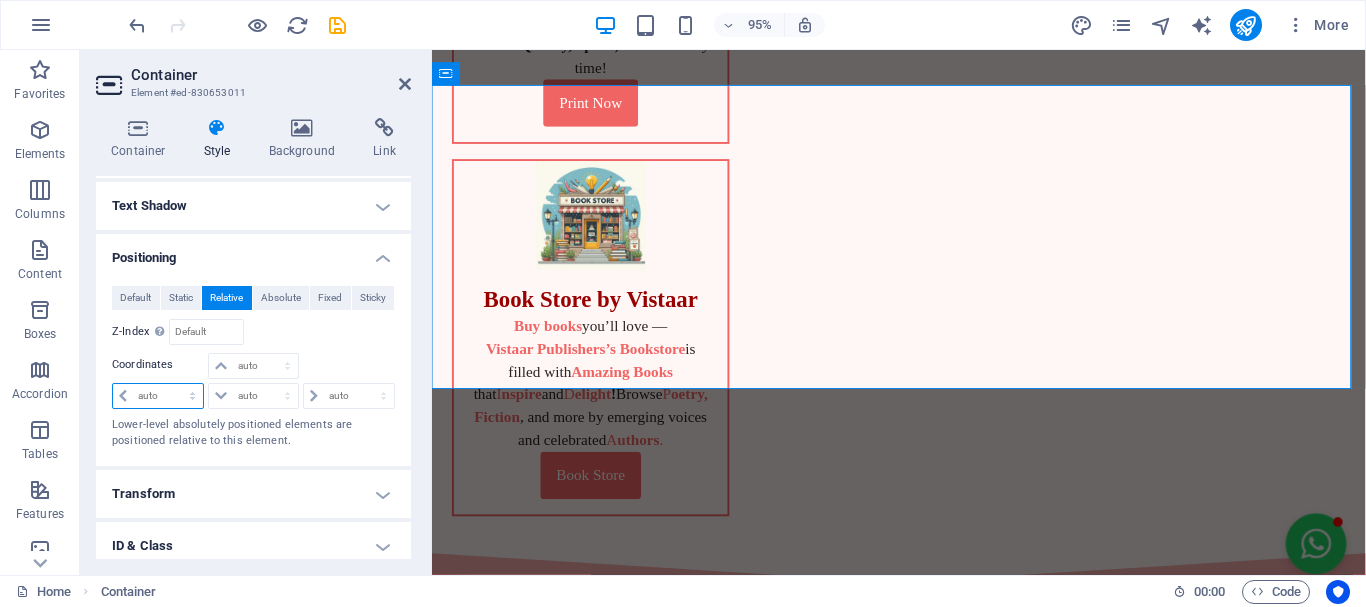 click on "auto px rem % em" at bounding box center [158, 396] 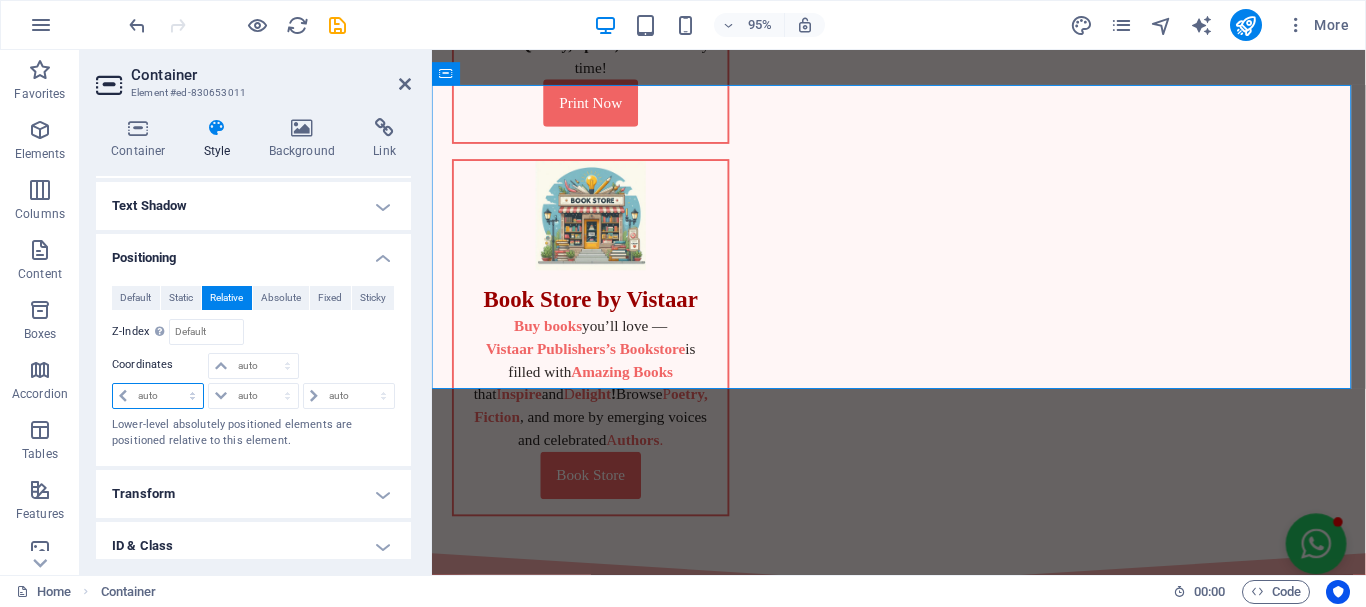 select on "rem" 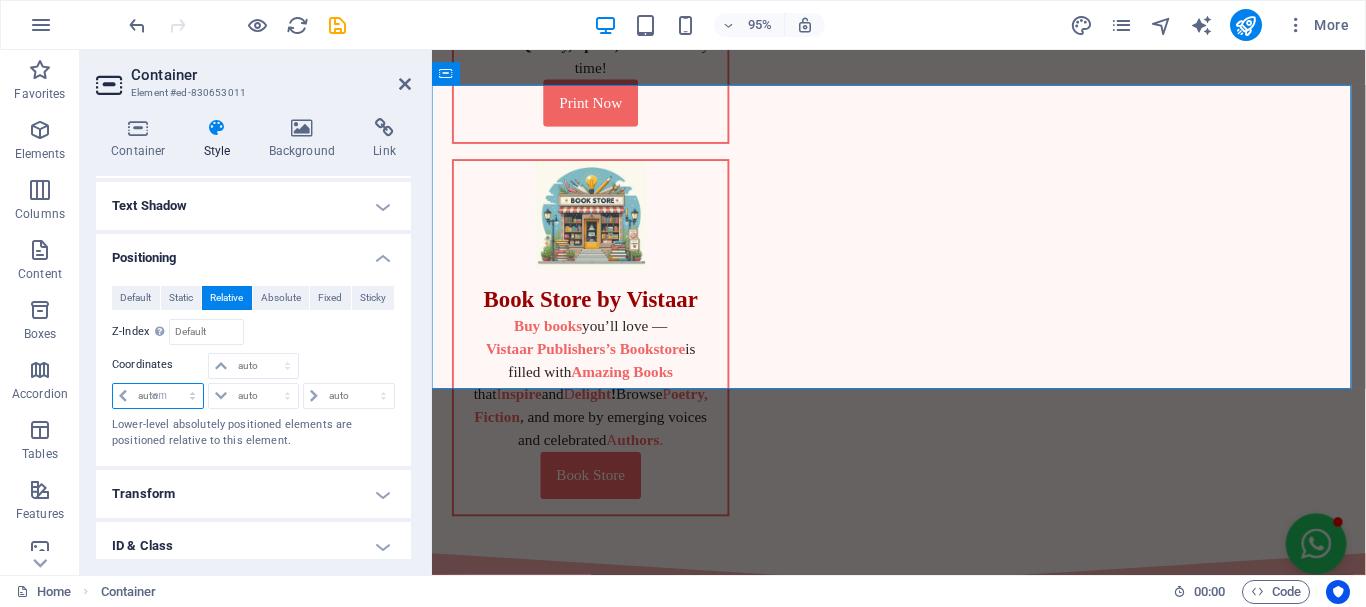 click on "auto px rem % em" at bounding box center [158, 396] 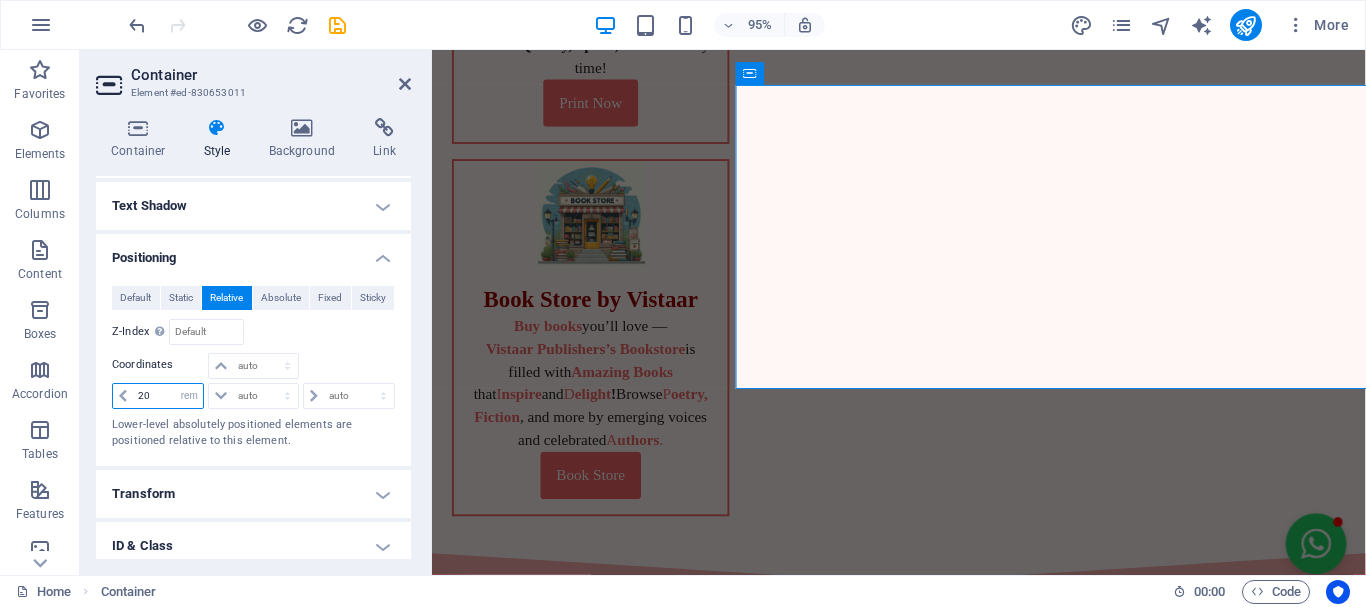 type on "20" 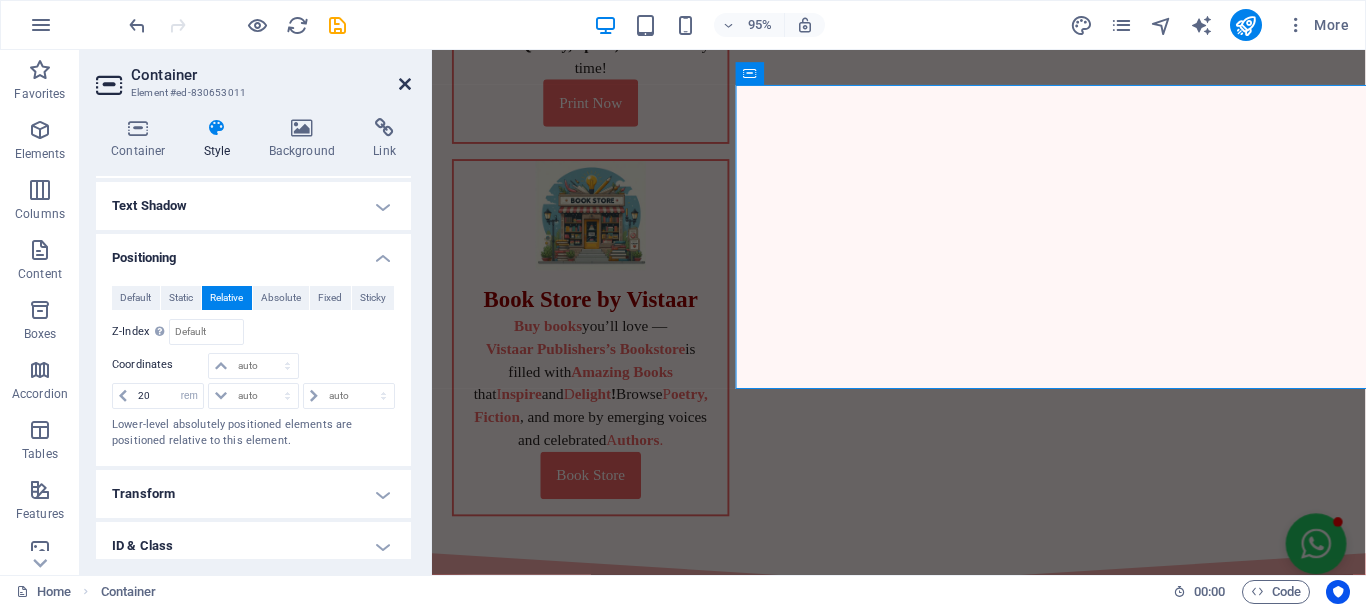 click at bounding box center (405, 84) 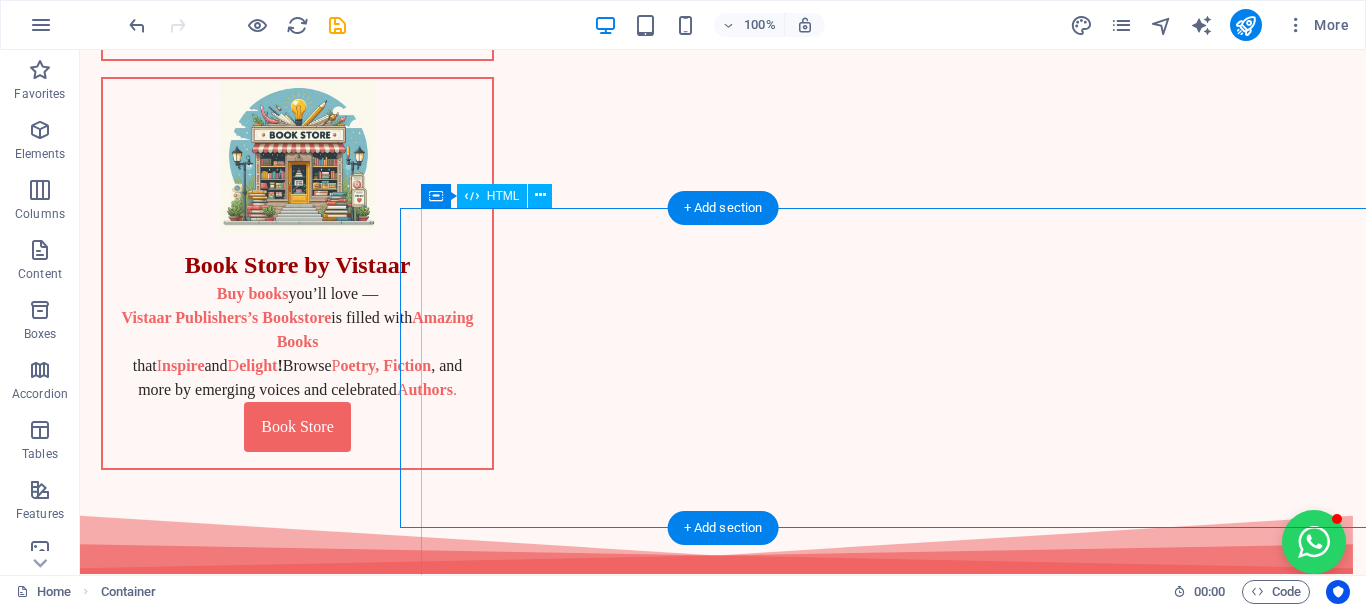 scroll, scrollTop: 1000, scrollLeft: 0, axis: vertical 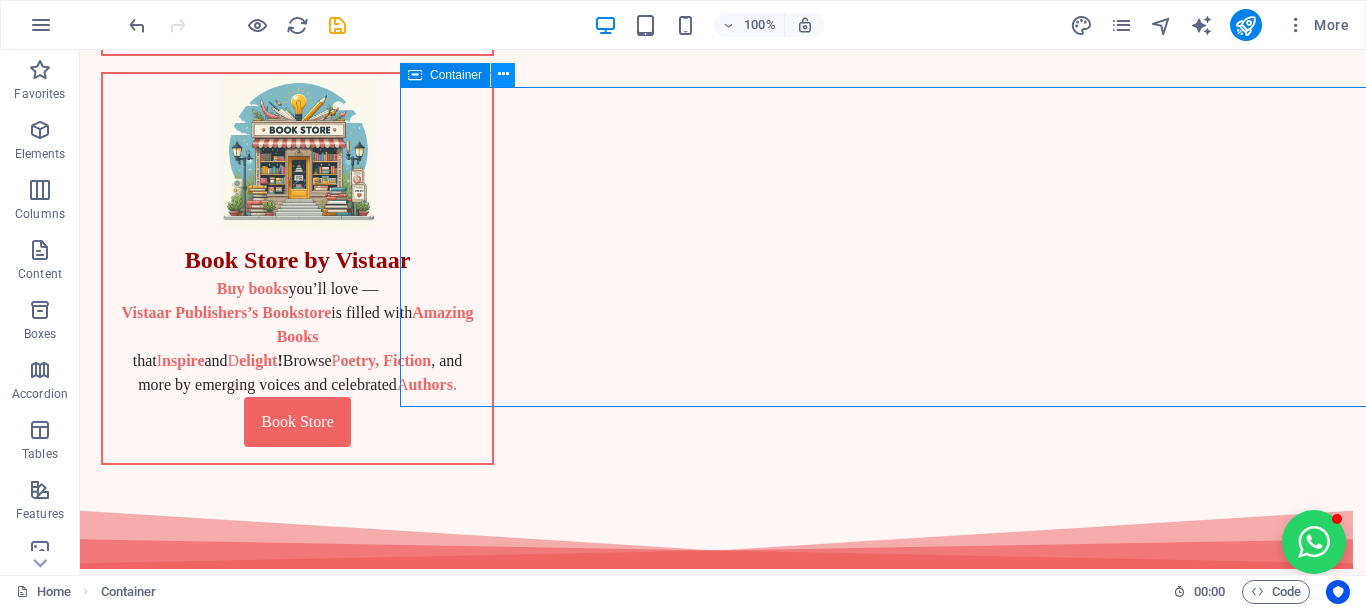 click at bounding box center [503, 74] 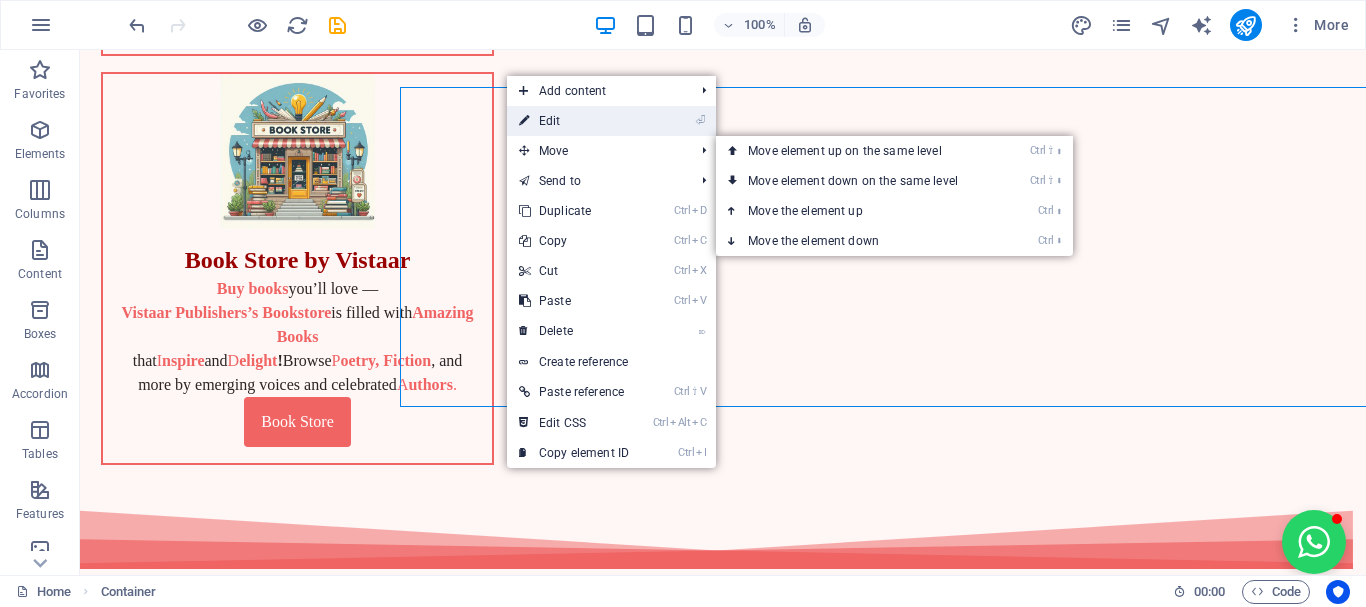 drag, startPoint x: 553, startPoint y: 116, endPoint x: 35, endPoint y: 69, distance: 520.12787 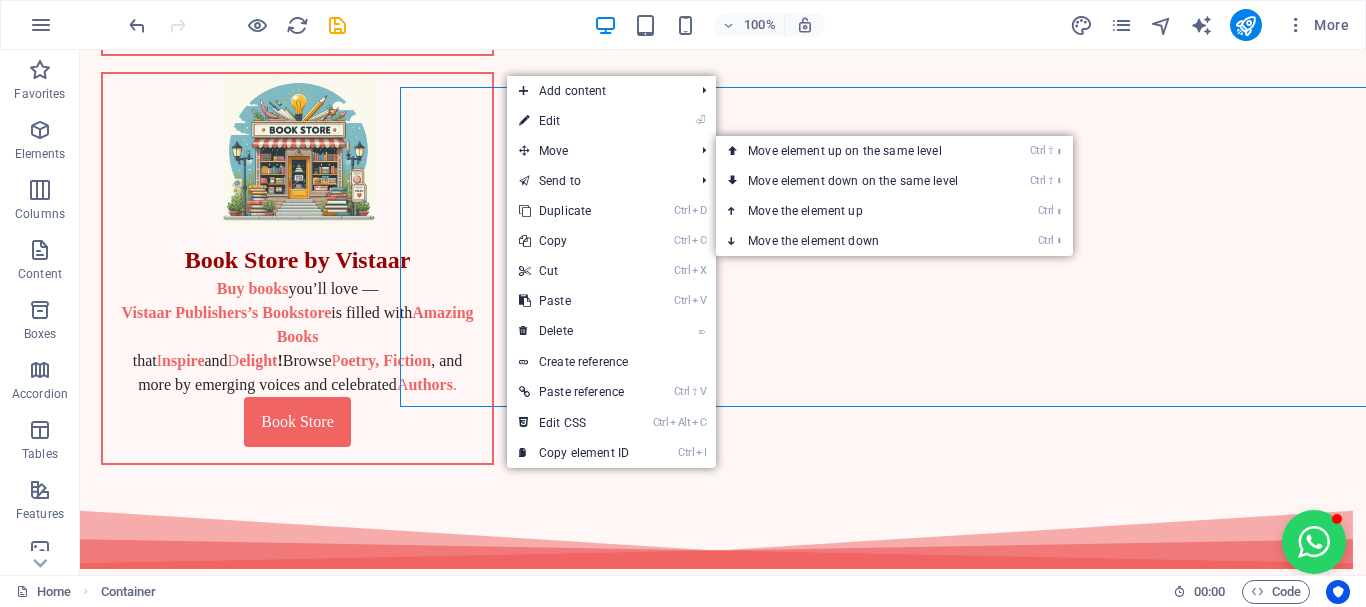 select on "rem" 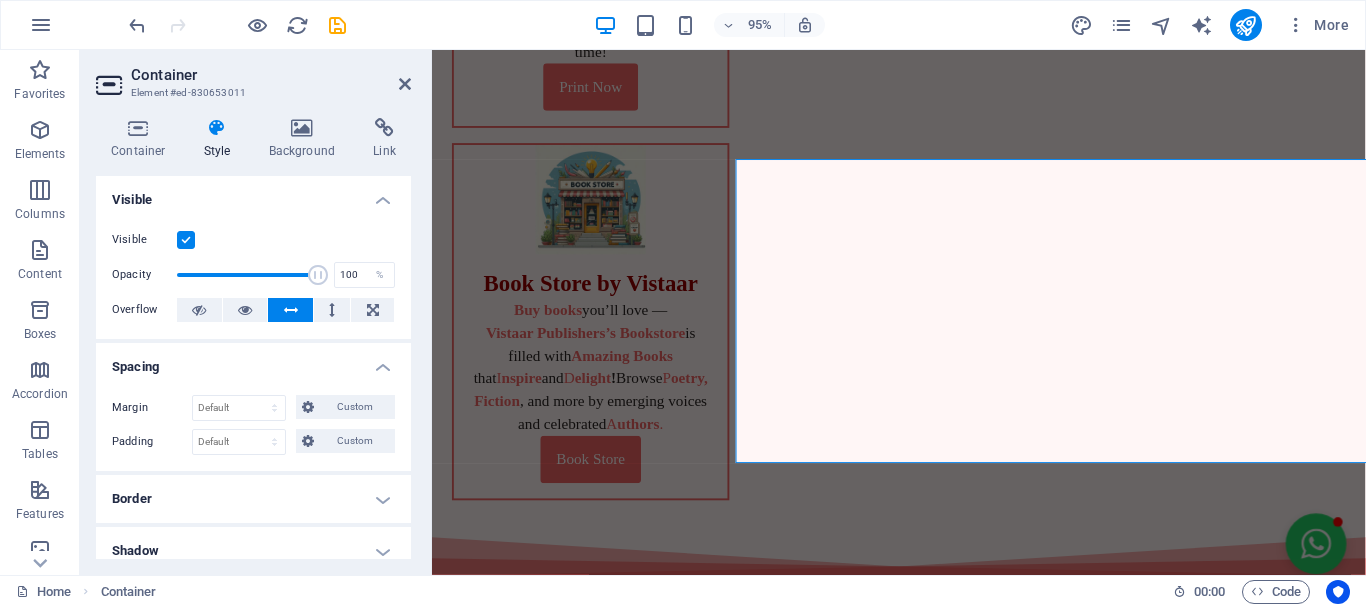 scroll, scrollTop: 983, scrollLeft: 0, axis: vertical 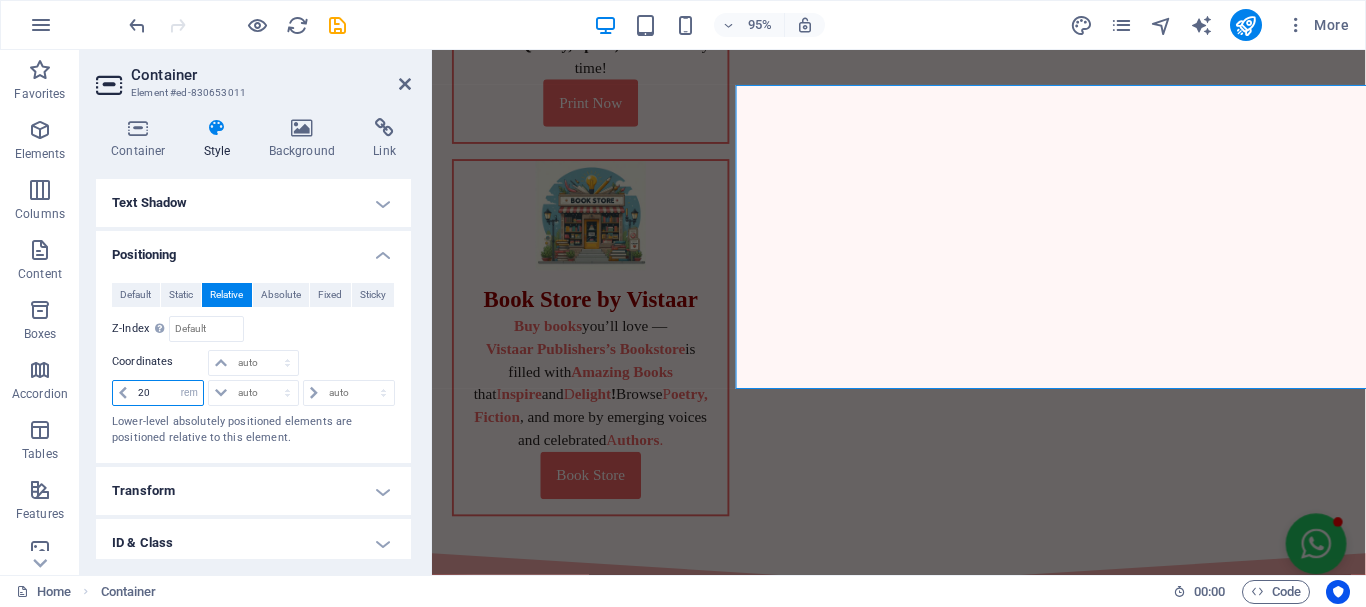 click on "20" at bounding box center [168, 393] 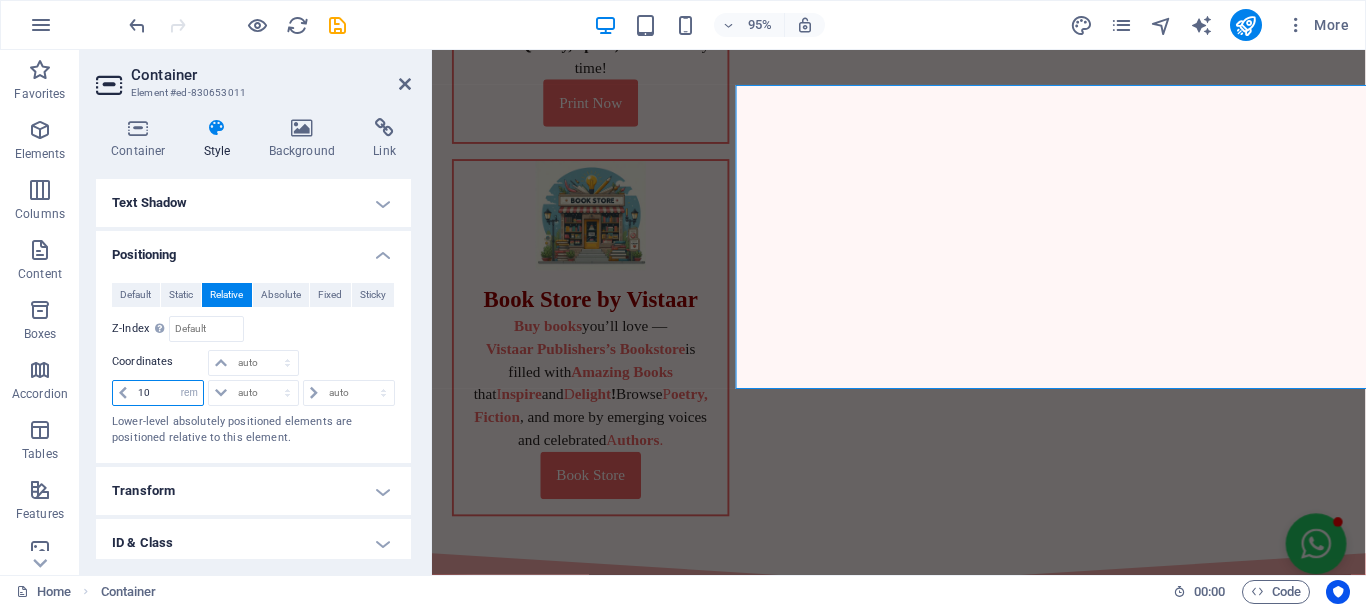 type on "10" 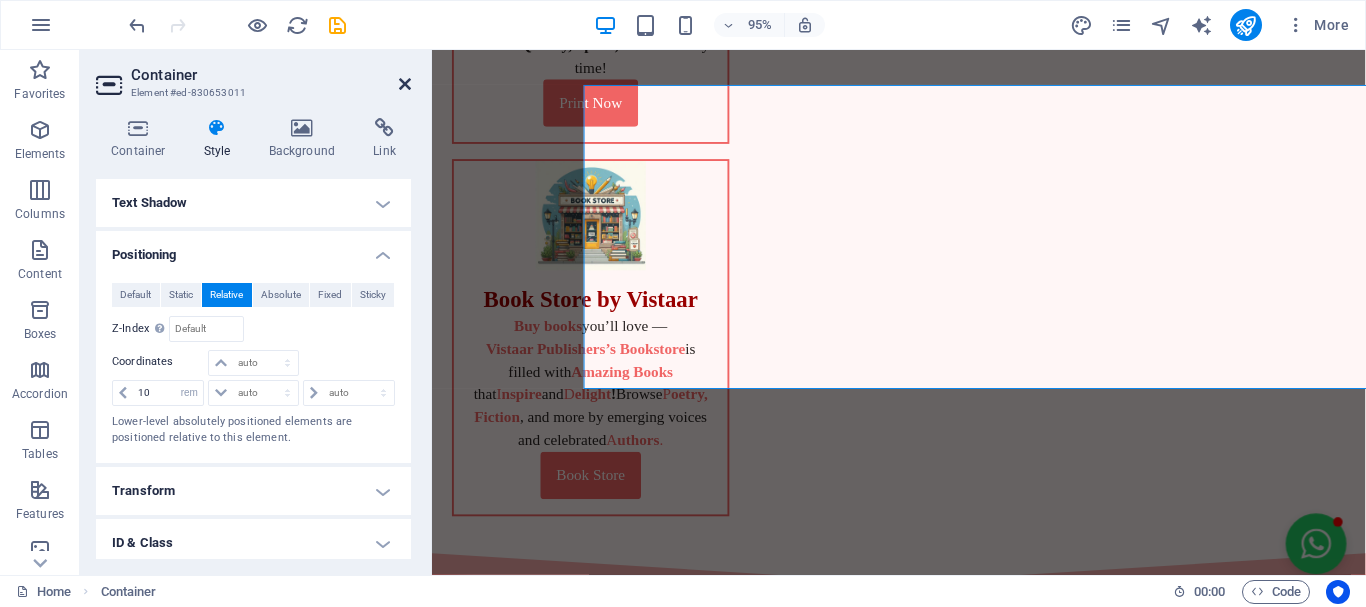 drag, startPoint x: 409, startPoint y: 81, endPoint x: 414, endPoint y: 242, distance: 161.07762 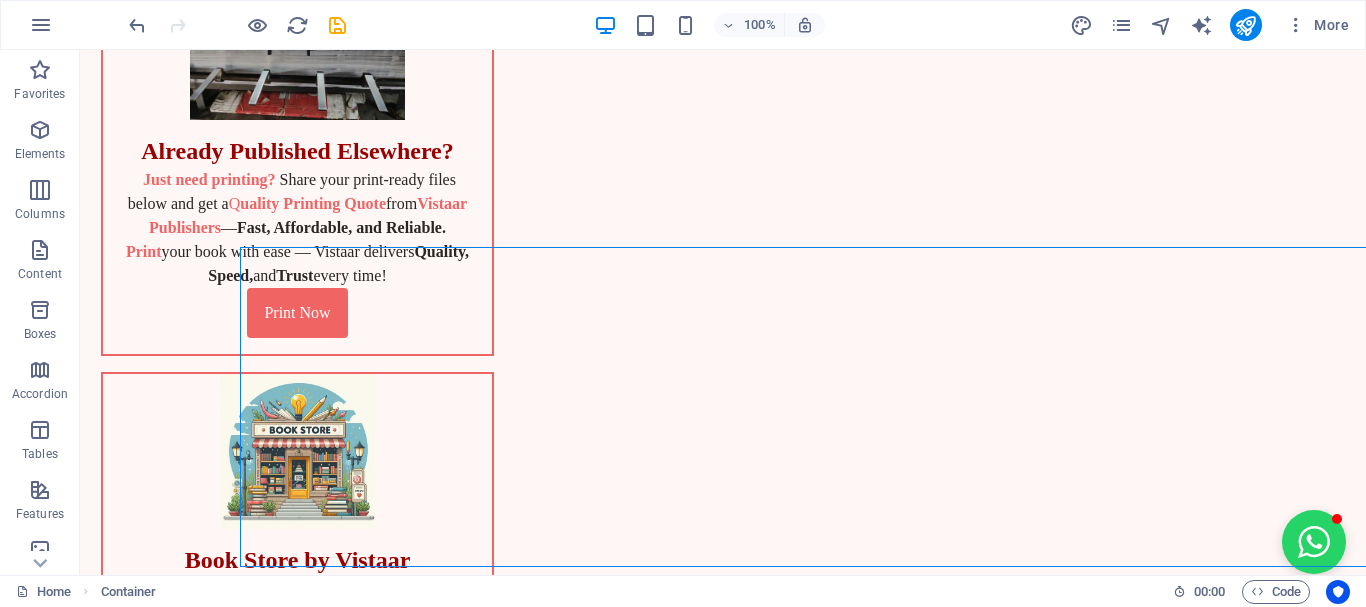scroll, scrollTop: 900, scrollLeft: 0, axis: vertical 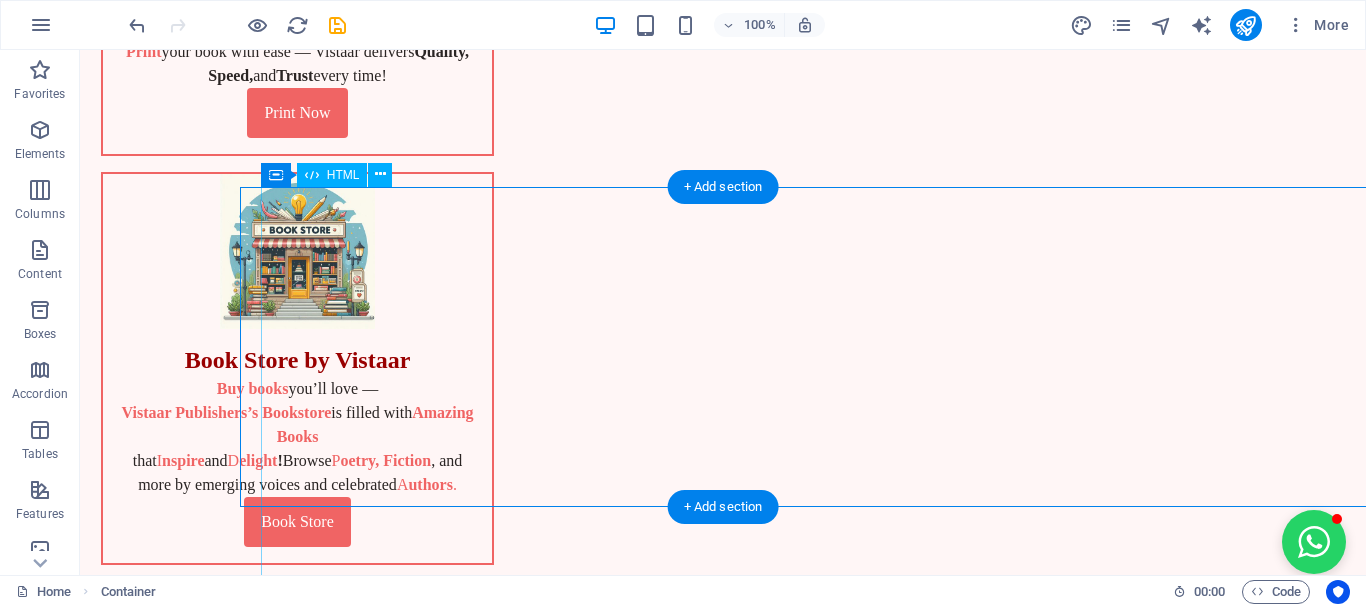 click at bounding box center (880, 12728) 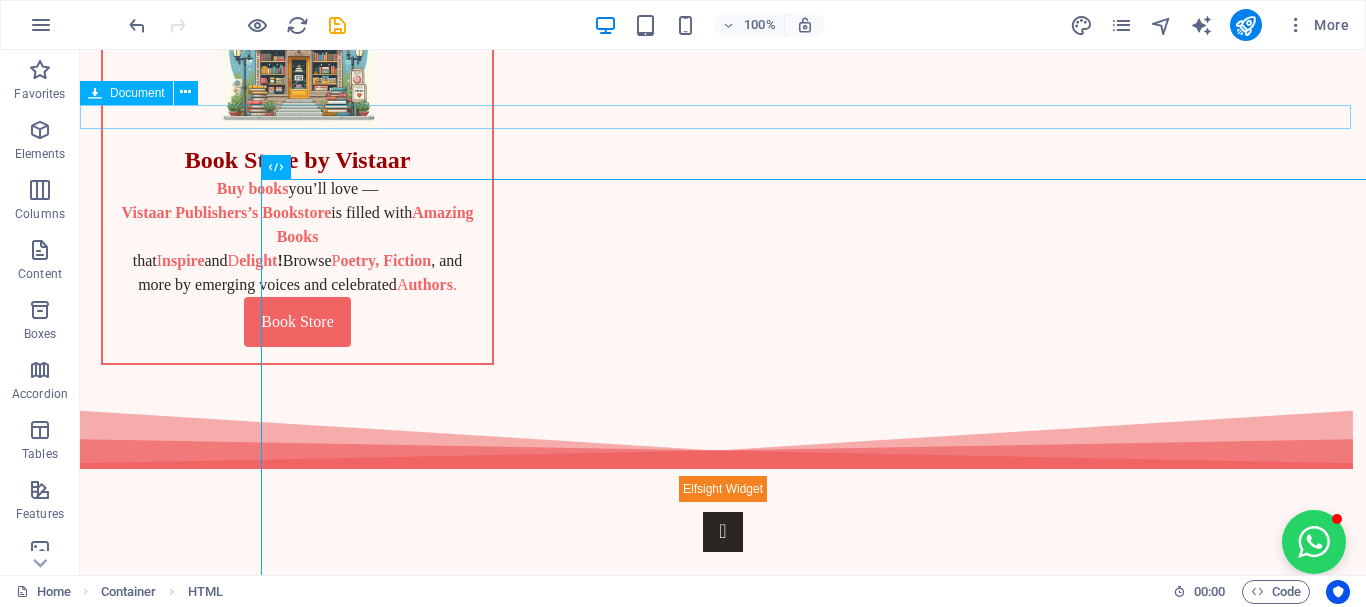 scroll, scrollTop: 900, scrollLeft: 0, axis: vertical 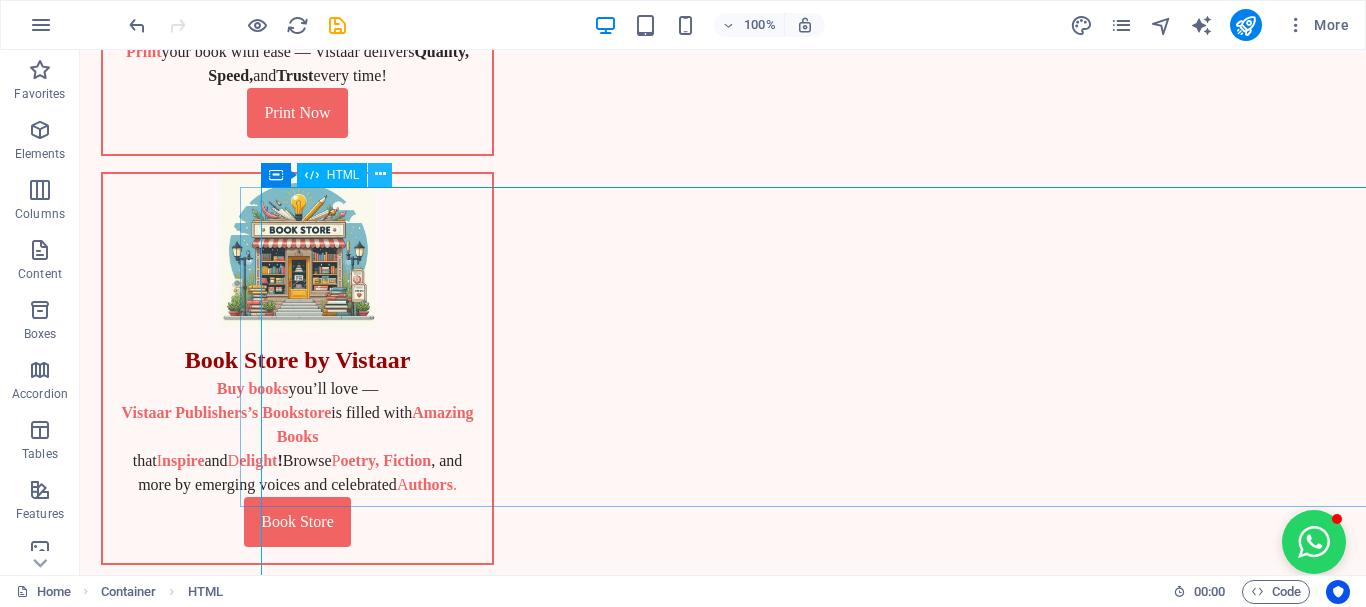 click at bounding box center [380, 174] 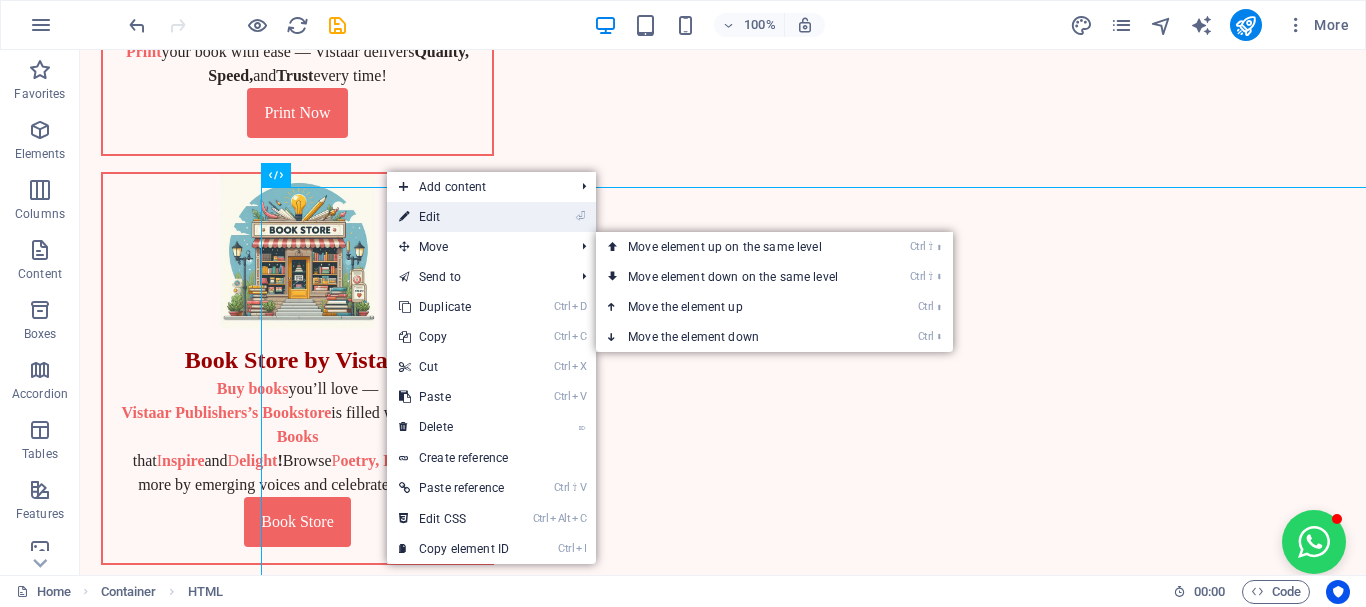 click on "⏎  Edit" at bounding box center (454, 217) 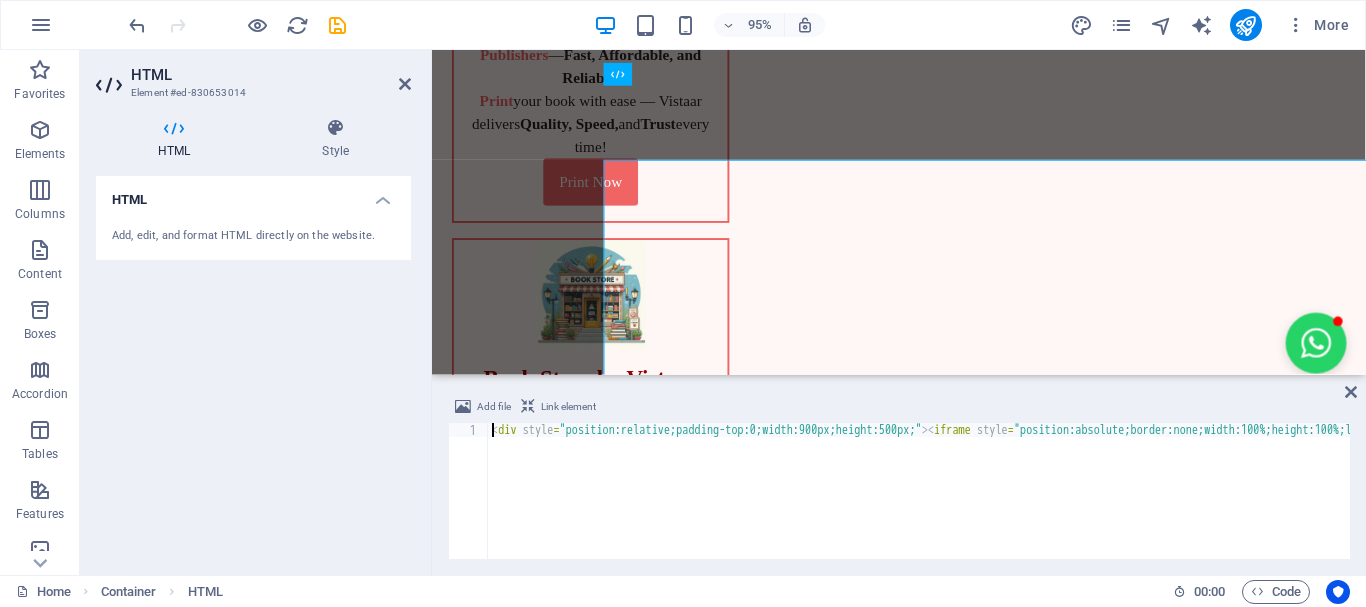 scroll, scrollTop: 904, scrollLeft: 0, axis: vertical 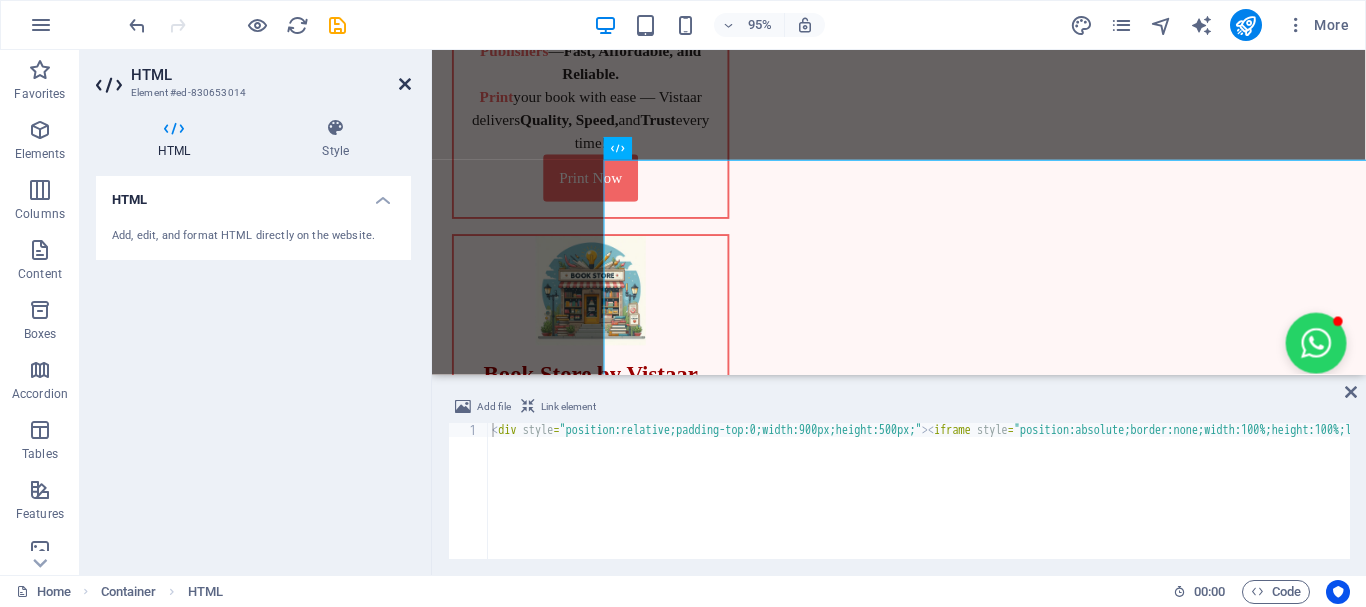 click at bounding box center (405, 84) 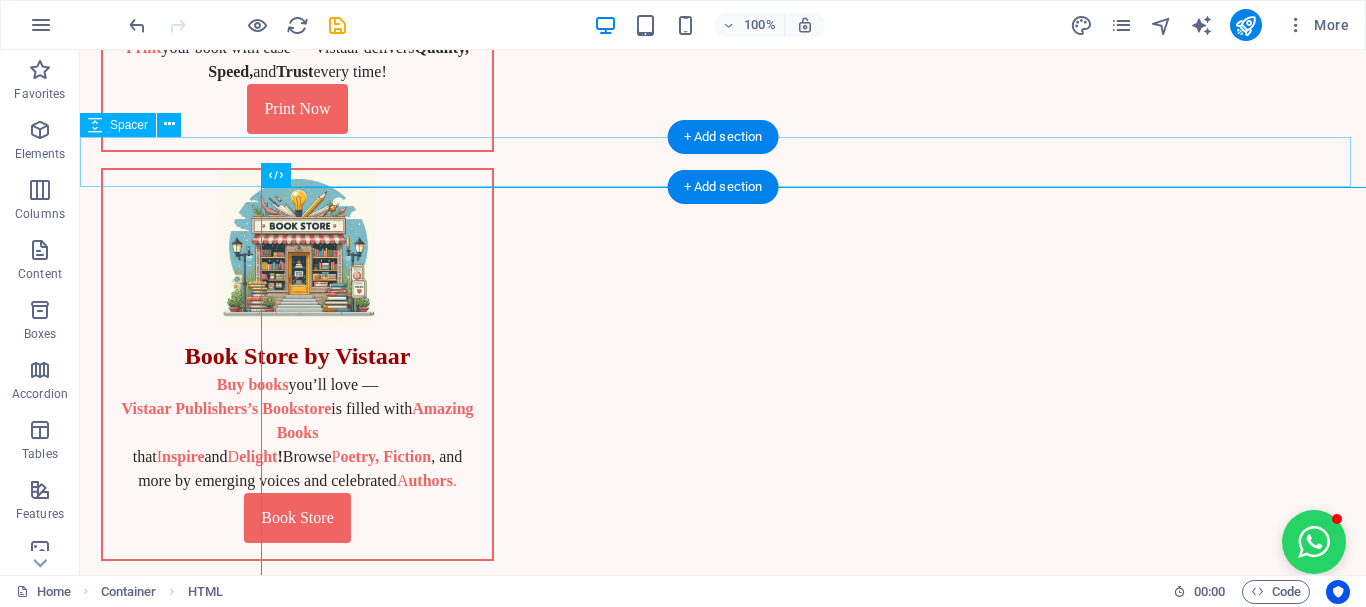 scroll, scrollTop: 900, scrollLeft: 0, axis: vertical 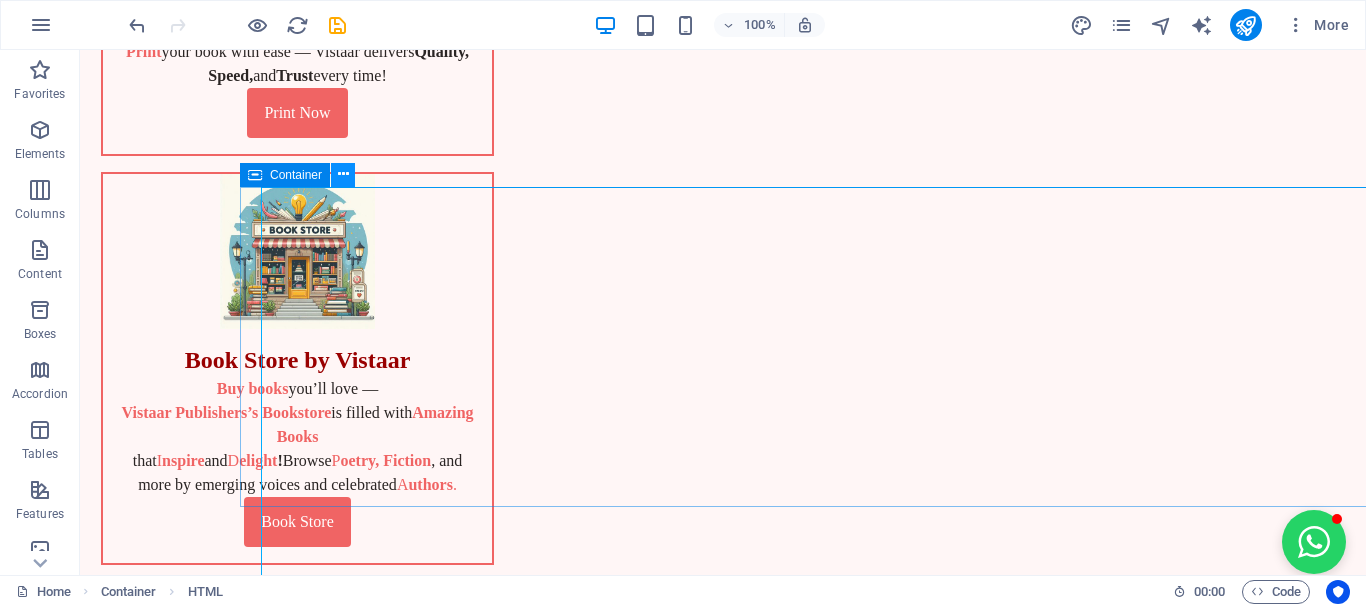 click at bounding box center [343, 175] 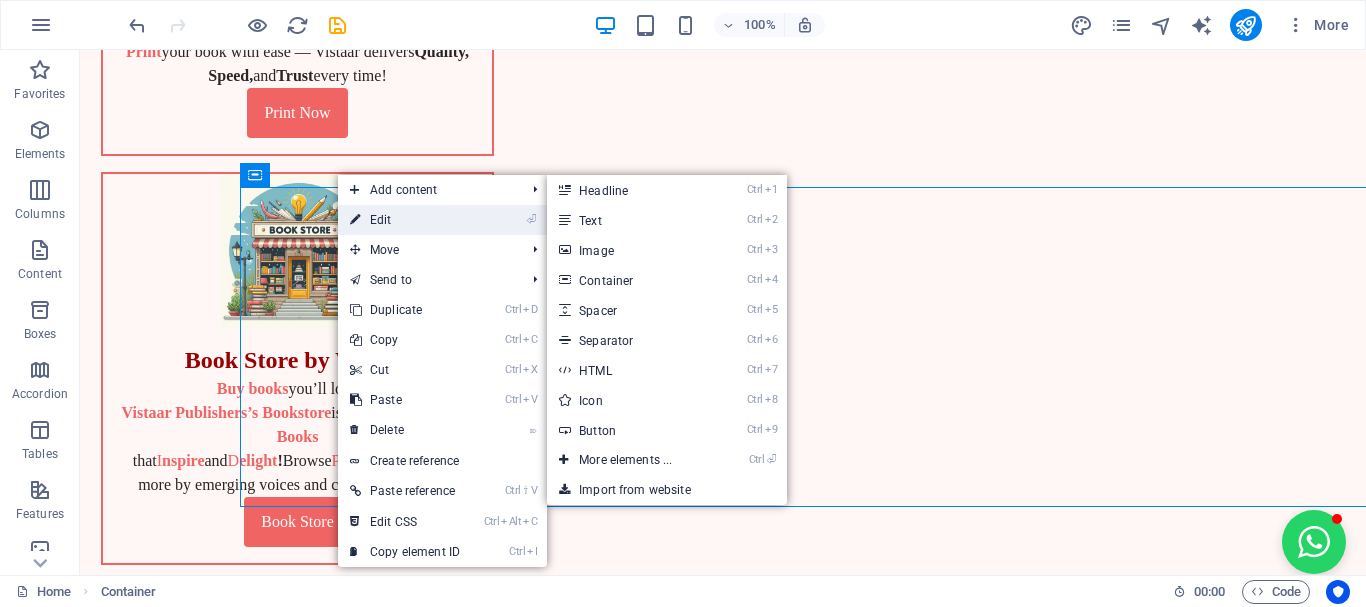 click on "⏎  Edit" at bounding box center (405, 220) 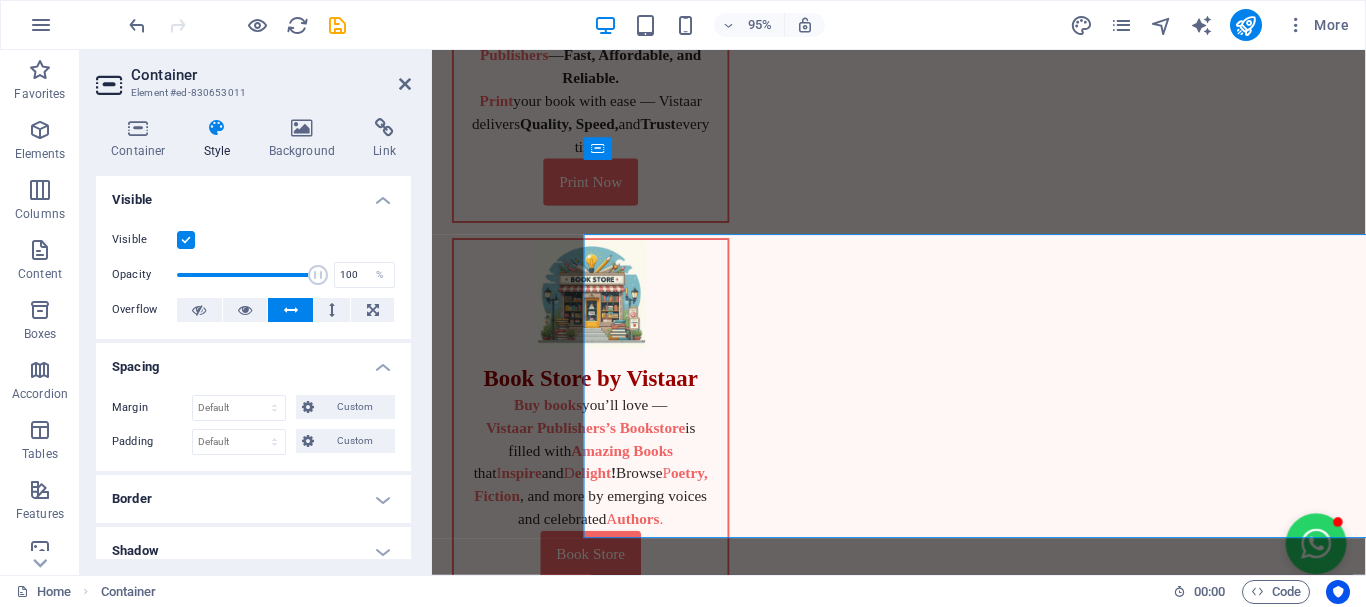 scroll, scrollTop: 904, scrollLeft: 0, axis: vertical 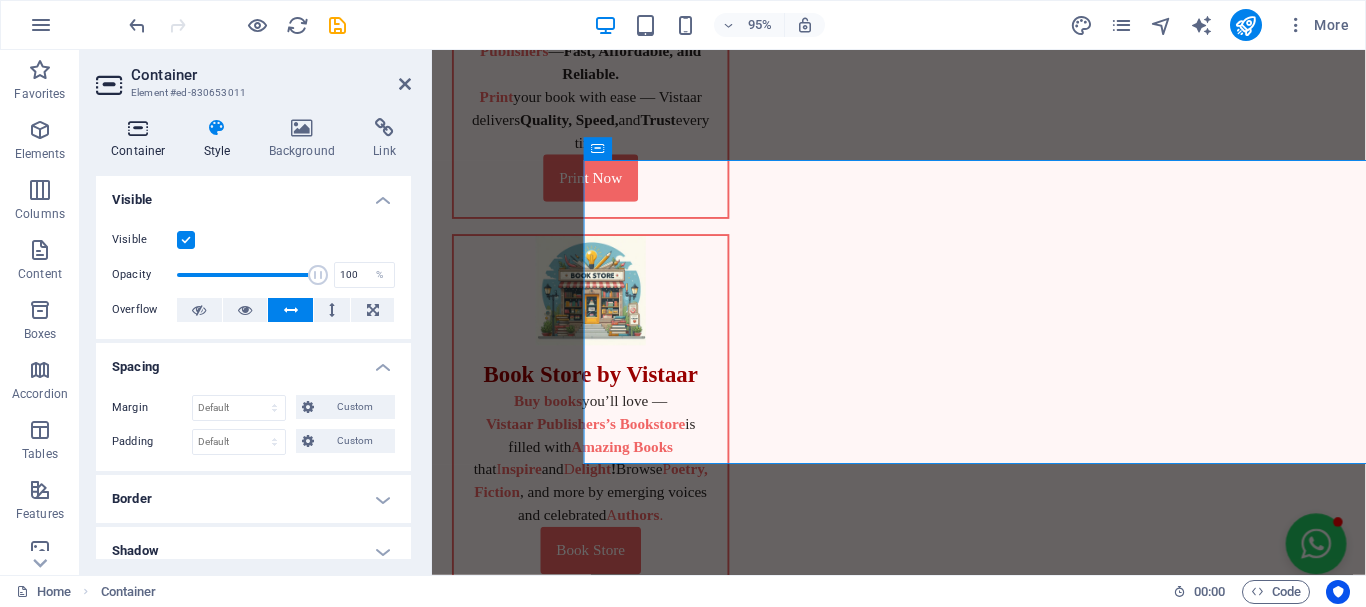 click at bounding box center (138, 128) 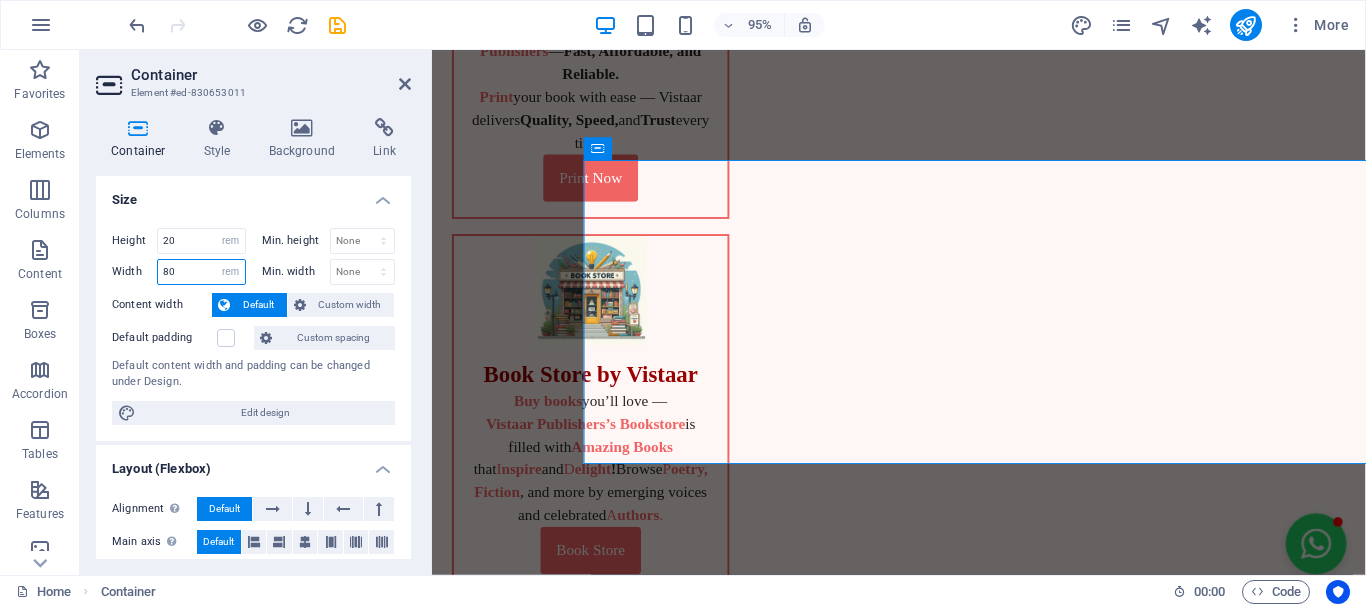 click on "80" at bounding box center (201, 272) 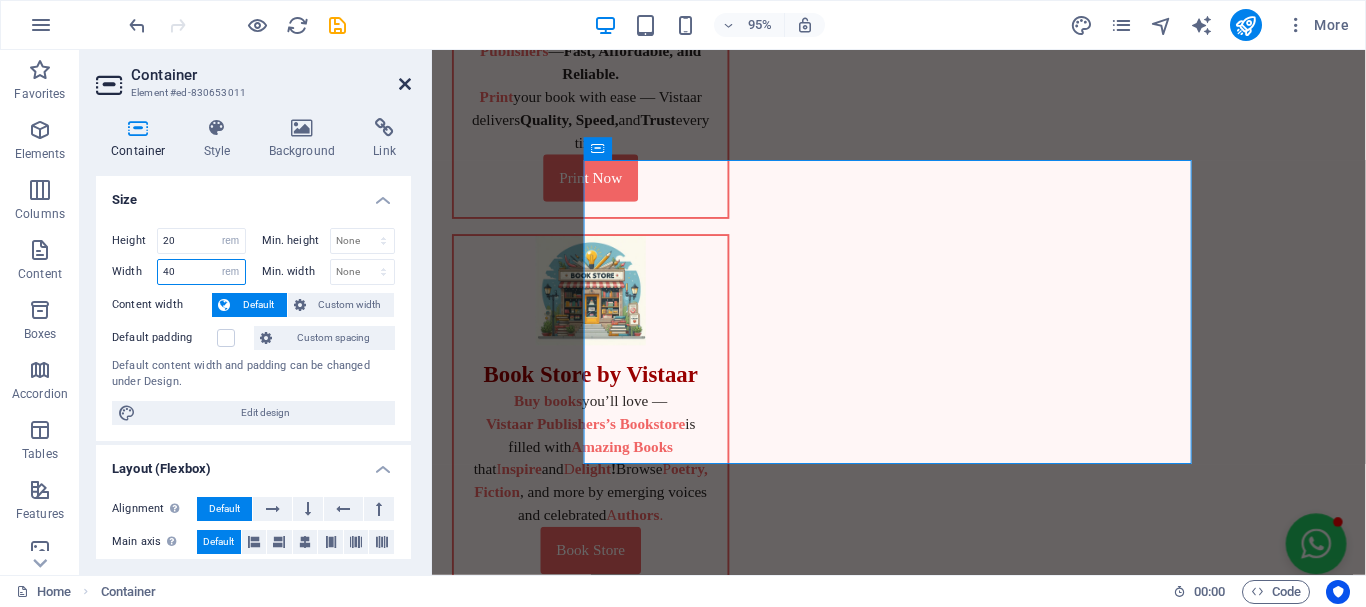 type on "40" 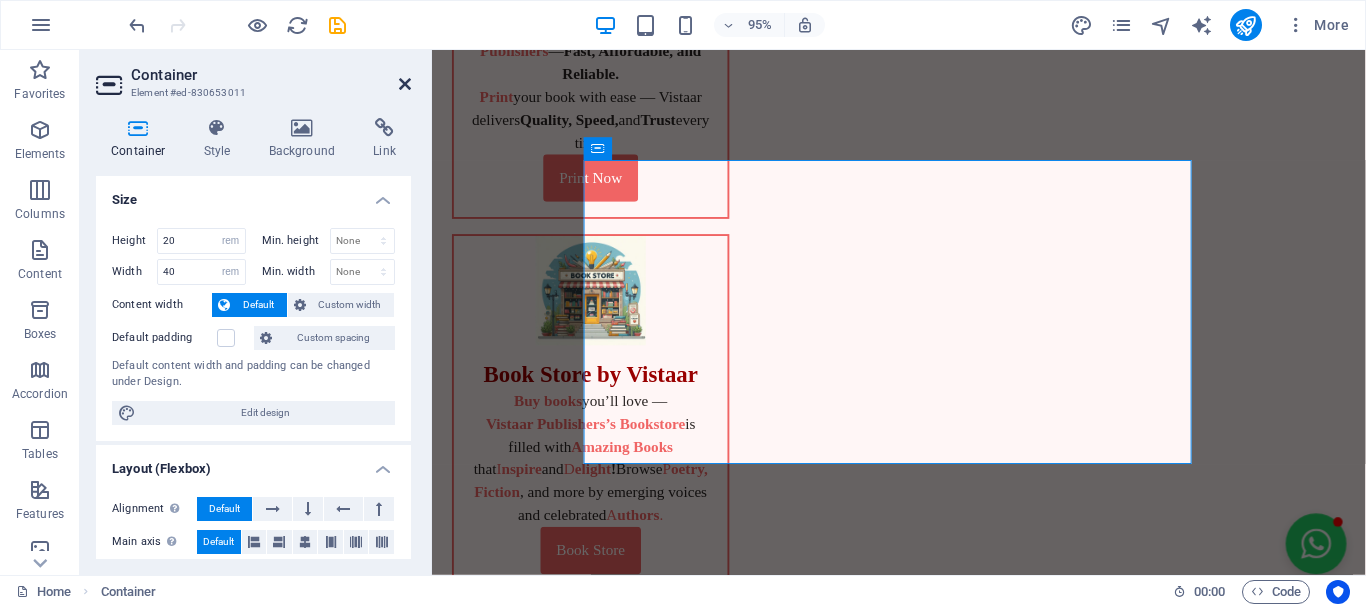 click at bounding box center (405, 84) 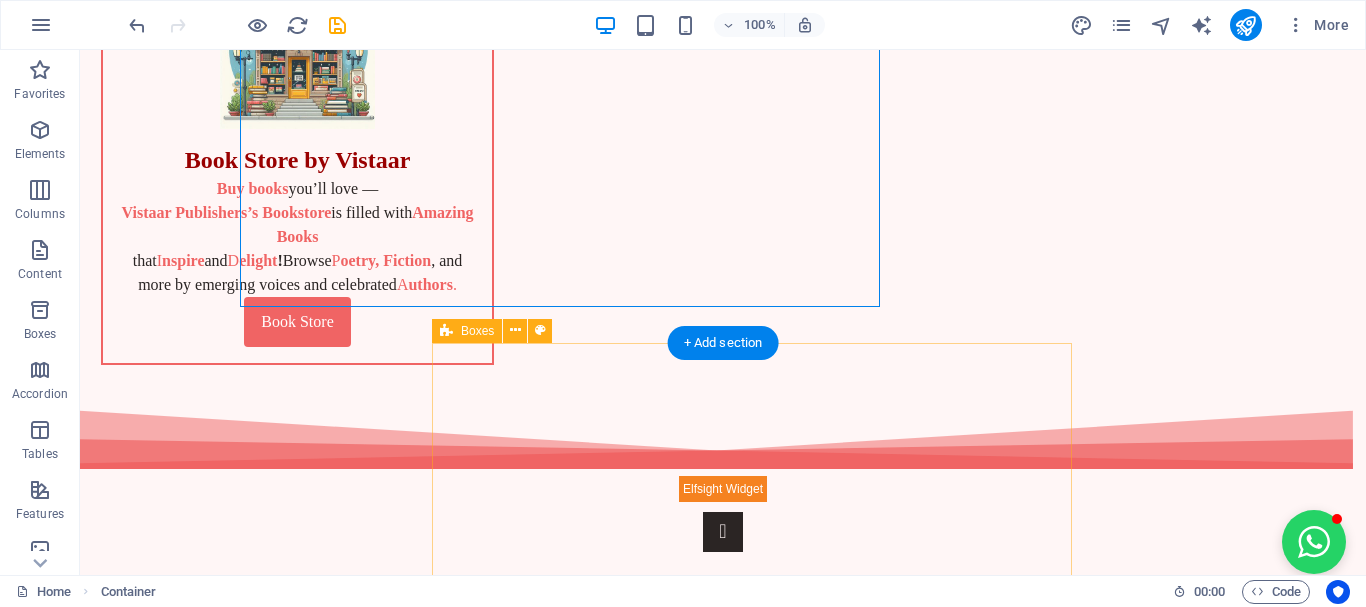 scroll, scrollTop: 1000, scrollLeft: 0, axis: vertical 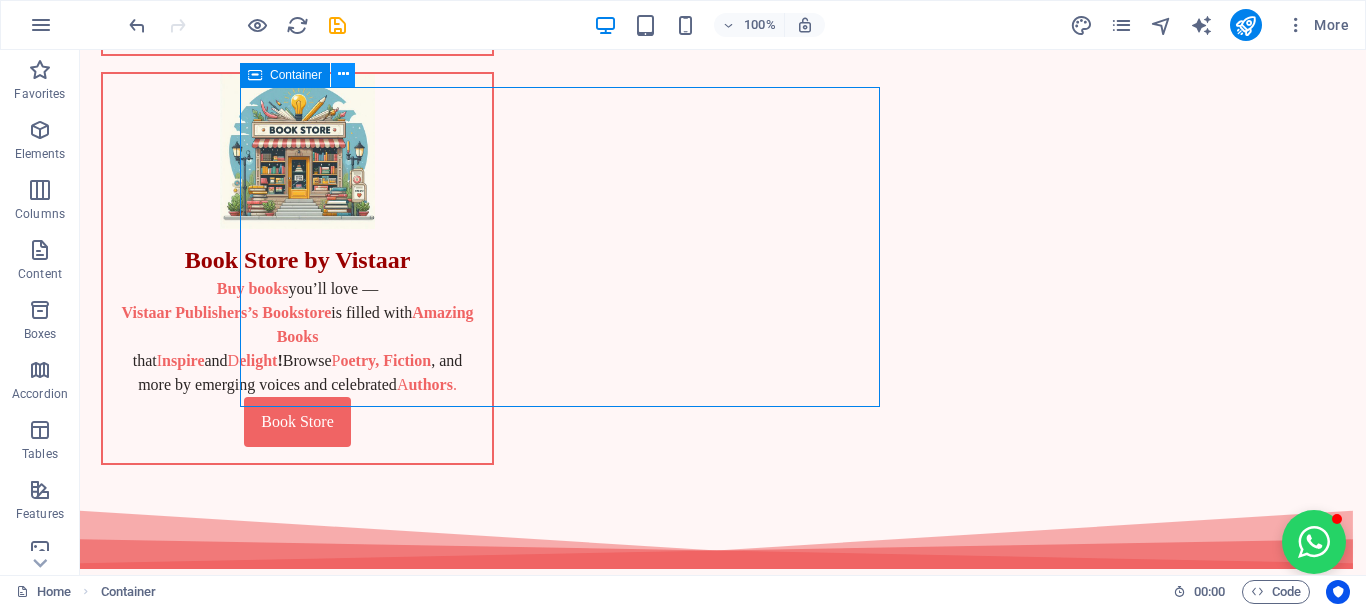 click at bounding box center (343, 74) 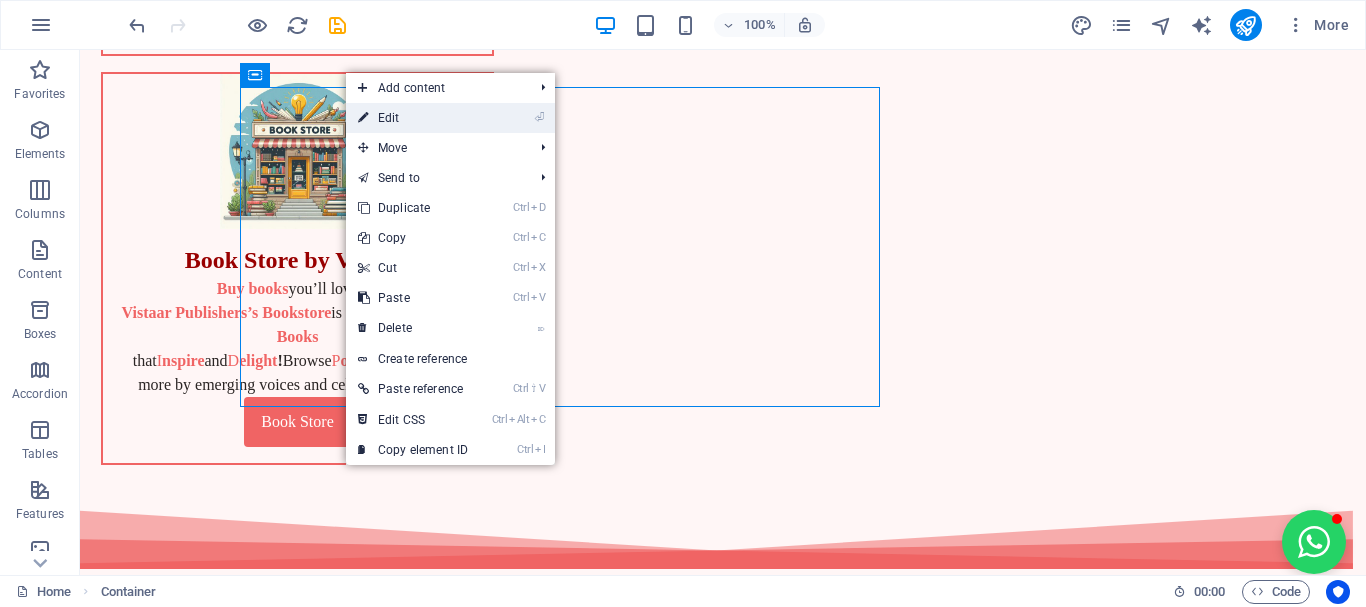 click on "⏎  Edit" at bounding box center [413, 118] 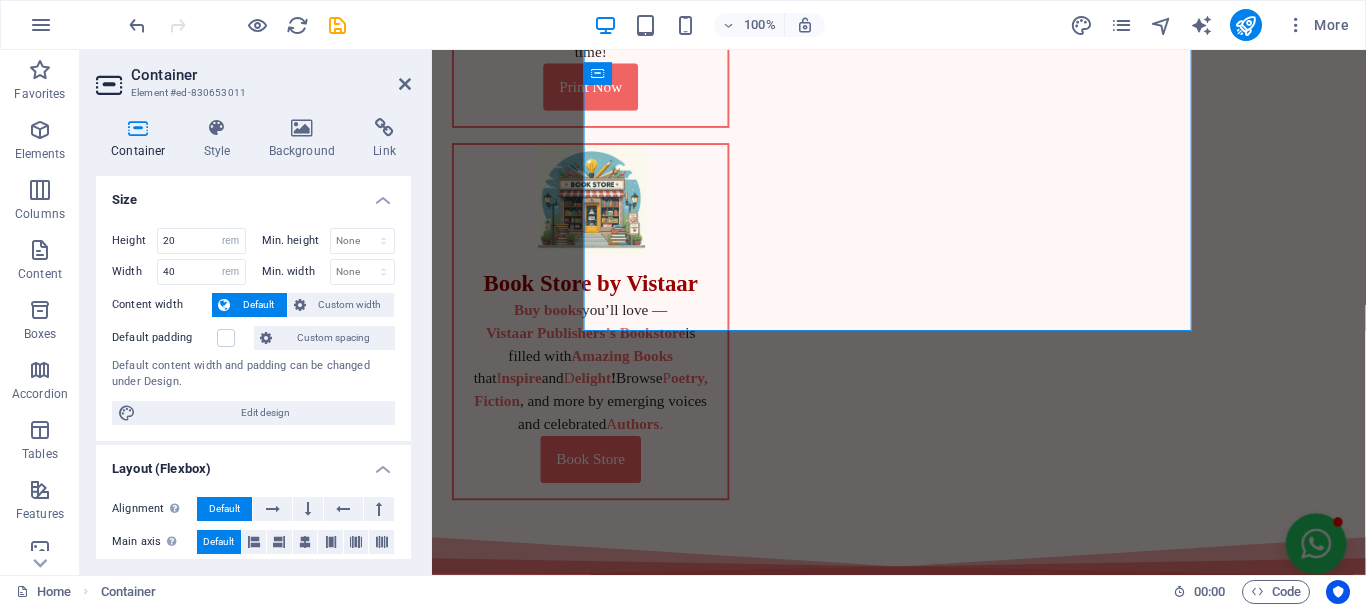 scroll, scrollTop: 983, scrollLeft: 0, axis: vertical 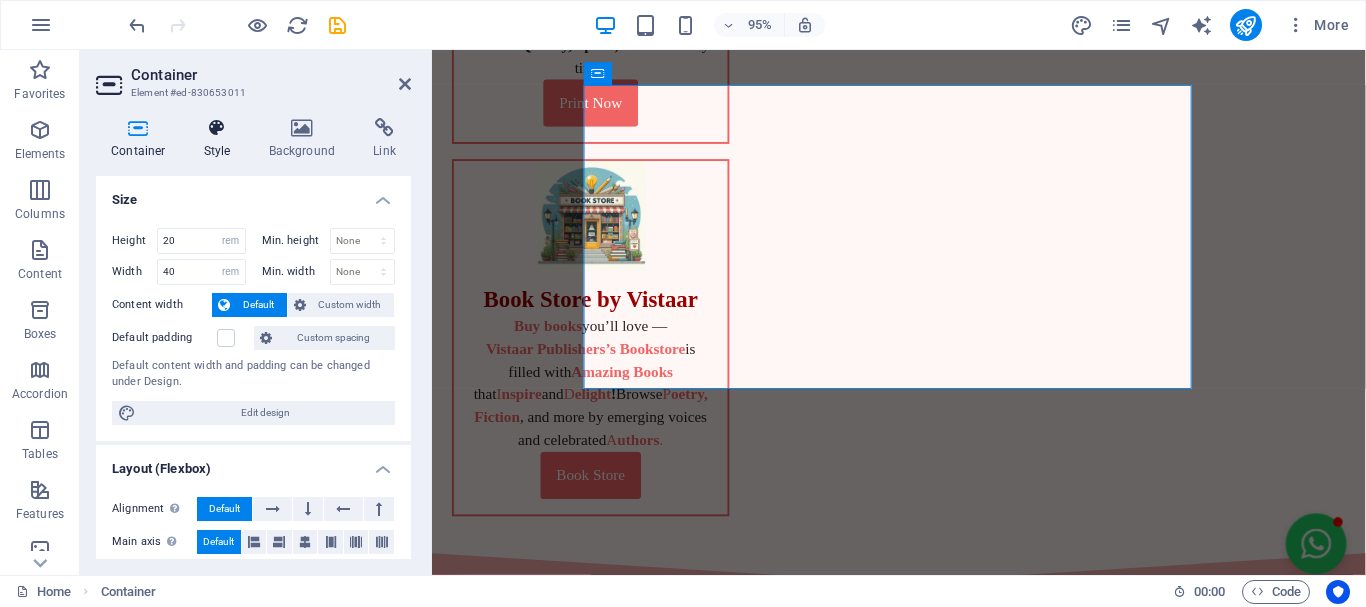 click on "Style" at bounding box center (221, 139) 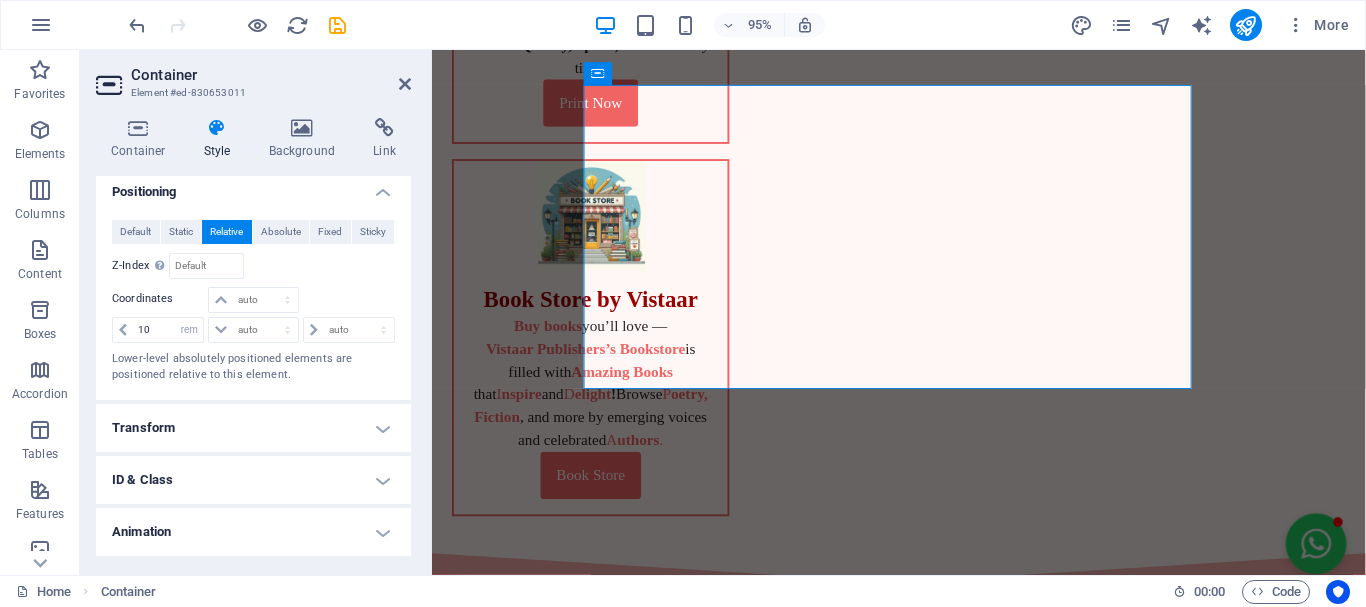 scroll, scrollTop: 500, scrollLeft: 0, axis: vertical 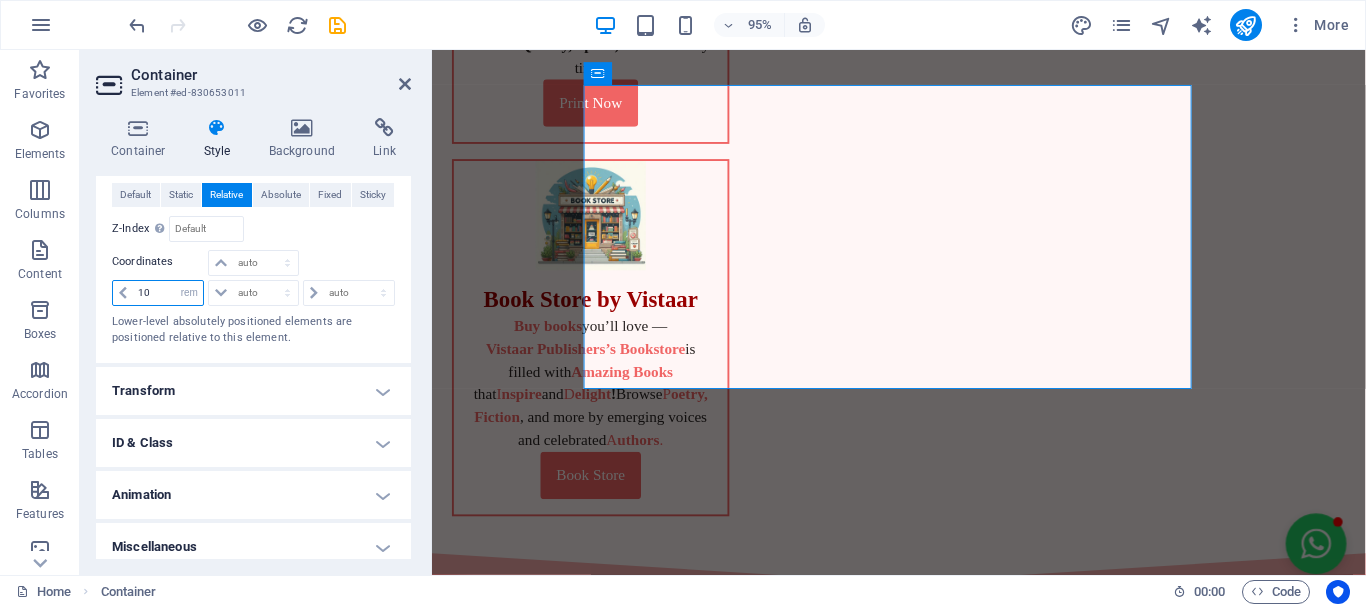 click on "10" at bounding box center [168, 293] 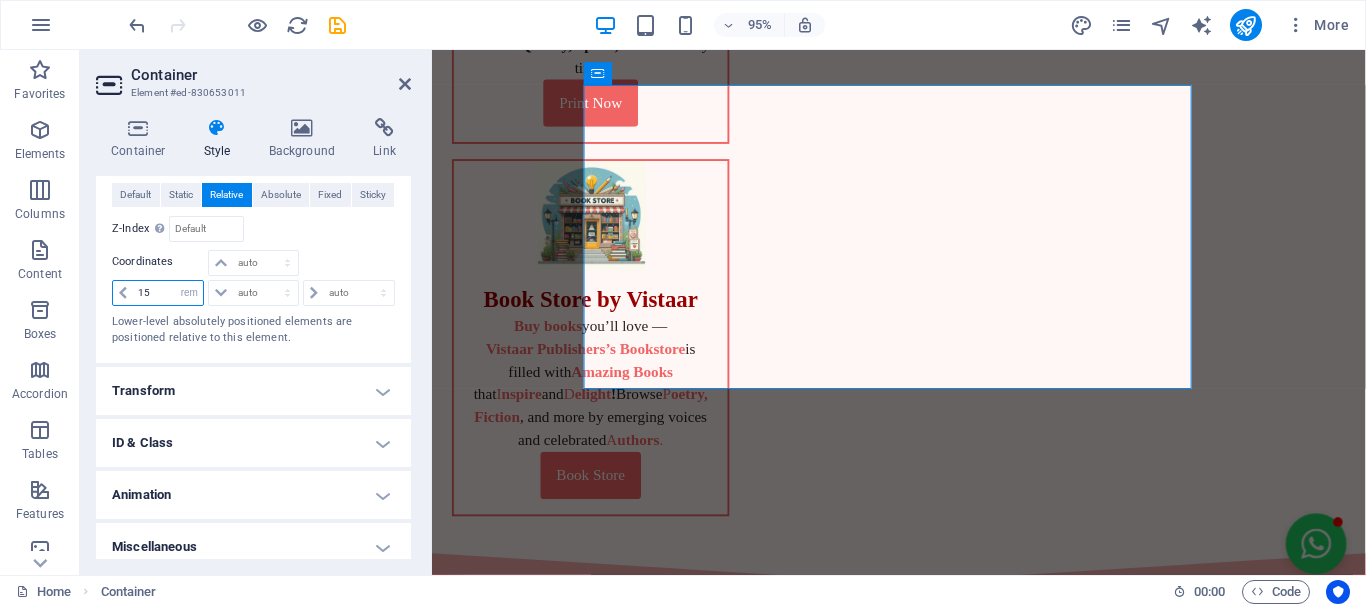 type on "15" 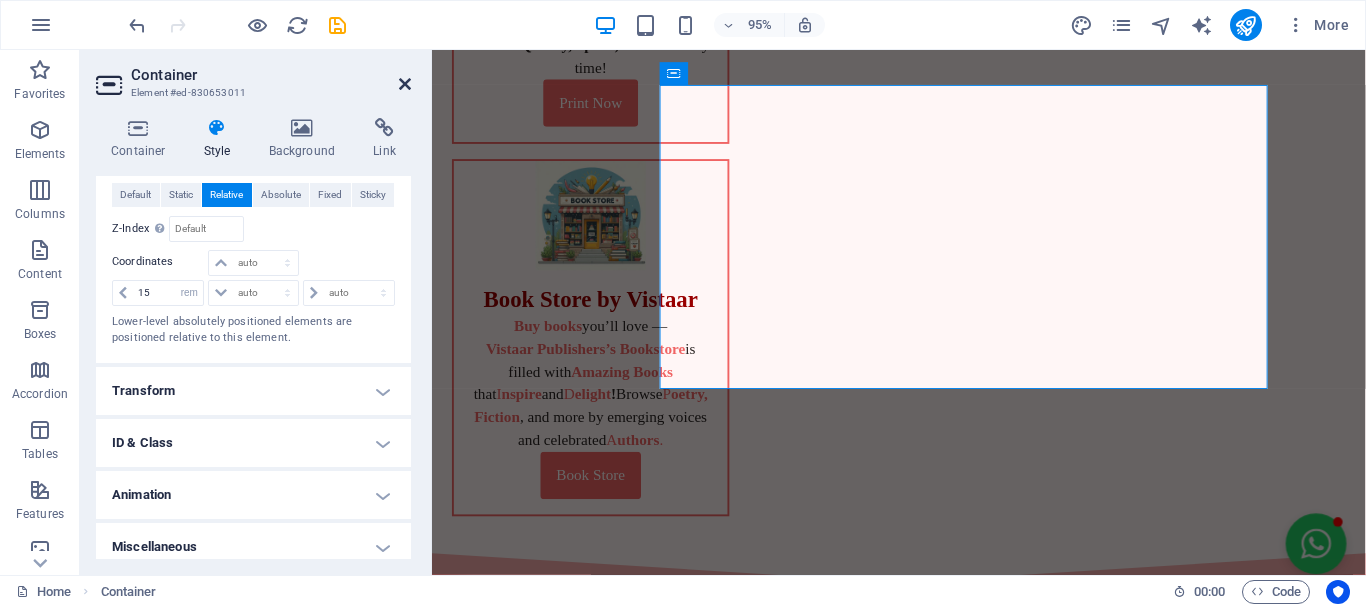 drag, startPoint x: 405, startPoint y: 87, endPoint x: 327, endPoint y: 41, distance: 90.55385 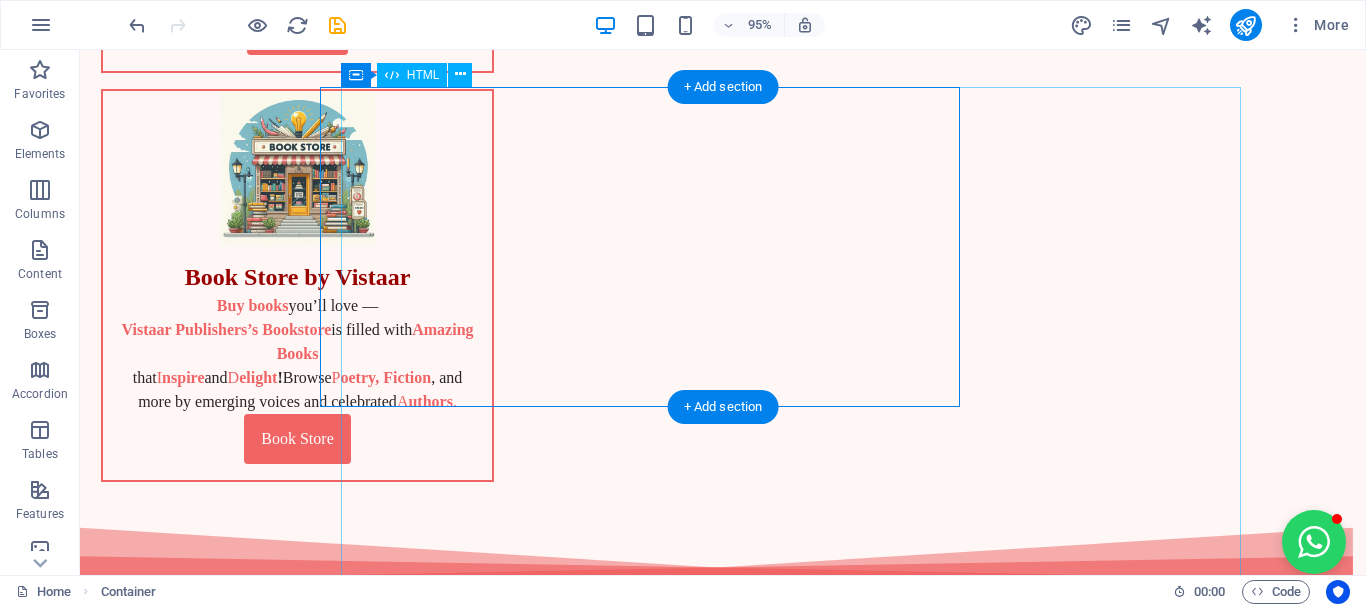 scroll, scrollTop: 1000, scrollLeft: 0, axis: vertical 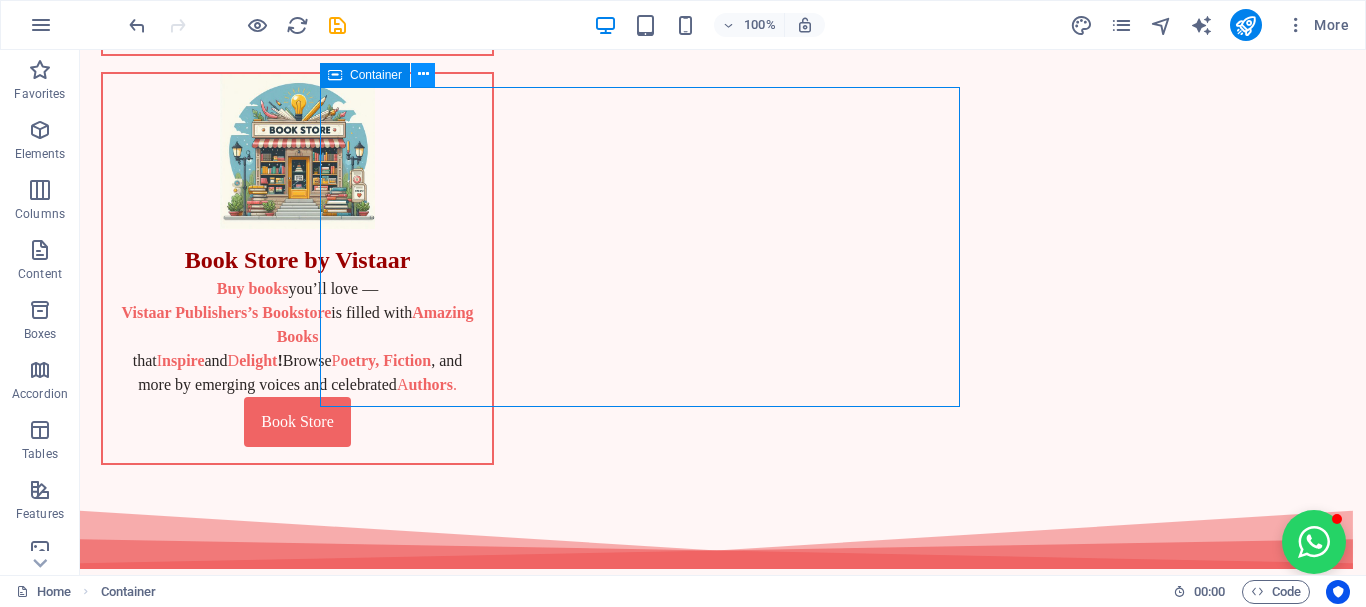 click at bounding box center (423, 75) 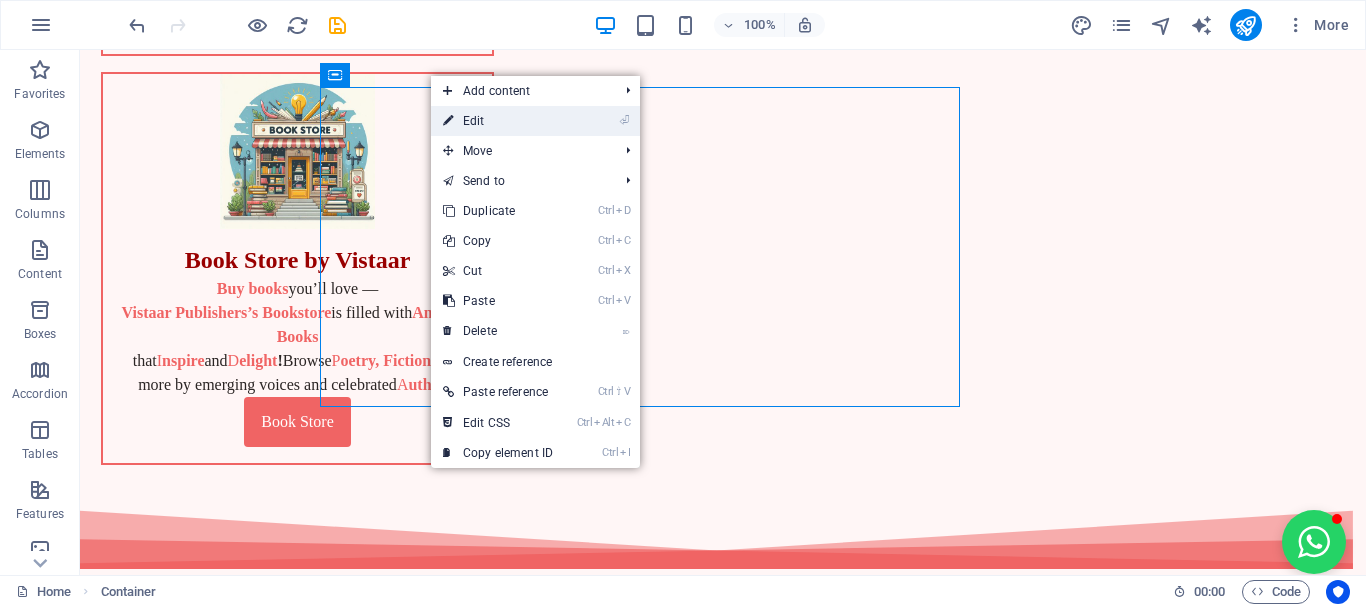 click on "⏎  Edit" at bounding box center [498, 121] 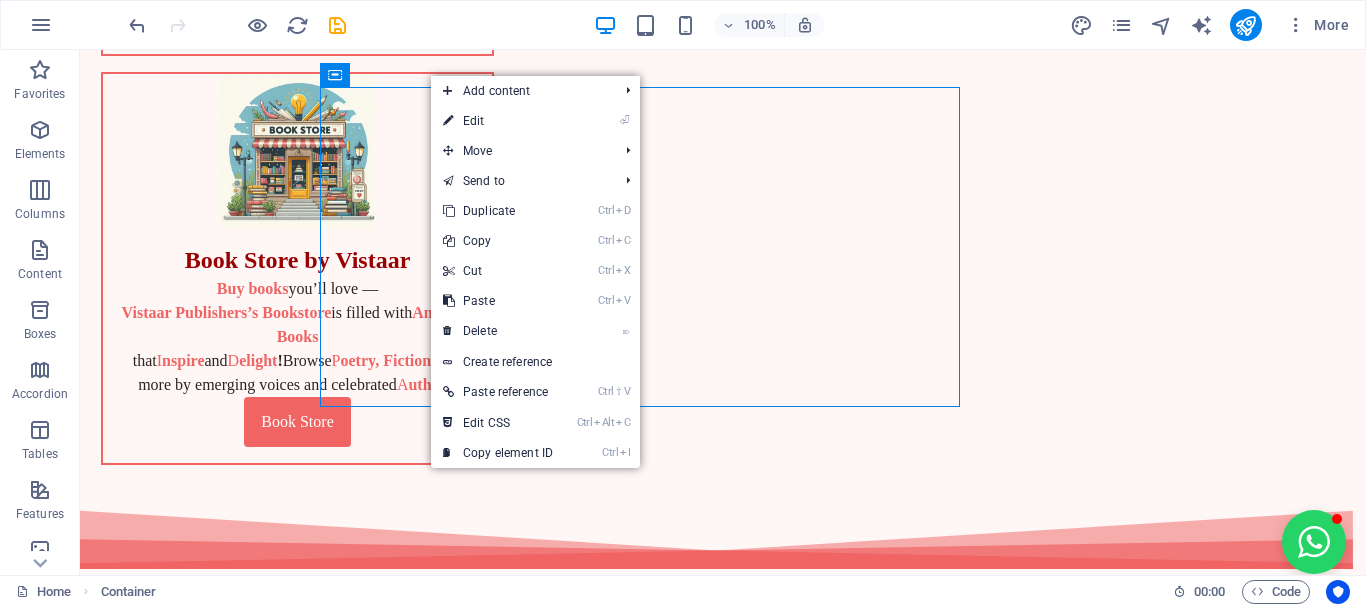 select on "rem" 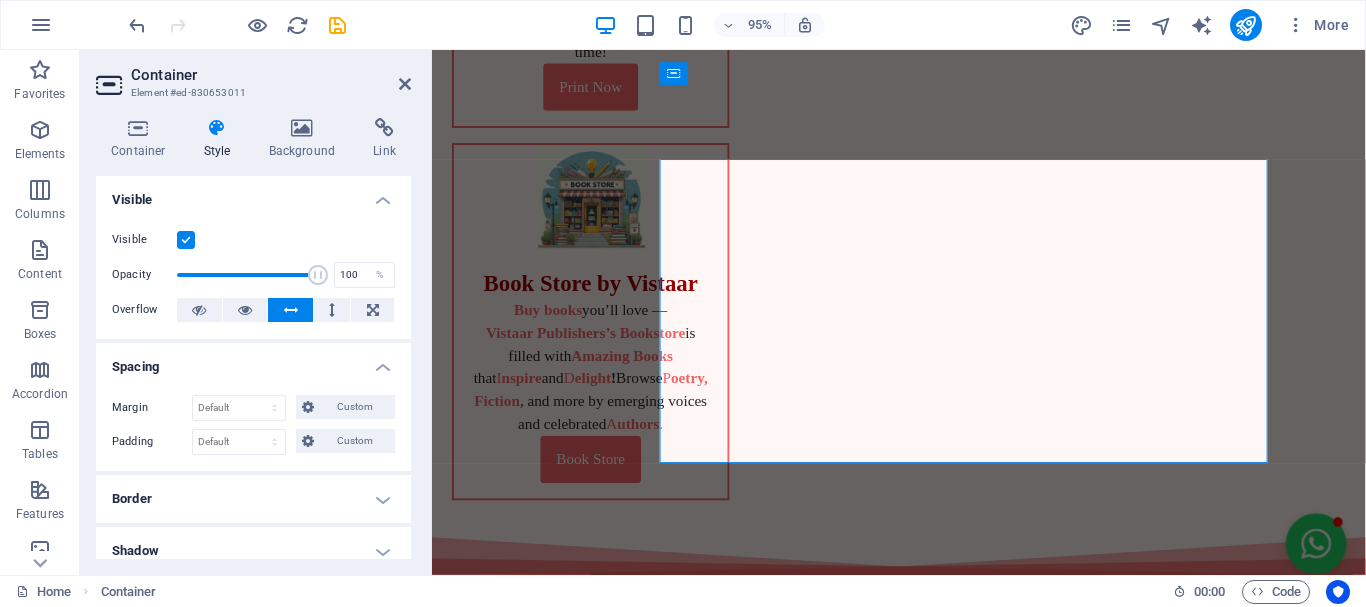 scroll, scrollTop: 983, scrollLeft: 0, axis: vertical 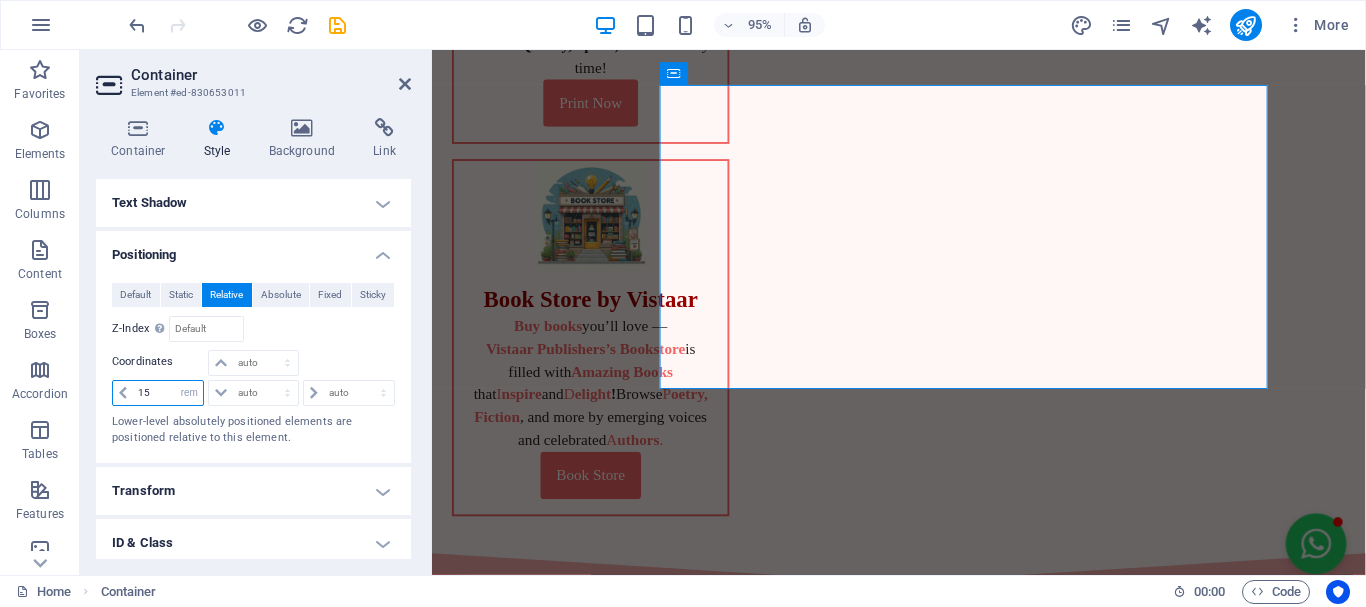 click on "15" at bounding box center [168, 393] 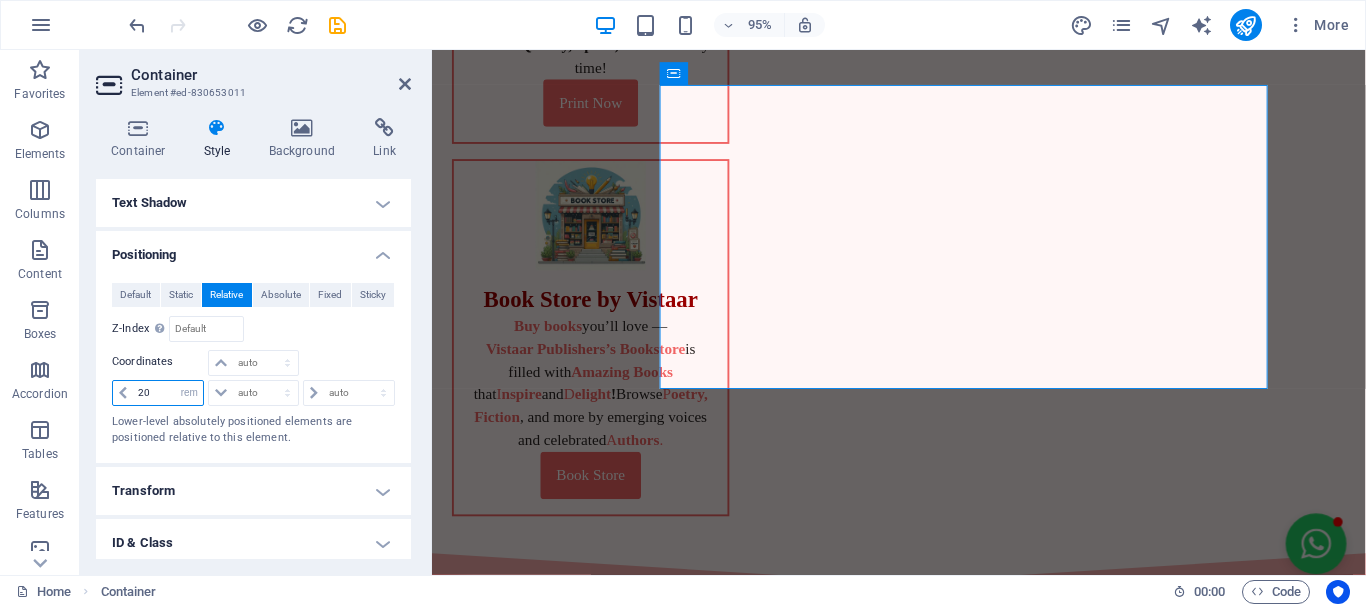 type on "20" 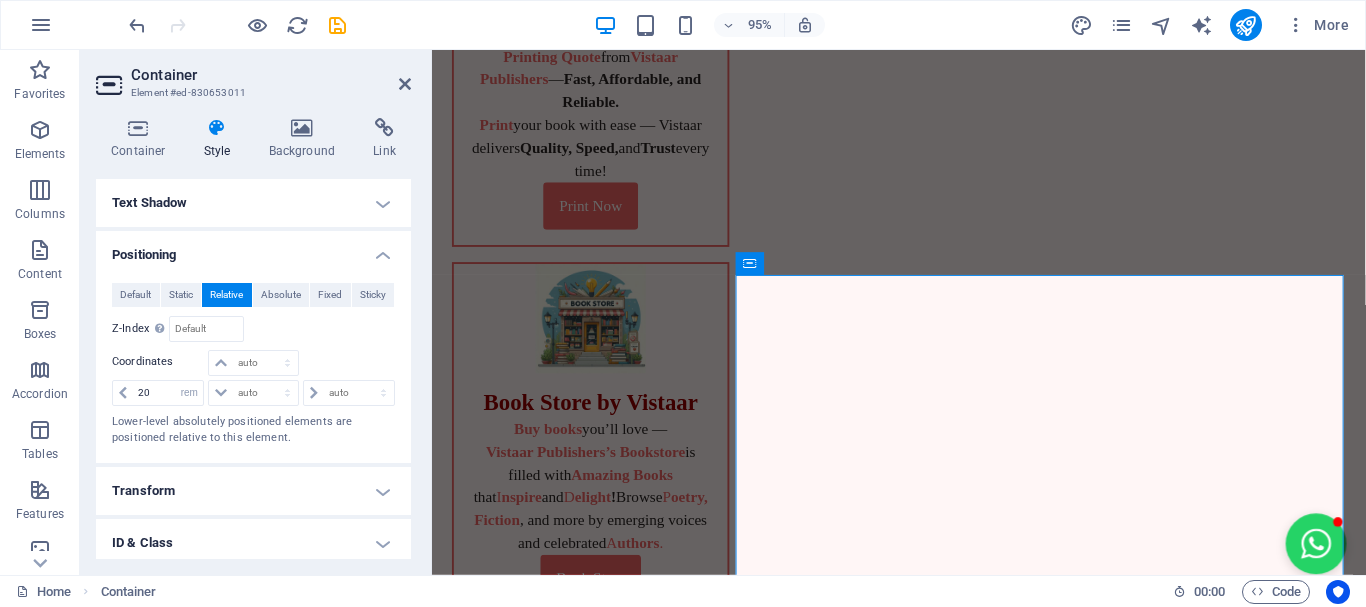 scroll, scrollTop: 783, scrollLeft: 0, axis: vertical 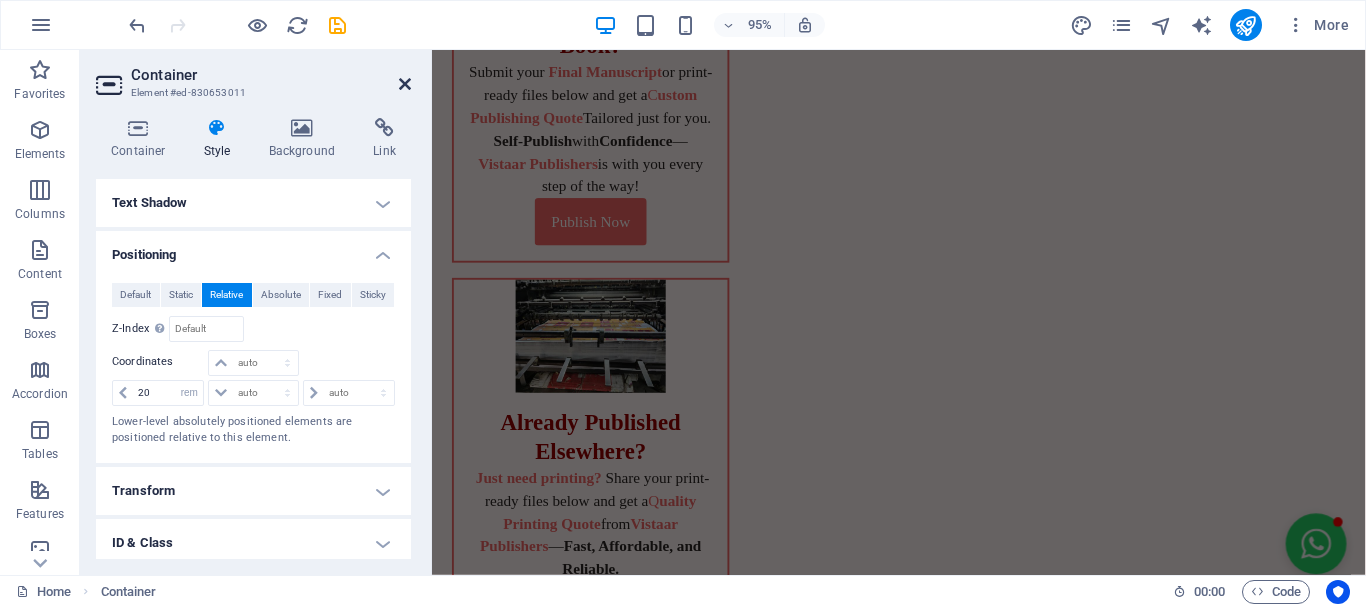 click at bounding box center [405, 84] 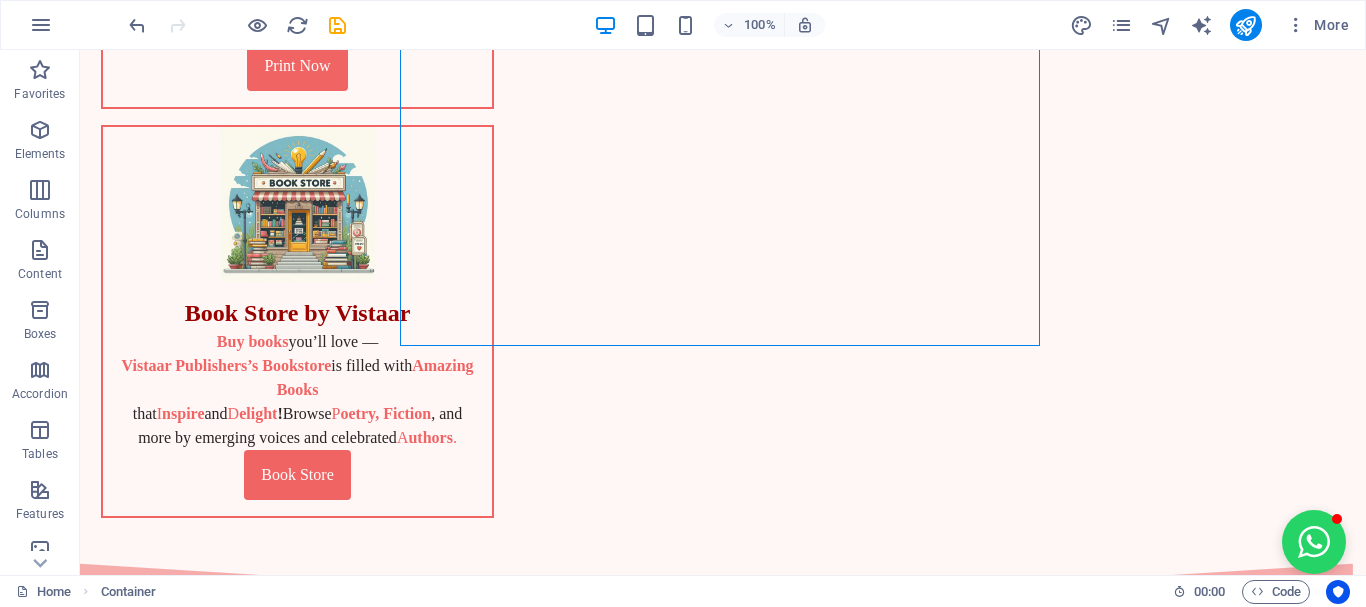 scroll, scrollTop: 861, scrollLeft: 0, axis: vertical 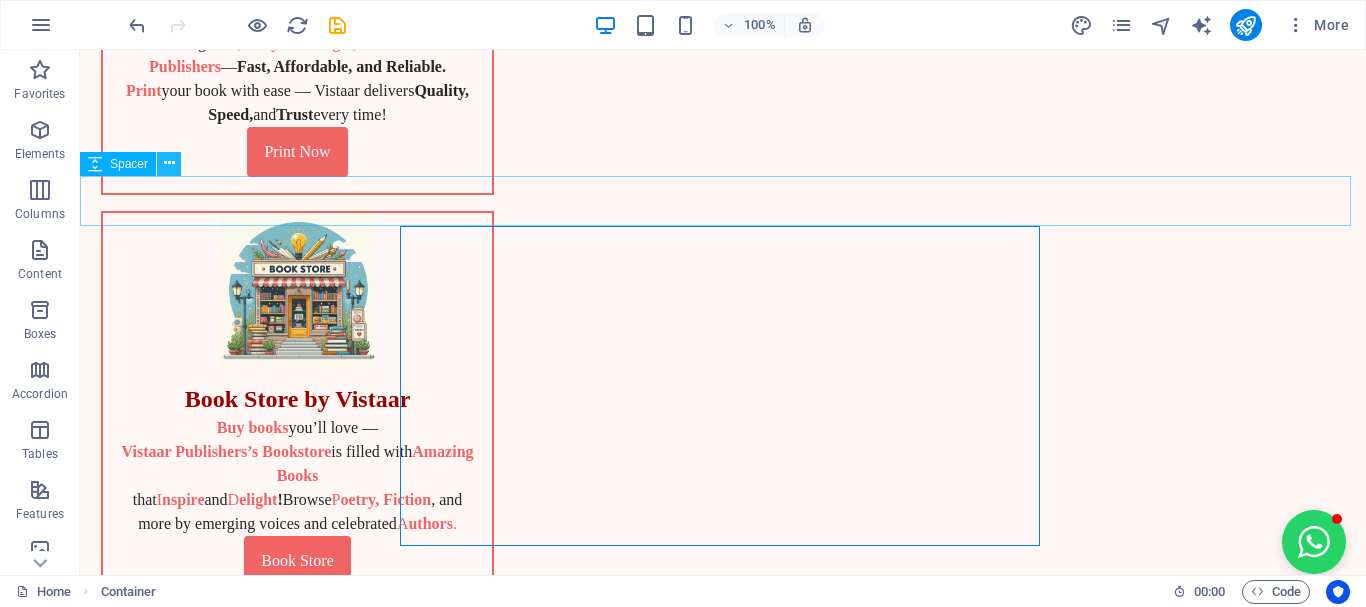 click at bounding box center [169, 163] 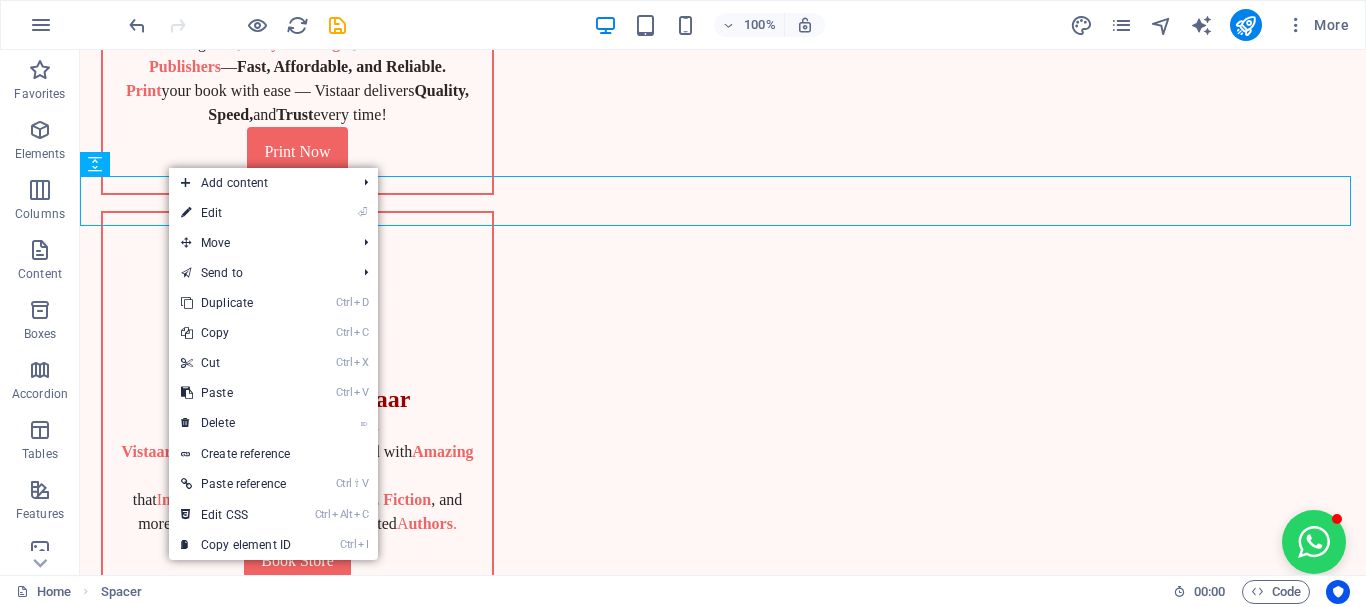 drag, startPoint x: 212, startPoint y: 213, endPoint x: 141, endPoint y: 233, distance: 73.76314 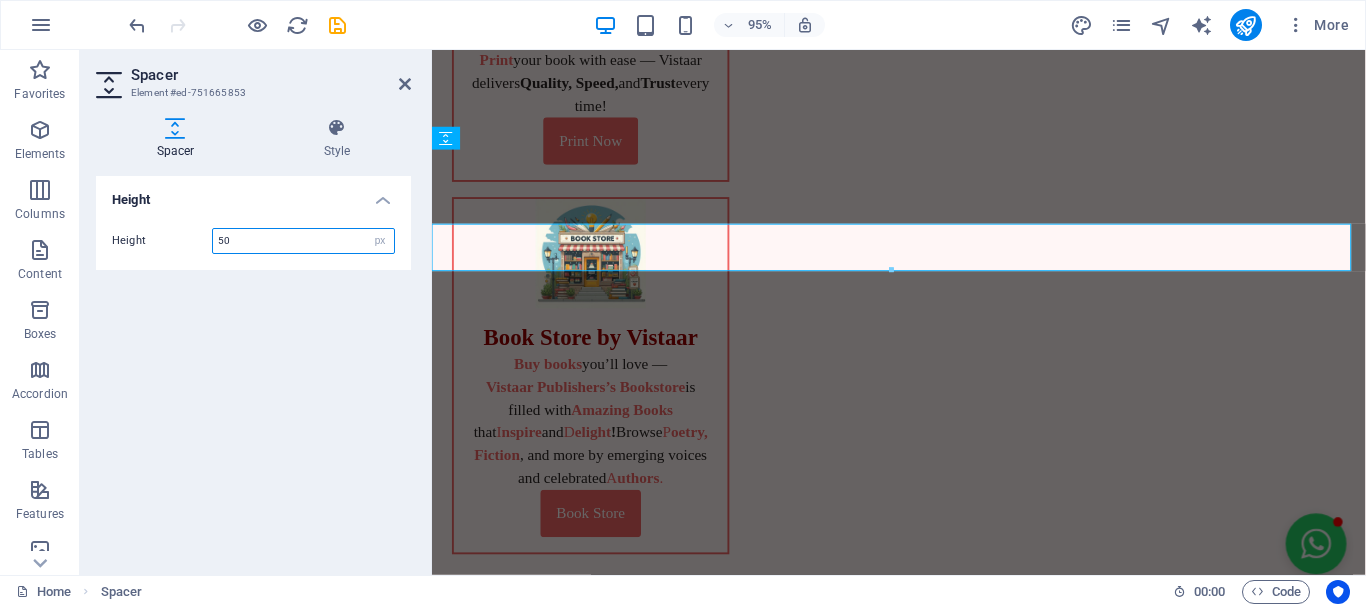 scroll, scrollTop: 865, scrollLeft: 0, axis: vertical 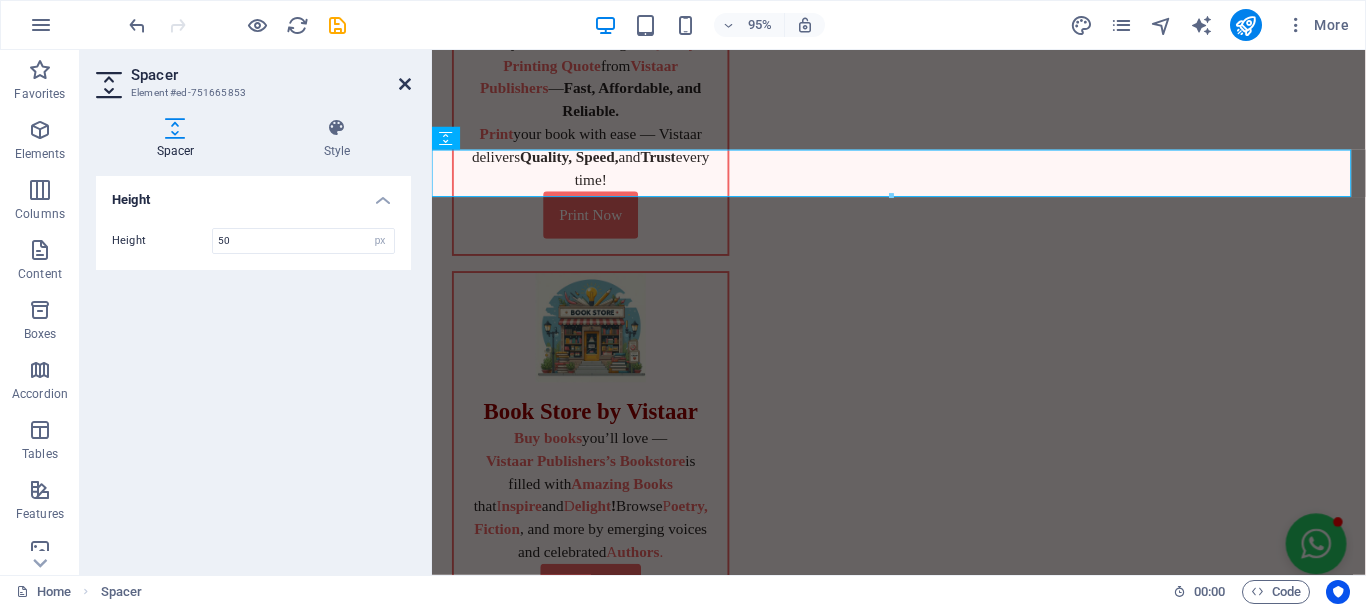 drag, startPoint x: 409, startPoint y: 84, endPoint x: 327, endPoint y: 48, distance: 89.55445 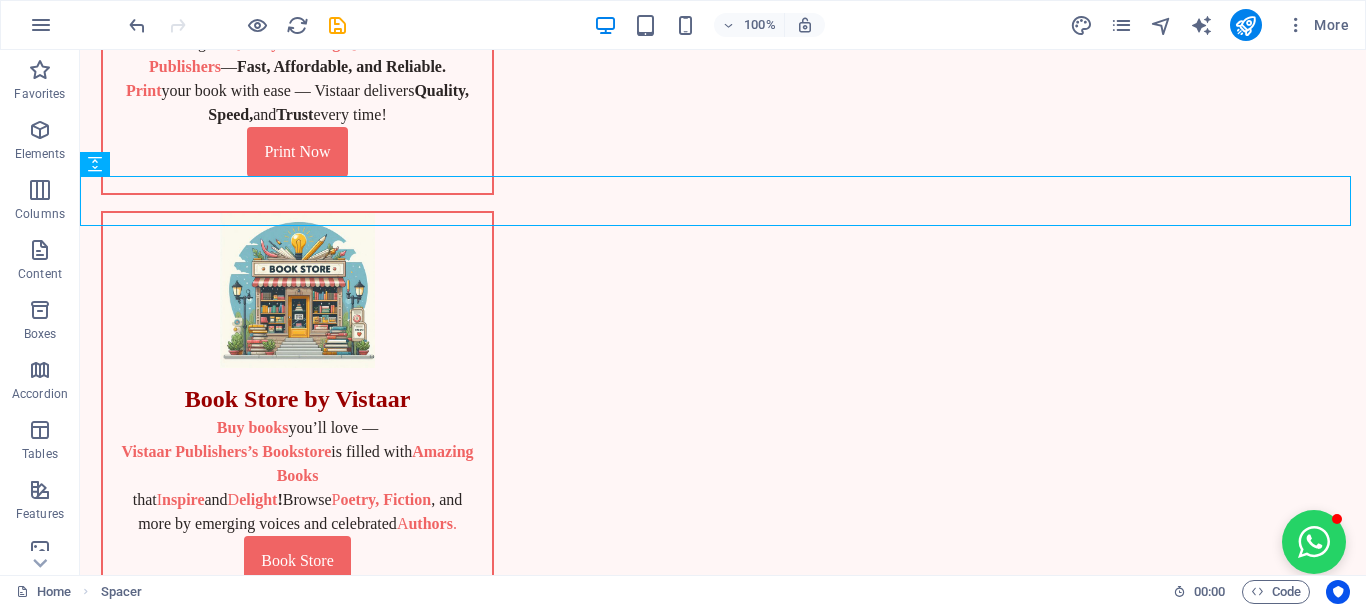 scroll, scrollTop: 961, scrollLeft: 0, axis: vertical 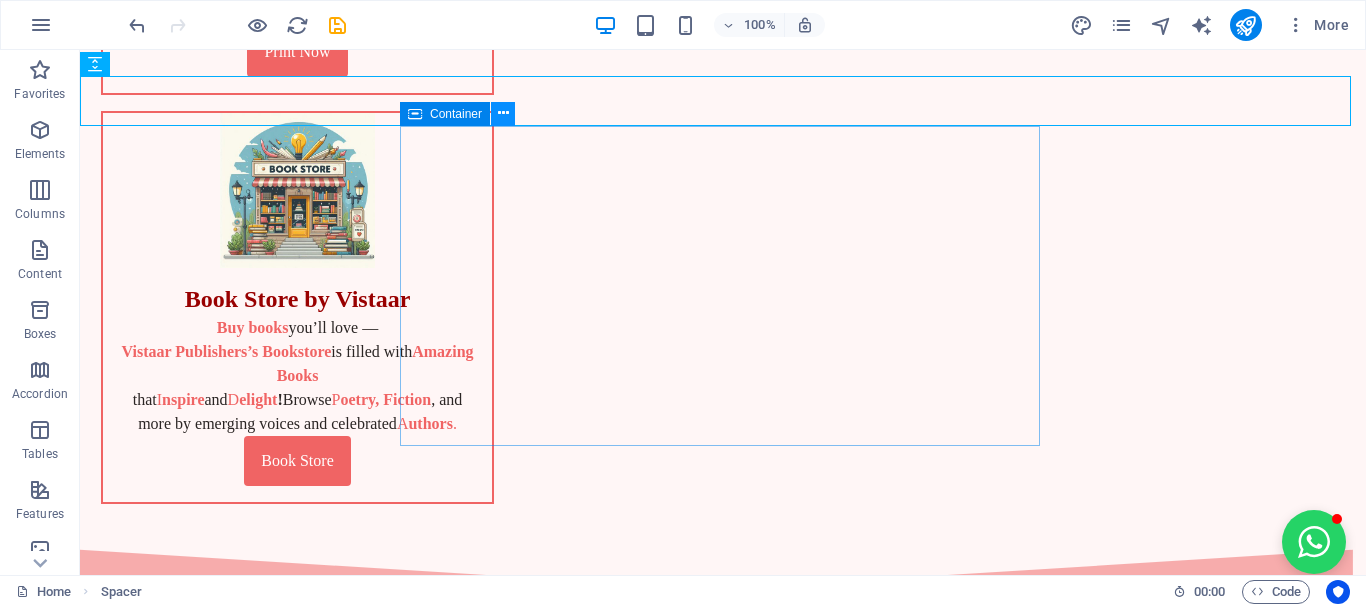 click at bounding box center (503, 113) 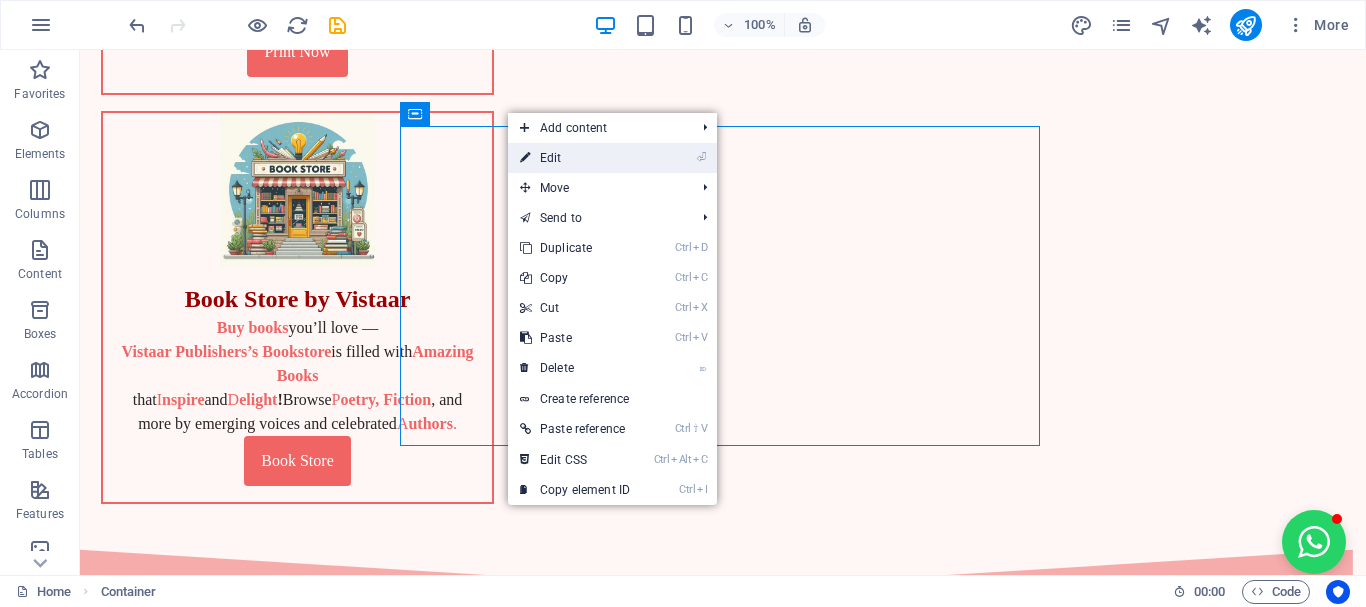 click on "⏎  Edit" at bounding box center [575, 158] 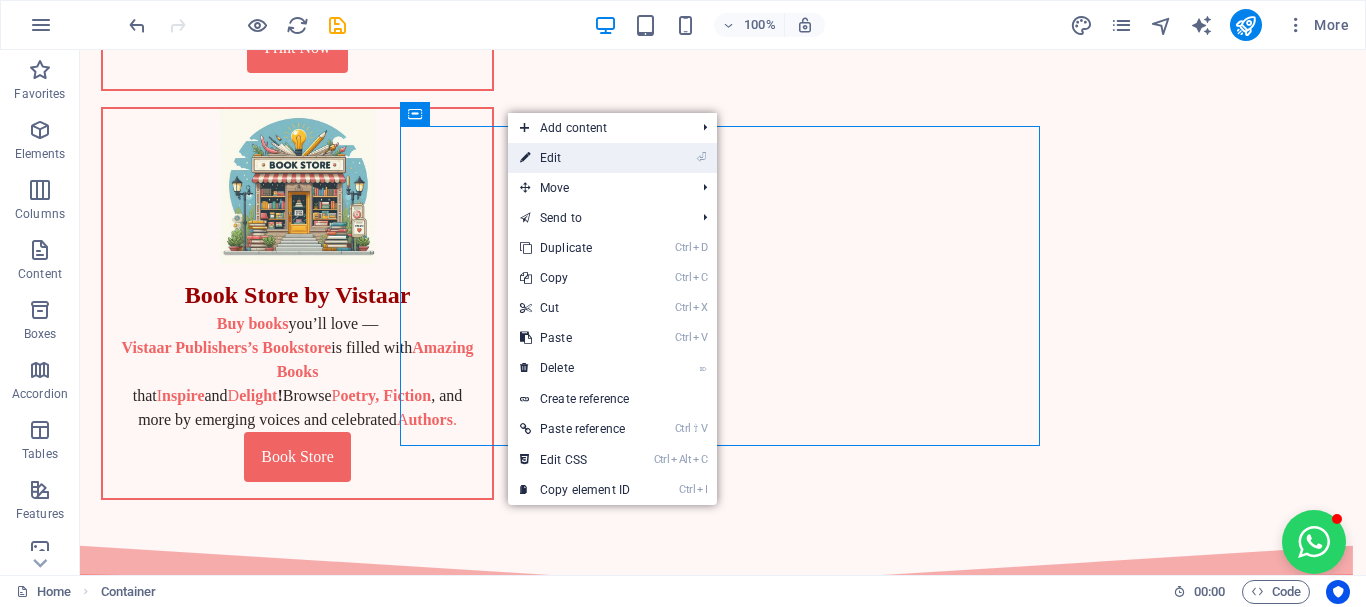 select on "rem" 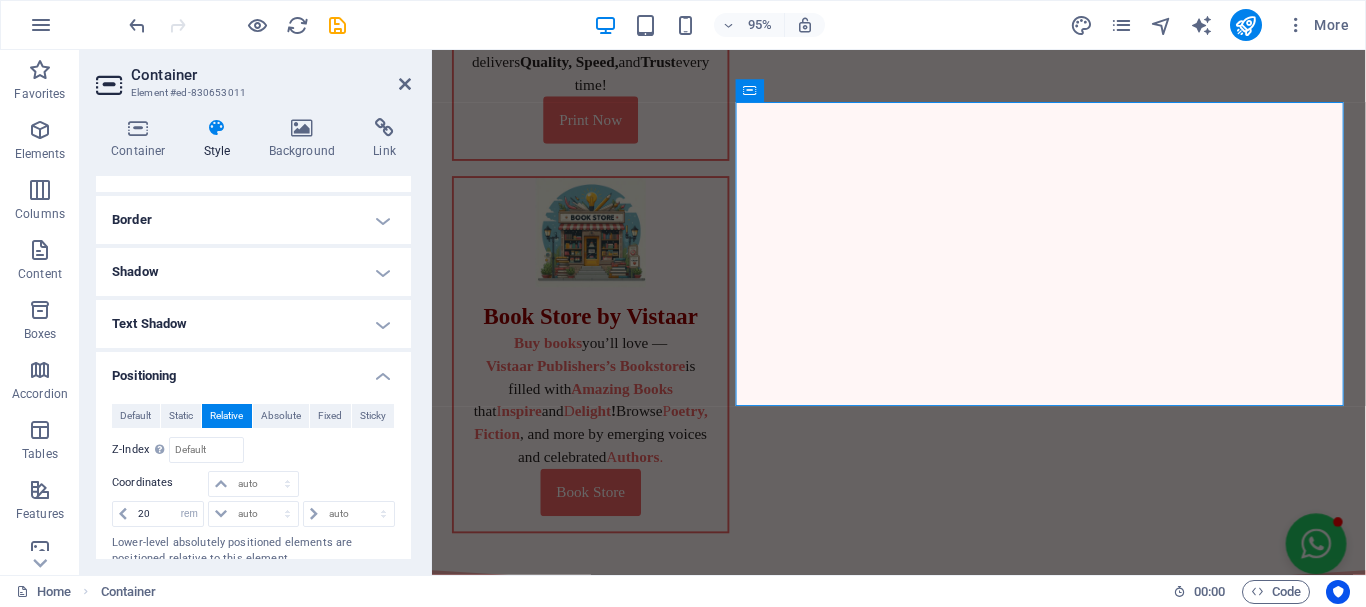 scroll, scrollTop: 300, scrollLeft: 0, axis: vertical 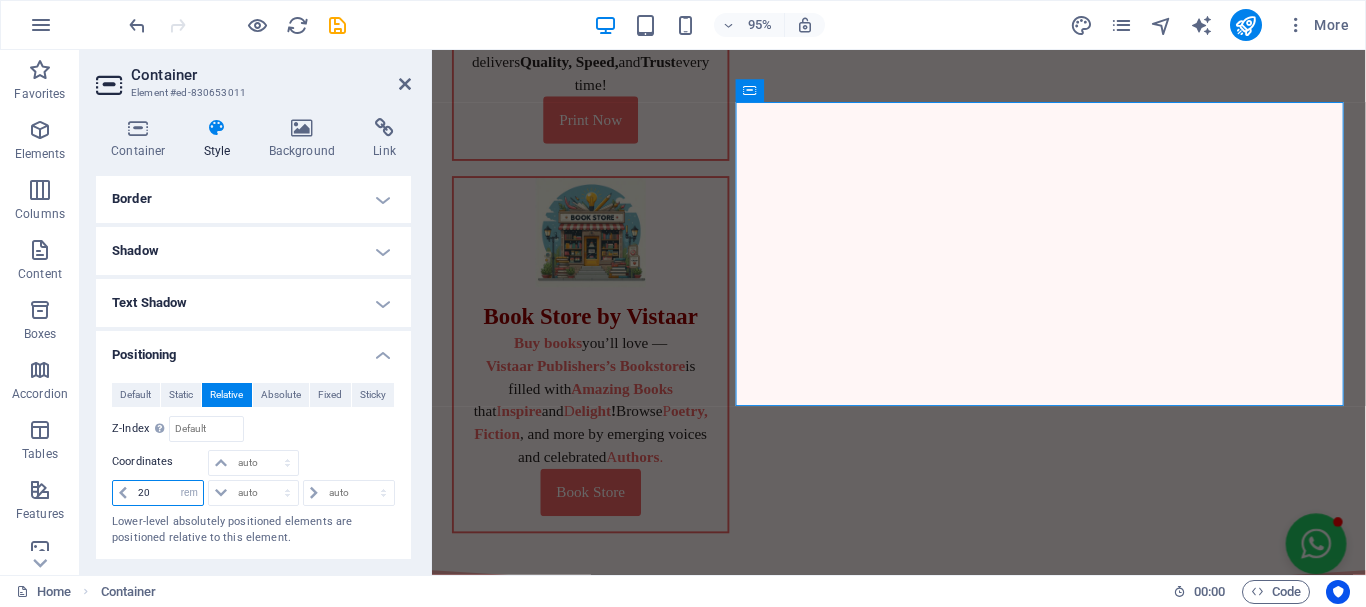 click on "20" at bounding box center [168, 493] 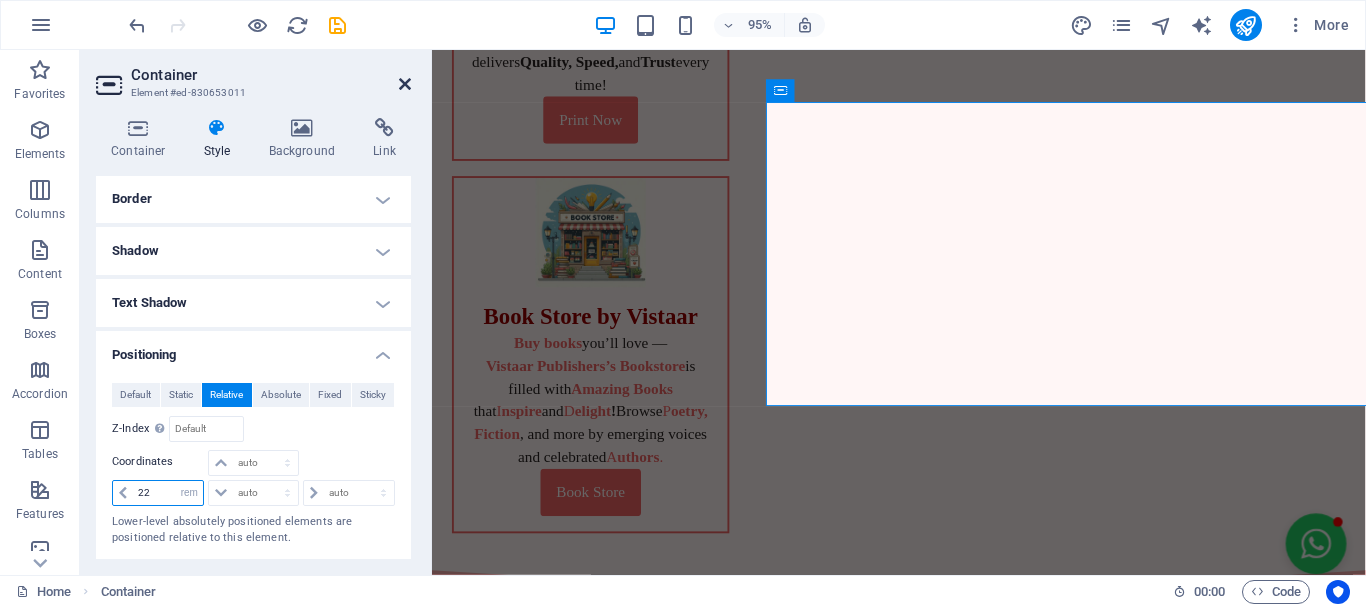 type on "22" 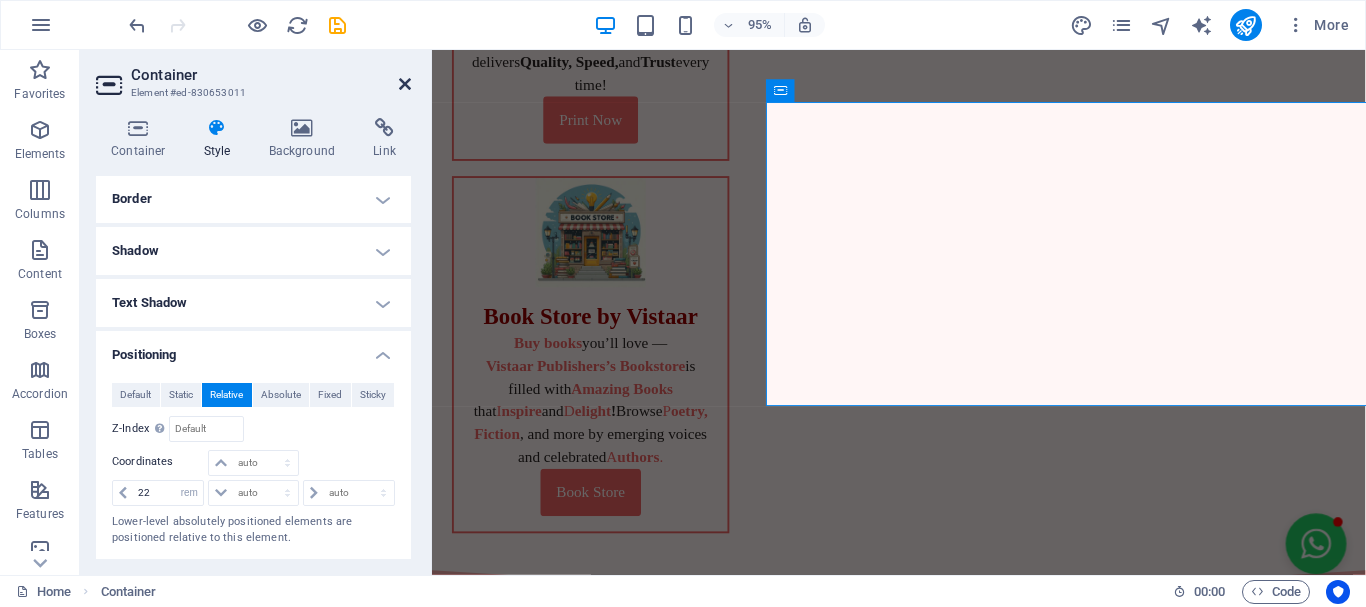 click at bounding box center [405, 84] 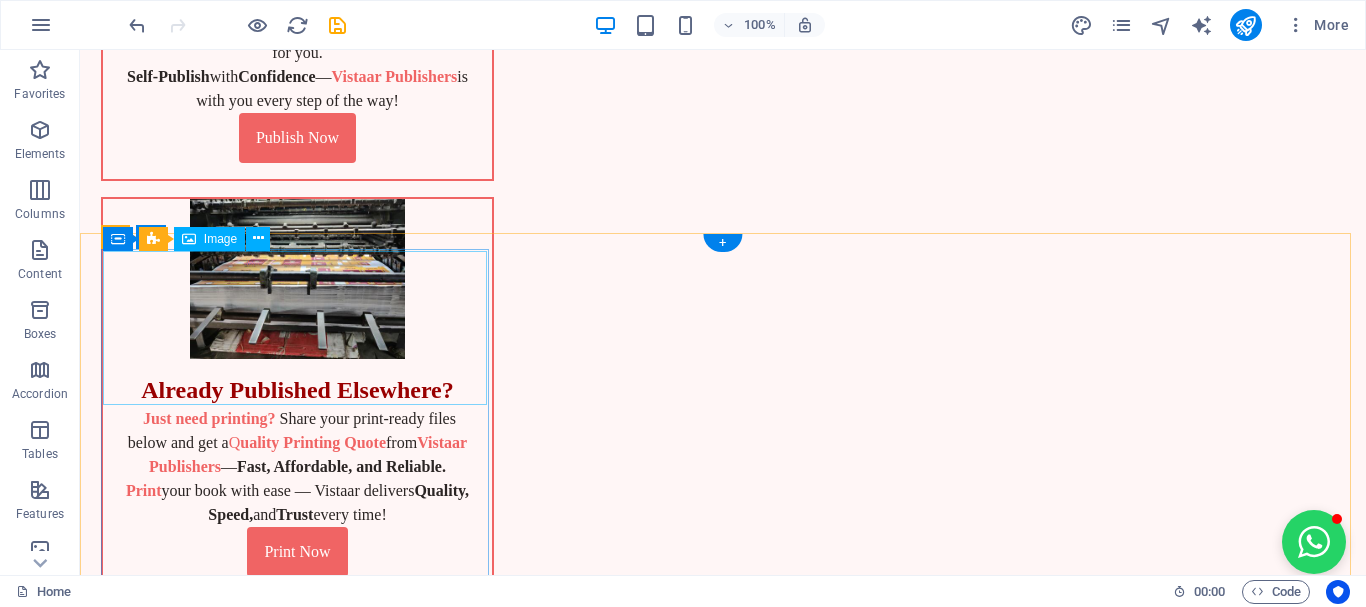 scroll, scrollTop: 0, scrollLeft: 0, axis: both 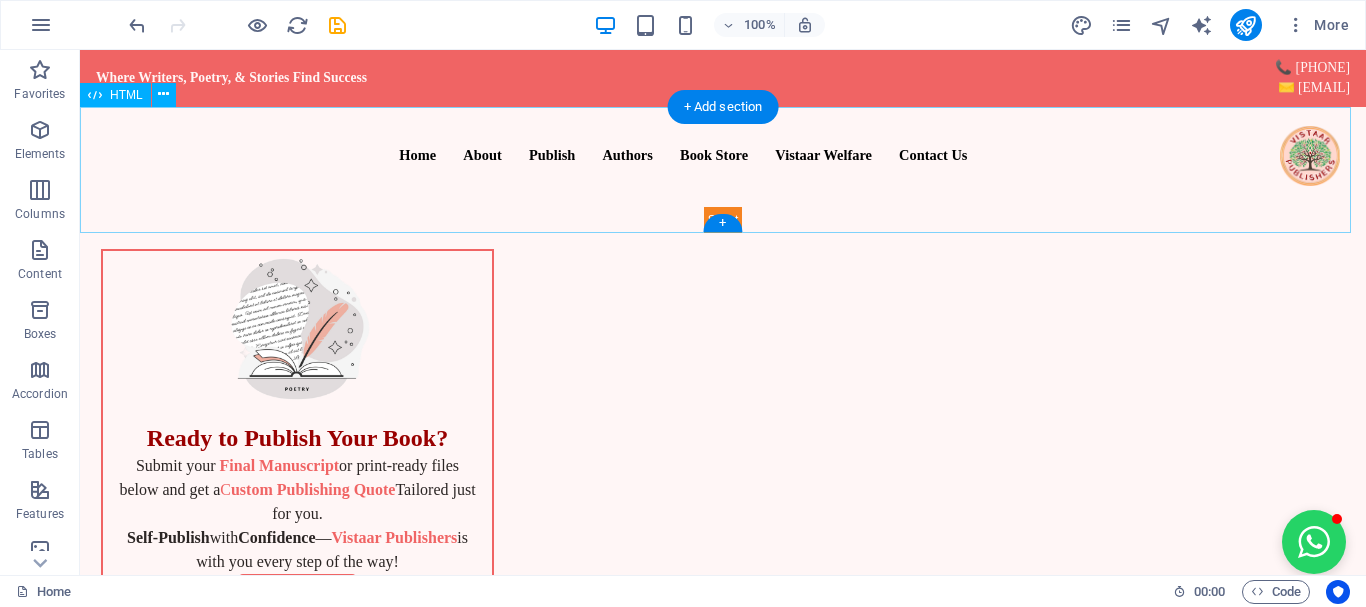 click on "Vistaar Publishers Navigation
Home
About
Publish
Authors
Book Store
Vistaar Welfare
Contact Us" at bounding box center [723, 170] 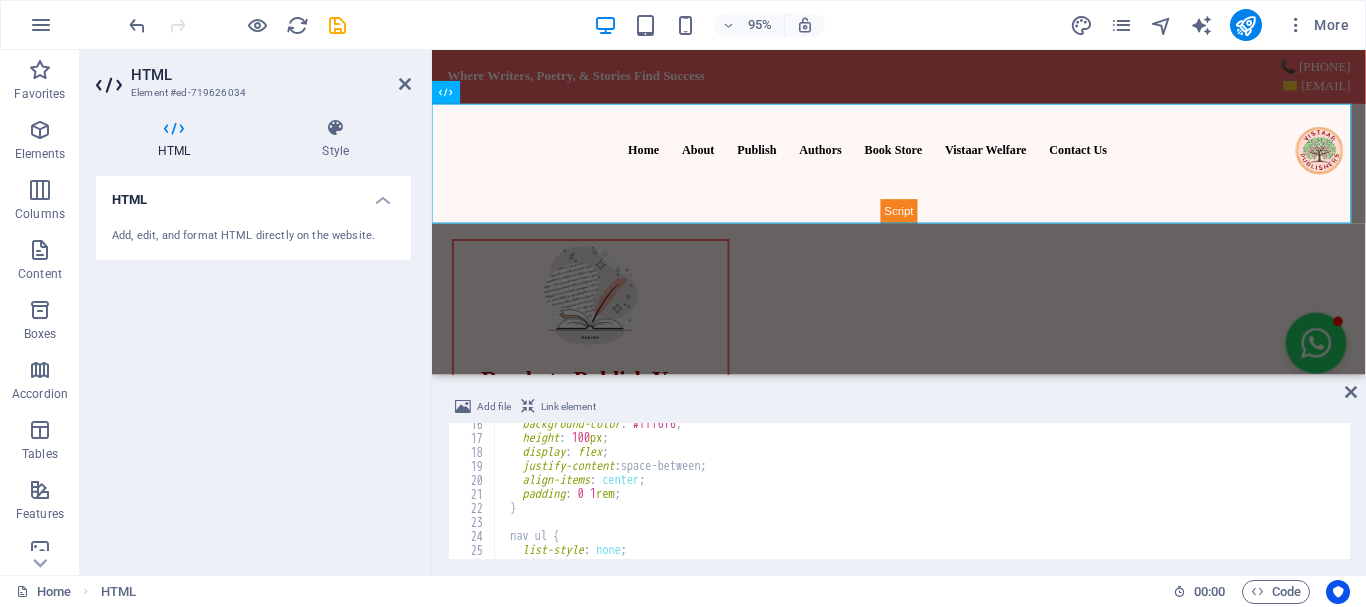 scroll, scrollTop: 0, scrollLeft: 0, axis: both 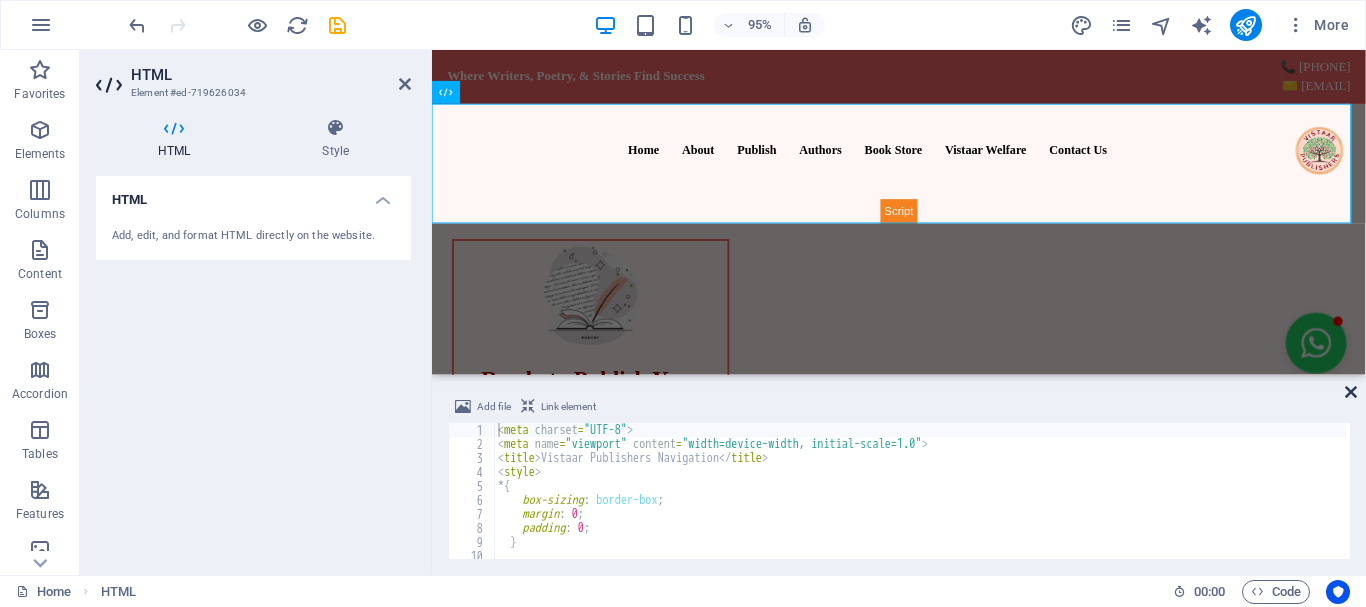 drag, startPoint x: 1353, startPoint y: 390, endPoint x: 1007, endPoint y: 314, distance: 354.2485 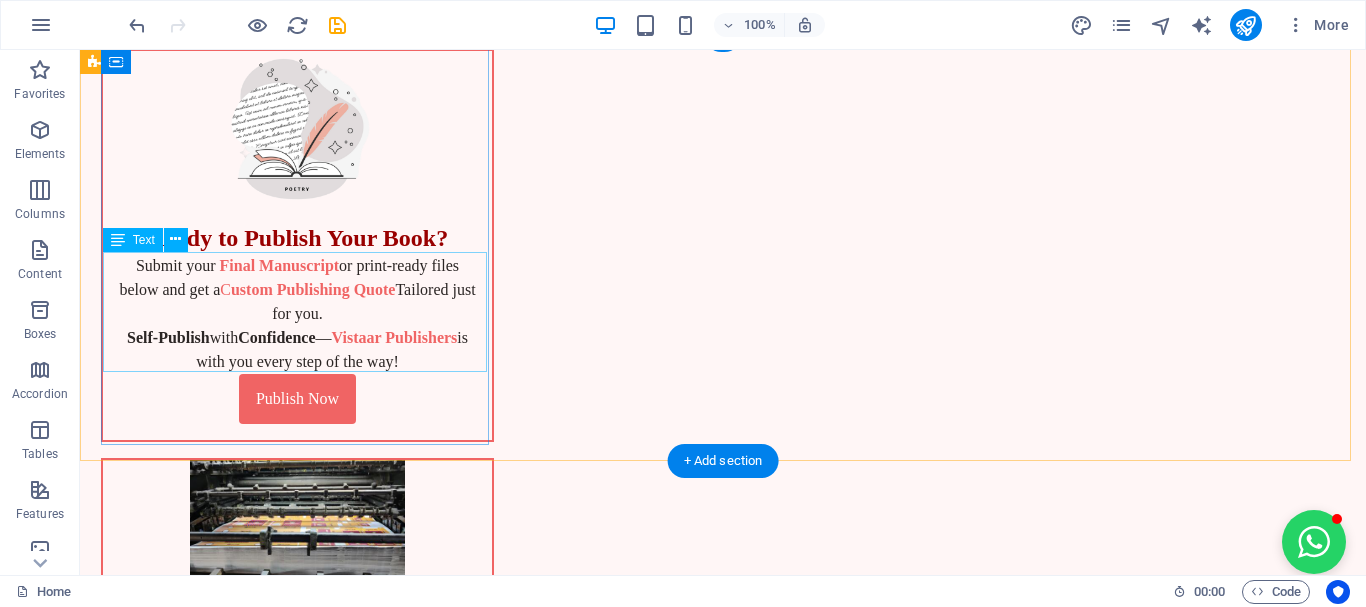 scroll, scrollTop: 0, scrollLeft: 0, axis: both 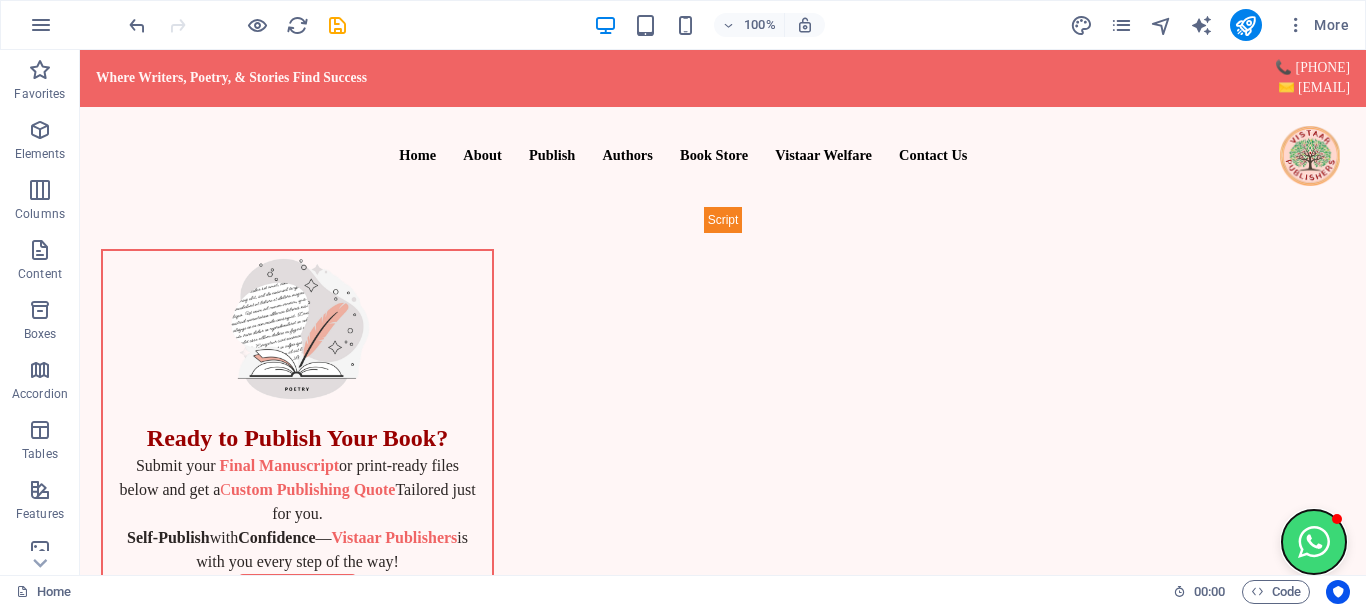 click at bounding box center (1314, 542) 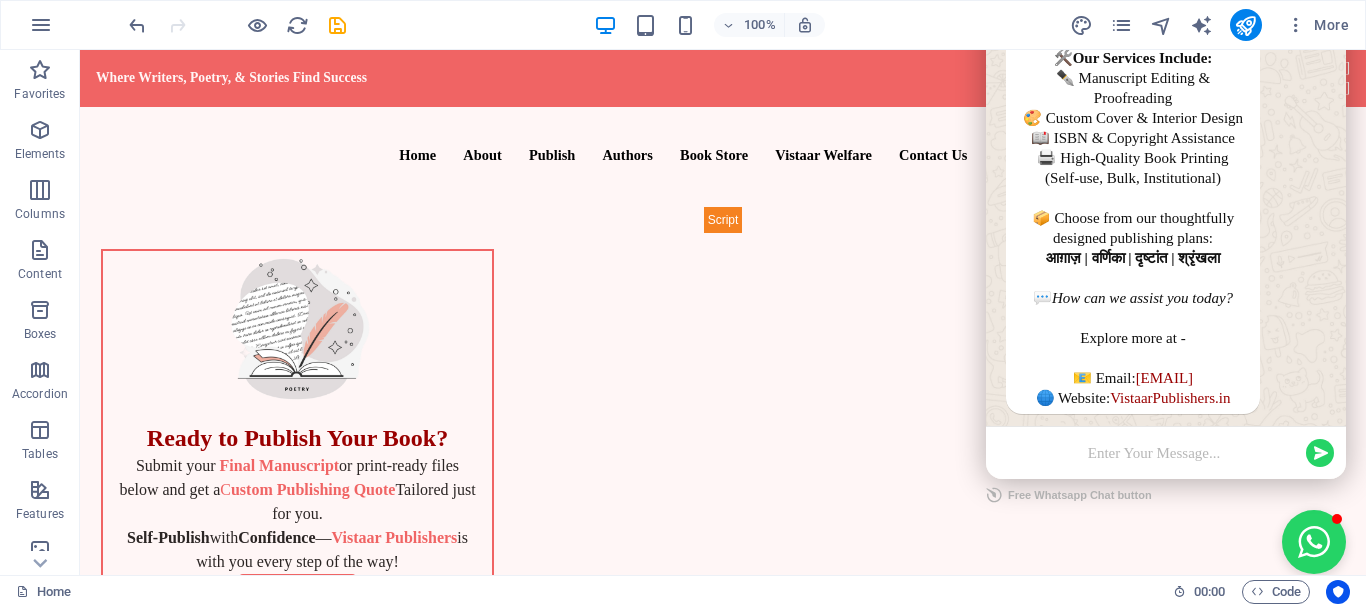 scroll, scrollTop: 307, scrollLeft: 0, axis: vertical 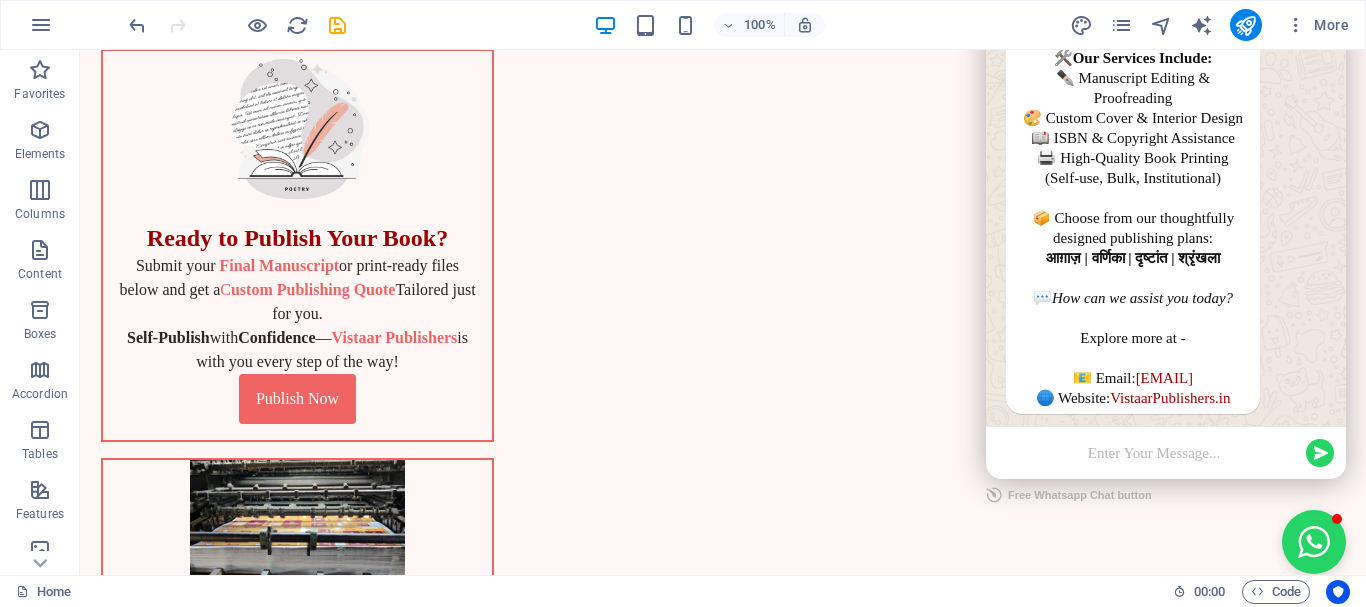 click at bounding box center (1154, 453) 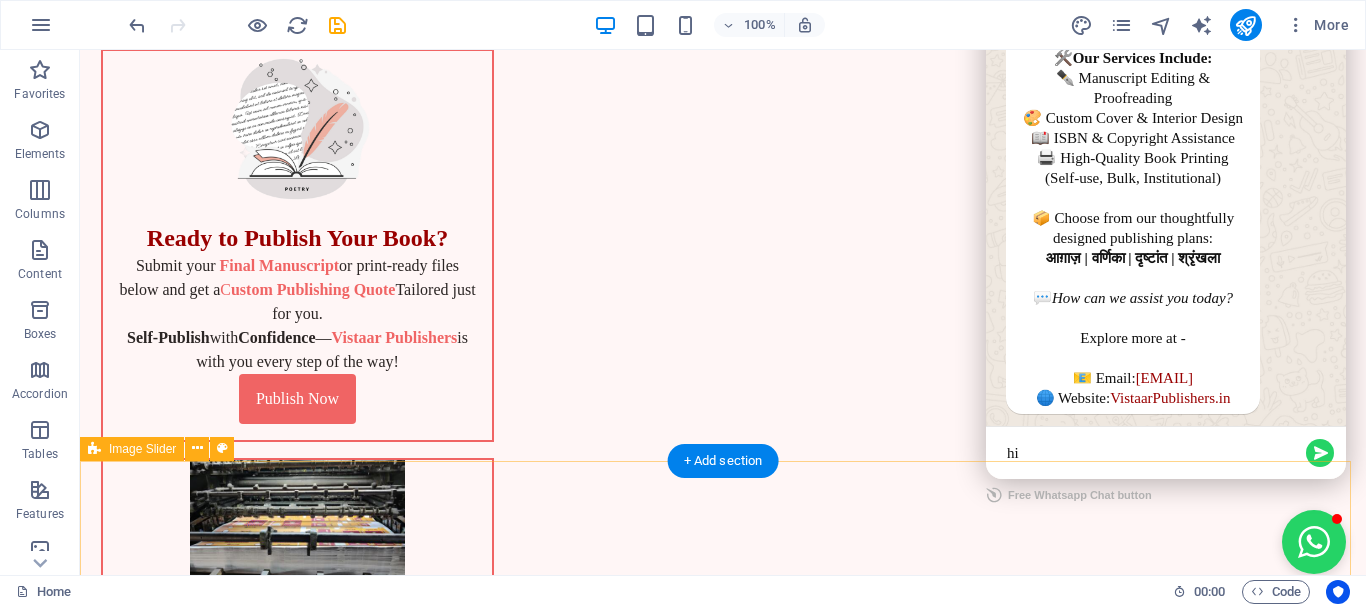 type on "h" 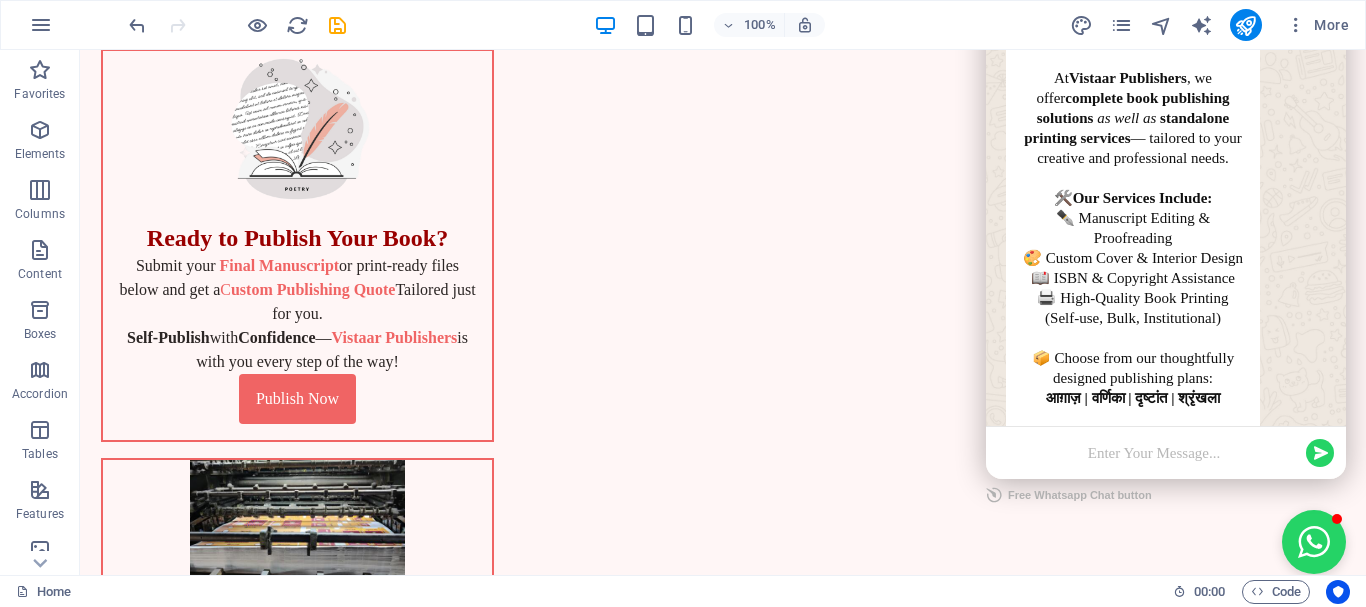 scroll, scrollTop: 0, scrollLeft: 0, axis: both 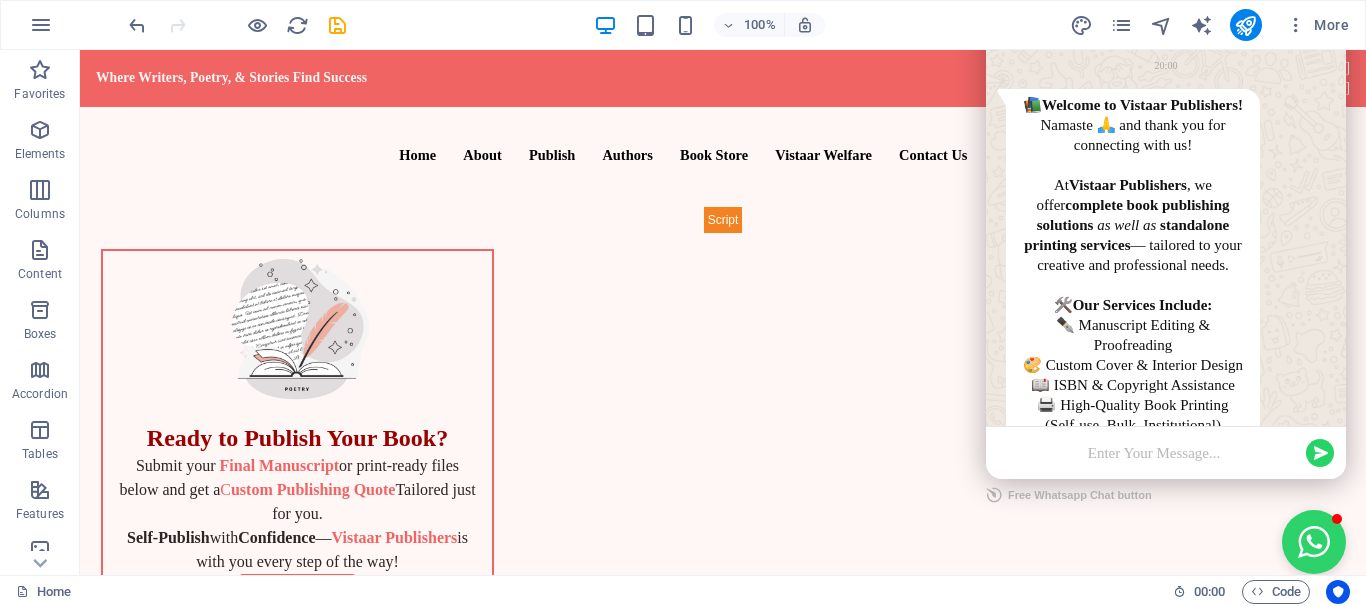 type 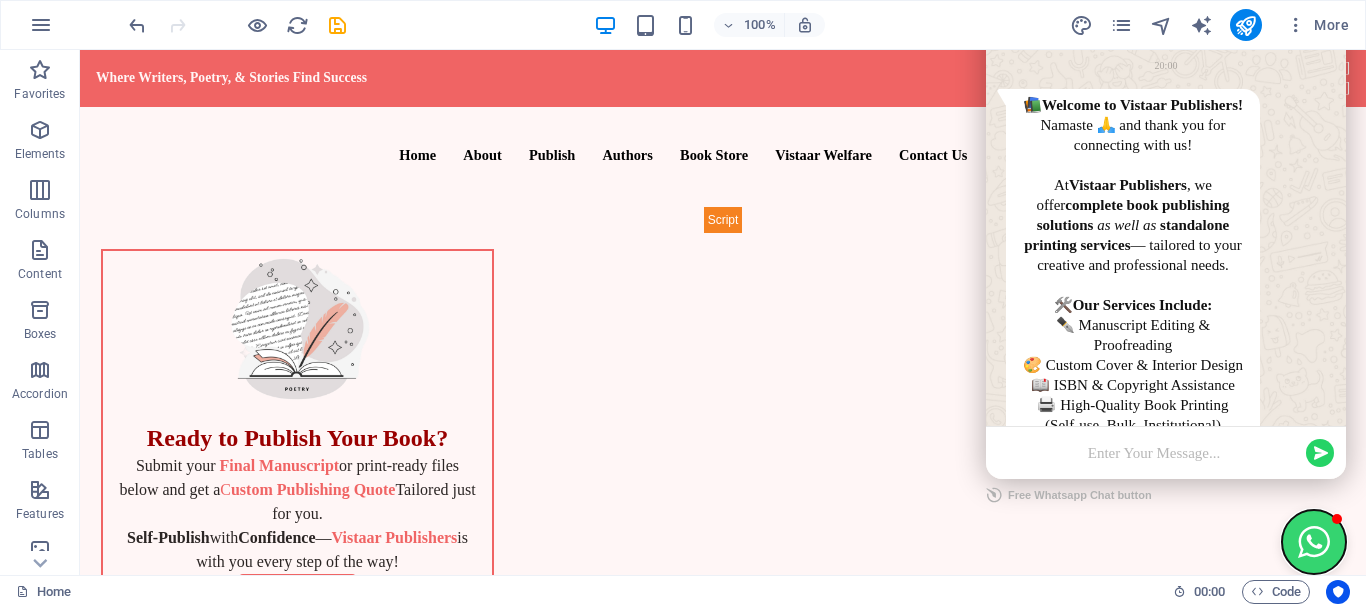 click at bounding box center (1314, 542) 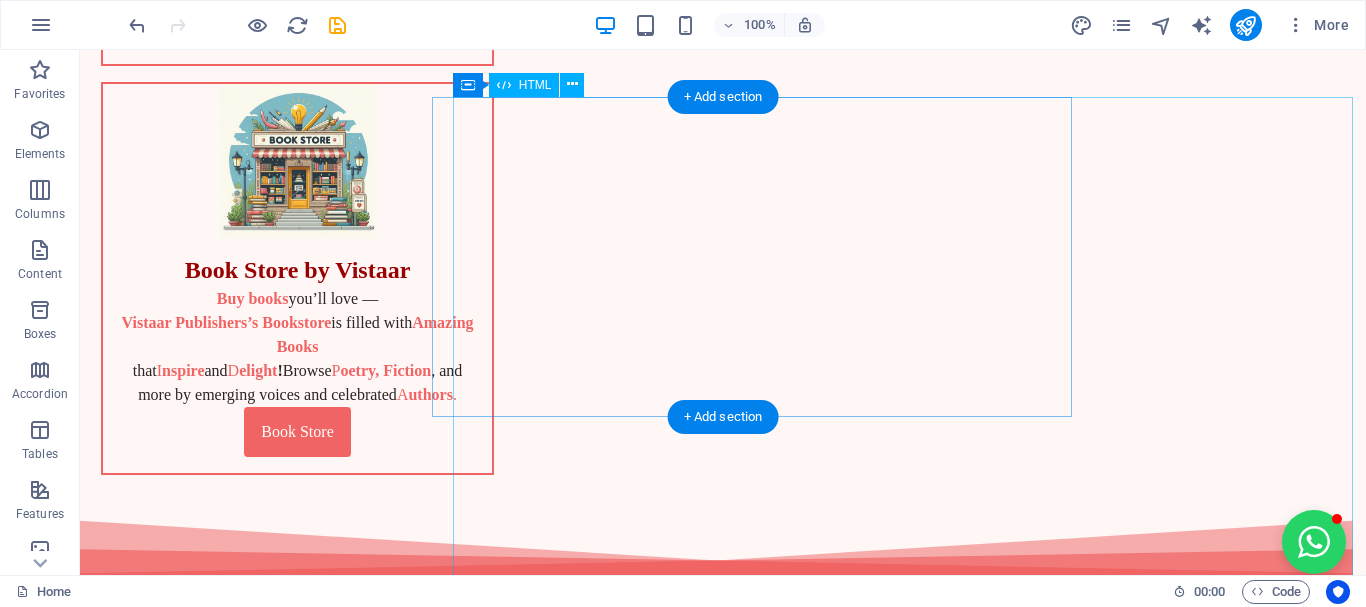 scroll, scrollTop: 1000, scrollLeft: 0, axis: vertical 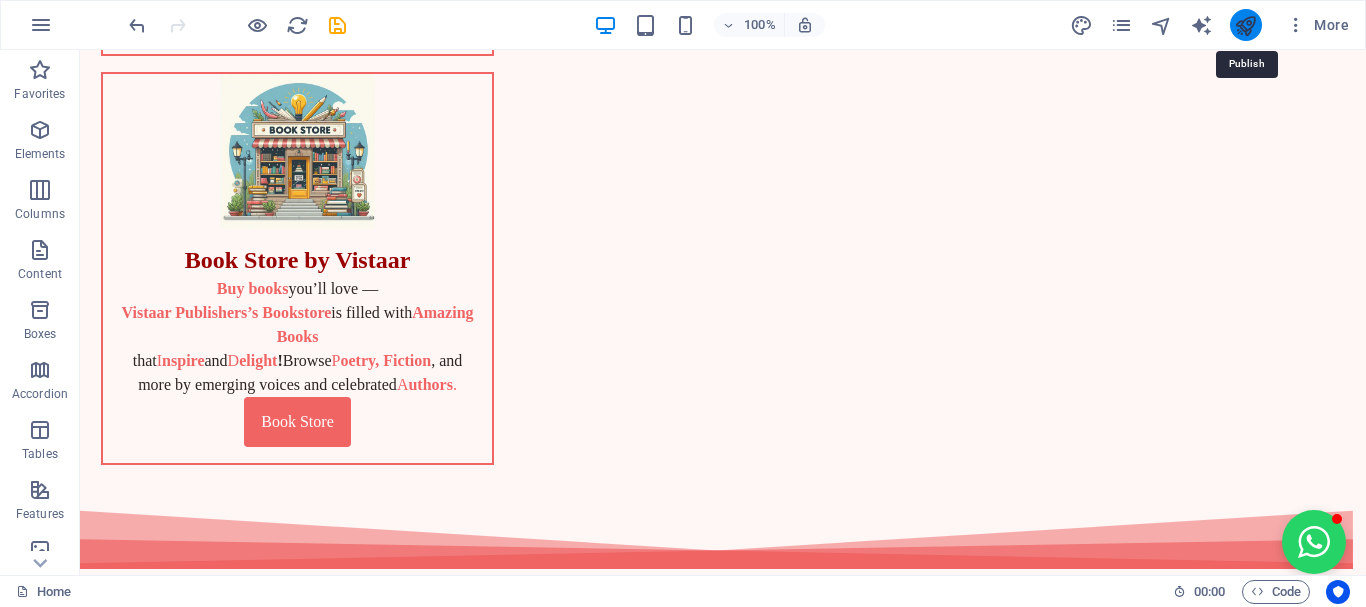 click at bounding box center [1245, 25] 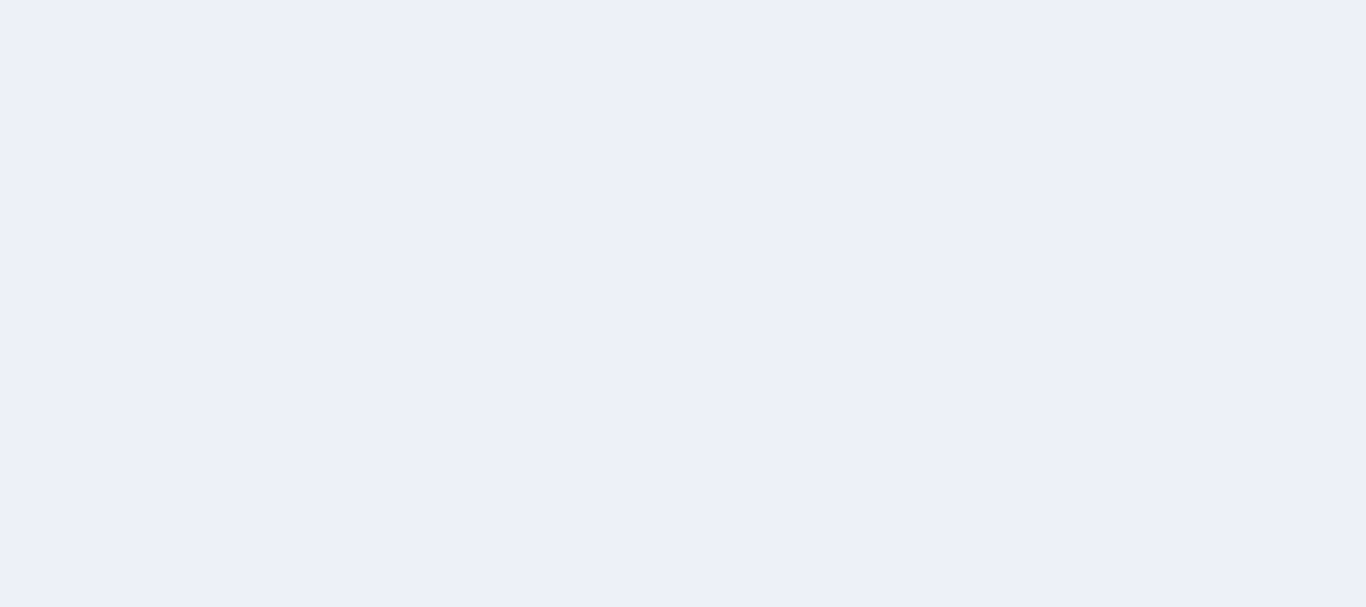 scroll, scrollTop: 0, scrollLeft: 0, axis: both 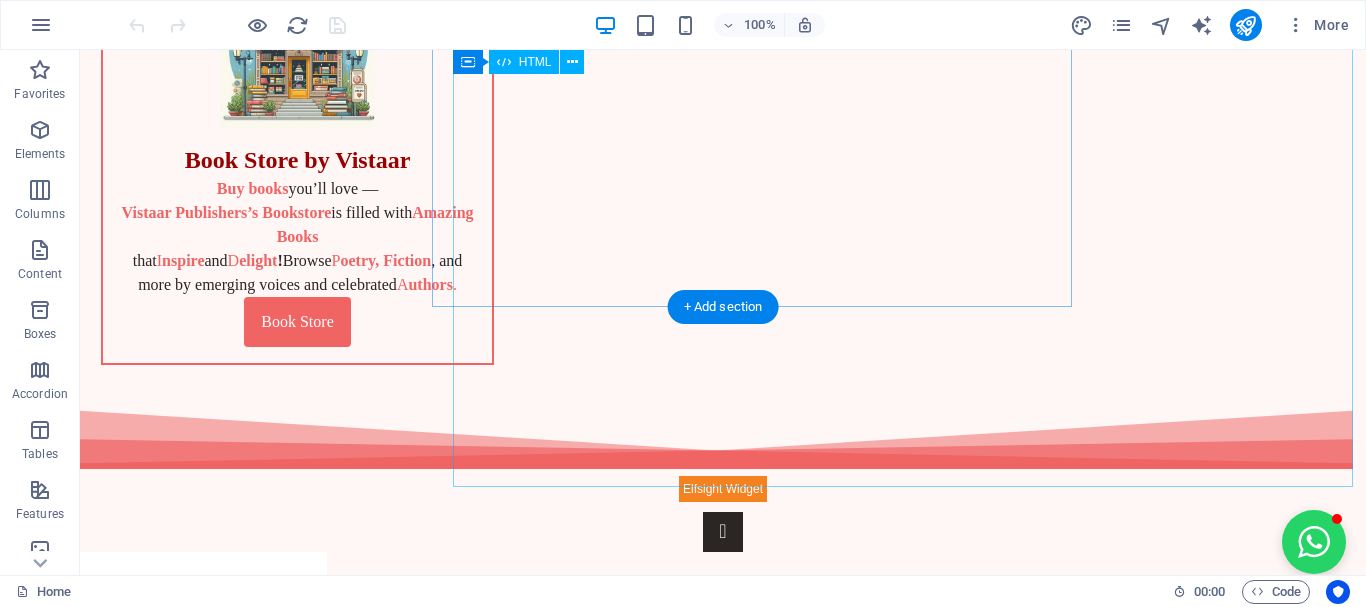 click at bounding box center (752, 12528) 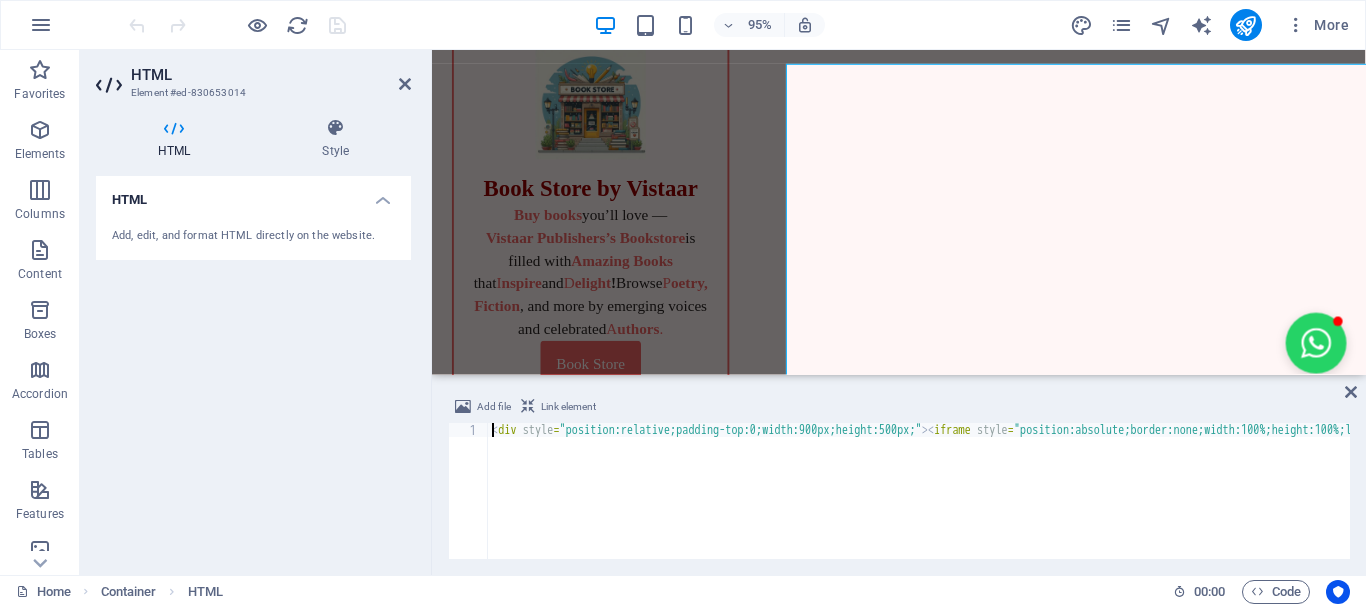 scroll, scrollTop: 1083, scrollLeft: 0, axis: vertical 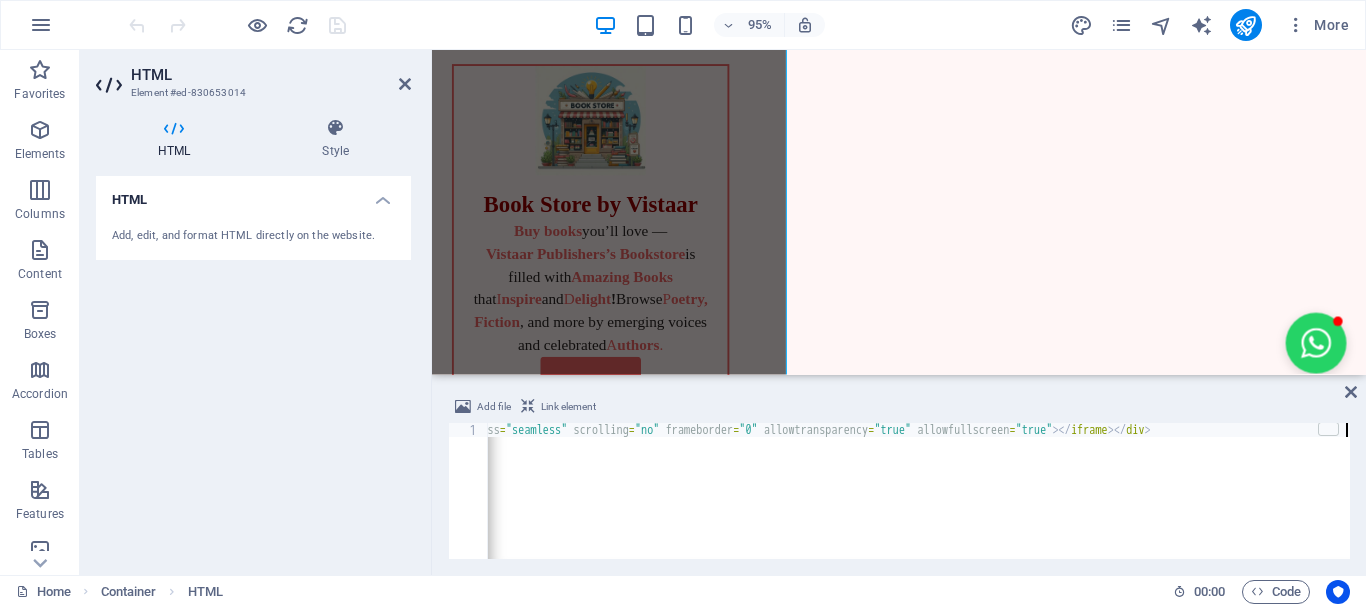click on "< div   style = "position:relative;padding-top:0;width:900px;height:500px;" > < iframe   style = "position:absolute;border:none;width:100%;height:100%;left:0;top:0;"   src = "https://online.fliphtml5.com/VistaarPublishers/vcju/"   seamless = "seamless"   scrolling = "no"   frameborder = "0"   allowtransparency = "true"   allowfullscreen = "true" > </ iframe > </ div >" at bounding box center (244, 503) 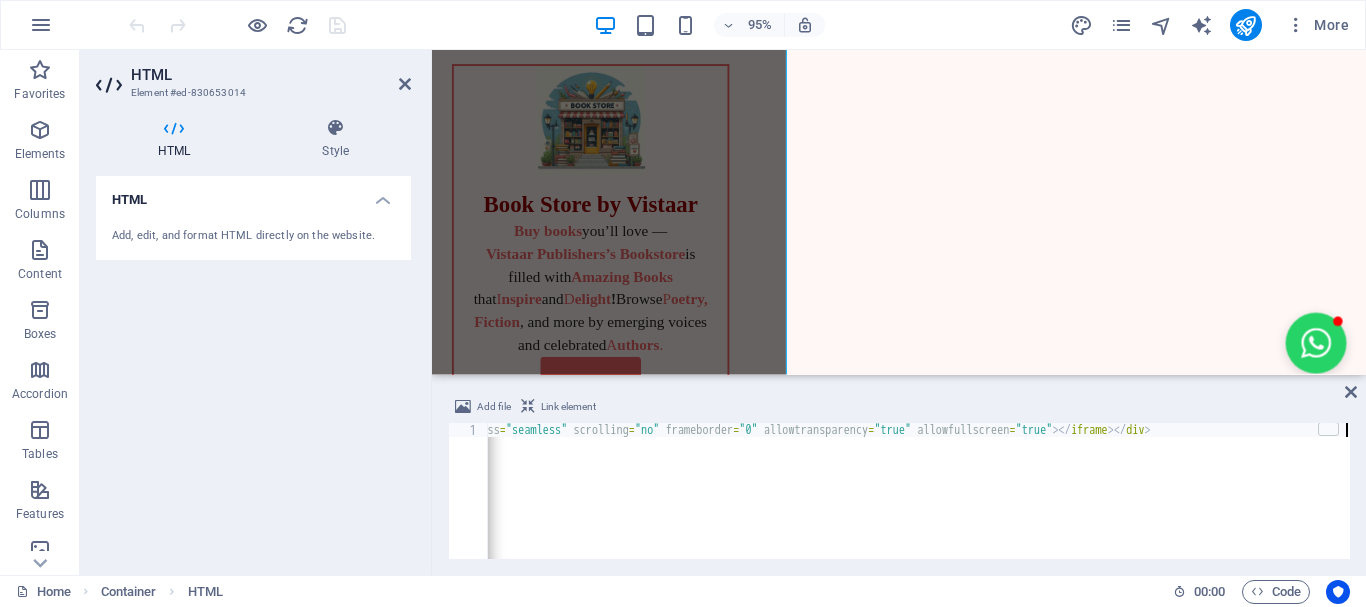 scroll, scrollTop: 0, scrollLeft: 1349, axis: horizontal 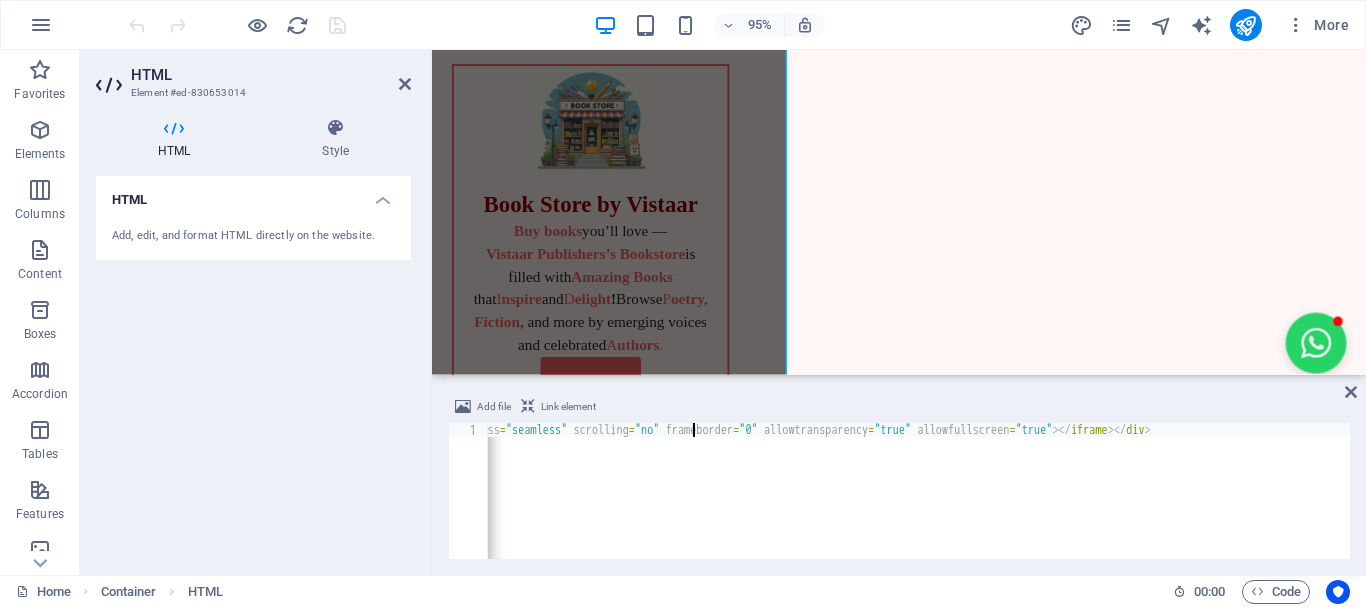 click on "< div   style = "position:relative;padding-top:0;width:900px;height:500px;" > < iframe   style = "position:absolute;border:none;width:100%;height:100%;left:0;top:0;"   src = "https://online.fliphtml5.com/VistaarPublishers/vcju/"   seamless = "seamless"   scrolling = "no"   frameborder = "0"   allowtransparency = "true"   allowfullscreen = "true" > </ iframe > </ div >" at bounding box center [244, 503] 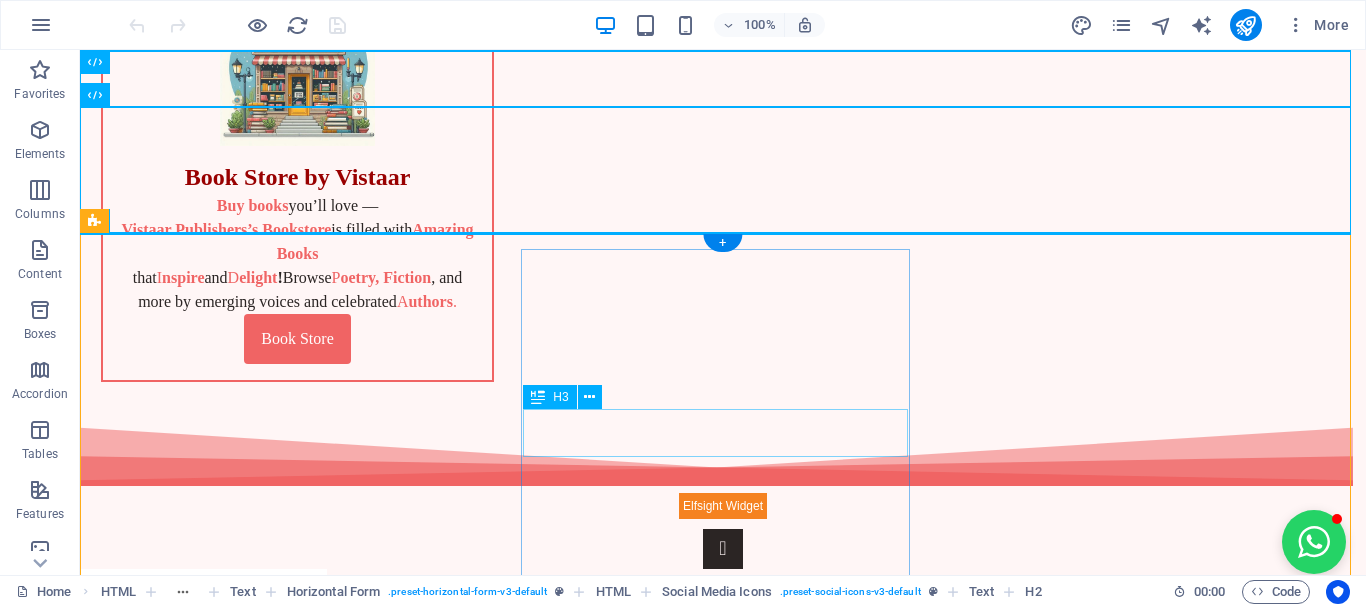 scroll, scrollTop: 0, scrollLeft: 0, axis: both 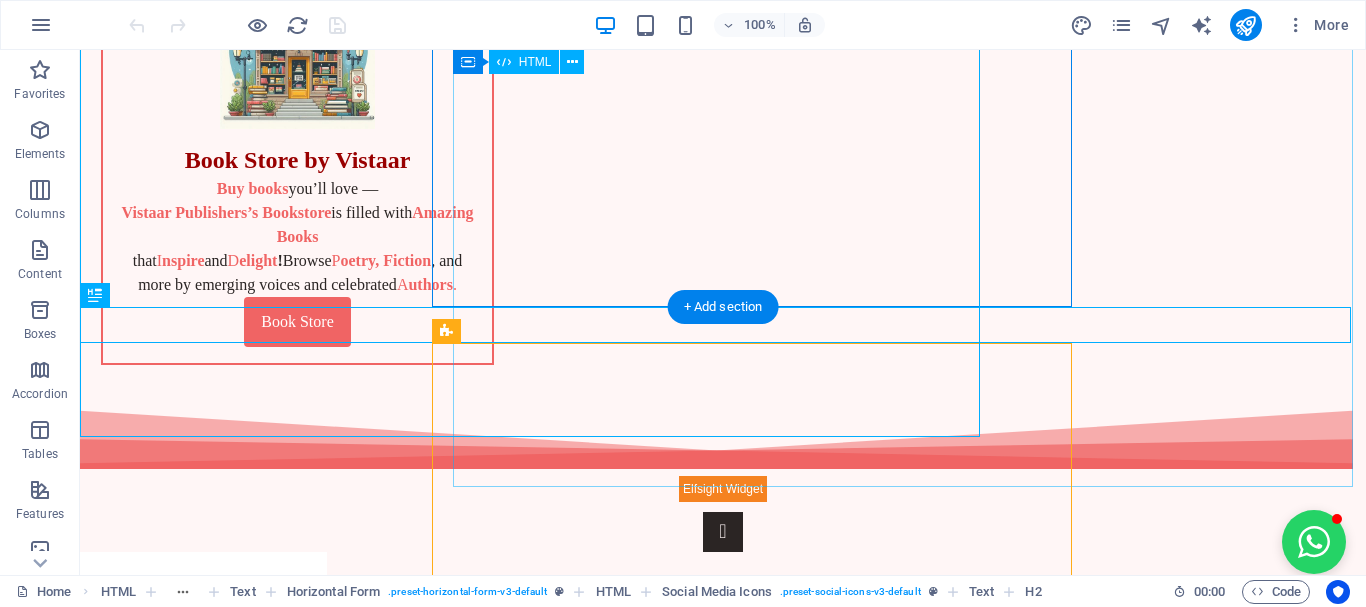click at bounding box center [752, 12528] 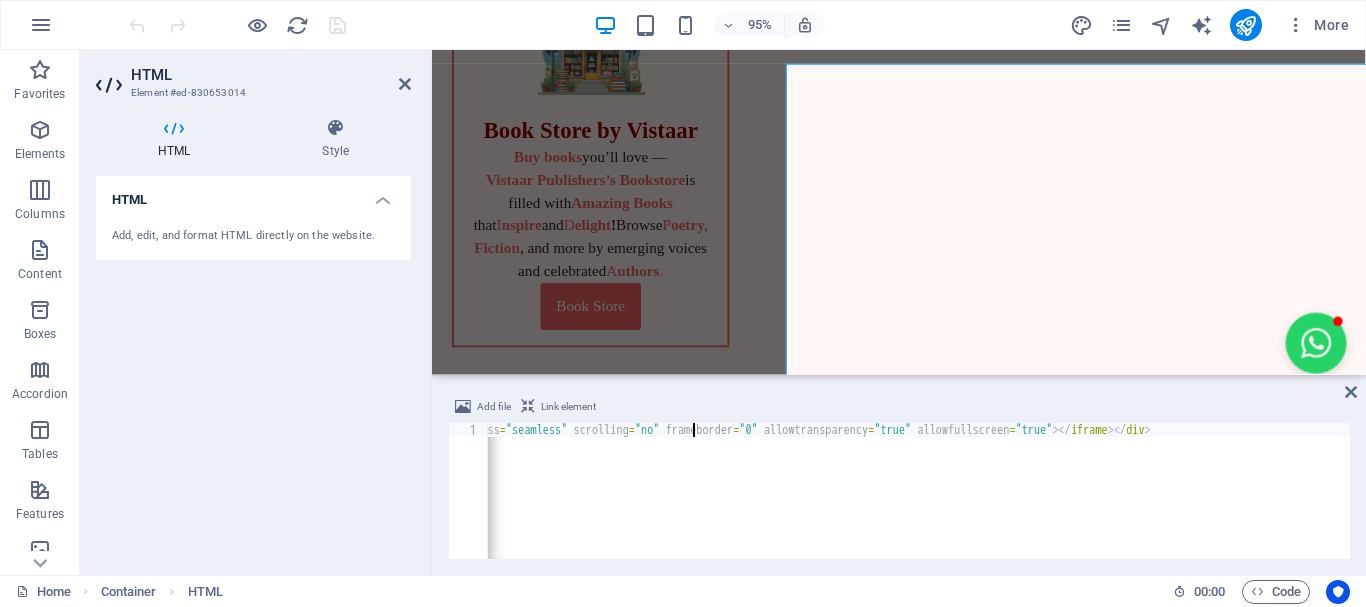 scroll, scrollTop: 1083, scrollLeft: 0, axis: vertical 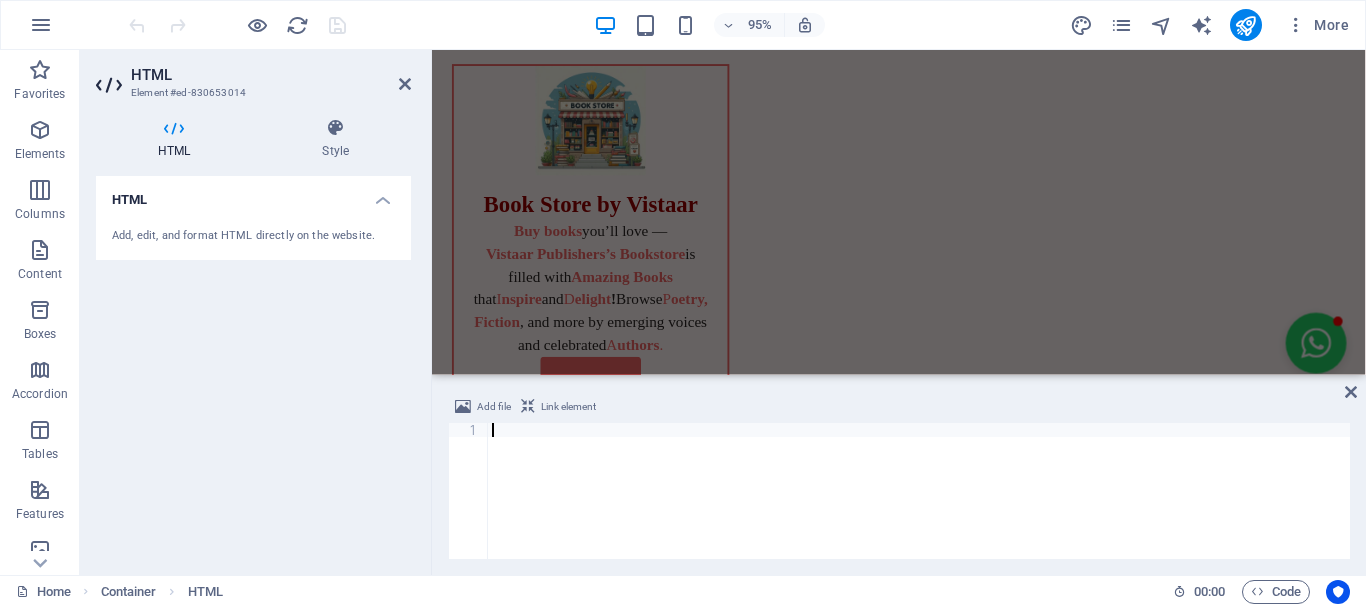 type on "<div style="position:relative;padding-top:max(60%,324px);width:100%;height:0;"><iframe style="position:absolute;border:none;width:100%;height:100%;left:0;top:0;" src="https://online.fliphtml5.com/VistaarPublishers/vcju/"  seamless="seamless" scrolling="no" frameborder="0" allowtransparency="true" allowfullscreen="true" ></iframe></div>" 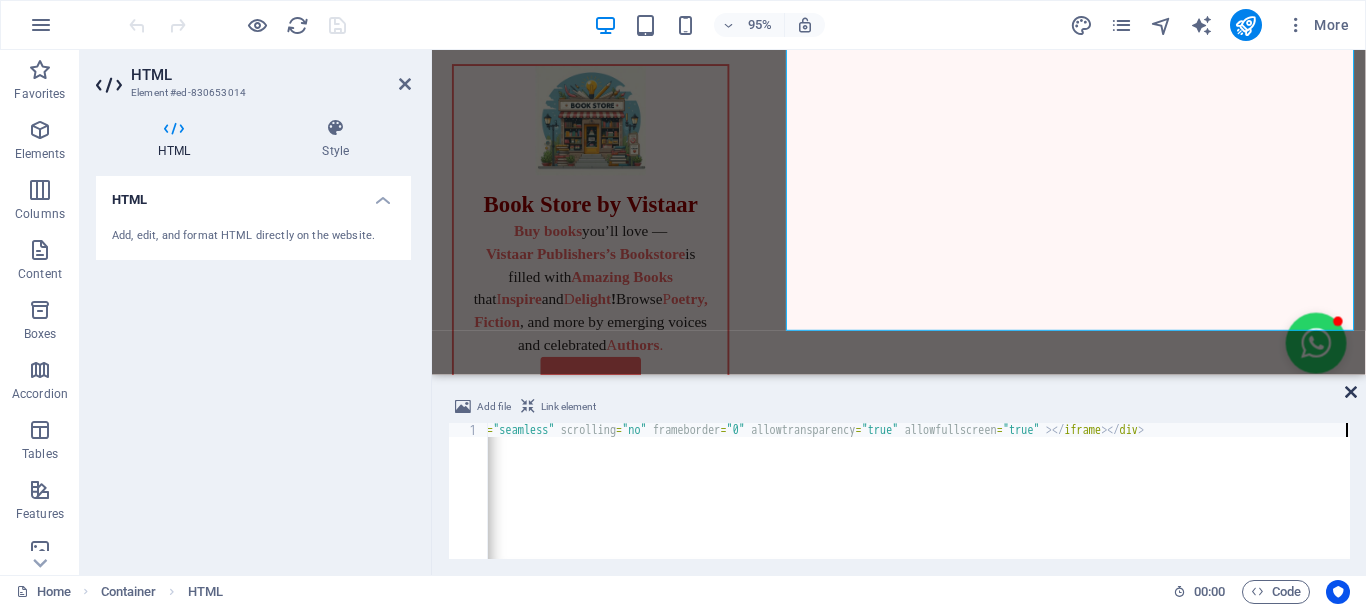 click at bounding box center (1351, 392) 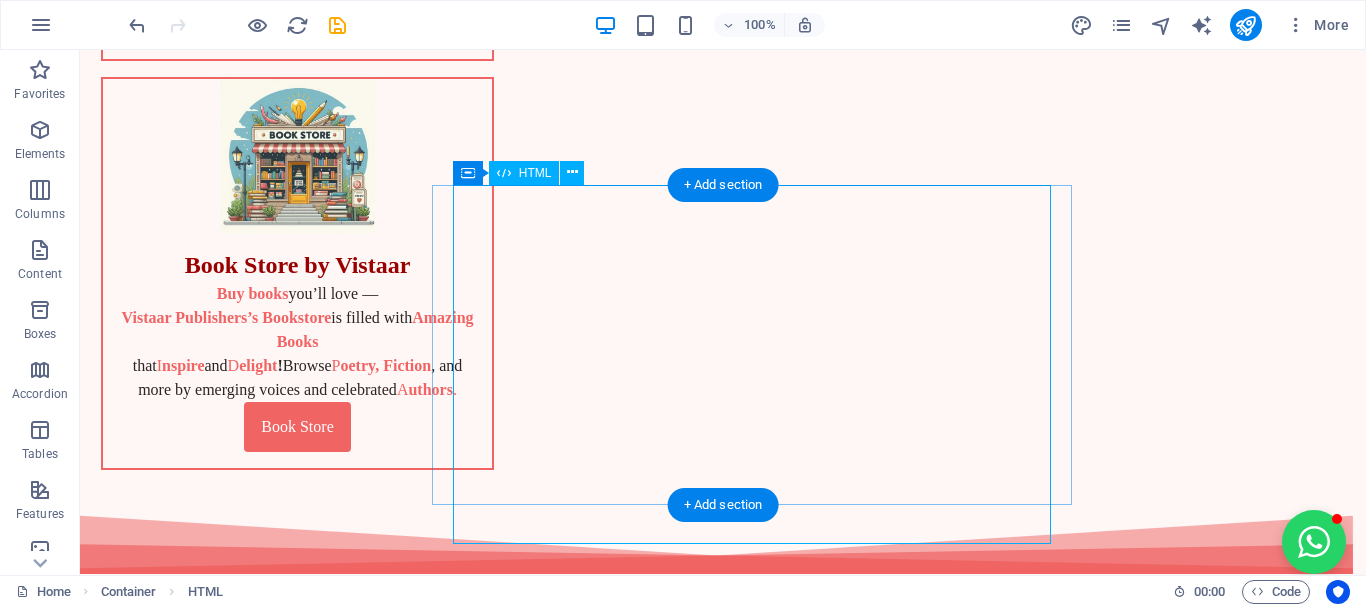 scroll, scrollTop: 1000, scrollLeft: 0, axis: vertical 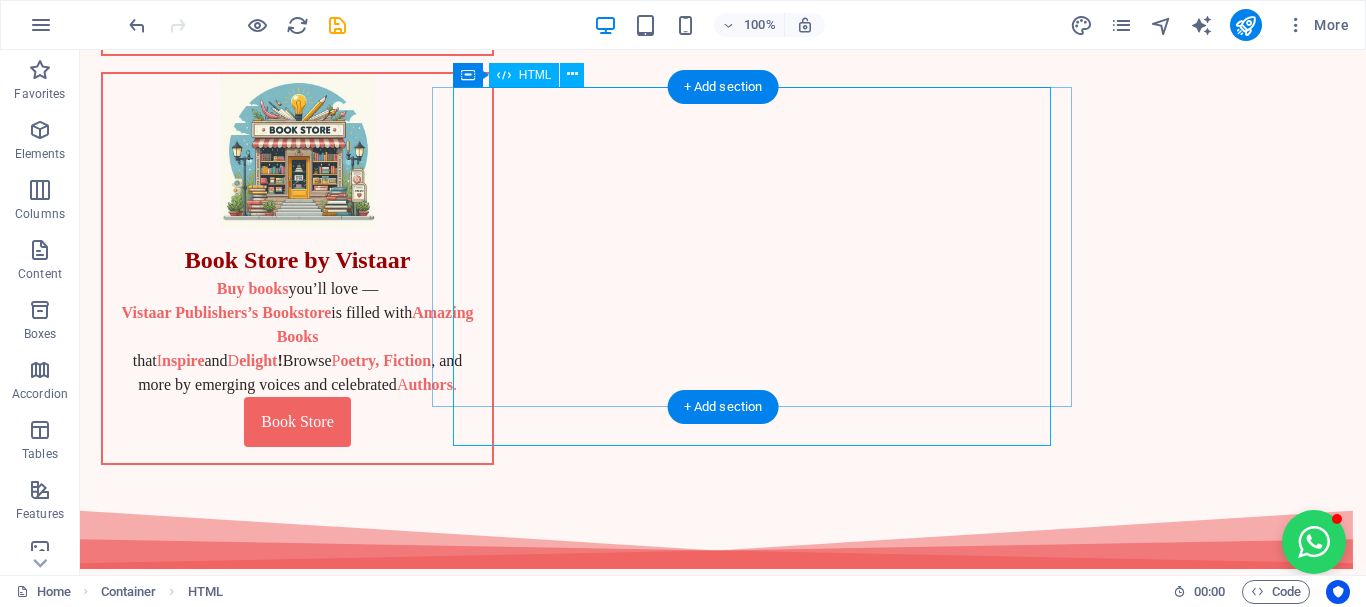 click at bounding box center (752, 12557) 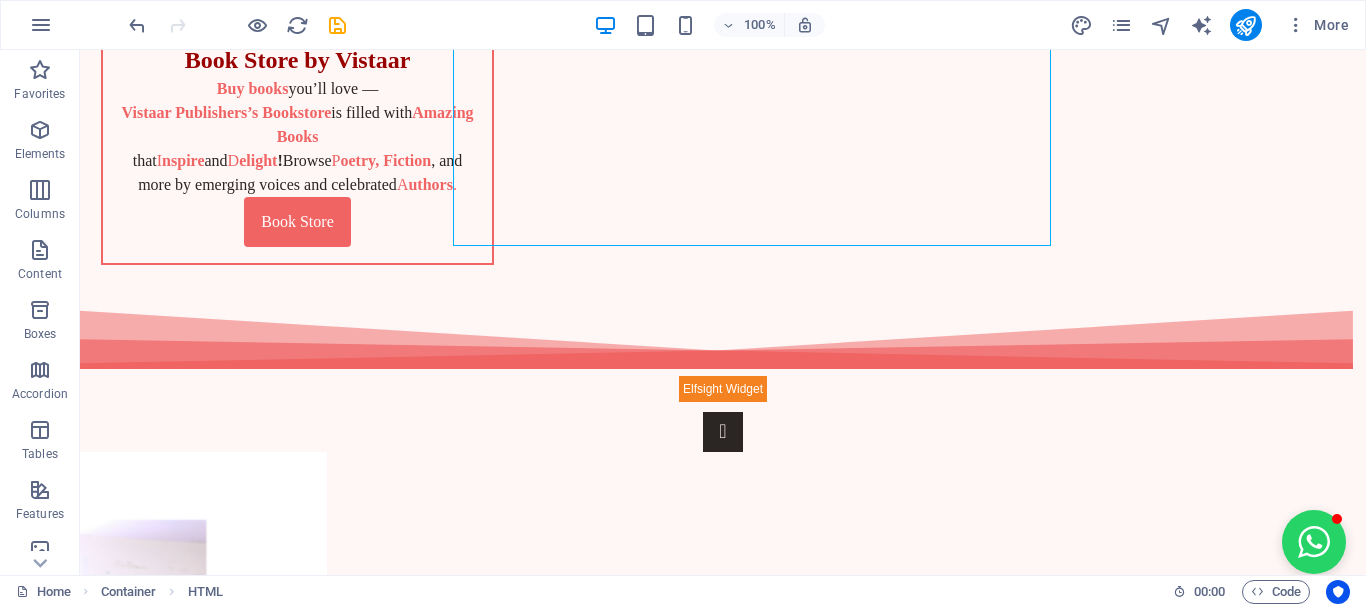 scroll, scrollTop: 1000, scrollLeft: 0, axis: vertical 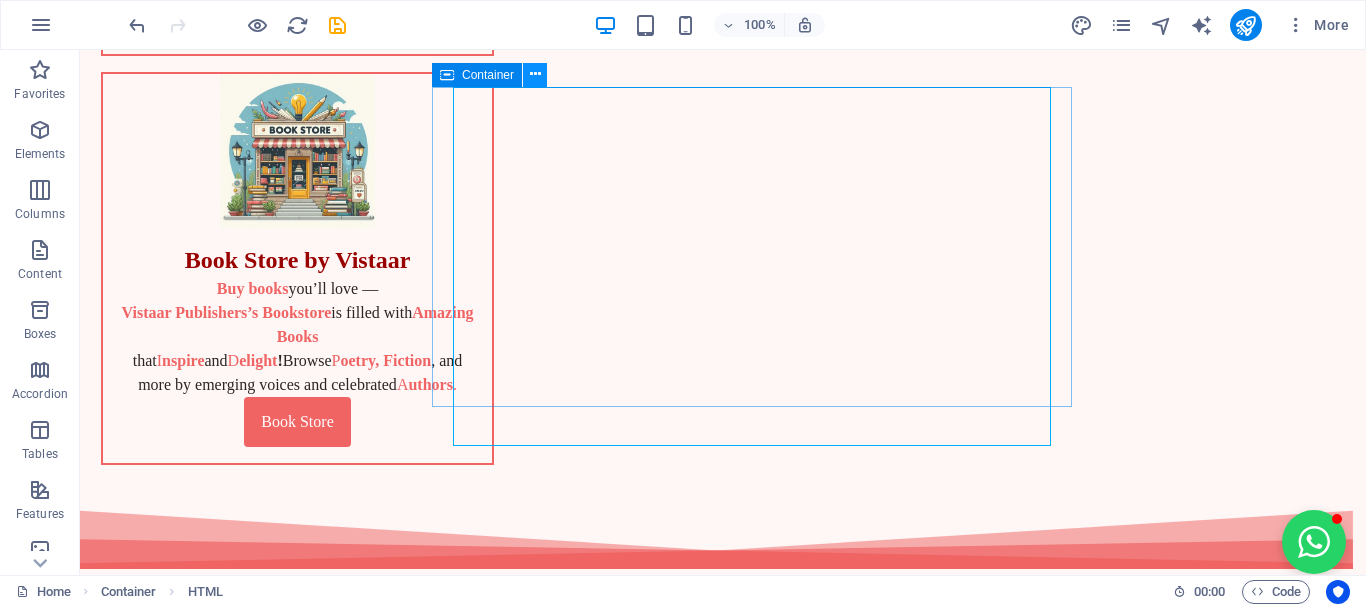 click at bounding box center (535, 74) 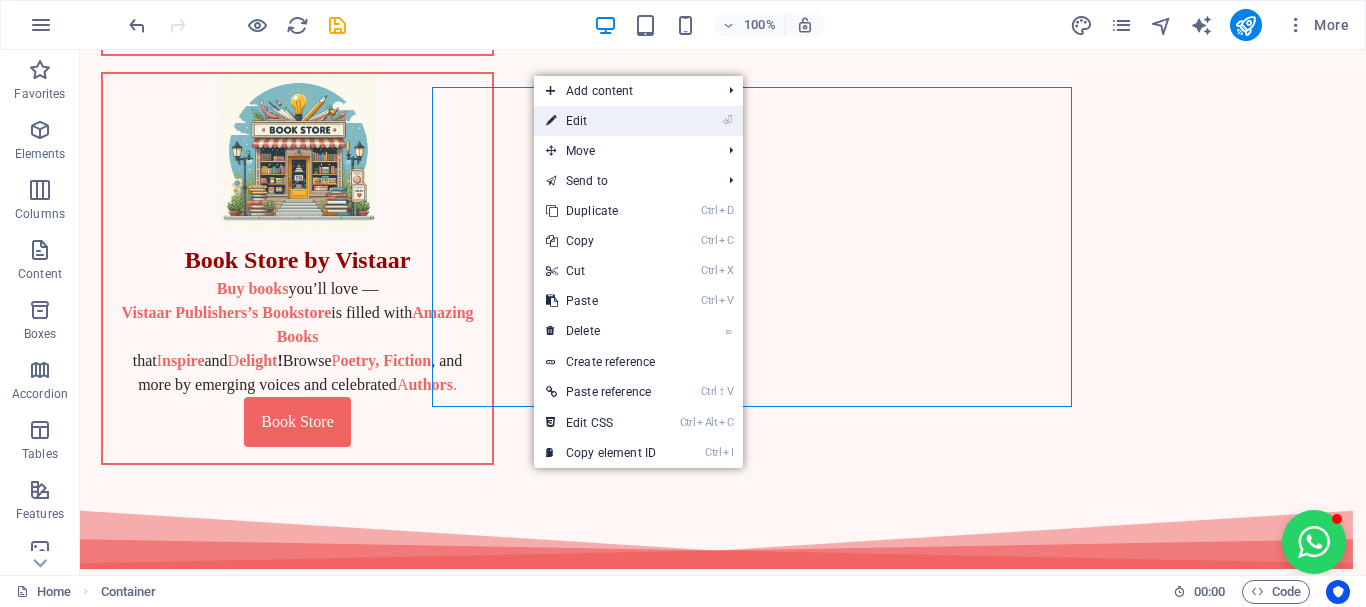 click on "⏎  Edit" at bounding box center [601, 121] 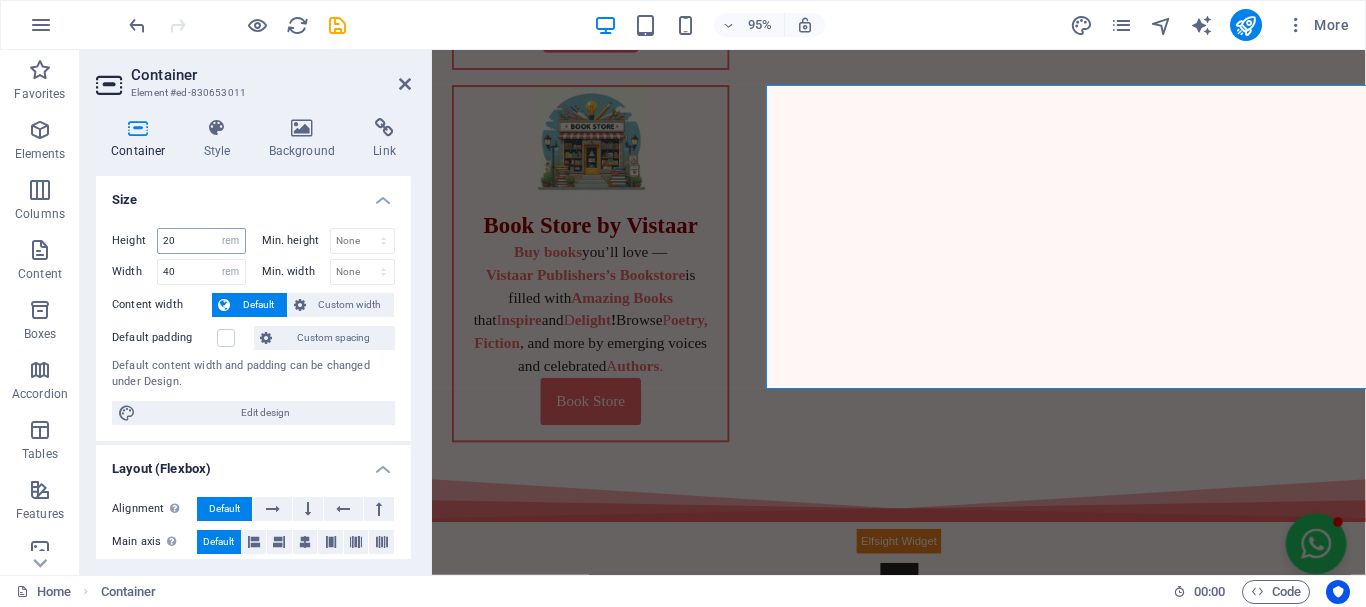 scroll, scrollTop: 983, scrollLeft: 0, axis: vertical 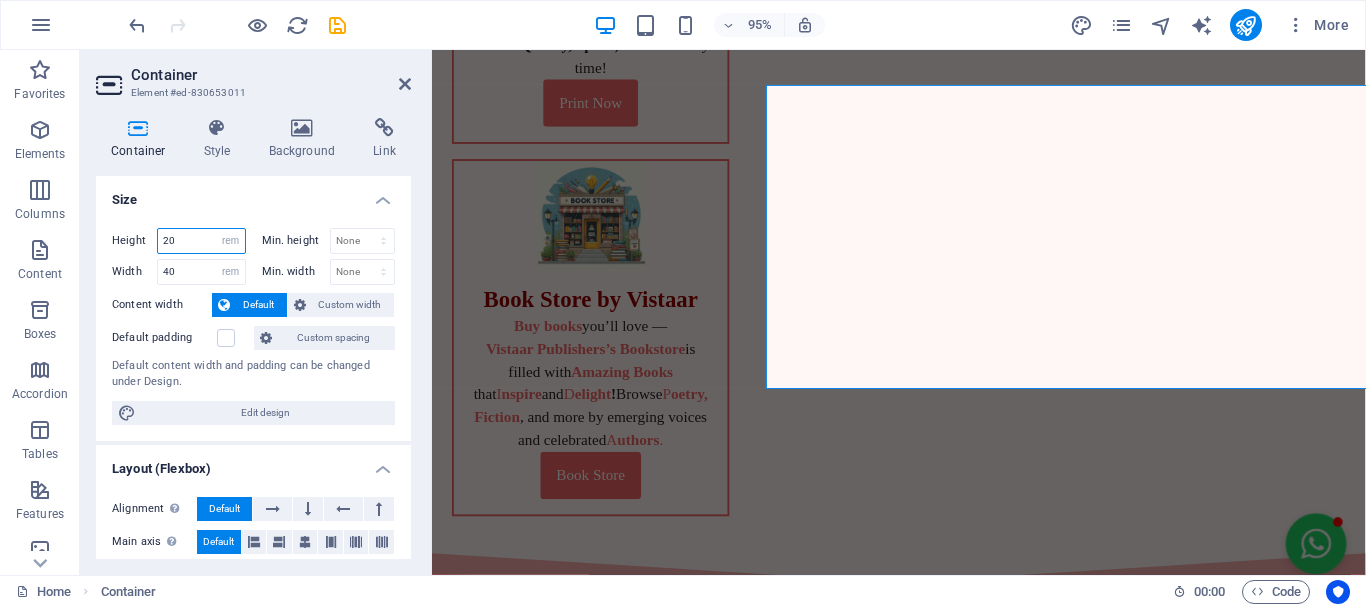 click on "20" at bounding box center [201, 241] 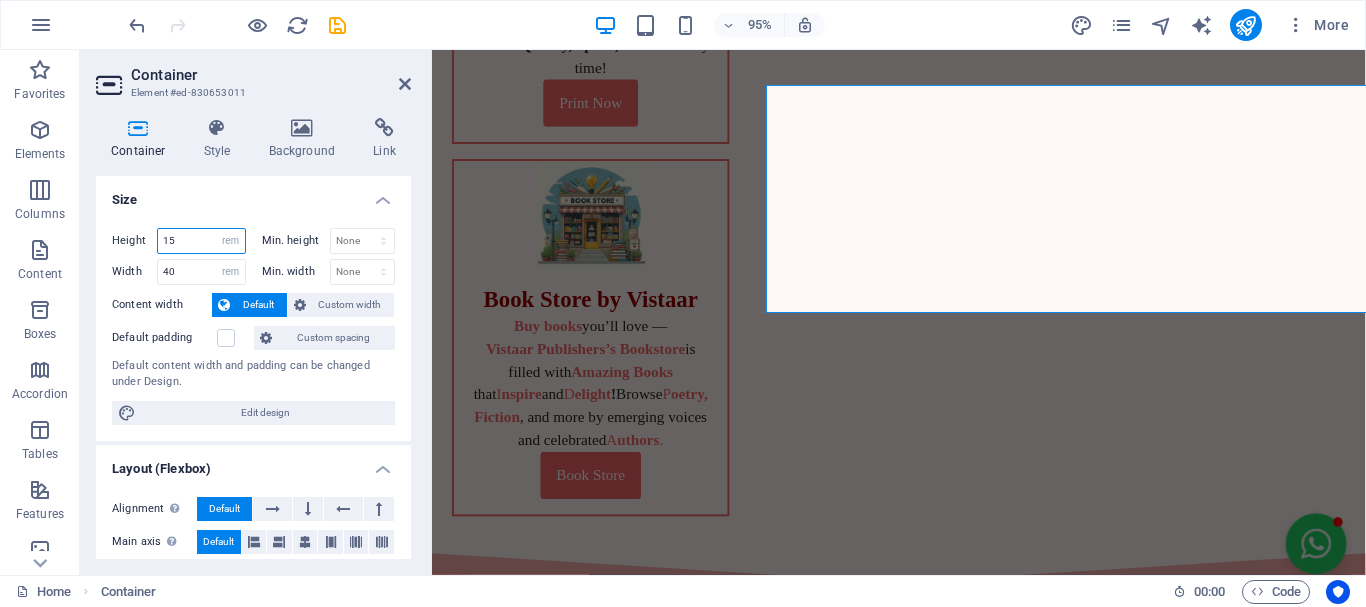 click on "15" at bounding box center (201, 241) 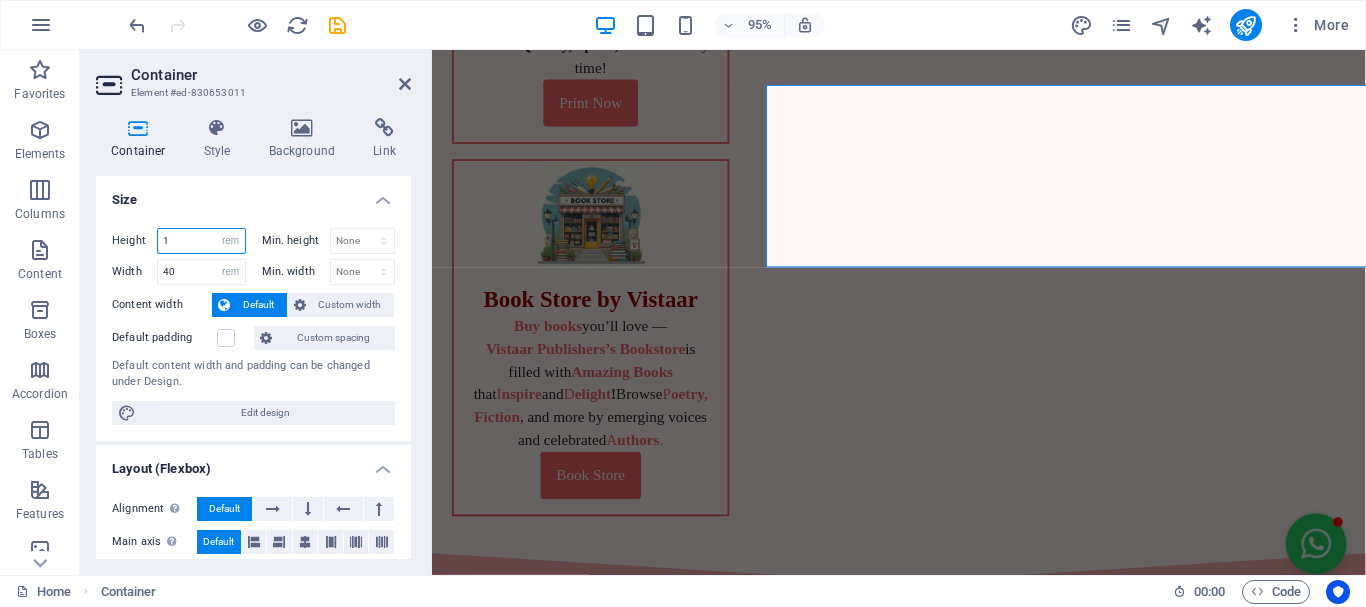 type on "15" 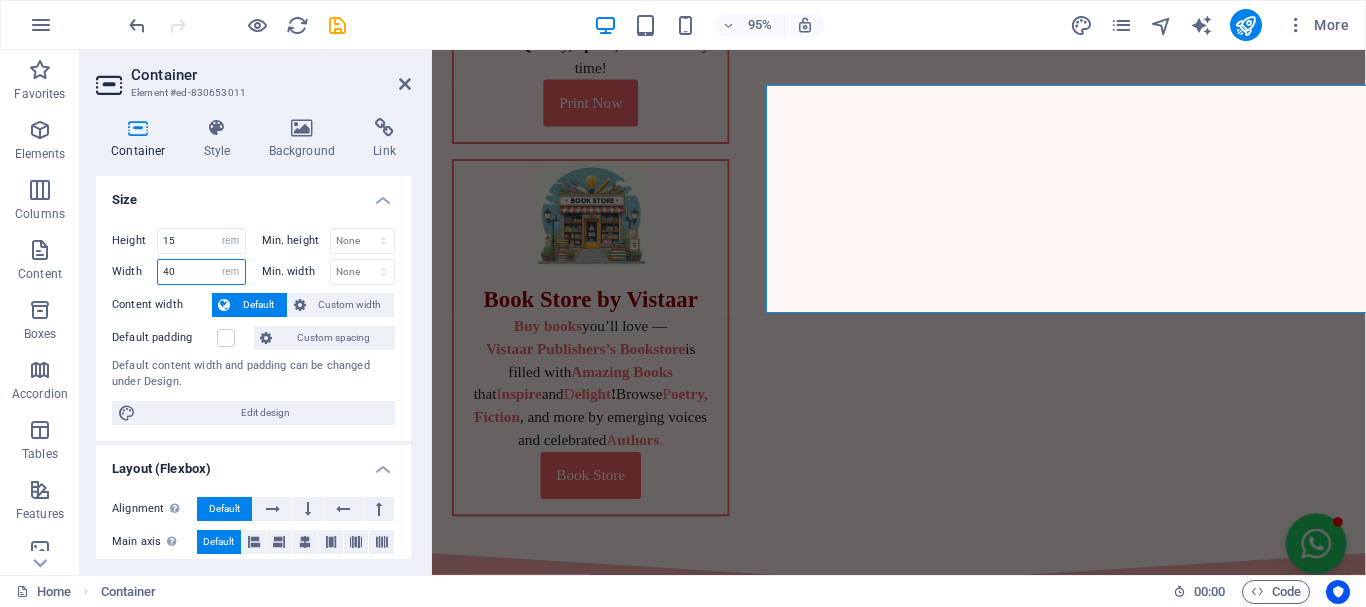 click on "40" at bounding box center (201, 272) 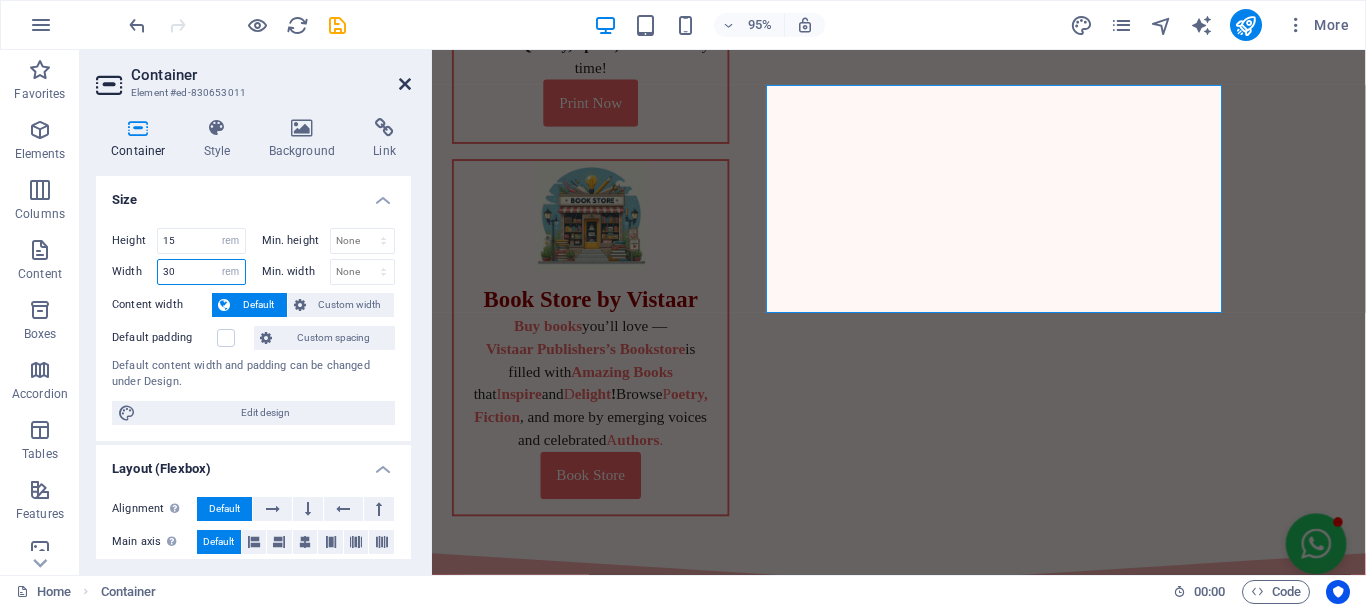 type on "30" 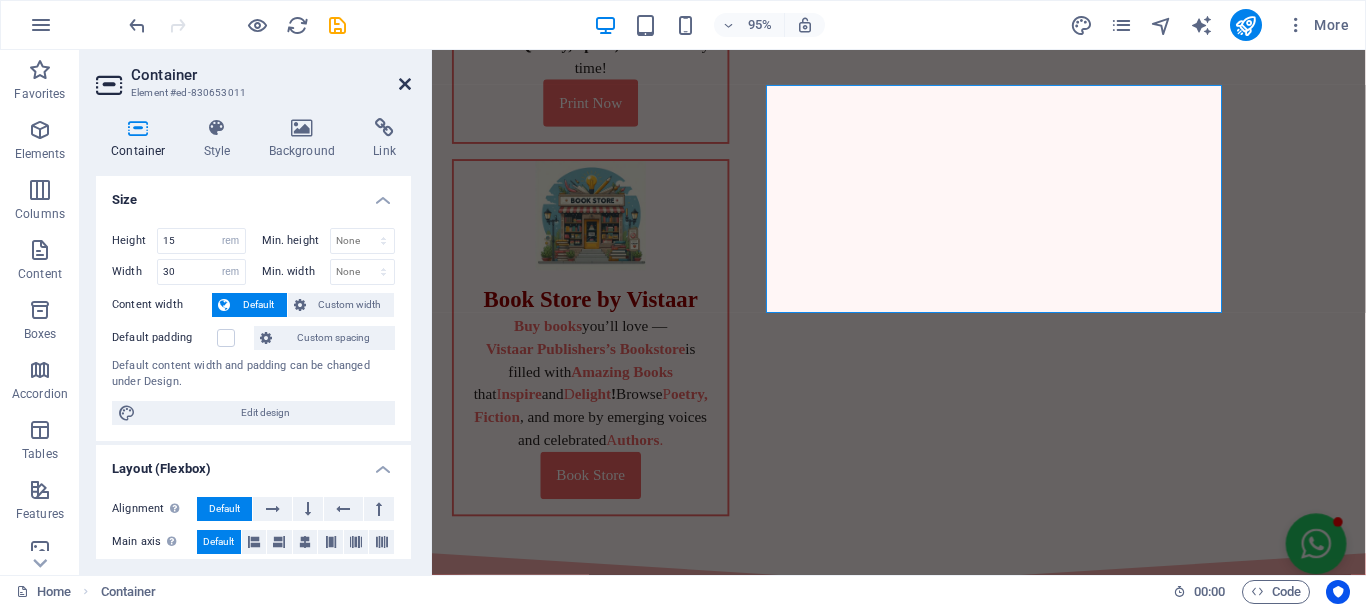click at bounding box center [405, 84] 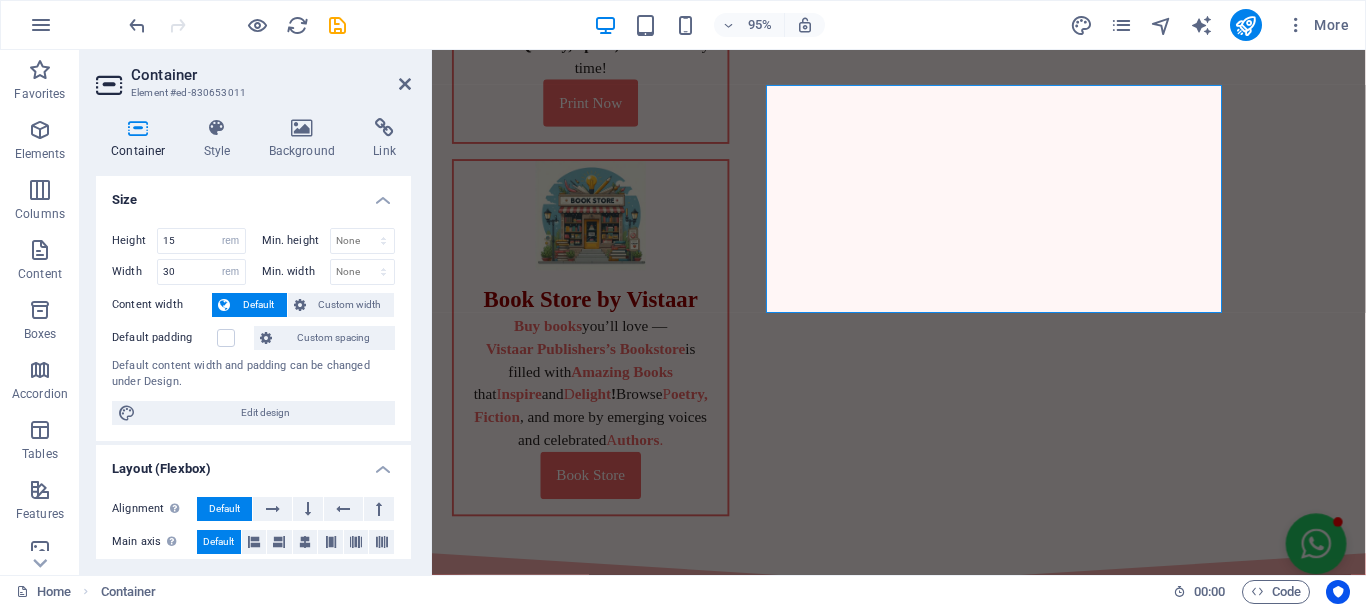 scroll, scrollTop: 1000, scrollLeft: 0, axis: vertical 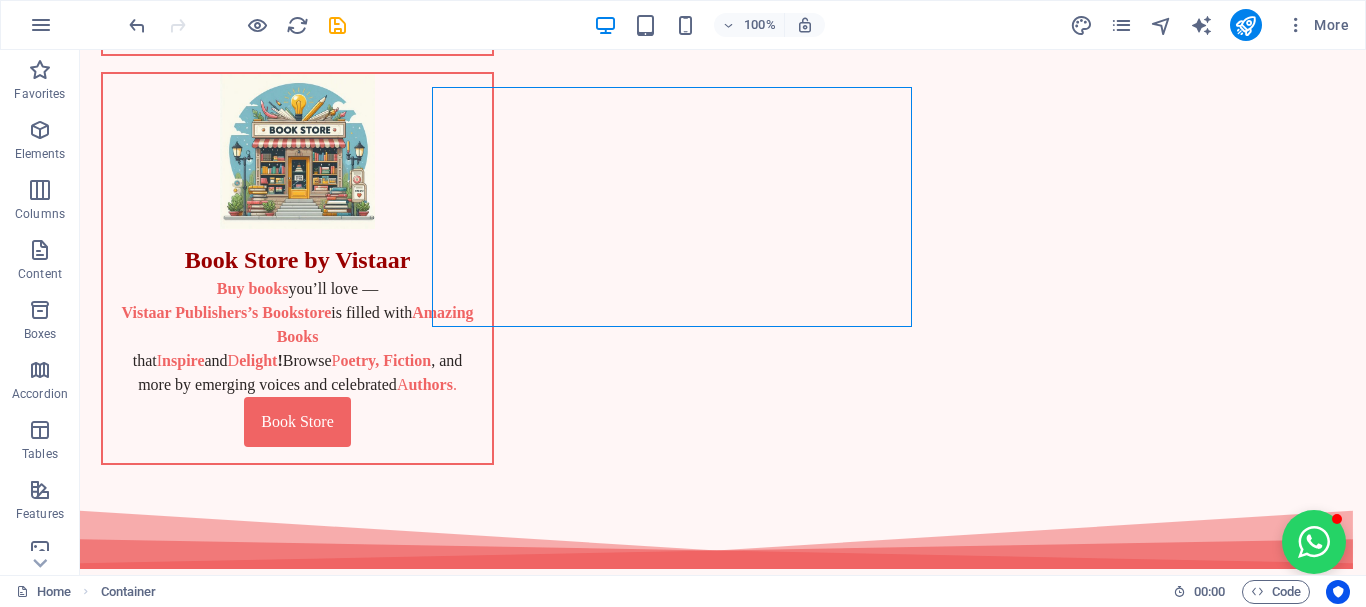 click on "Vistaar Publishers Ribbon
Where
Writers,
Poetry,
&
Stories
Find
Success
📞 [PHONE]
✉️ [EMAIL]
Vistaar Publishers Navigation
Home
About
Publish
Authors
Book Store
Vistaar Welfare
Contact Us
Ready to Publish Your Book? Submit your   F inal Manuscript  or print-ready files below and get a  C ustom Publishing Quote  Tailored just for you. Self-Publish  with  Confidence  —  Vistaar   Publishers  is with you every step of the way! Publish Now Already Published Elsewhere?   Just need printing?   Share your print-ready files below and get a  Q uality Printing Quote  from  Vistaar Publishers  —  Fast, Affordable, and Reliable. Print  your book with ease — Vistaar delivers  Quality, Speed,  and  Trust  every time!" at bounding box center (723, 9521) 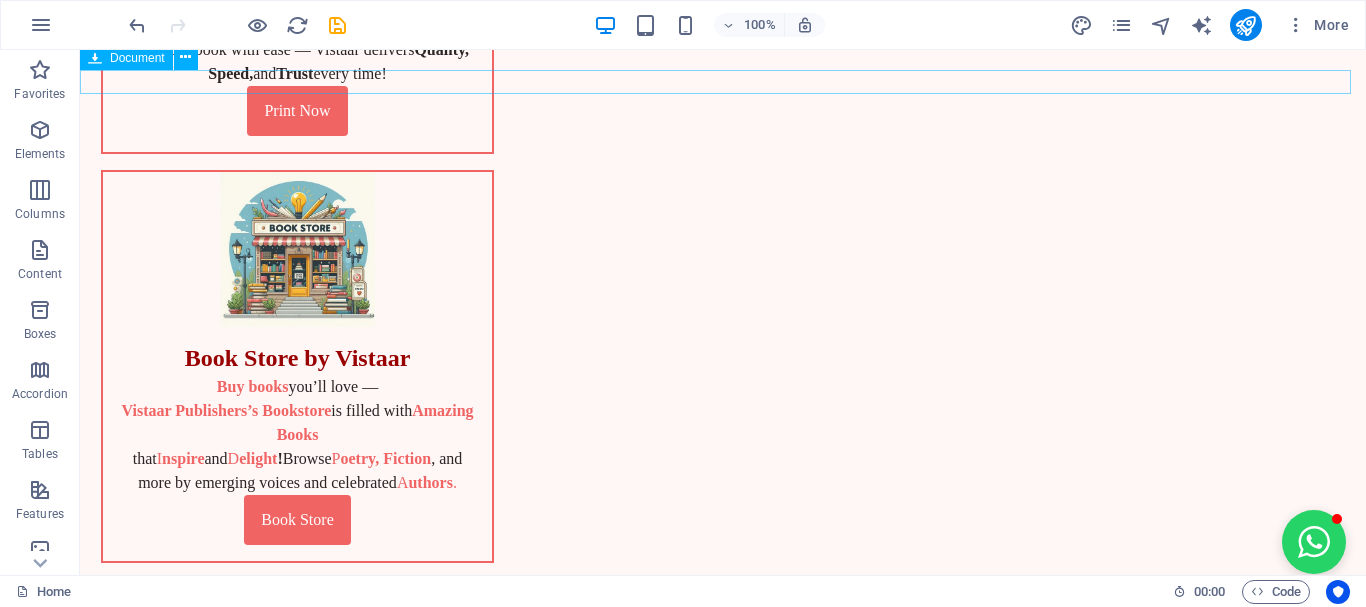 scroll, scrollTop: 900, scrollLeft: 0, axis: vertical 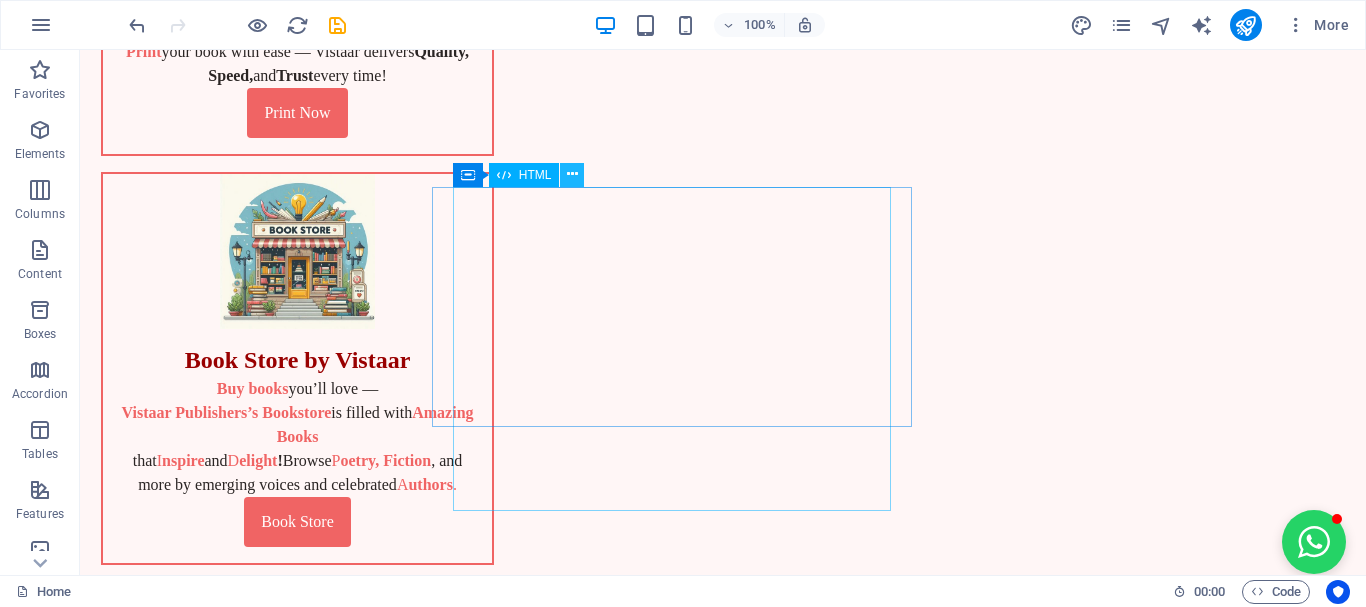 click at bounding box center (572, 174) 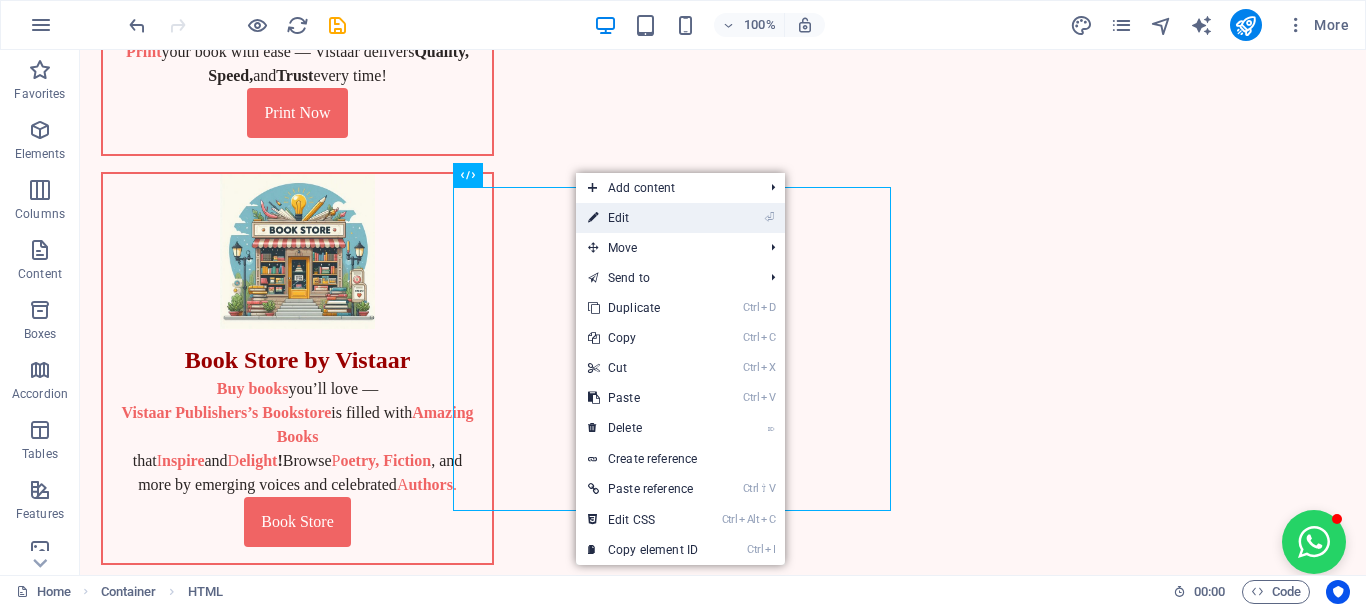 drag, startPoint x: 694, startPoint y: 216, endPoint x: 198, endPoint y: 179, distance: 497.3781 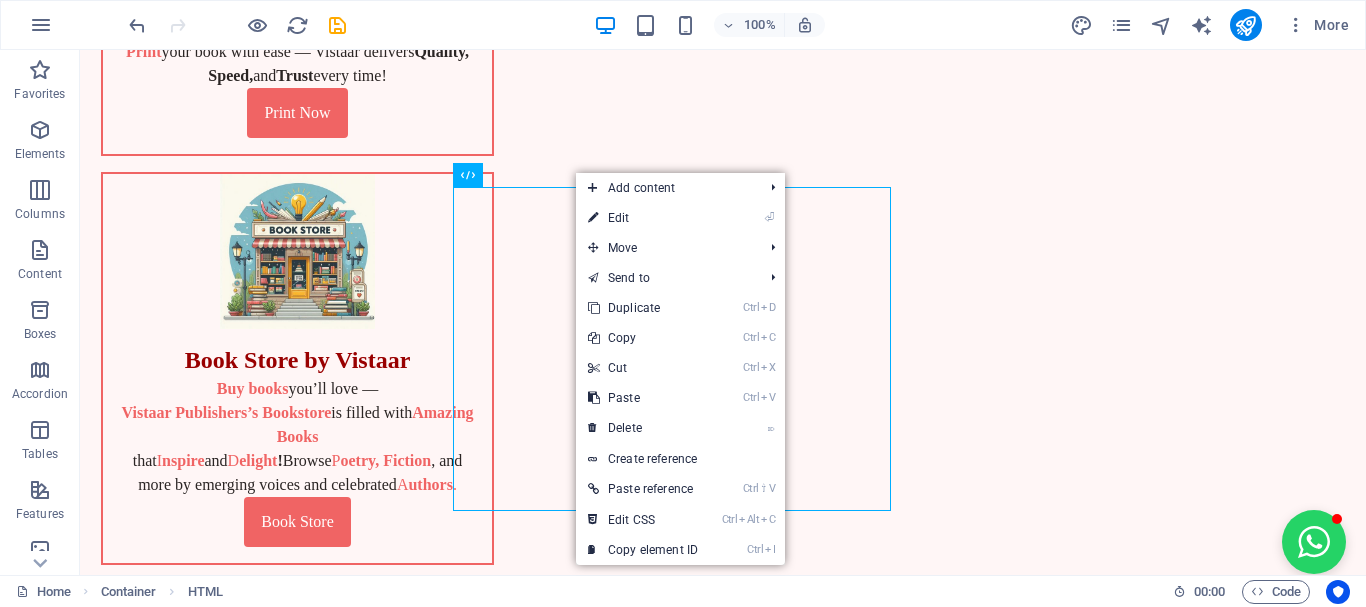 scroll, scrollTop: 904, scrollLeft: 0, axis: vertical 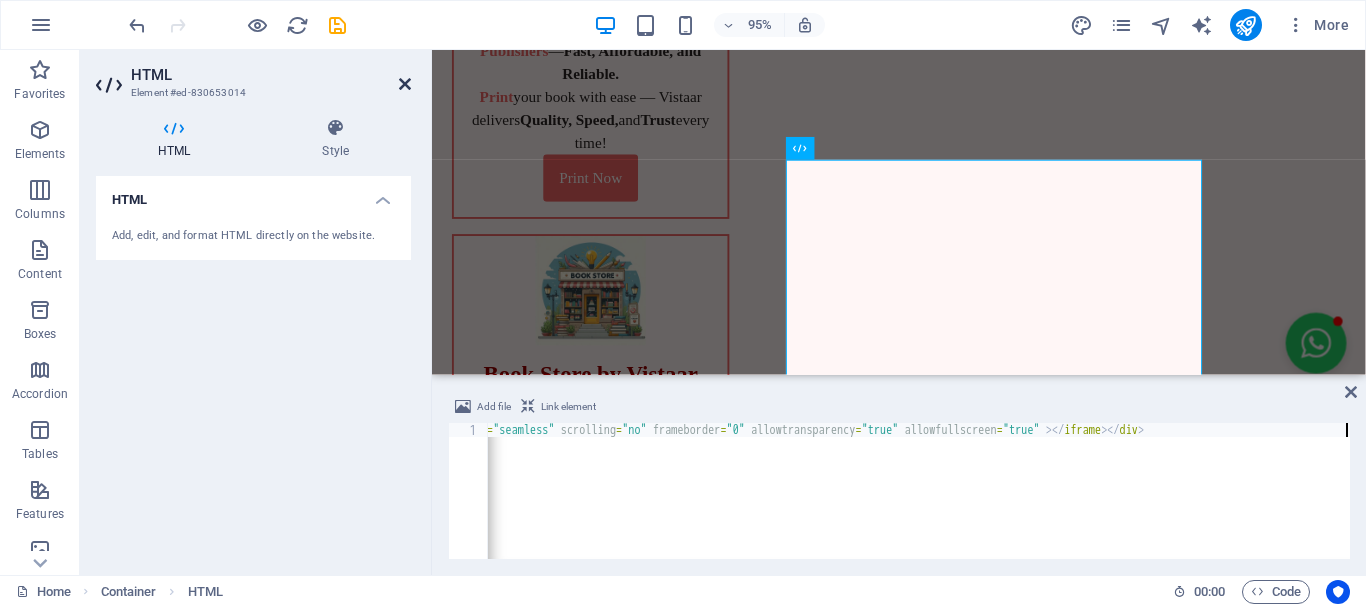 click at bounding box center [405, 84] 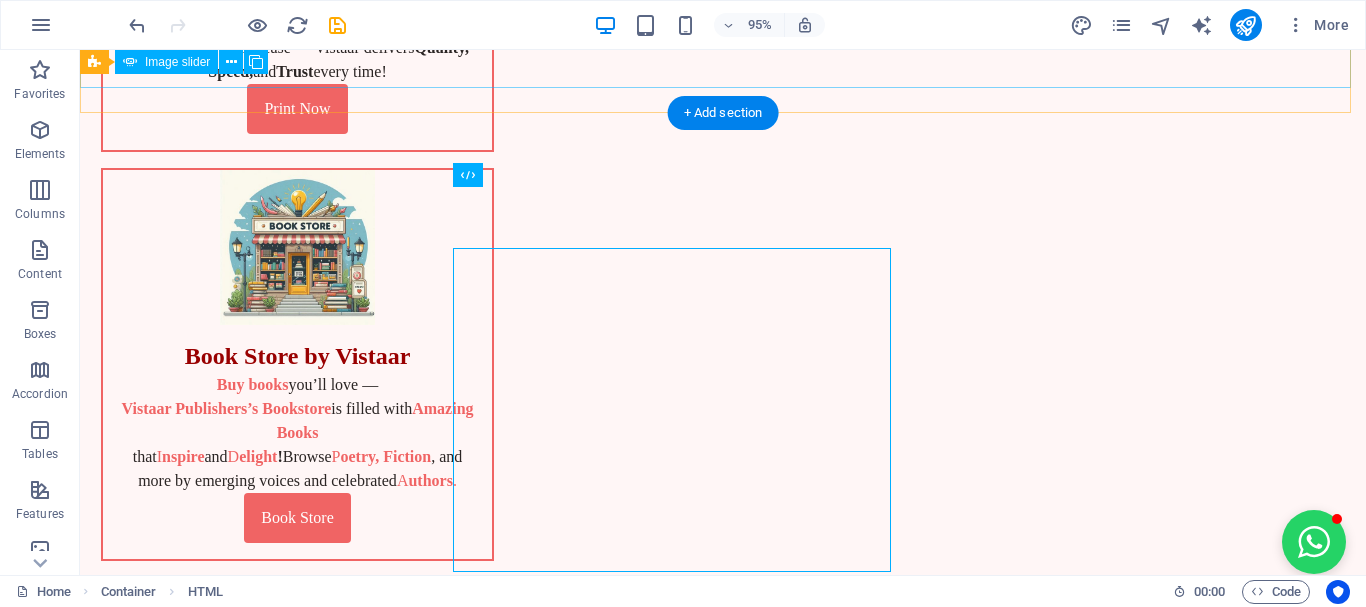 scroll, scrollTop: 900, scrollLeft: 0, axis: vertical 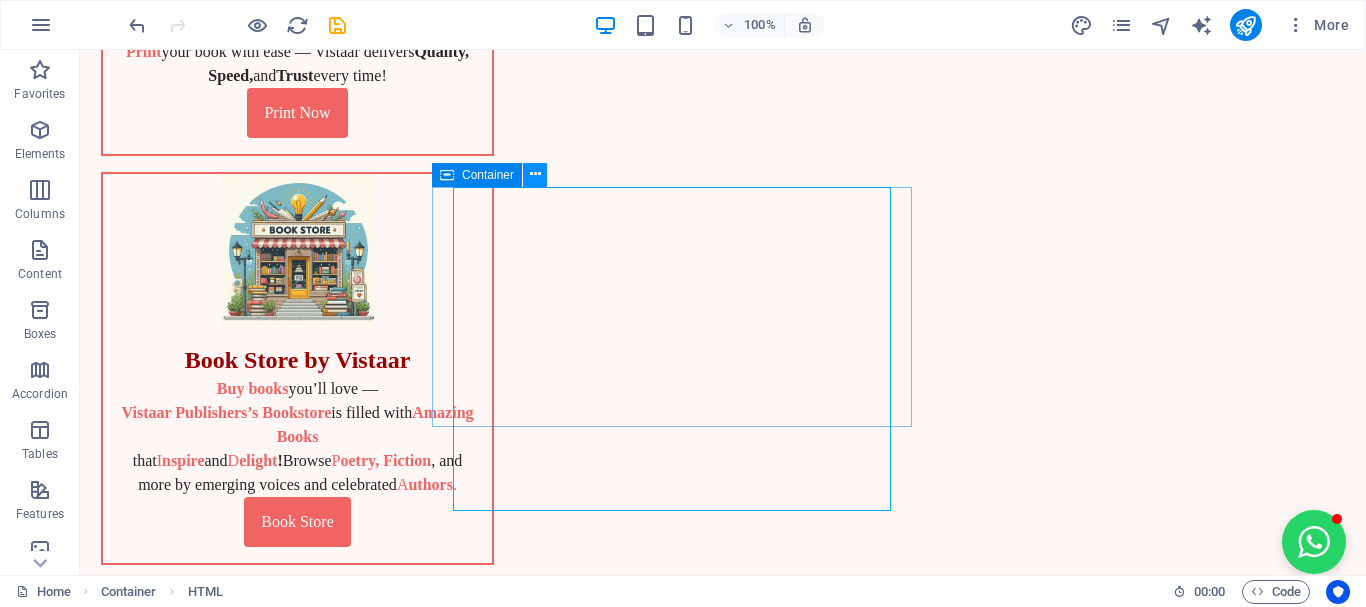 click at bounding box center [535, 174] 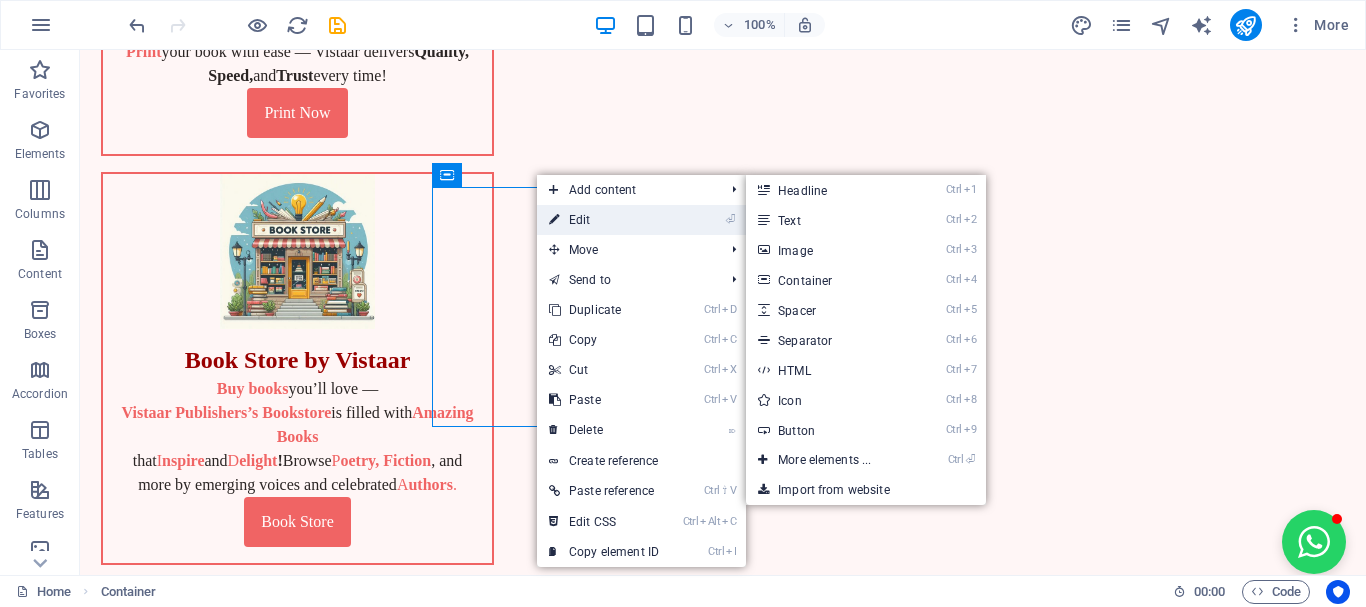 click on "⏎  Edit" at bounding box center (604, 220) 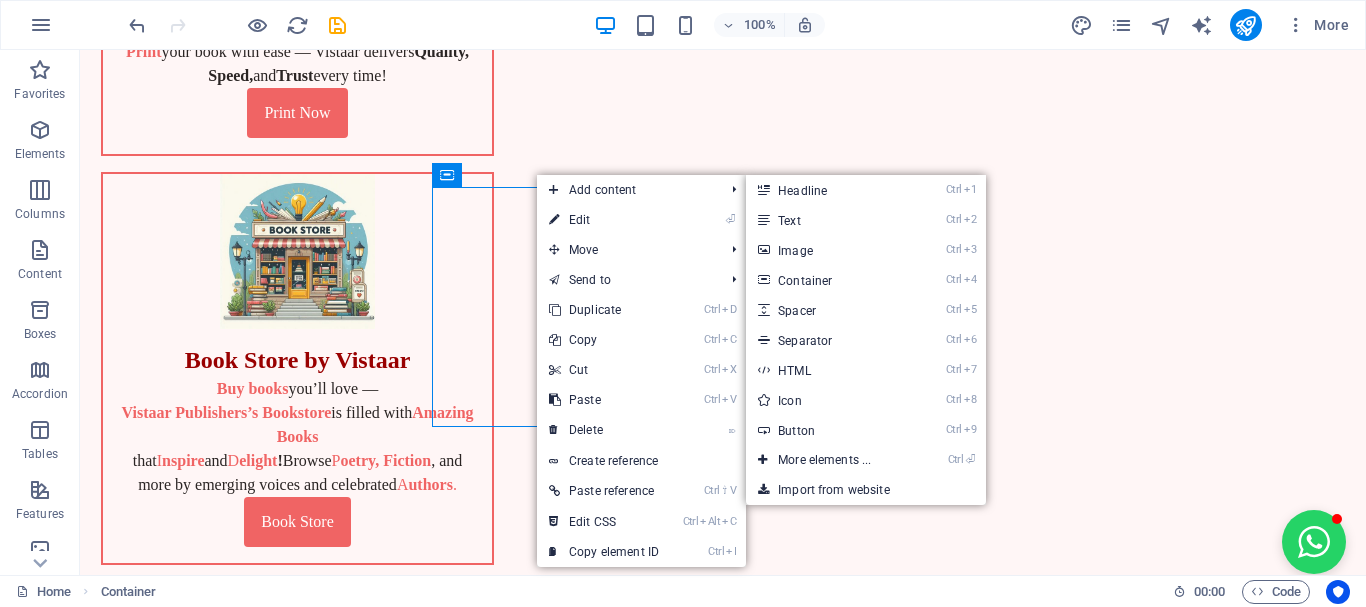 select on "rem" 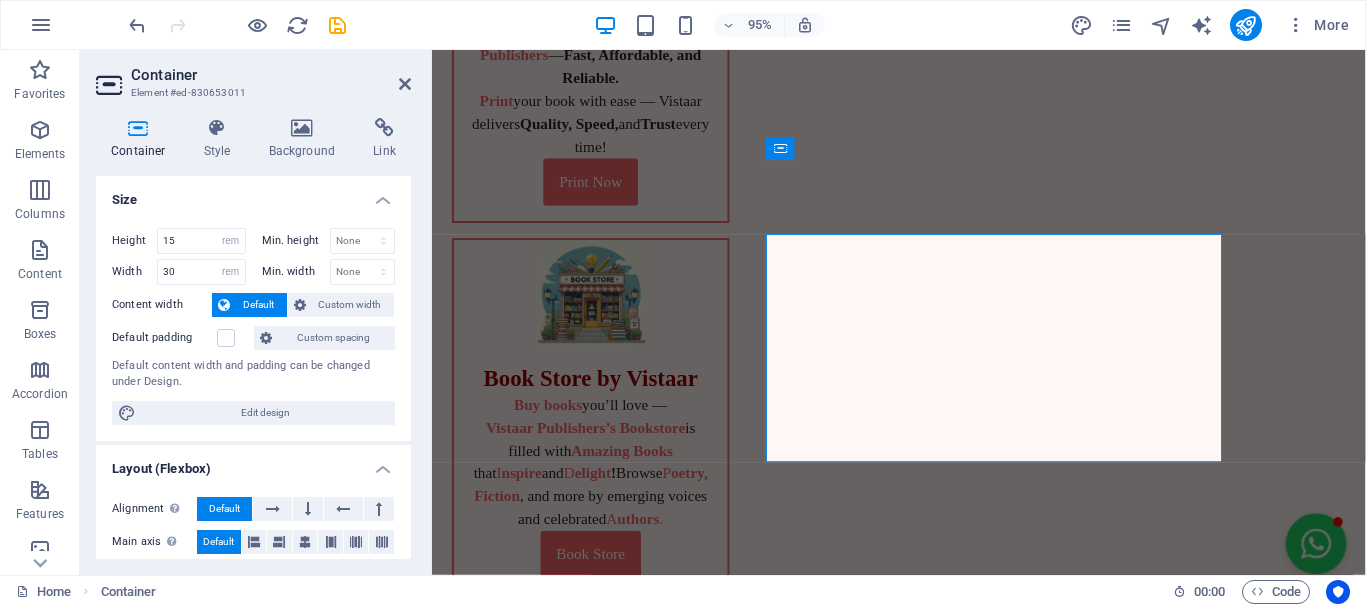 scroll, scrollTop: 904, scrollLeft: 0, axis: vertical 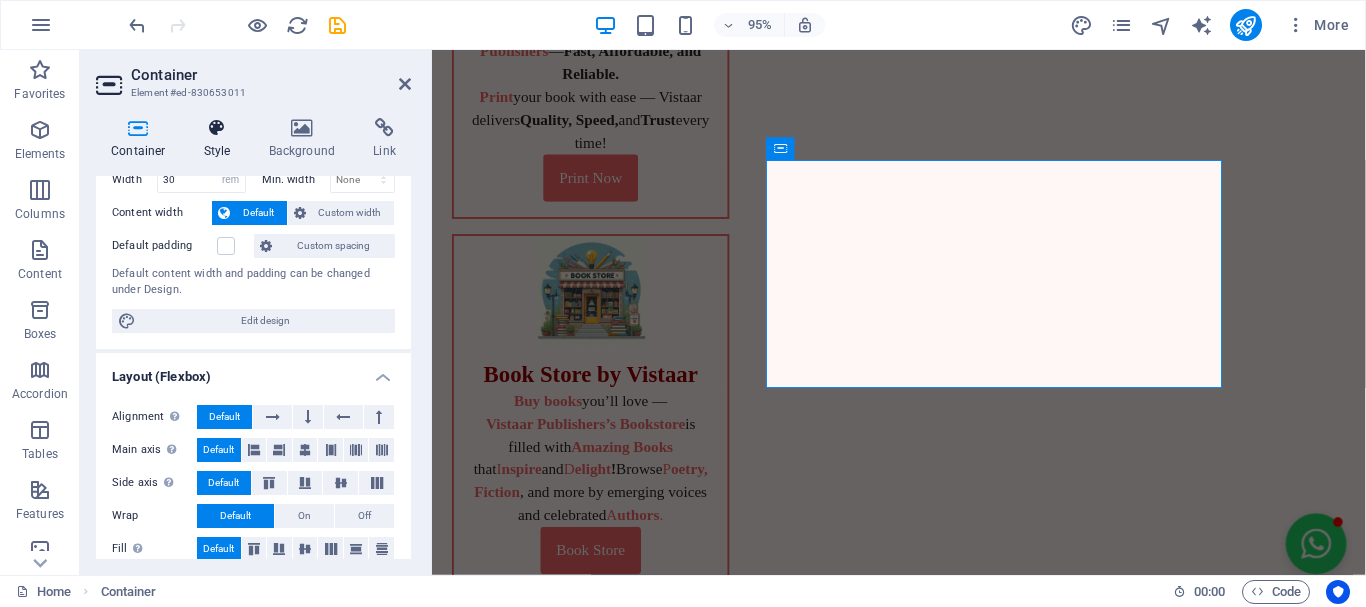 click at bounding box center [217, 128] 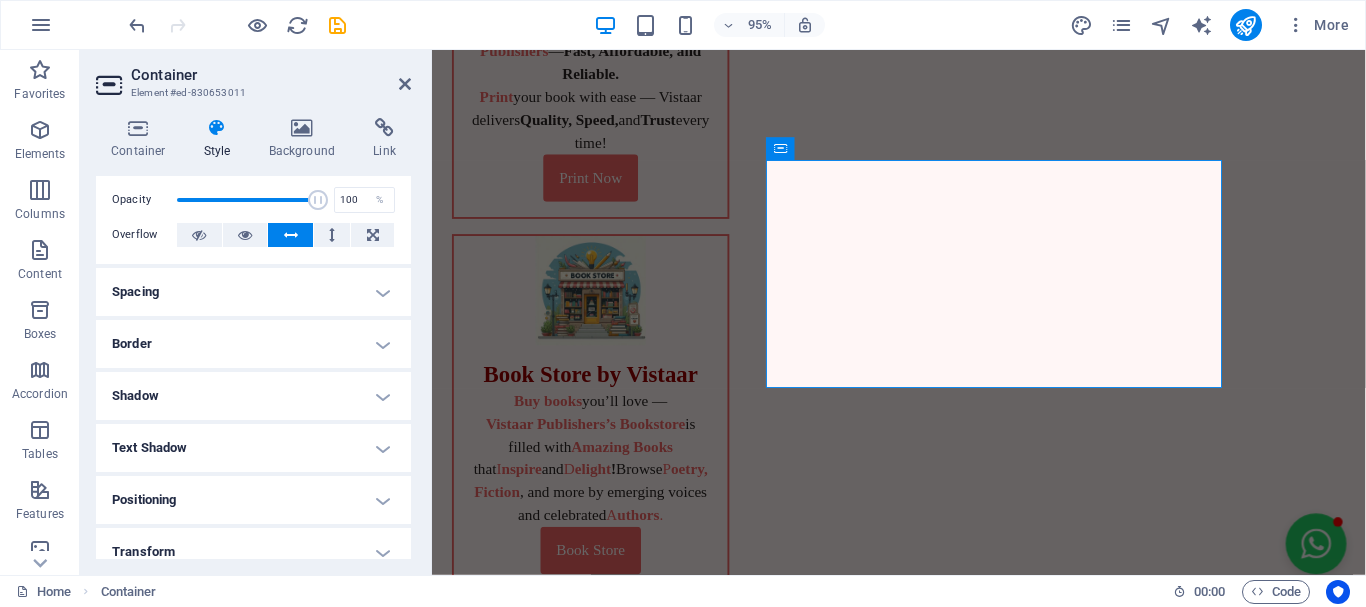 scroll, scrollTop: 100, scrollLeft: 0, axis: vertical 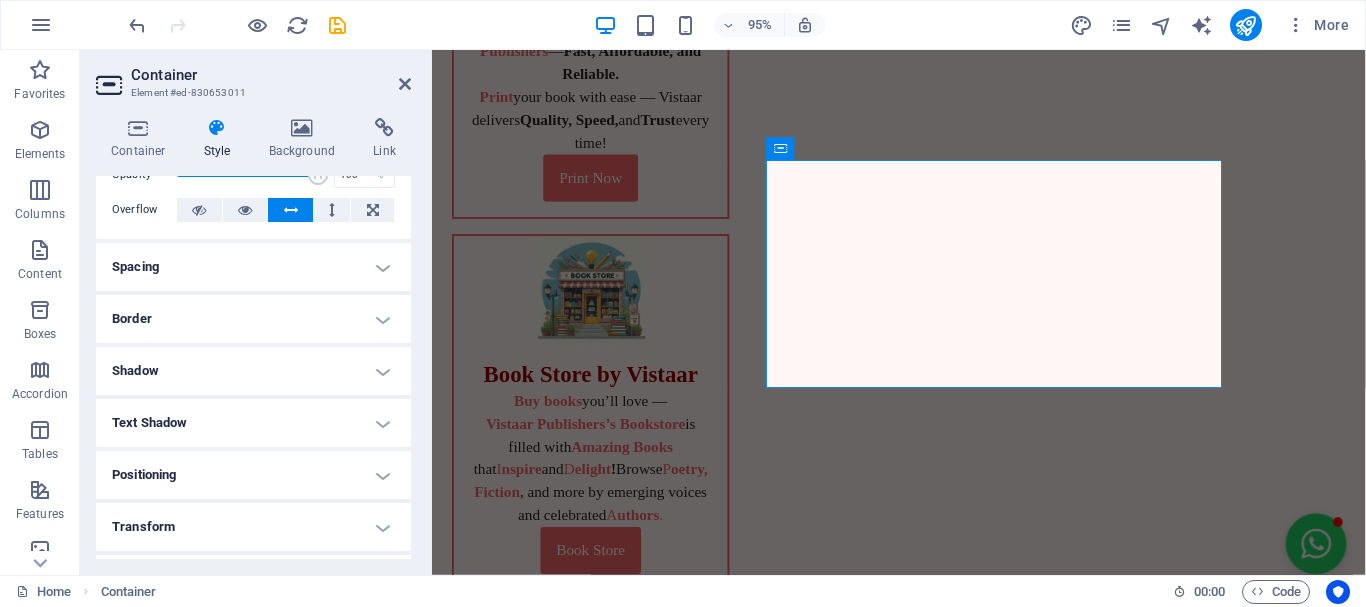 click on "Positioning" at bounding box center (253, 475) 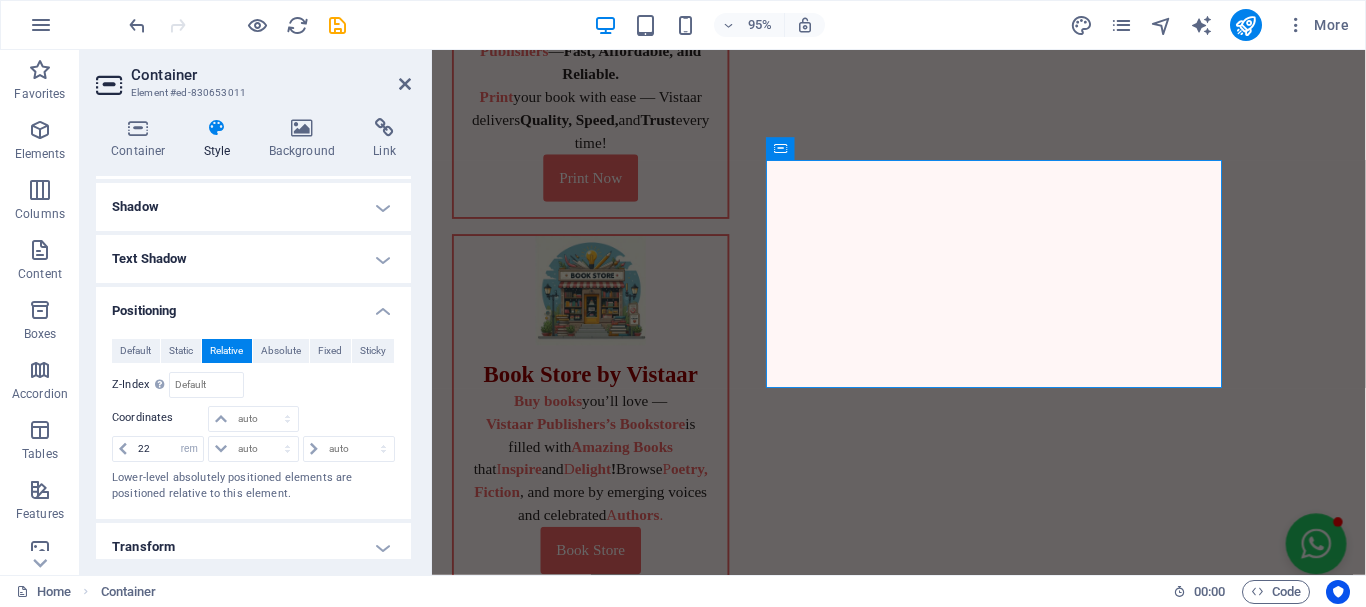 scroll, scrollTop: 400, scrollLeft: 0, axis: vertical 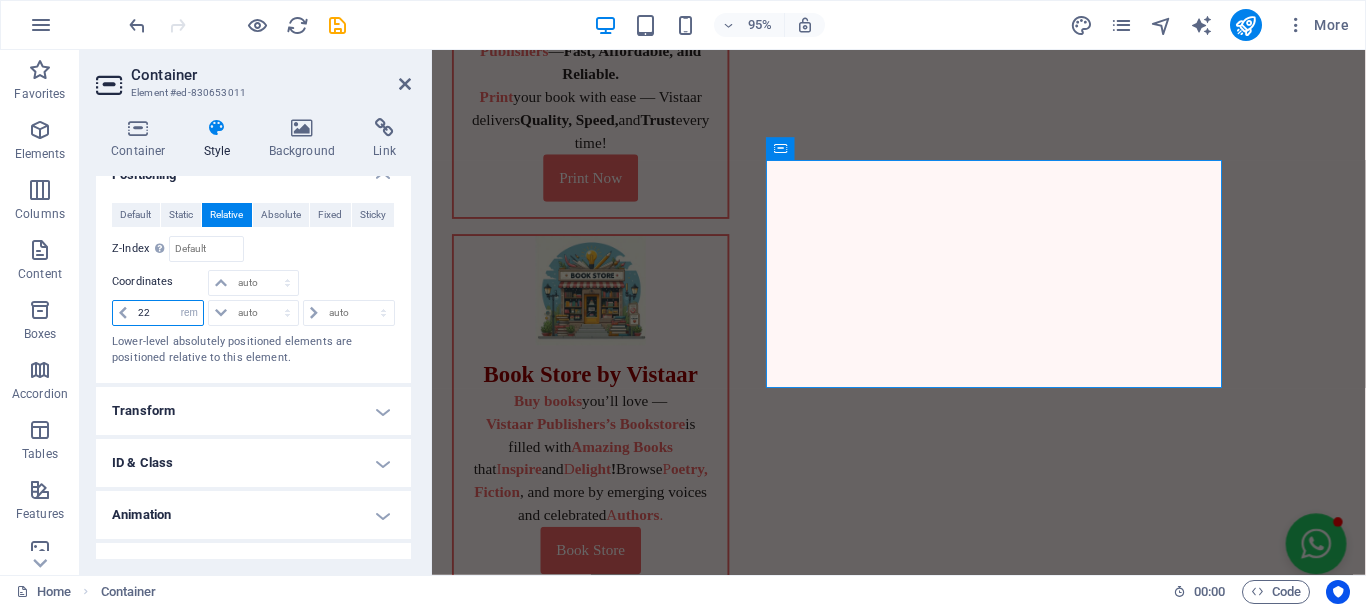 click on "22" at bounding box center (168, 313) 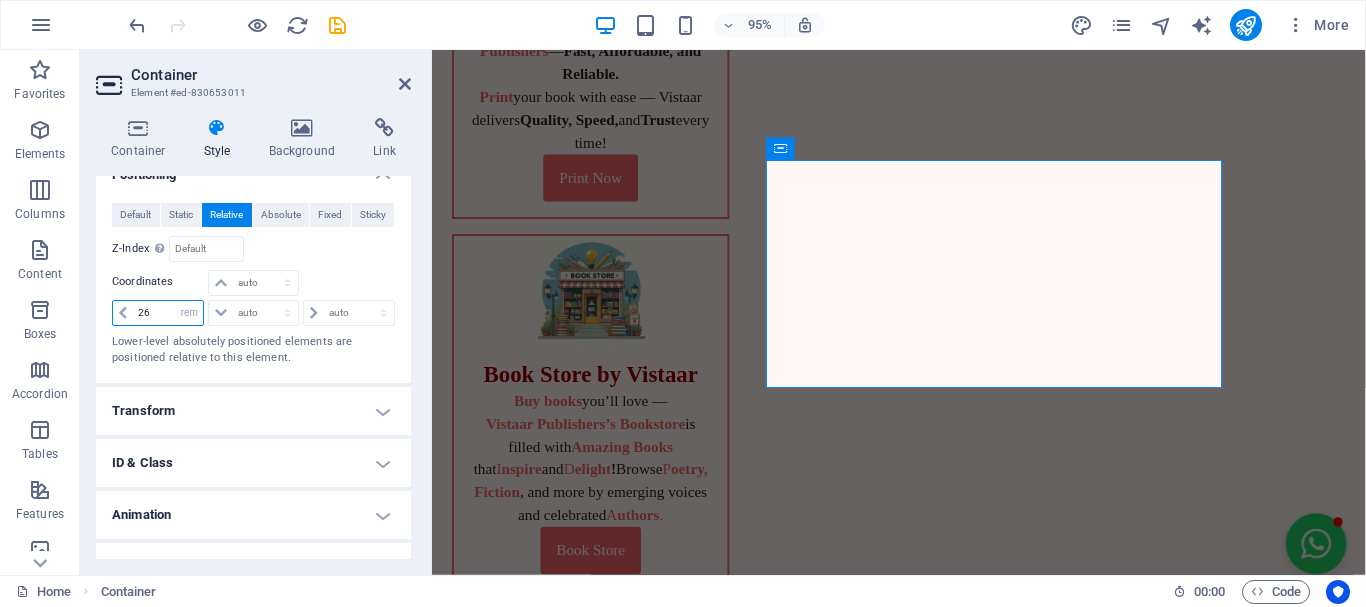 type on "26" 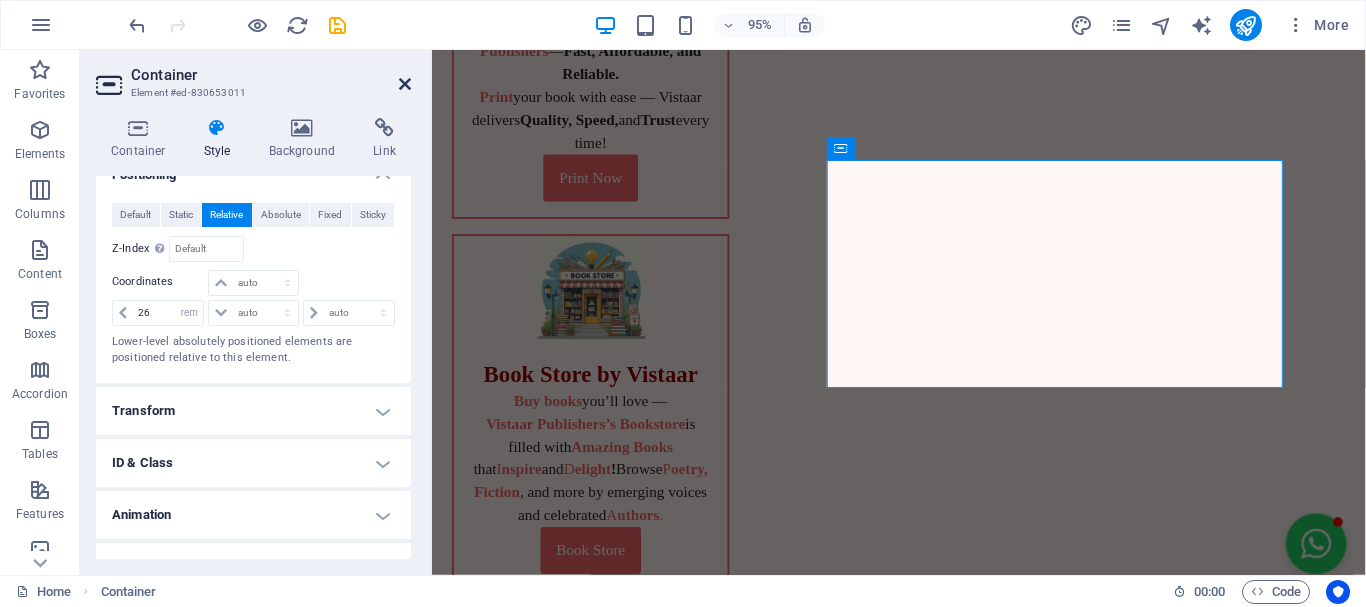 drag, startPoint x: 402, startPoint y: 84, endPoint x: 356, endPoint y: 93, distance: 46.872166 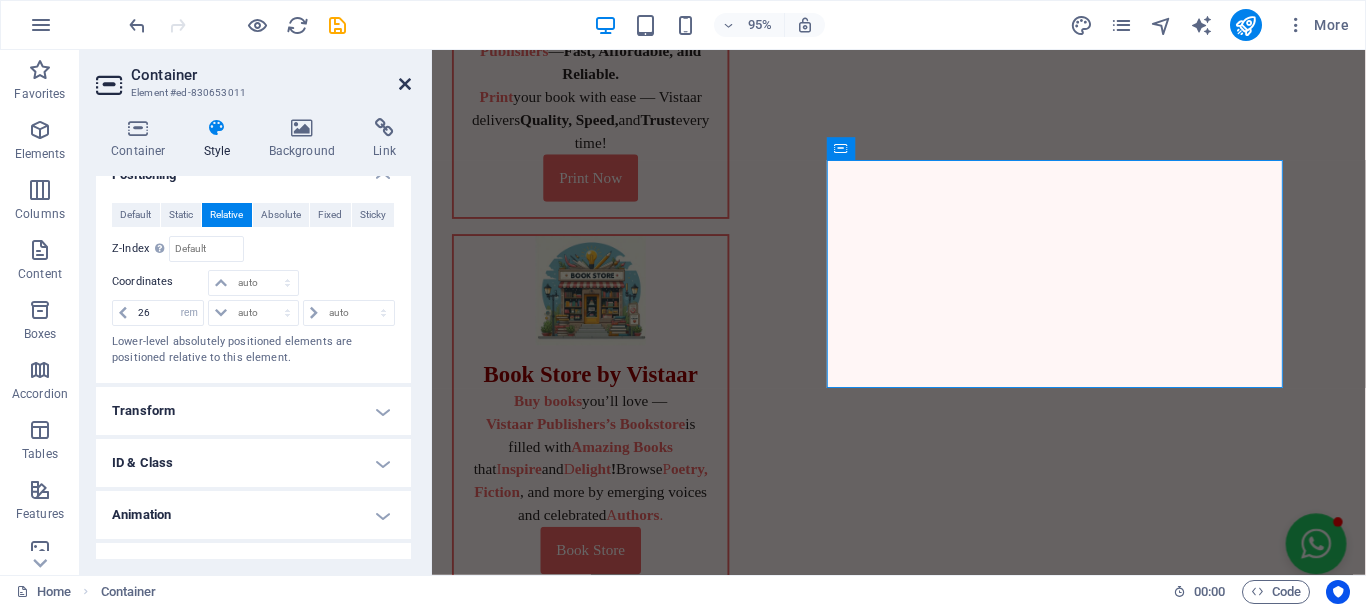 click at bounding box center (405, 84) 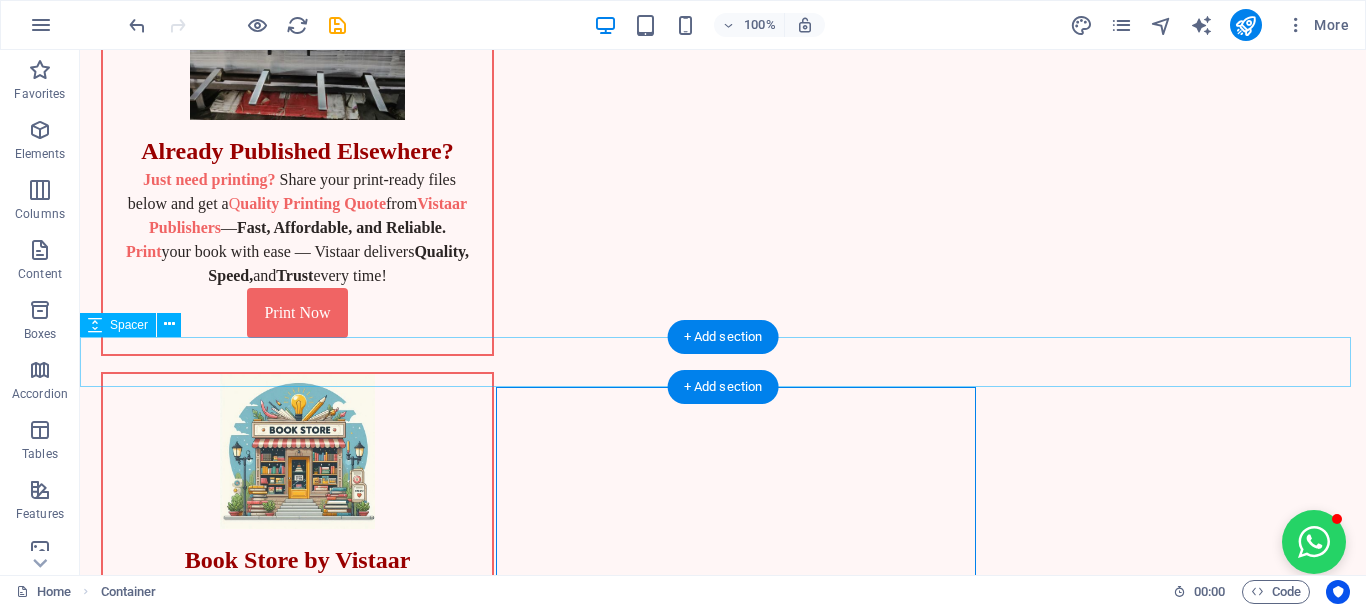 scroll, scrollTop: 900, scrollLeft: 0, axis: vertical 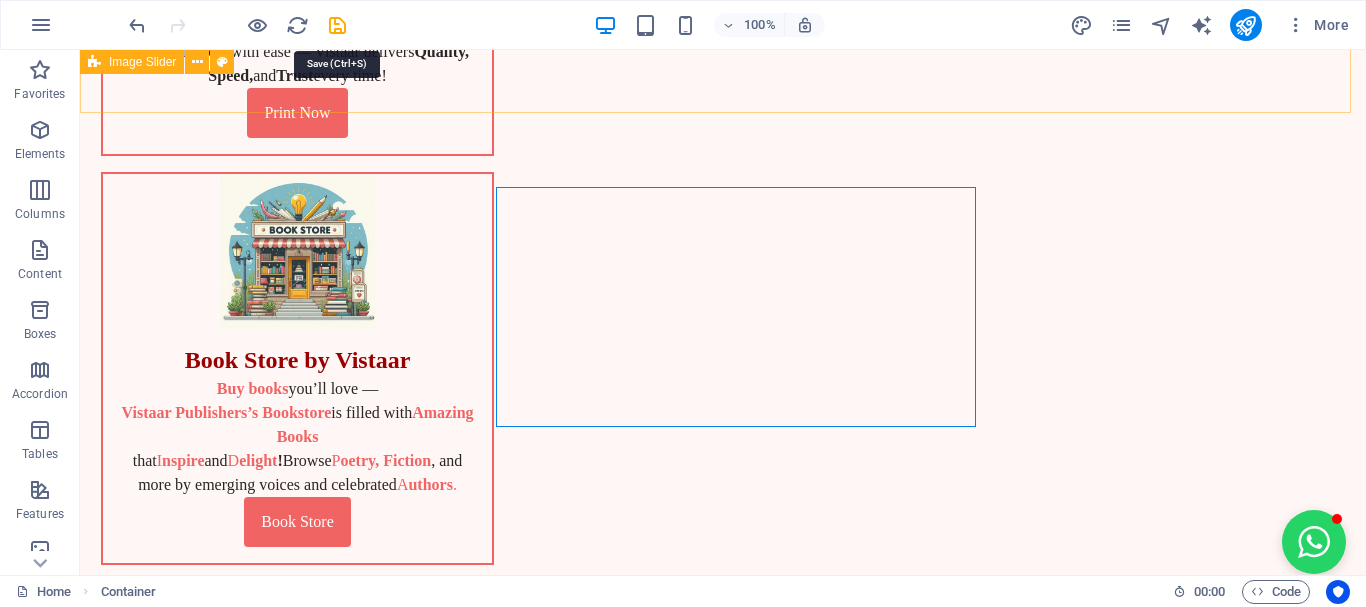 drag, startPoint x: 341, startPoint y: 20, endPoint x: 712, endPoint y: 30, distance: 371.13474 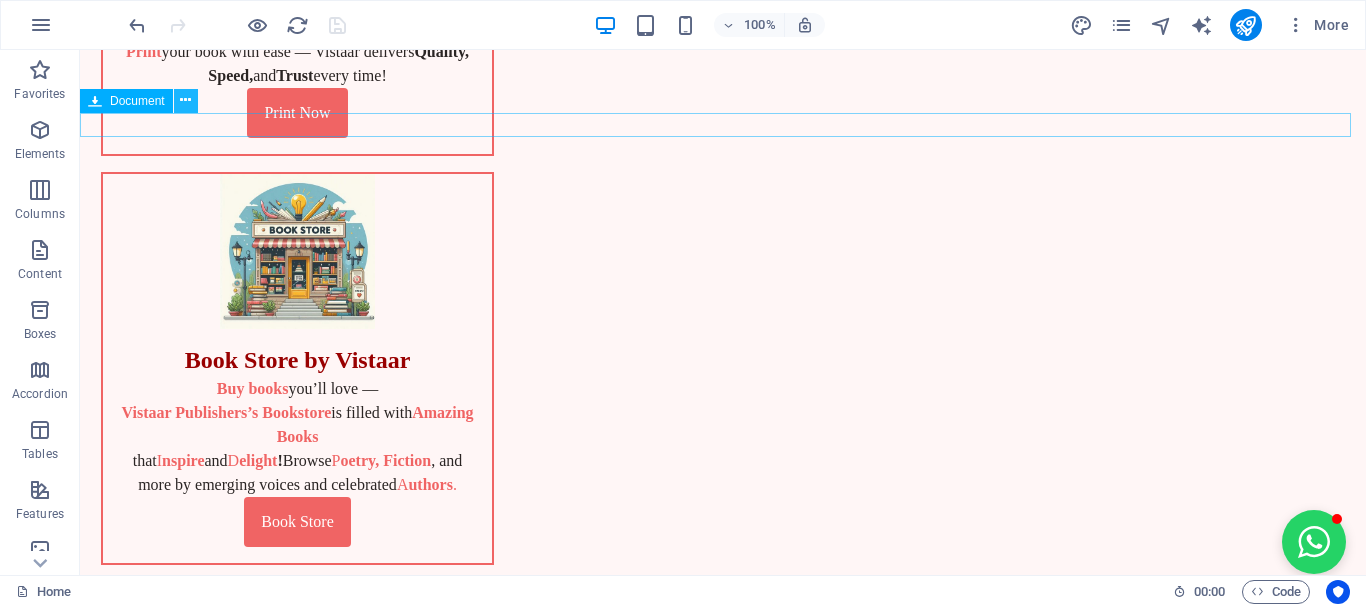 click at bounding box center [186, 101] 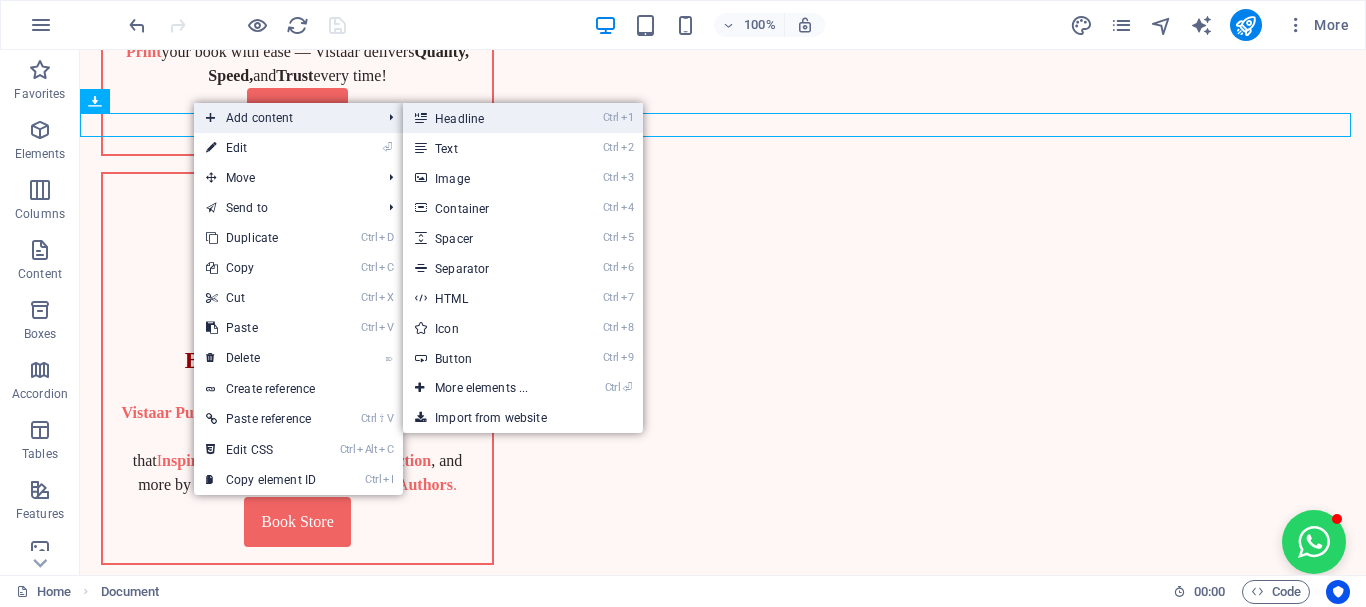 click on "Ctrl 1  Headline" at bounding box center [485, 118] 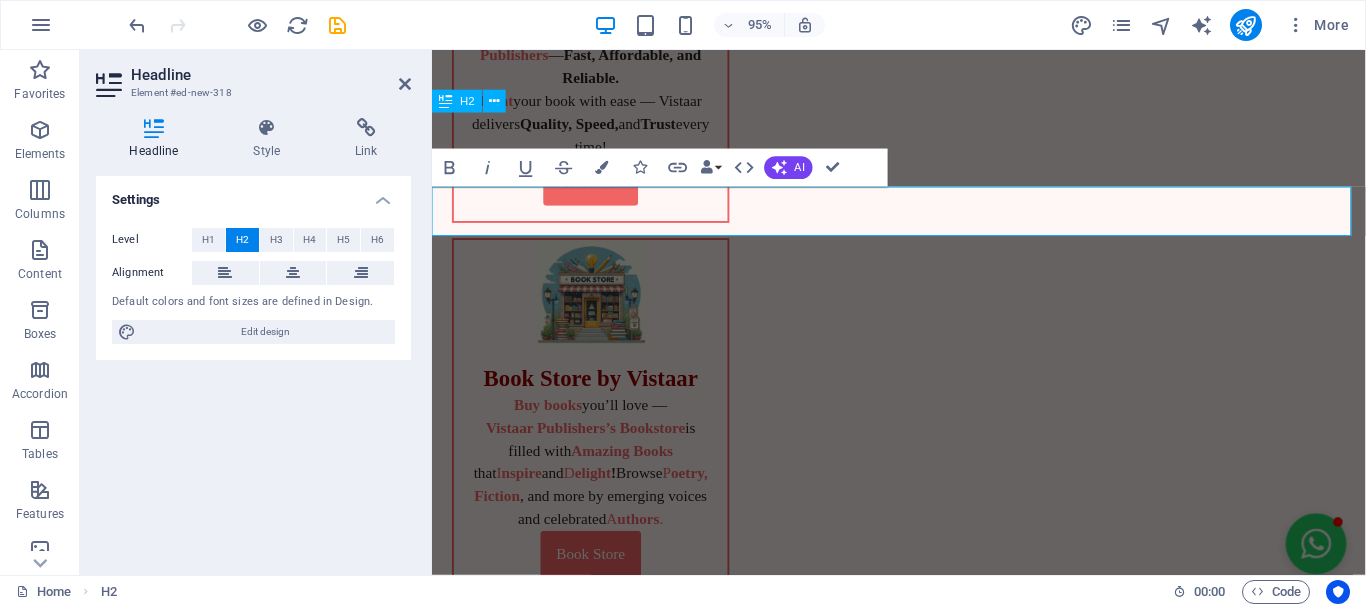 scroll, scrollTop: 904, scrollLeft: 0, axis: vertical 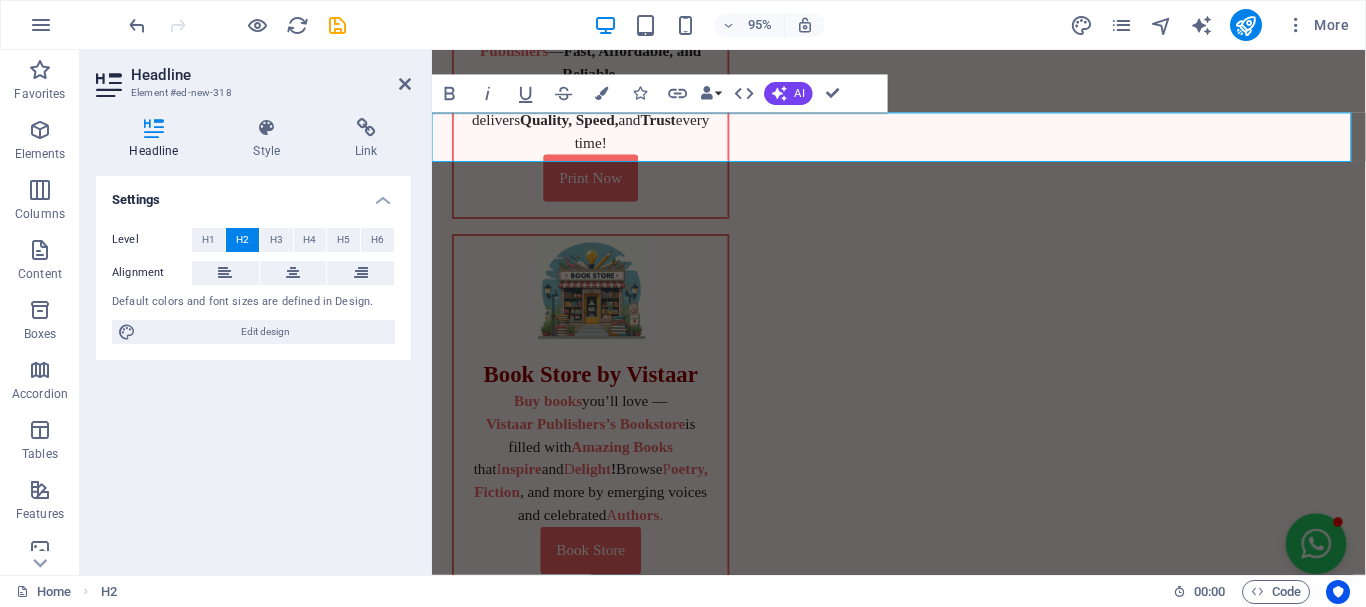 drag, startPoint x: 1030, startPoint y: 144, endPoint x: 698, endPoint y: 151, distance: 332.0738 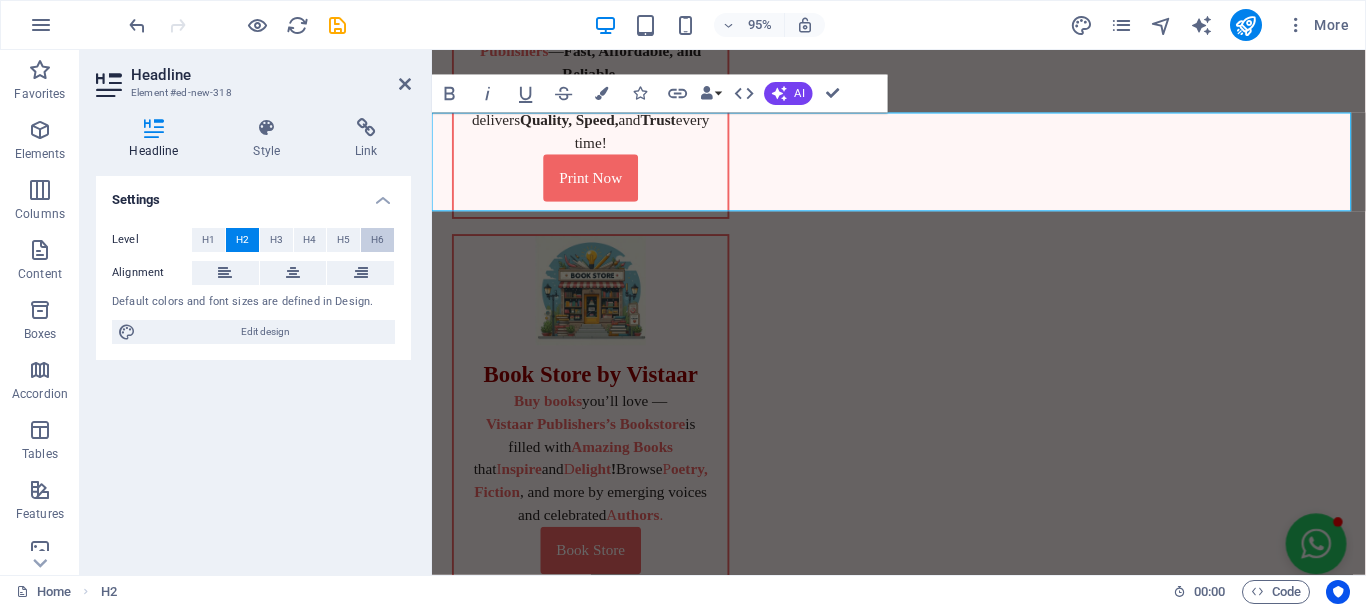 click on "H6" at bounding box center (377, 240) 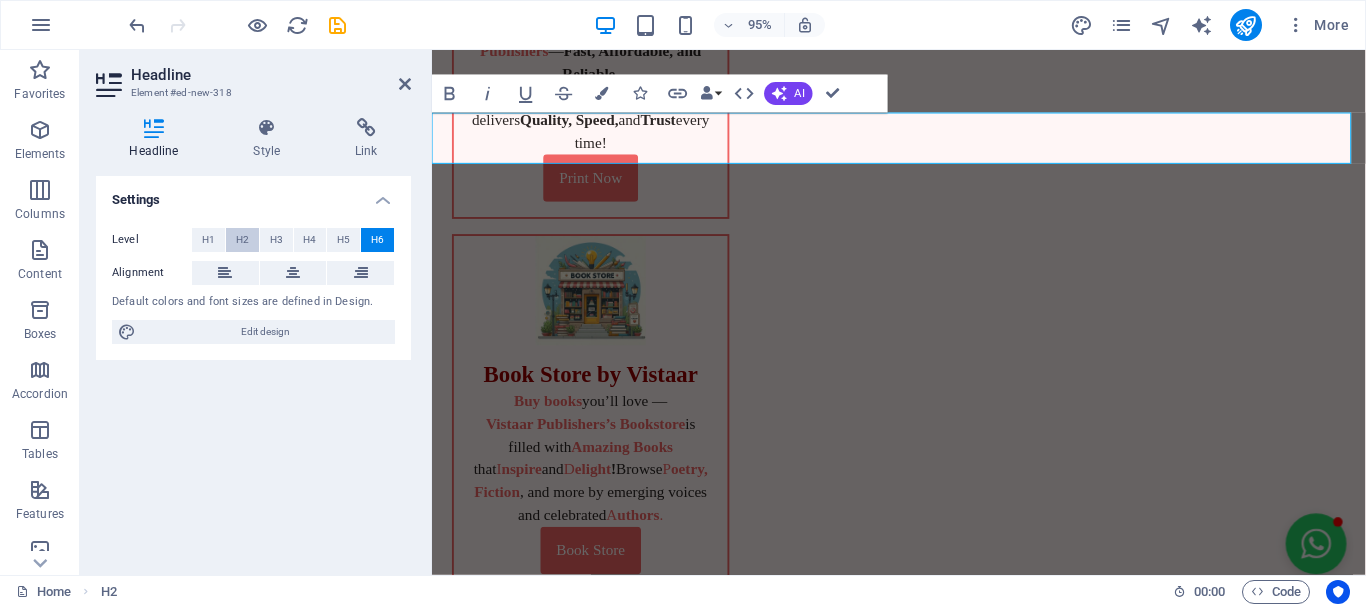 click on "H2" at bounding box center (242, 240) 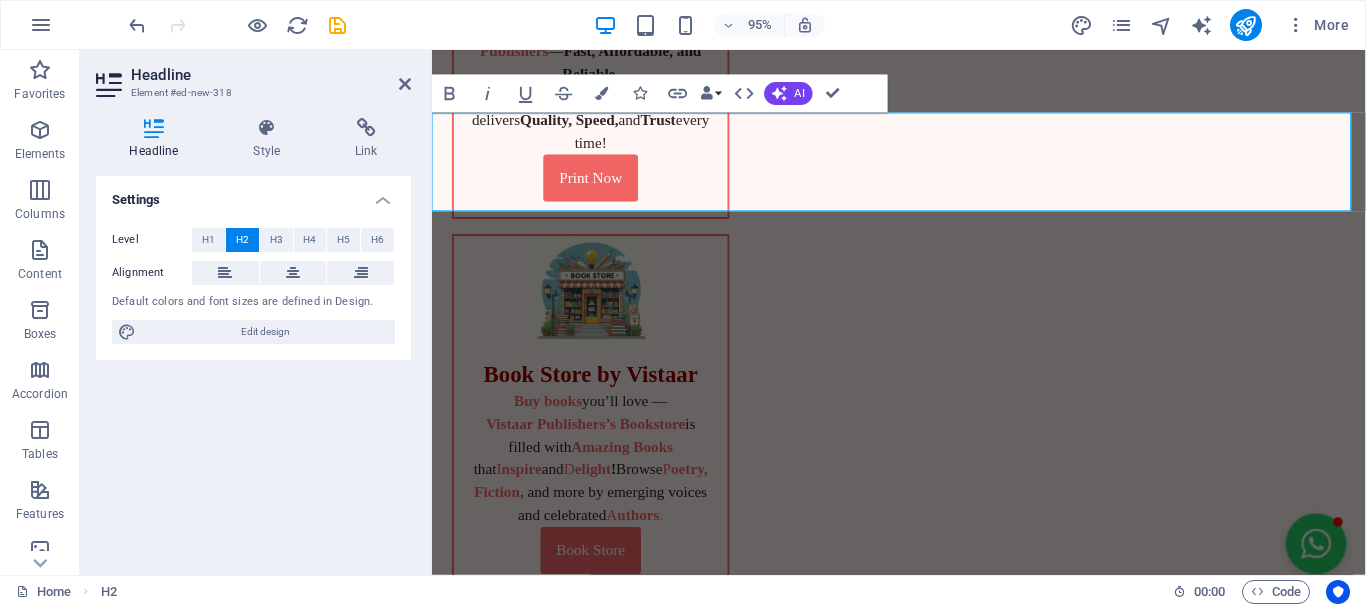 click on ""Explore Our Catalogue" ‌" at bounding box center [923, 9782] 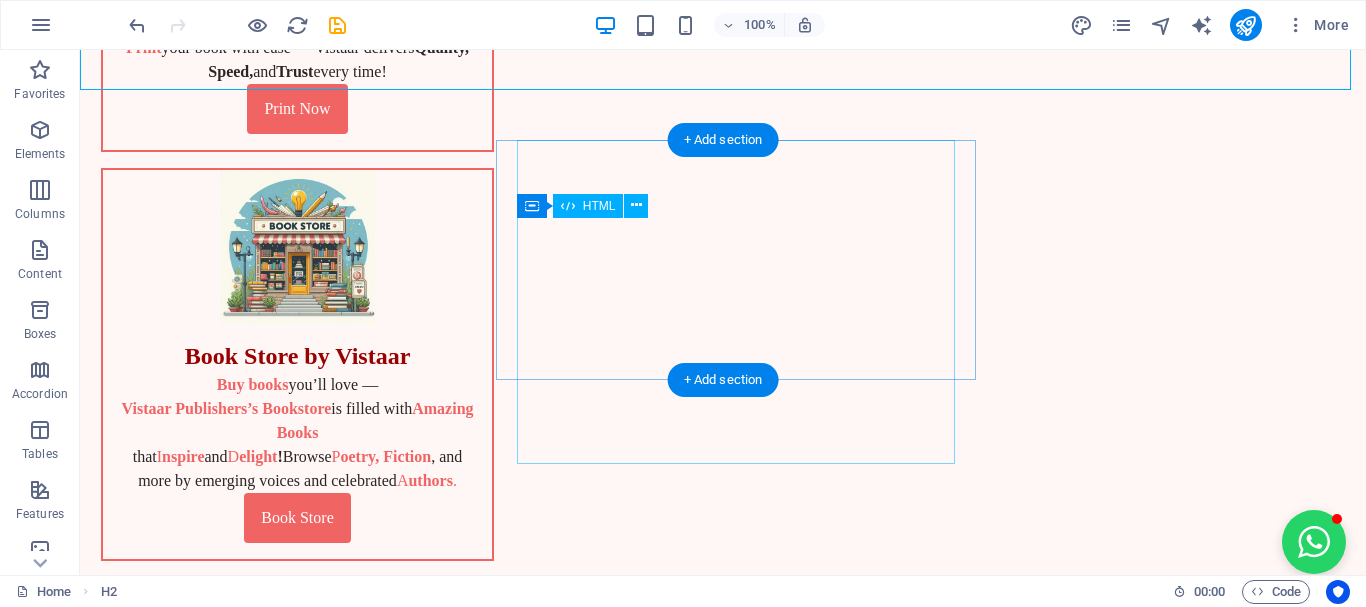scroll, scrollTop: 921, scrollLeft: 0, axis: vertical 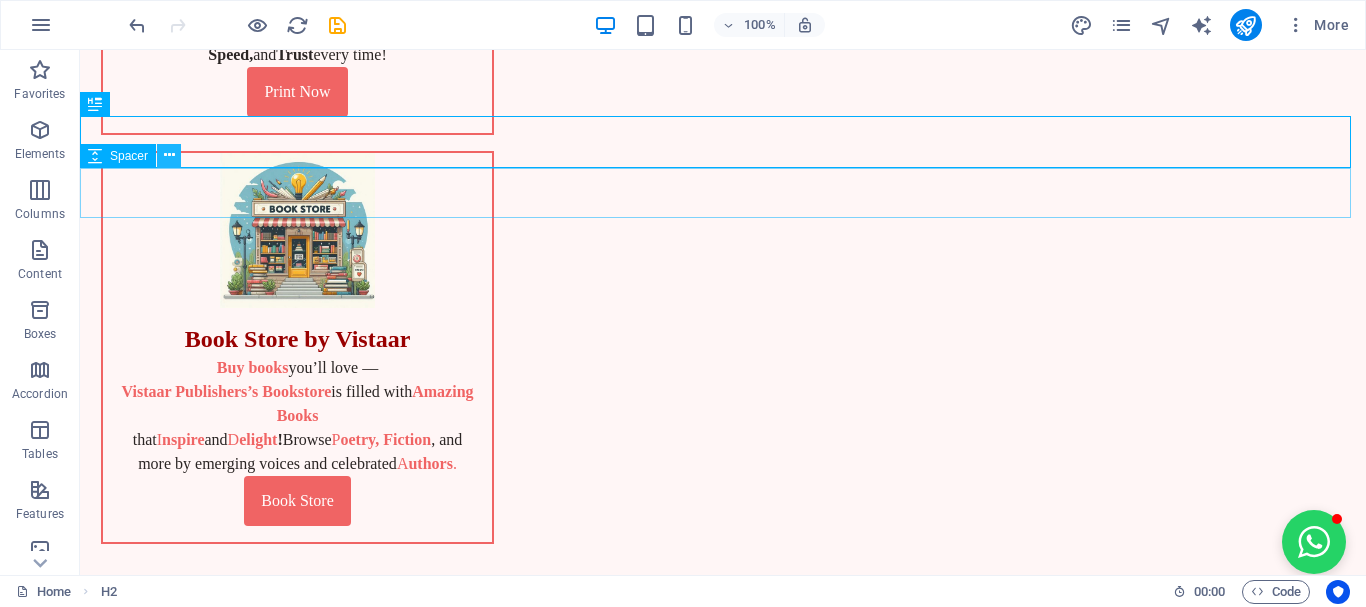click at bounding box center (169, 156) 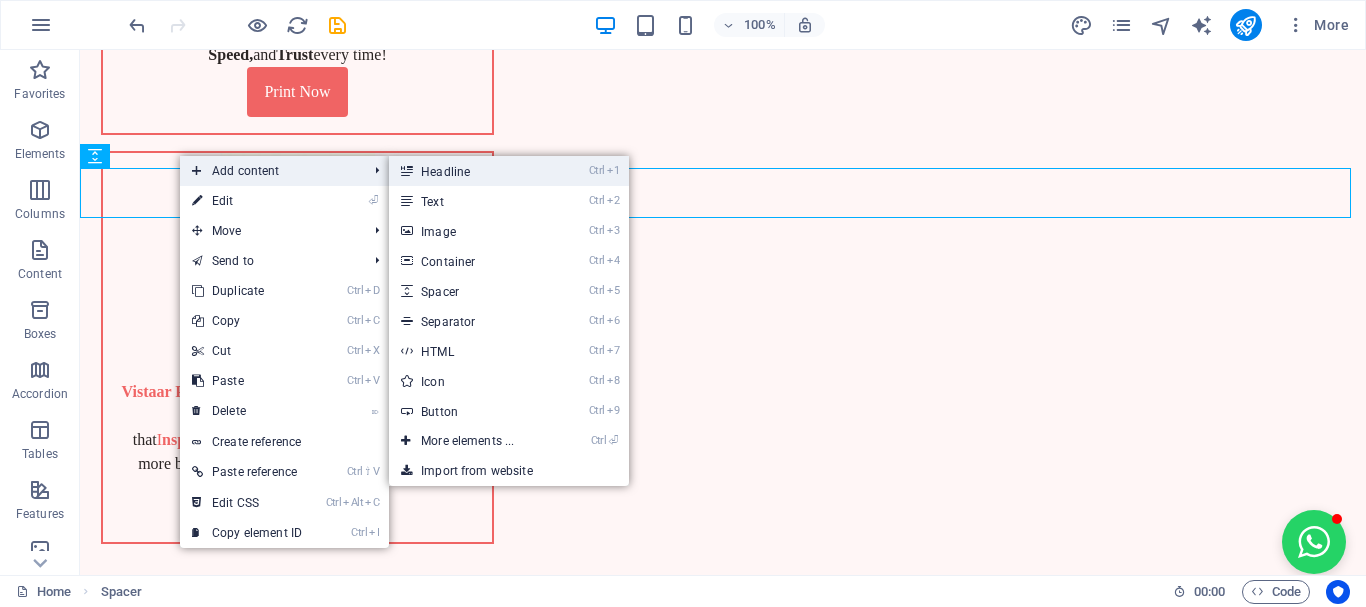 click on "Ctrl 1  Headline" at bounding box center (471, 171) 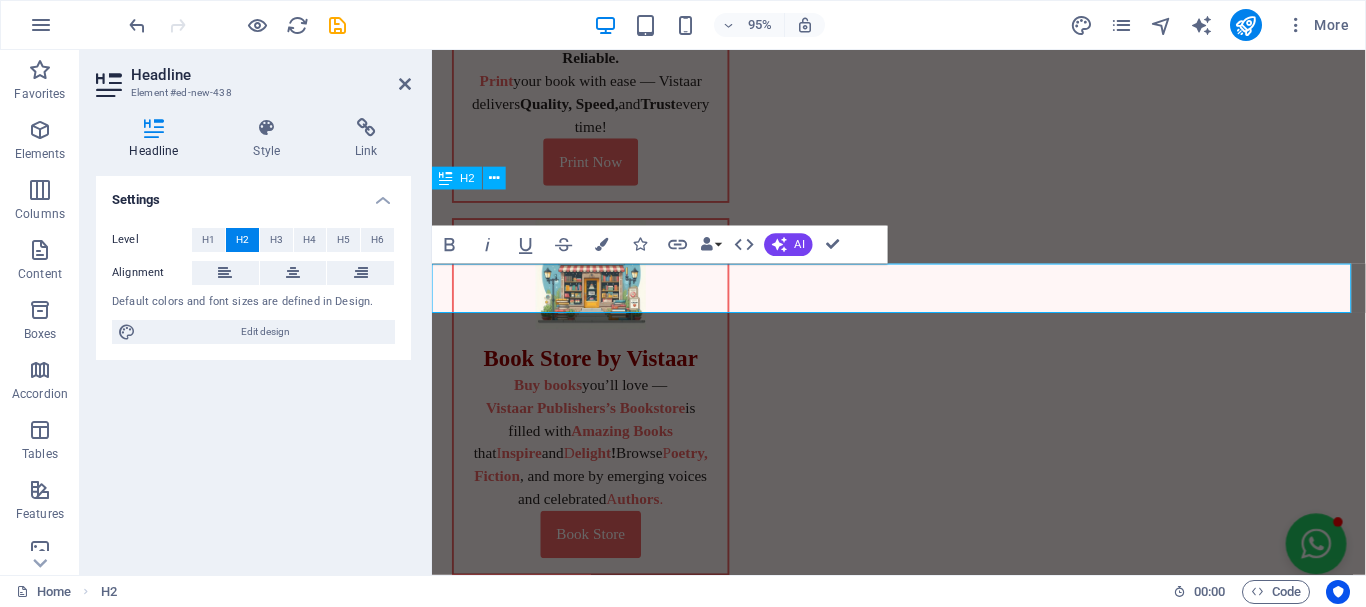 scroll, scrollTop: 925, scrollLeft: 0, axis: vertical 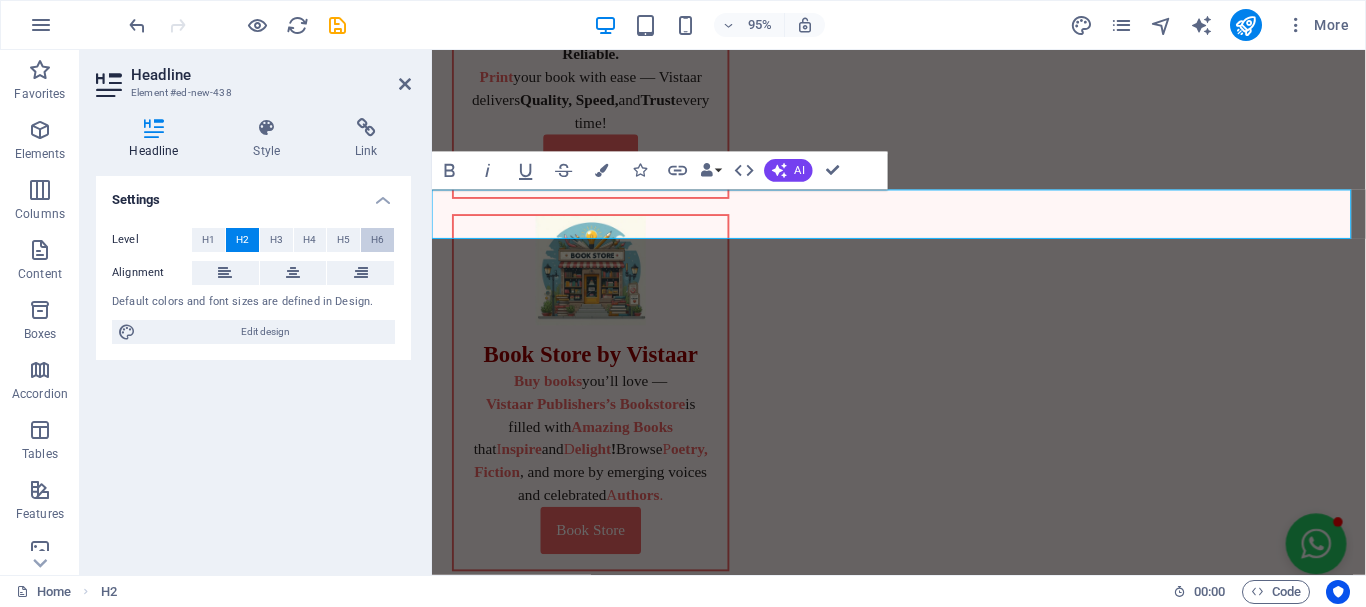 click on "H6" at bounding box center (377, 240) 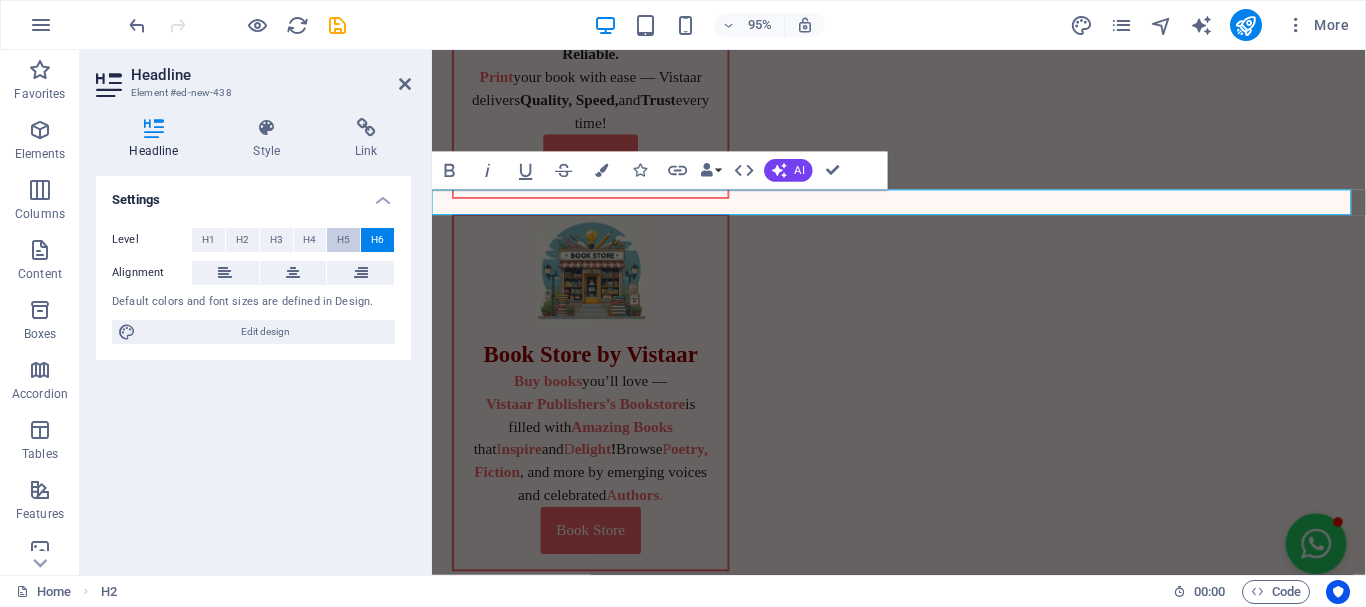 click on "H5" at bounding box center [343, 240] 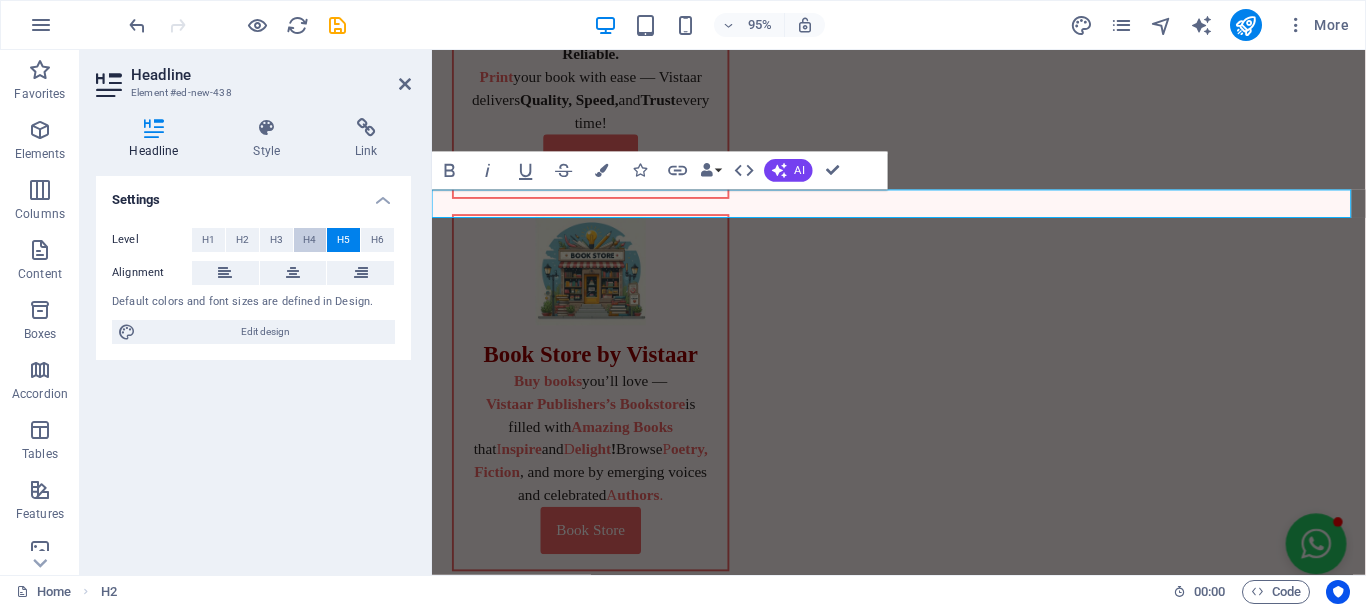 click on "H4" at bounding box center (309, 240) 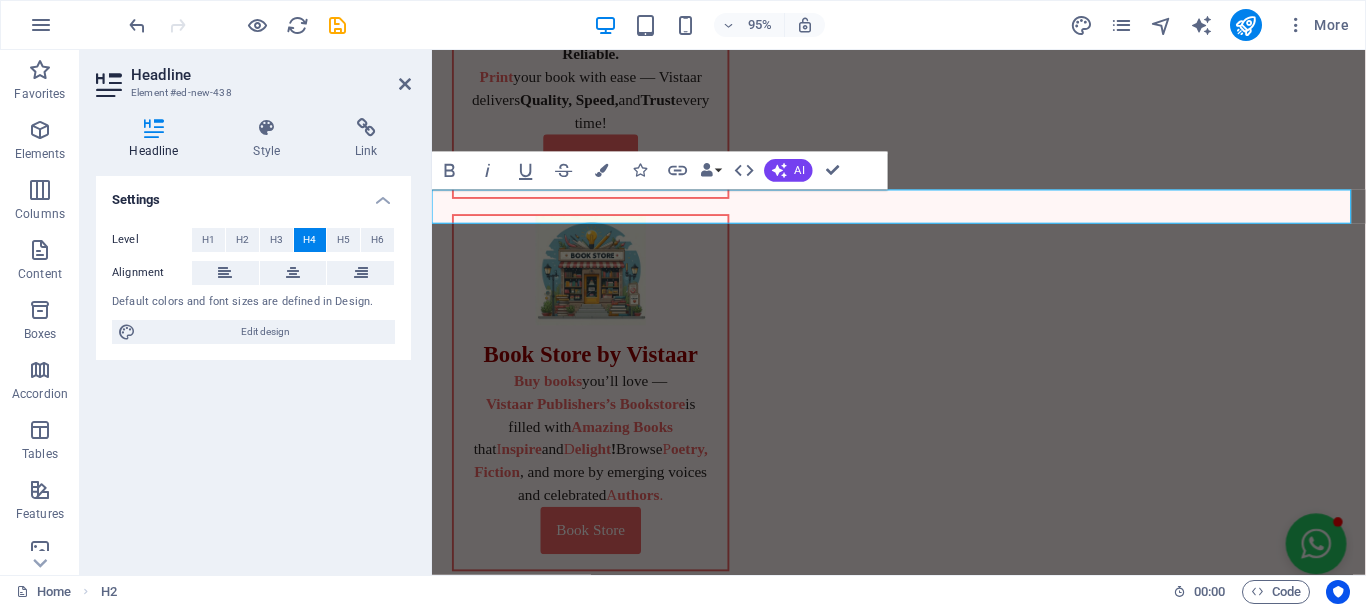 drag, startPoint x: 995, startPoint y: 211, endPoint x: 776, endPoint y: 243, distance: 221.32555 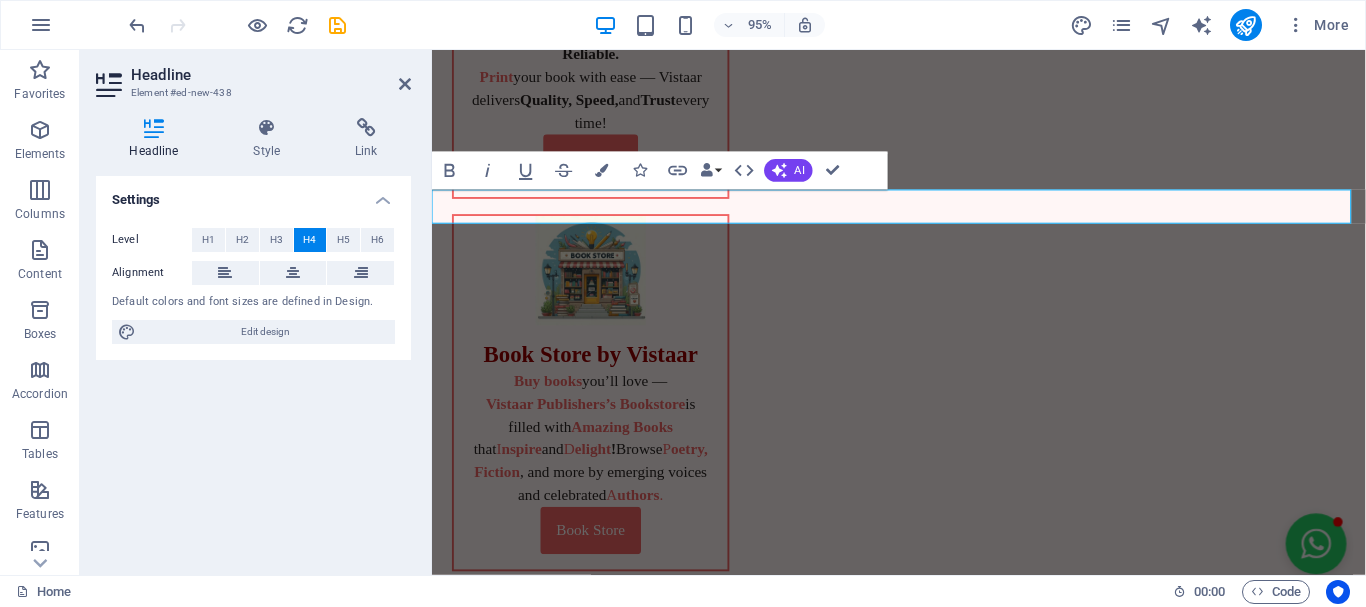 type 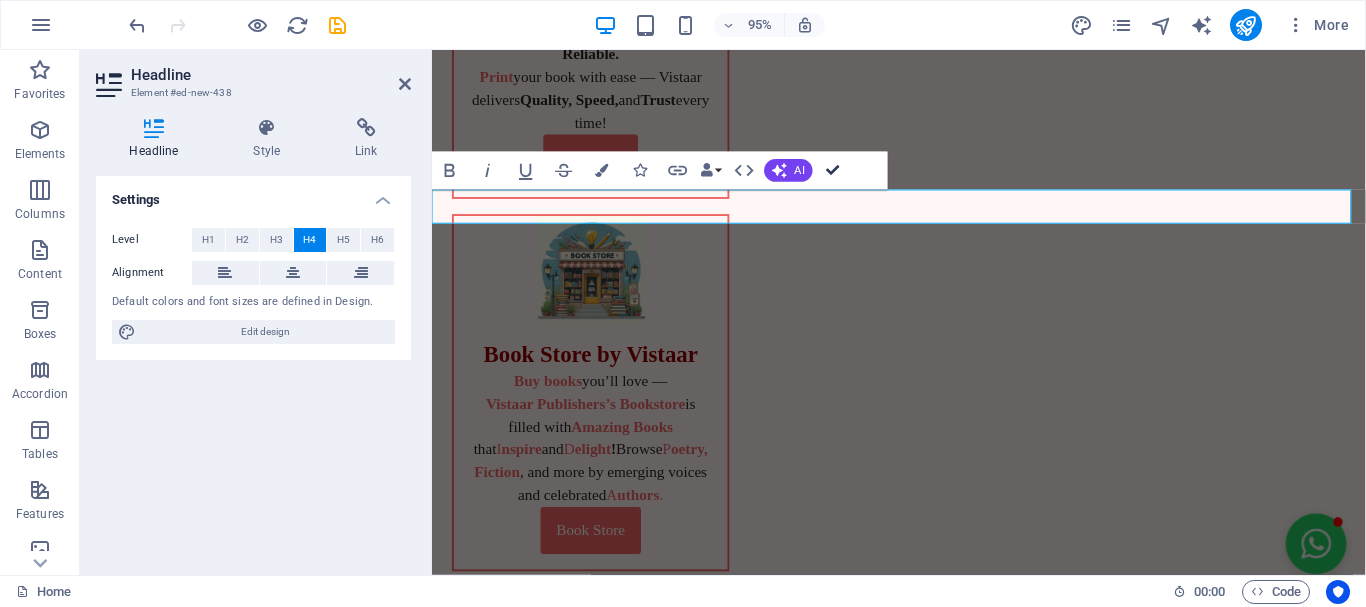 drag, startPoint x: 829, startPoint y: 166, endPoint x: 749, endPoint y: 115, distance: 94.873604 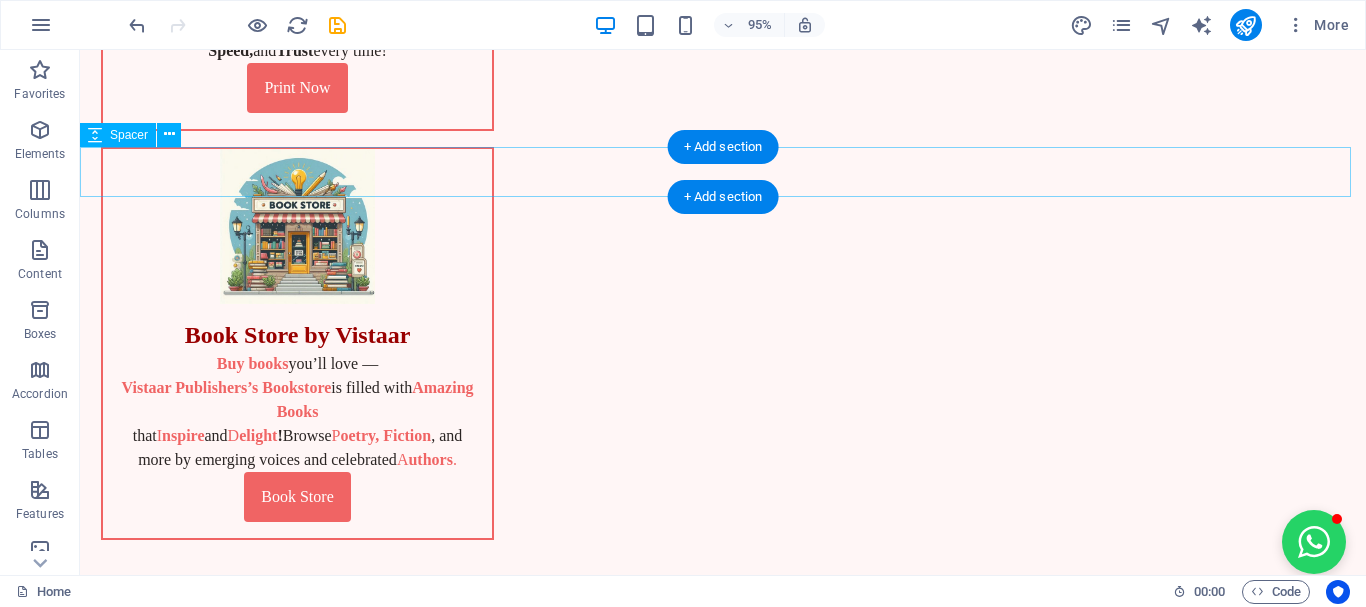scroll, scrollTop: 942, scrollLeft: 0, axis: vertical 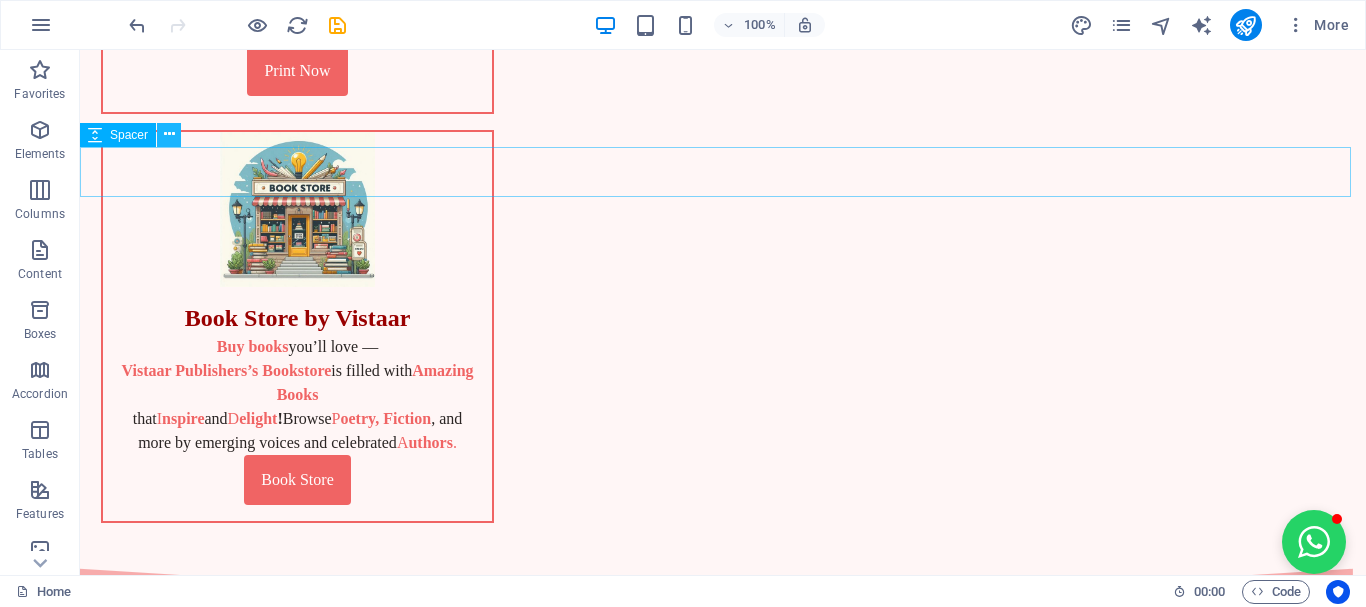 click at bounding box center [169, 134] 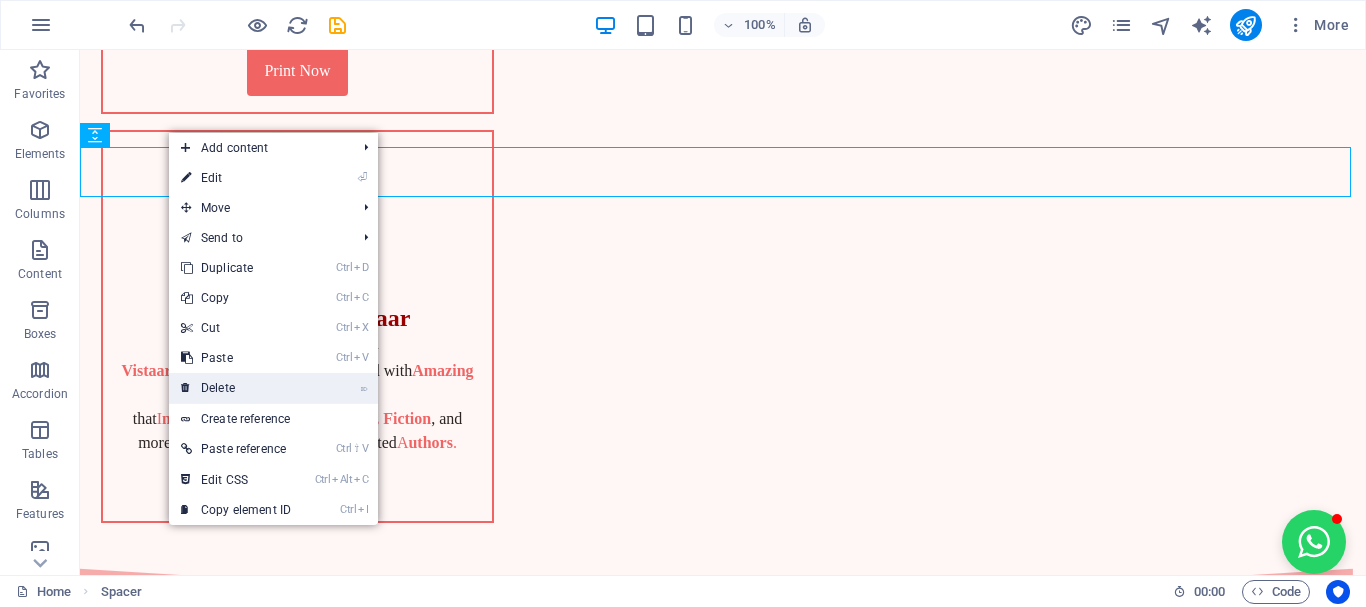 drag, startPoint x: 233, startPoint y: 387, endPoint x: 196, endPoint y: 286, distance: 107.563934 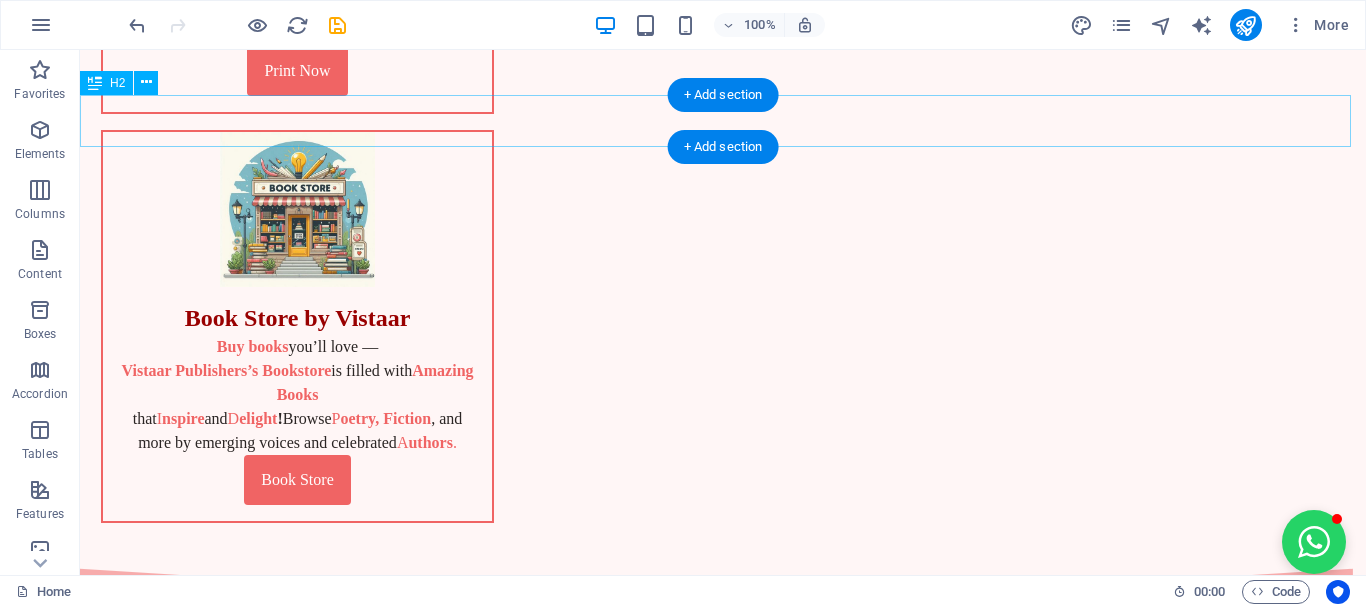 click on ""Explore Our Catalogue"" at bounding box center (723, 12412) 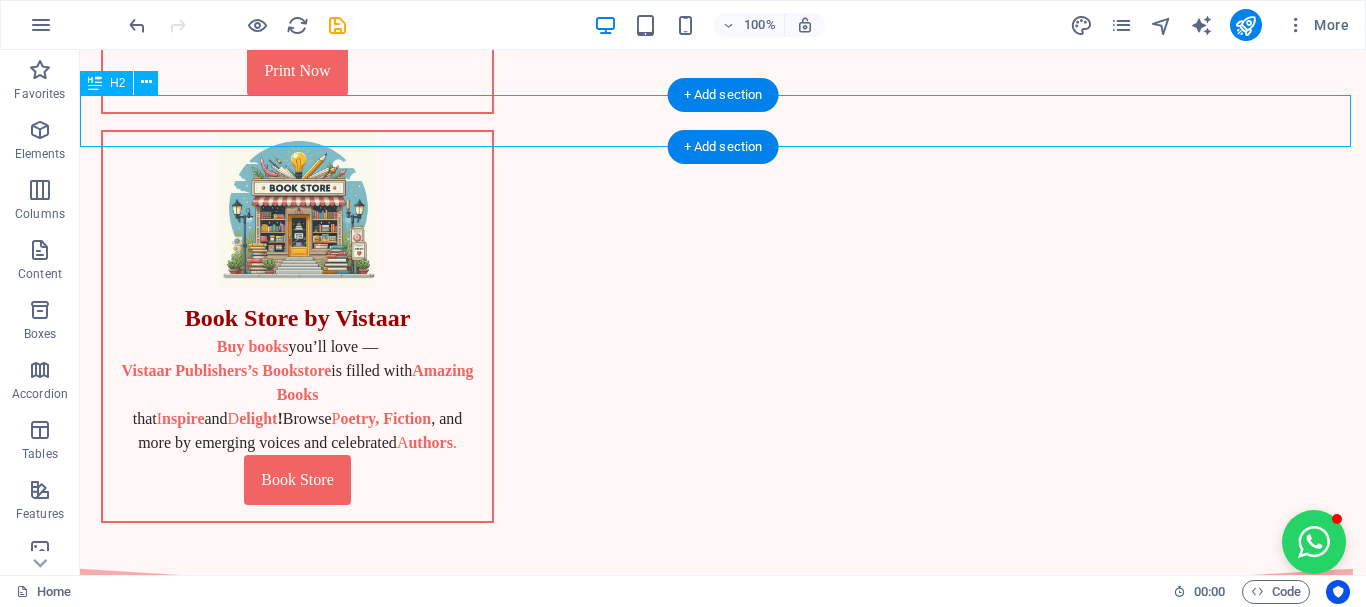 click on ""Explore Our Catalogue"" at bounding box center (723, 12412) 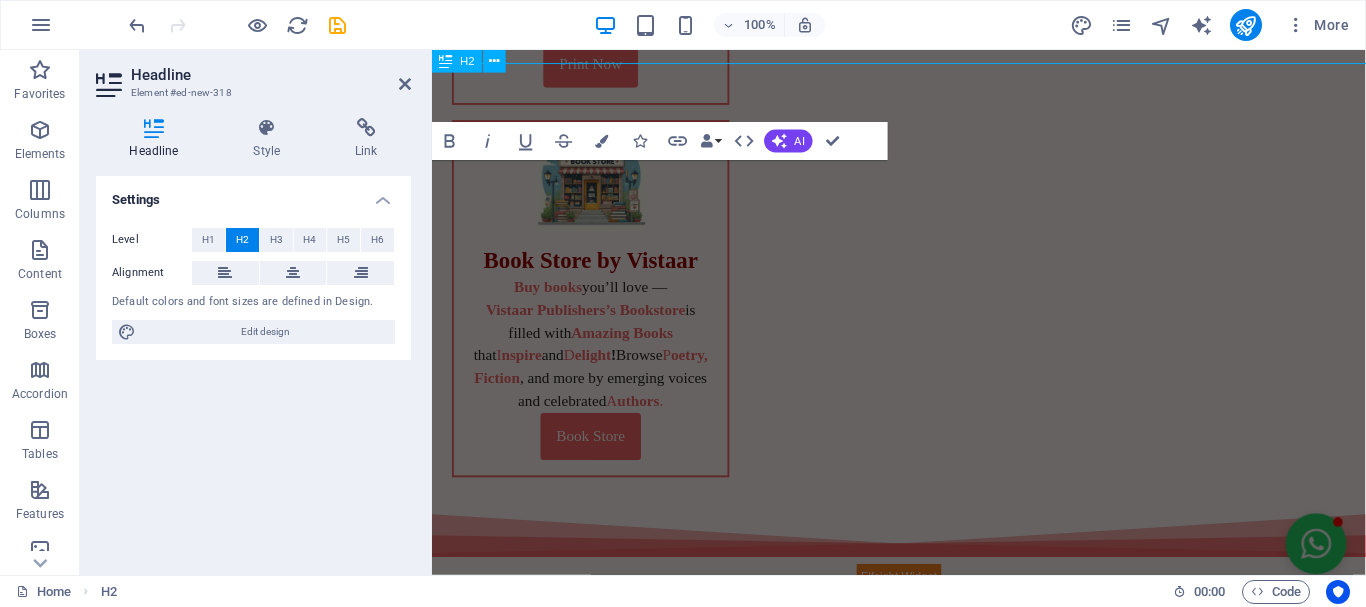 scroll, scrollTop: 946, scrollLeft: 0, axis: vertical 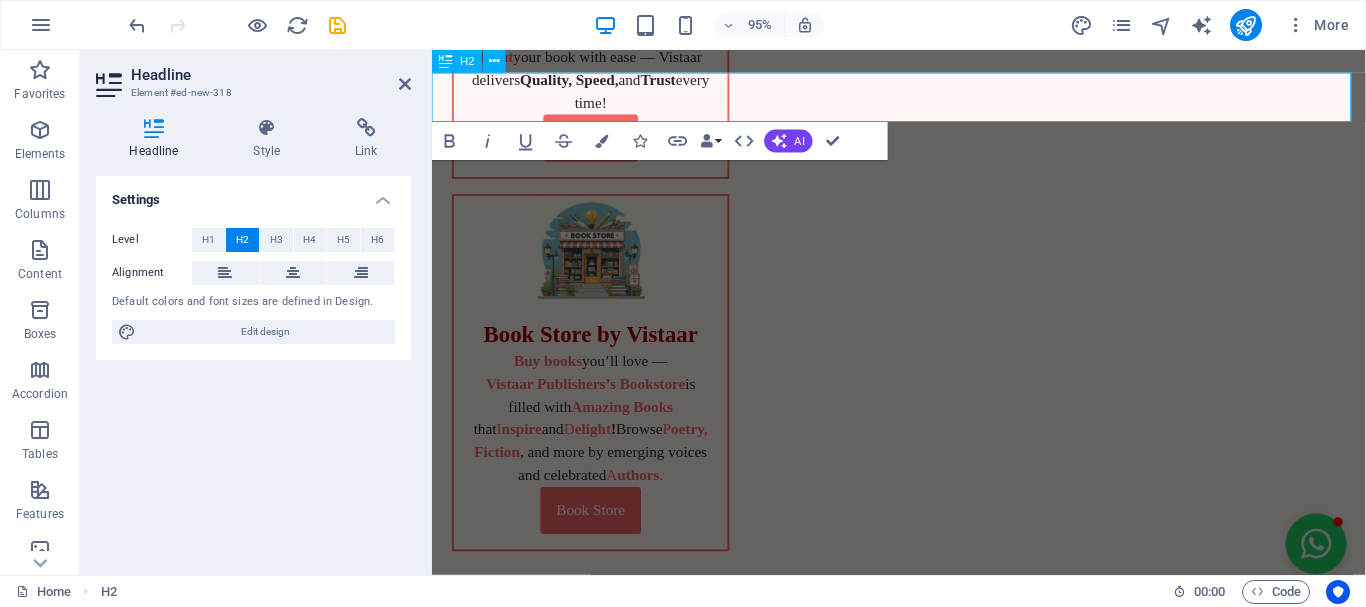 click on ""Explore Our Catalogue"" at bounding box center (923, 9714) 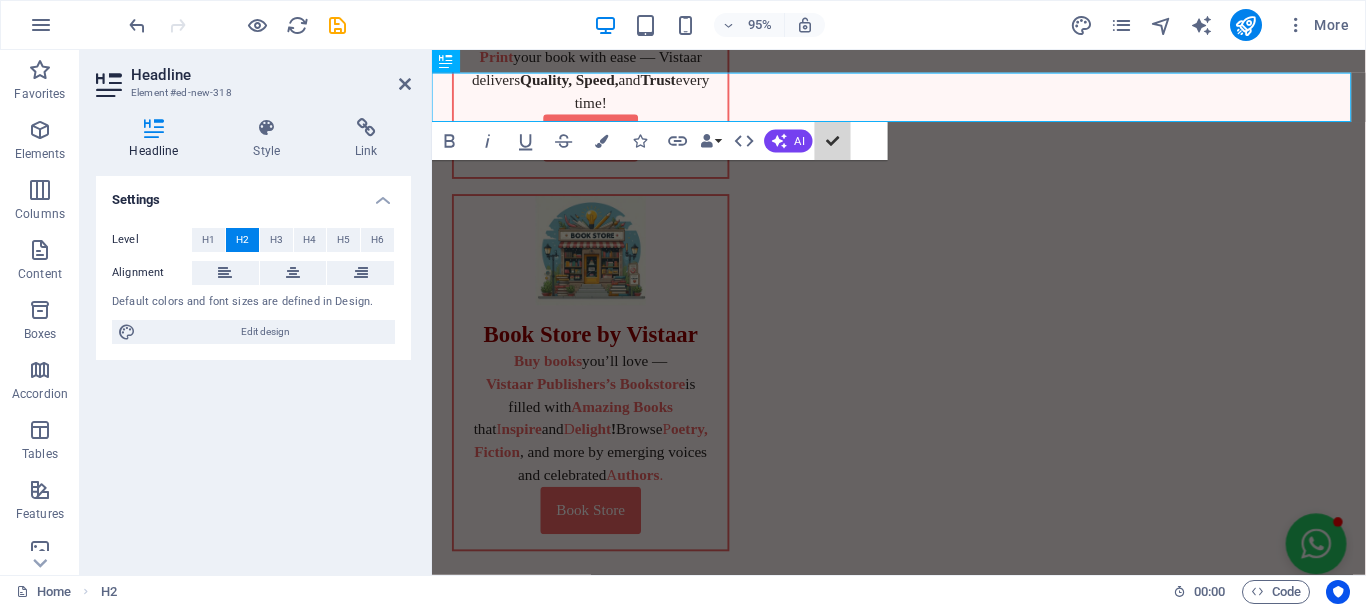 scroll, scrollTop: 963, scrollLeft: 0, axis: vertical 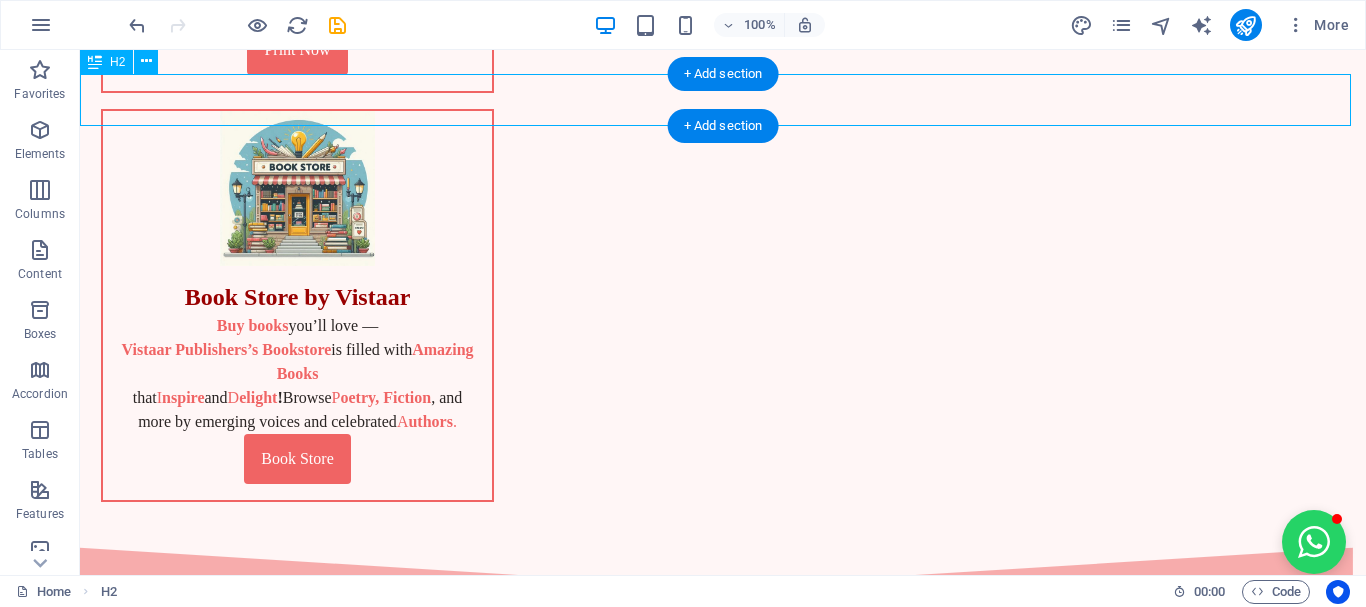 click on "Explore Our Catalogue" at bounding box center (723, 12391) 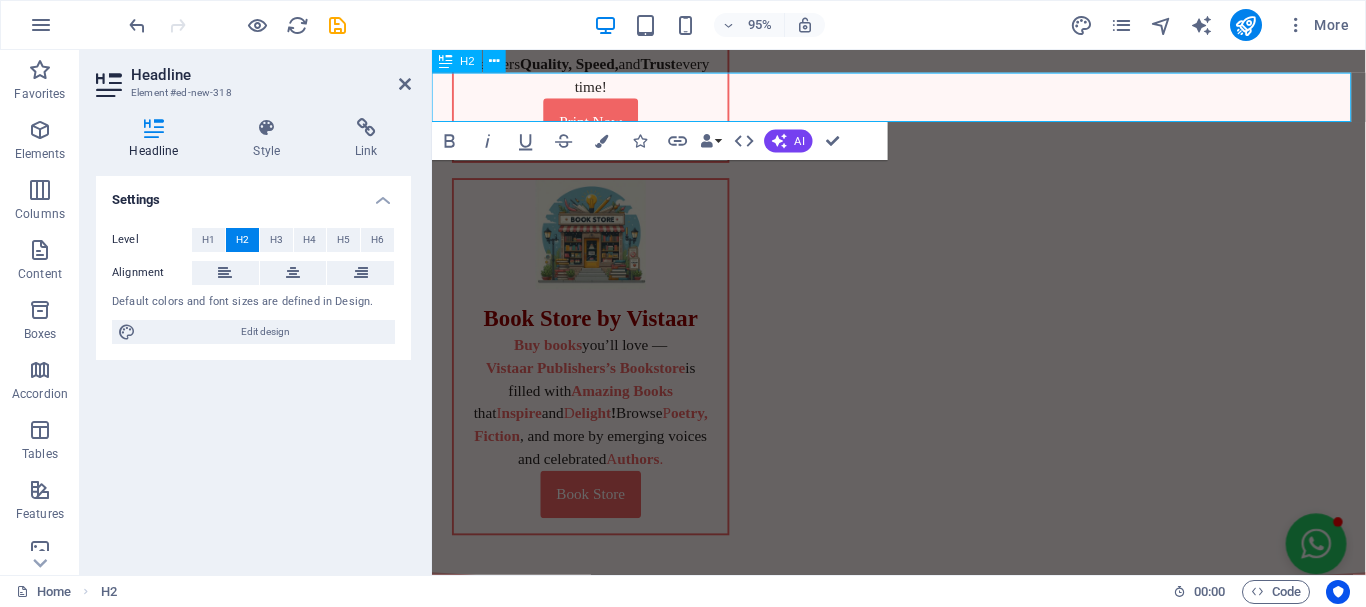 scroll, scrollTop: 946, scrollLeft: 0, axis: vertical 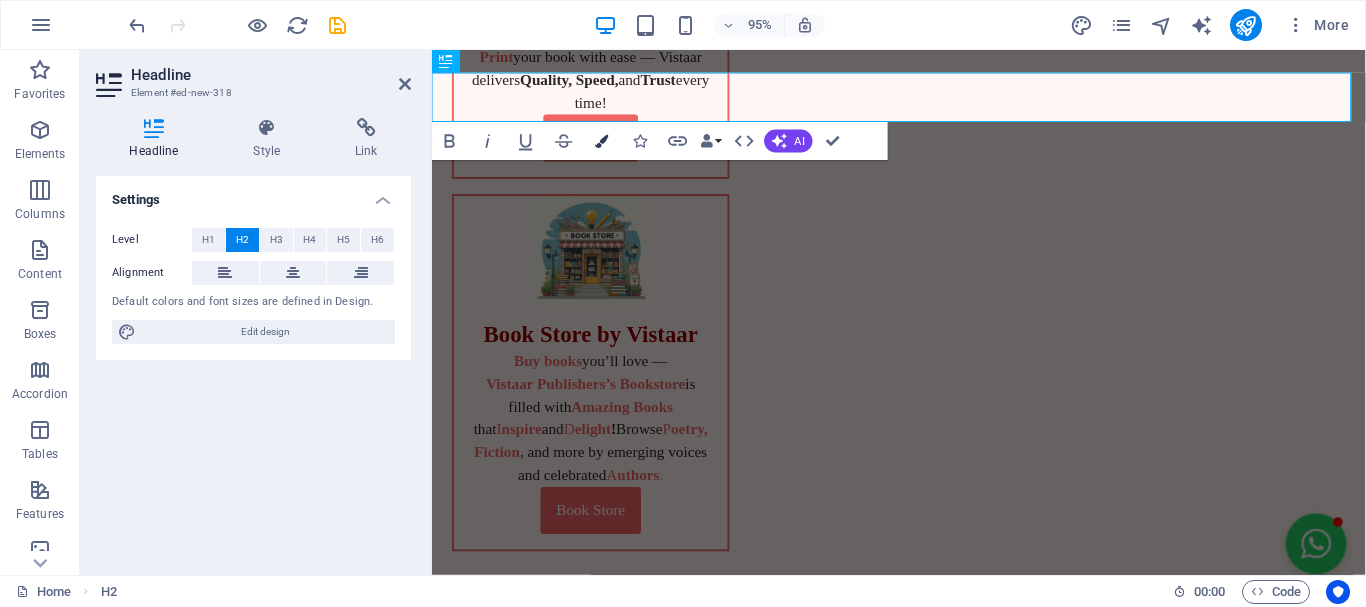 click at bounding box center (601, 141) 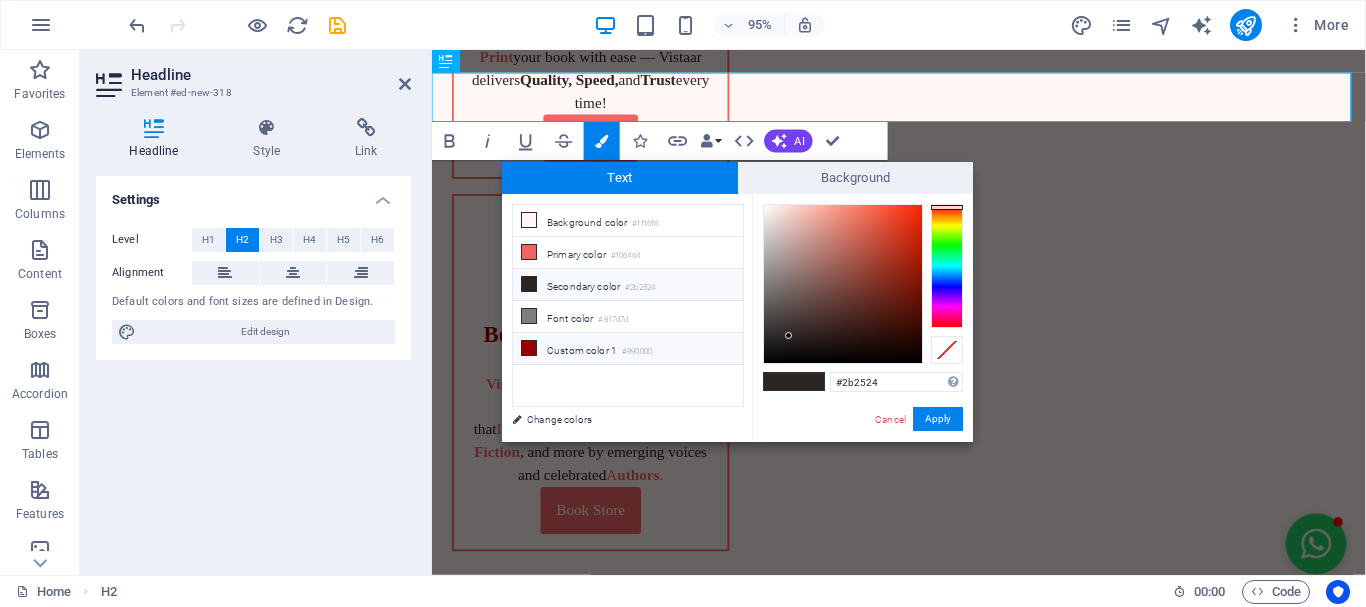click on "Custom color 1
#990000" at bounding box center (628, 349) 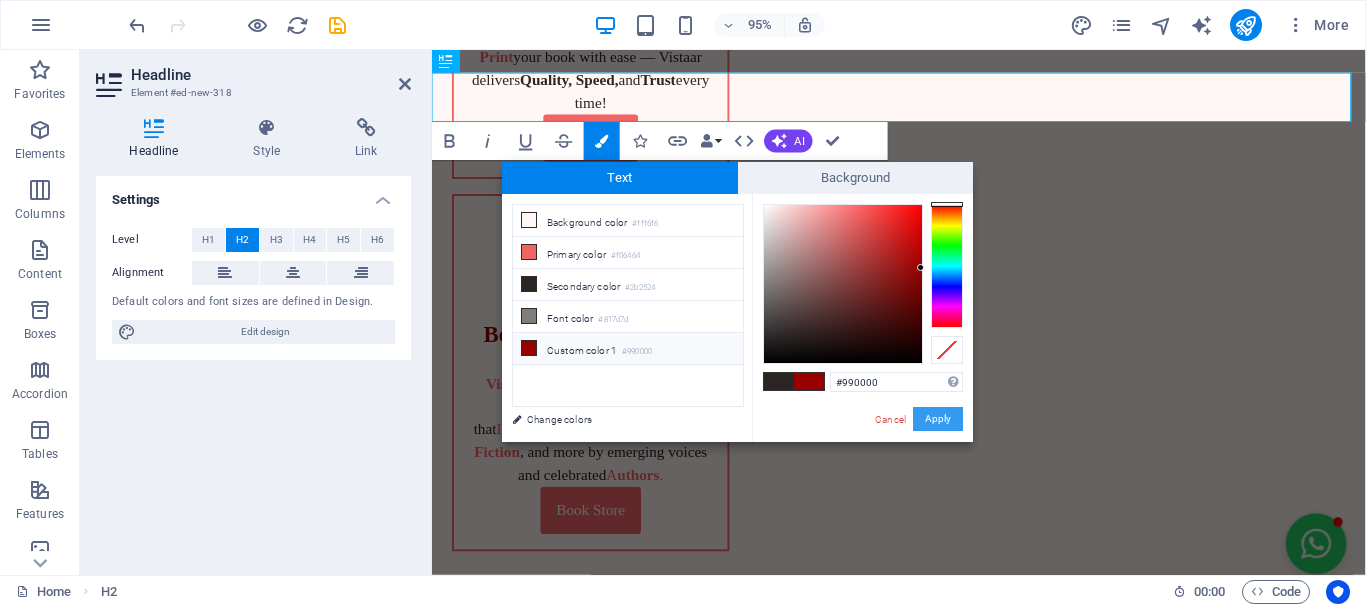 click on "Apply" at bounding box center (938, 419) 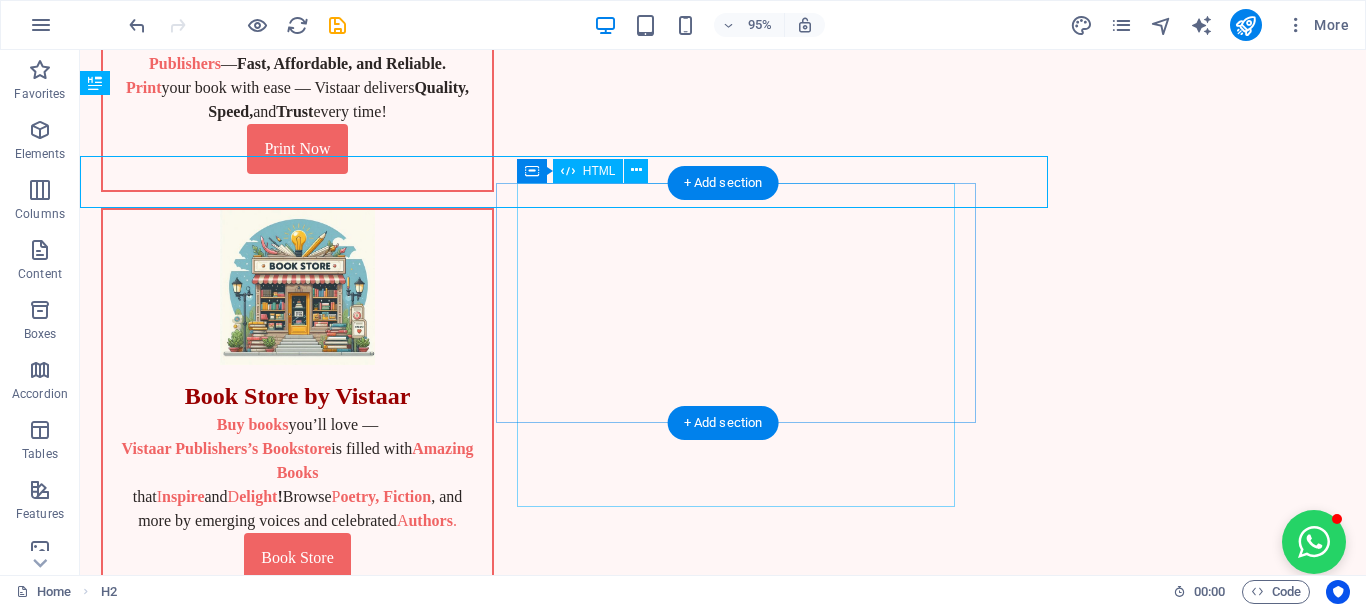 scroll, scrollTop: 942, scrollLeft: 0, axis: vertical 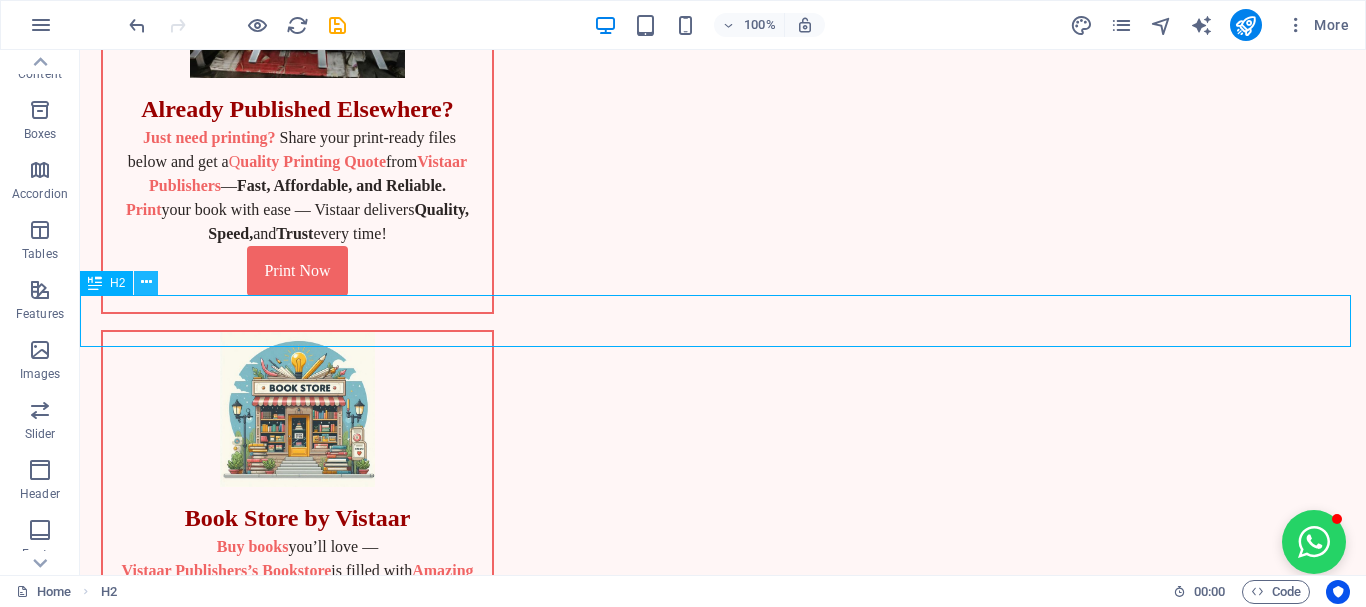 click at bounding box center [146, 282] 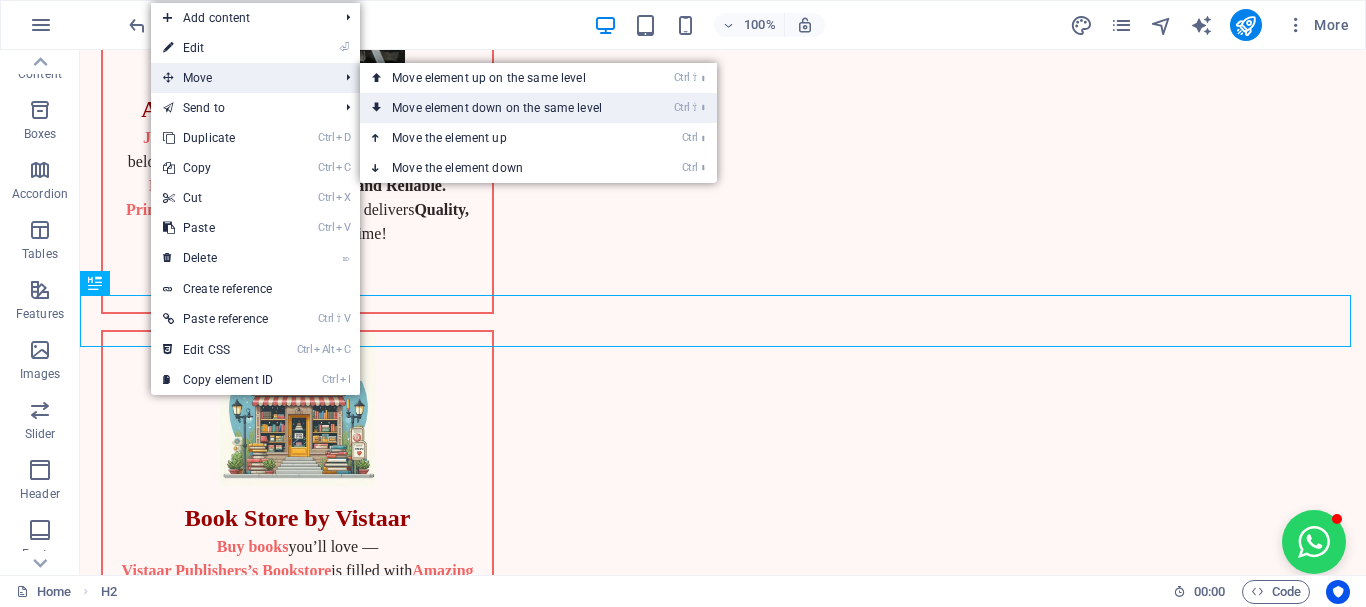 click on "Ctrl ⇧ ⬇  Move element down on the same level" at bounding box center (501, 108) 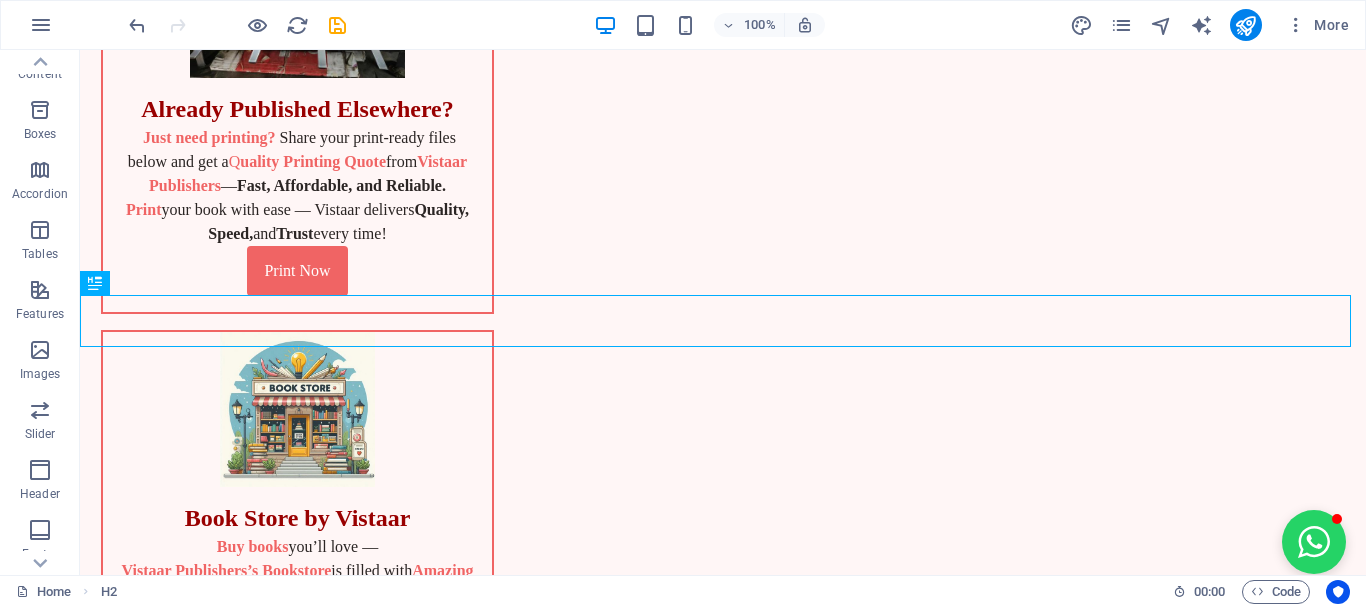 click on "Vistaar Publishers Ribbon
Where
Writers,
Poetry,
&
Stories
Find
Success
📞 [PHONE]
✉️ [EMAIL]
Vistaar Publishers Navigation
Home
About
Publish
Authors
Book Store
Vistaar Welfare
Contact Us
Ready to Publish Your Book? Submit your   F inal Manuscript  or print-ready files below and get a  C ustom Publishing Quote  Tailored just for you. Self-Publish  with  Confidence  —  Vistaar   Publishers  is with you every step of the way! Publish Now Already Published Elsewhere?   Just need printing?   Share your print-ready files below and get a  Q uality Printing Quote  from  Vistaar Publishers  —  Fast, Affordable, and Reliable. Print  your book with ease — Vistaar delivers  Quality, Speed,  and  Trust  every time!" at bounding box center [723, 9798] 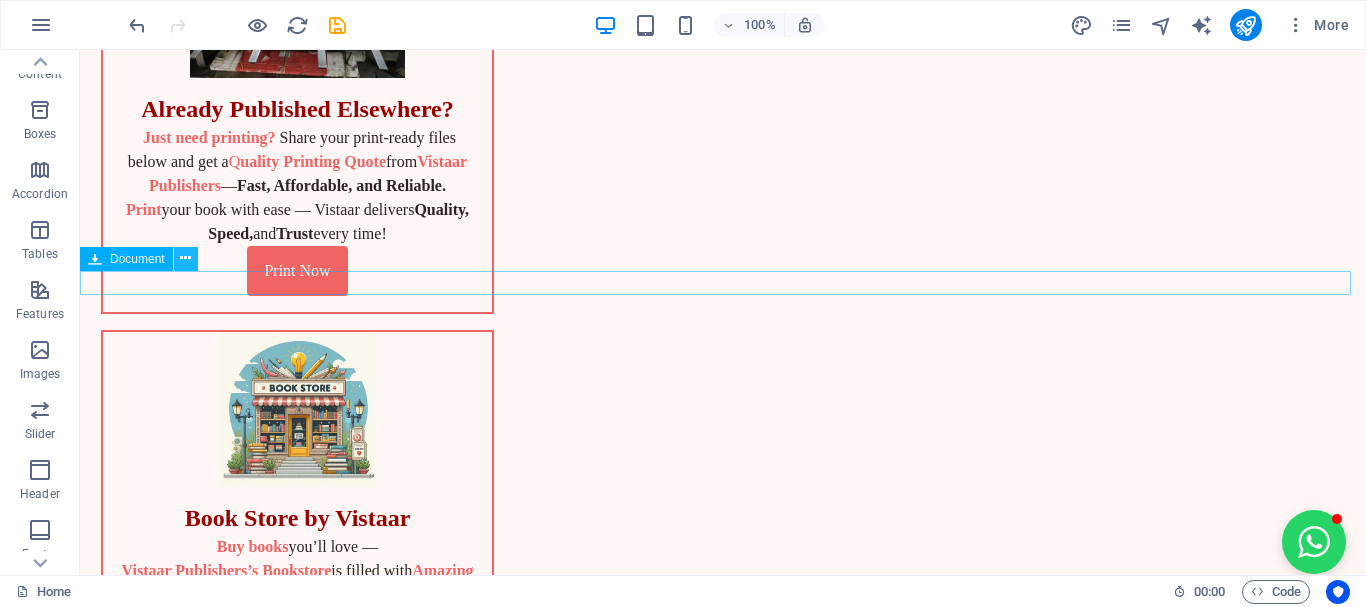 click at bounding box center [185, 258] 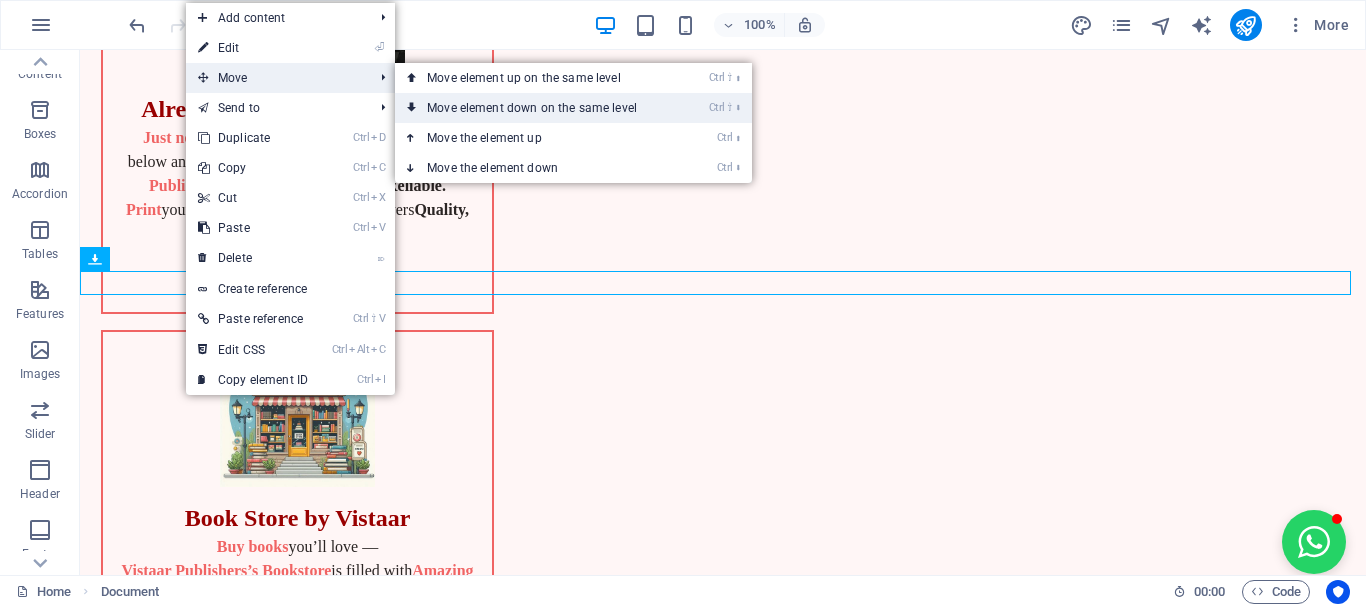 click on "Ctrl ⇧ ⬇  Move element down on the same level" at bounding box center (536, 108) 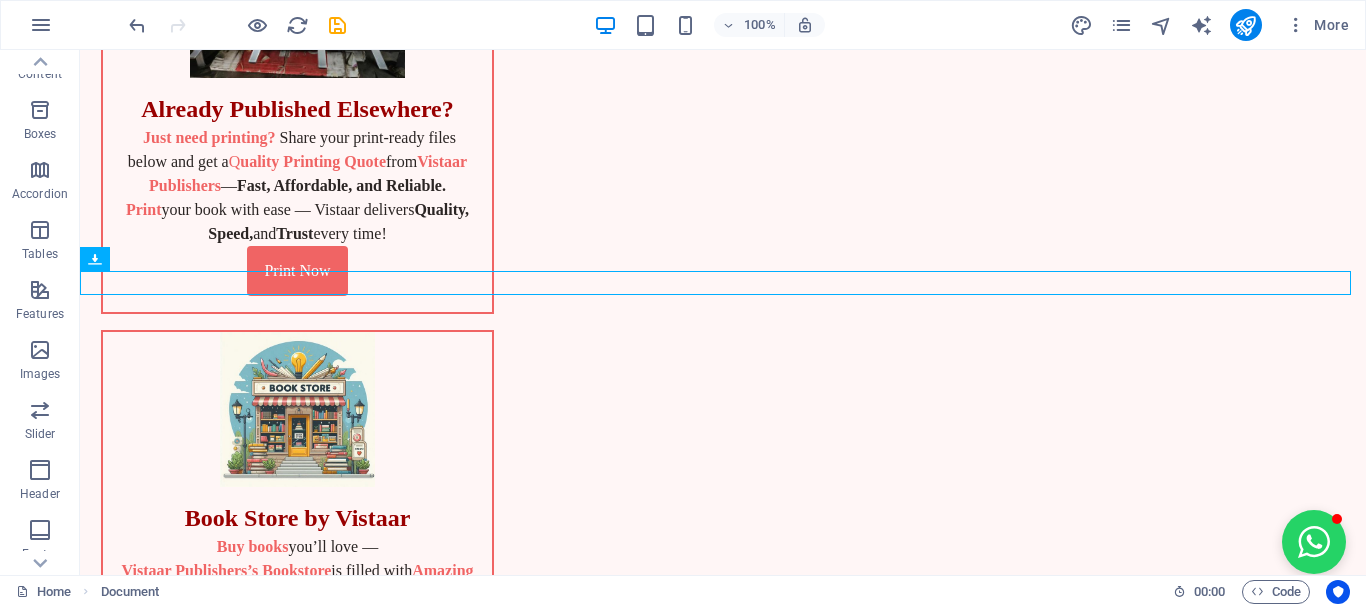 click on "Vistaar Publishers Ribbon
Where
Writers,
Poetry,
&
Stories
Find
Success
📞 [PHONE]
✉️ [EMAIL]
Vistaar Publishers Navigation
Home
About
Publish
Authors
Book Store
Vistaar Welfare
Contact Us
Ready to Publish Your Book? Submit your   F inal Manuscript  or print-ready files below and get a  C ustom Publishing Quote  Tailored just for you. Self-Publish  with  Confidence  —  Vistaar   Publishers  is with you every step of the way! Publish Now Already Published Elsewhere?   Just need printing?   Share your print-ready files below and get a  Q uality Printing Quote  from  Vistaar Publishers  —  Fast, Affordable, and Reliable. Print  your book with ease — Vistaar delivers  Quality, Speed,  and  Trust  every time!" at bounding box center (723, 9798) 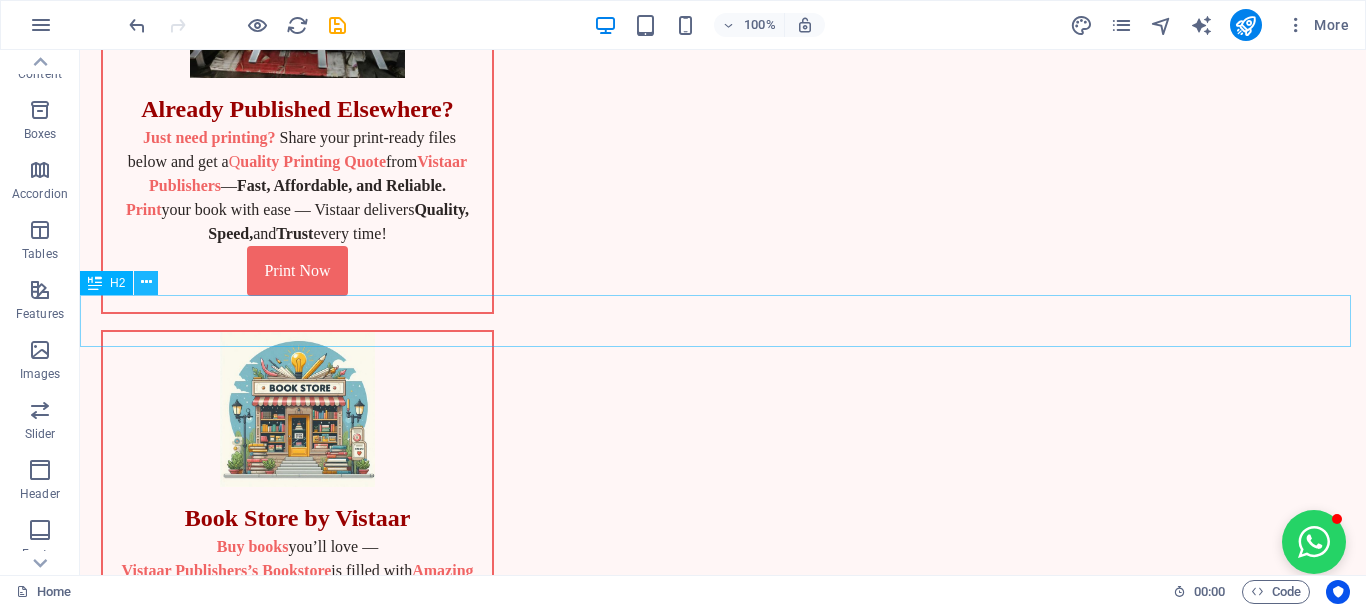 click at bounding box center [146, 282] 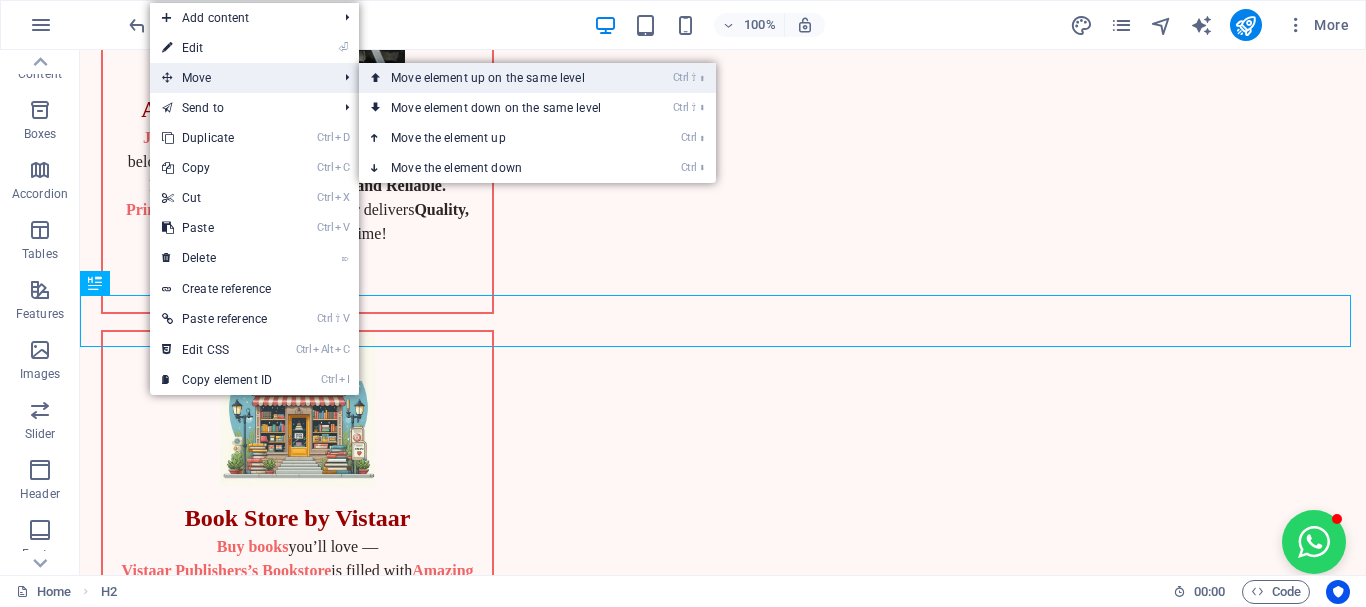 click on "Ctrl ⇧ ⬆  Move element up on the same level" at bounding box center (500, 78) 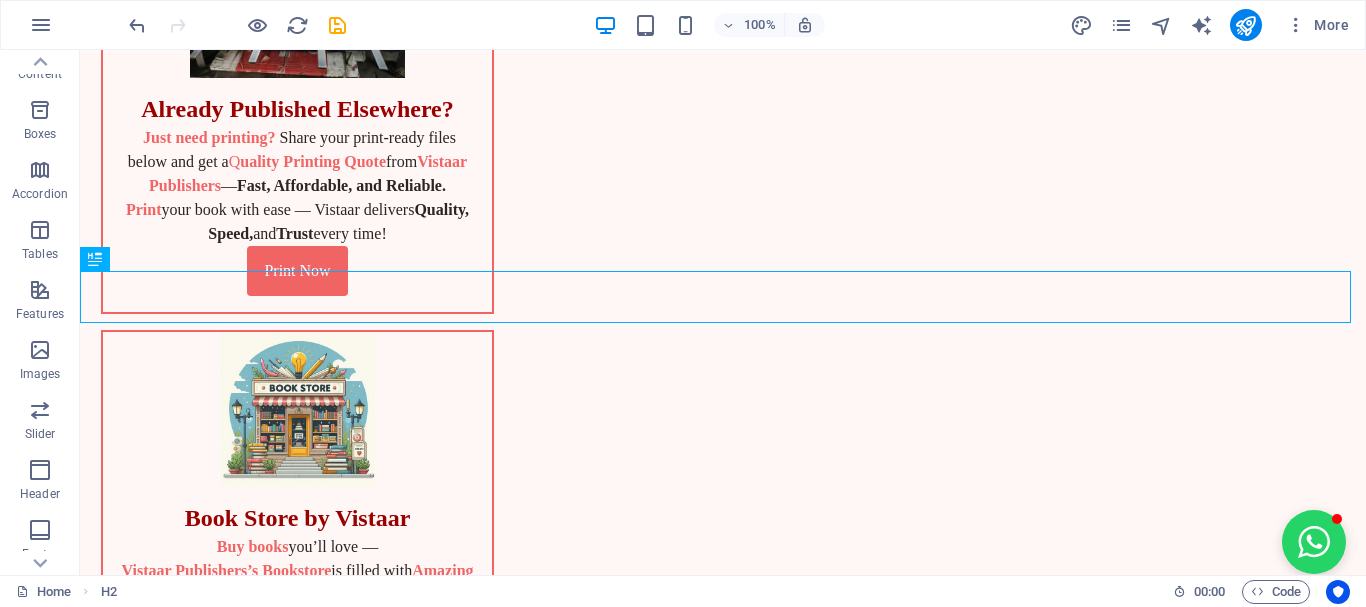 click on "Vistaar Publishers Ribbon
Where
Writers,
Poetry,
&
Stories
Find
Success
📞 [PHONE]
✉️ [EMAIL]
Vistaar Publishers Navigation
Home
About
Publish
Authors
Book Store
Vistaar Welfare
Contact Us
Ready to Publish Your Book? Submit your   F inal Manuscript  or print-ready files below and get a  C ustom Publishing Quote  Tailored just for you. Self-Publish  with  Confidence  —  Vistaar   Publishers  is with you every step of the way! Publish Now Already Published Elsewhere?   Just need printing?   Share your print-ready files below and get a  Q uality Printing Quote  from  Vistaar Publishers  —  Fast, Affordable, and Reliable. Print  your book with ease — Vistaar delivers  Quality, Speed,  and  Trust  every time!" at bounding box center (723, 9798) 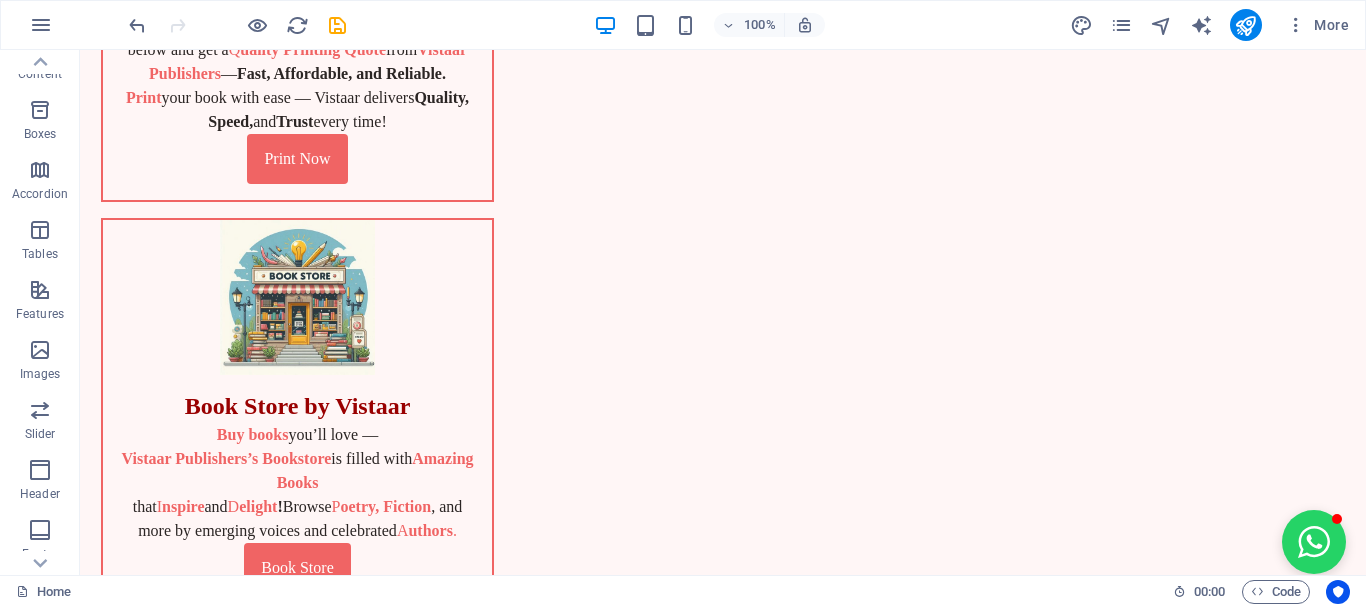 scroll, scrollTop: 942, scrollLeft: 0, axis: vertical 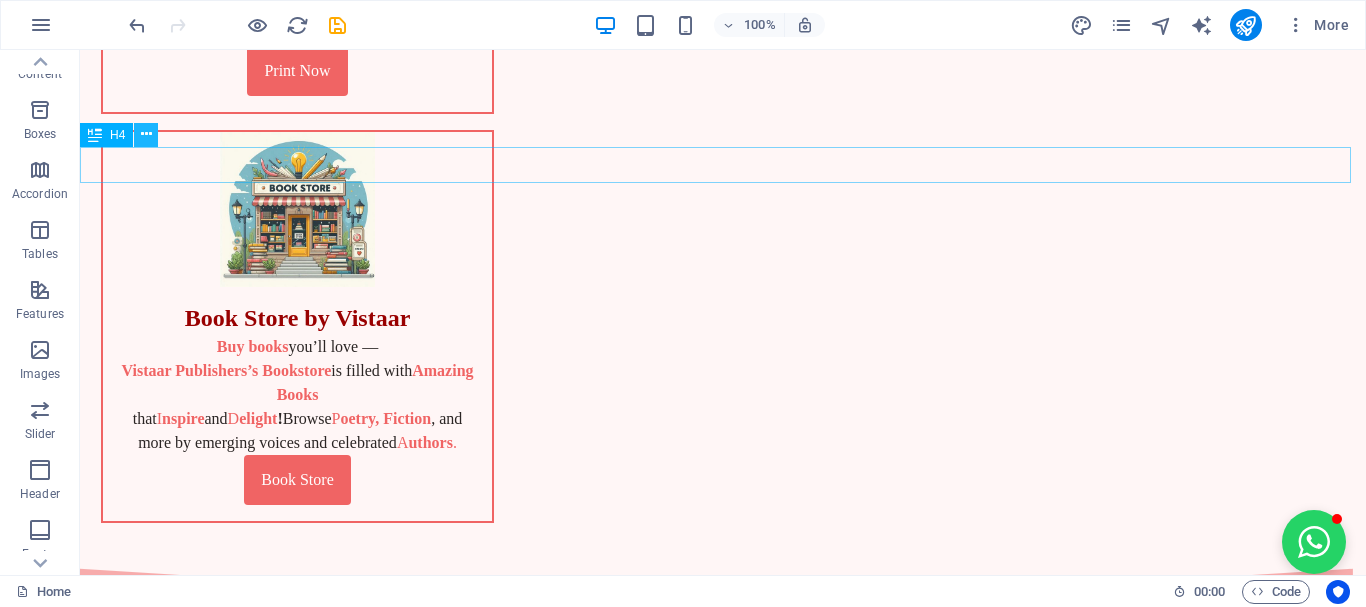 click at bounding box center [146, 134] 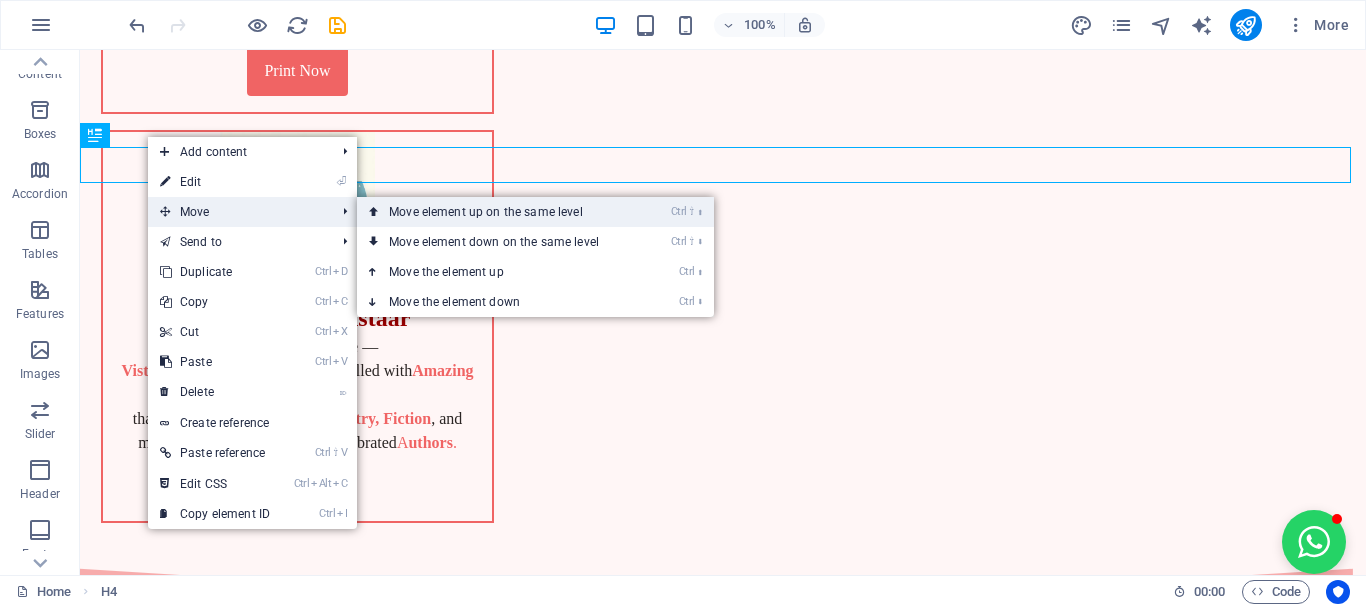 click on "Ctrl ⇧ ⬆  Move element up on the same level" at bounding box center [498, 212] 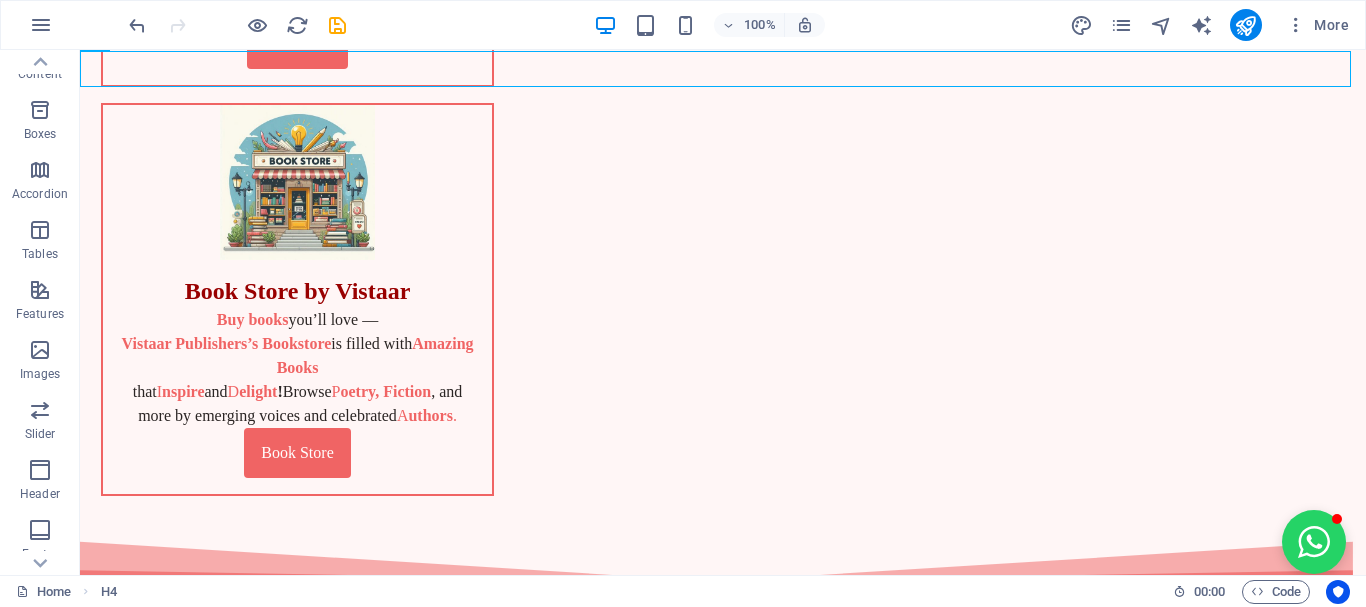 scroll, scrollTop: 942, scrollLeft: 0, axis: vertical 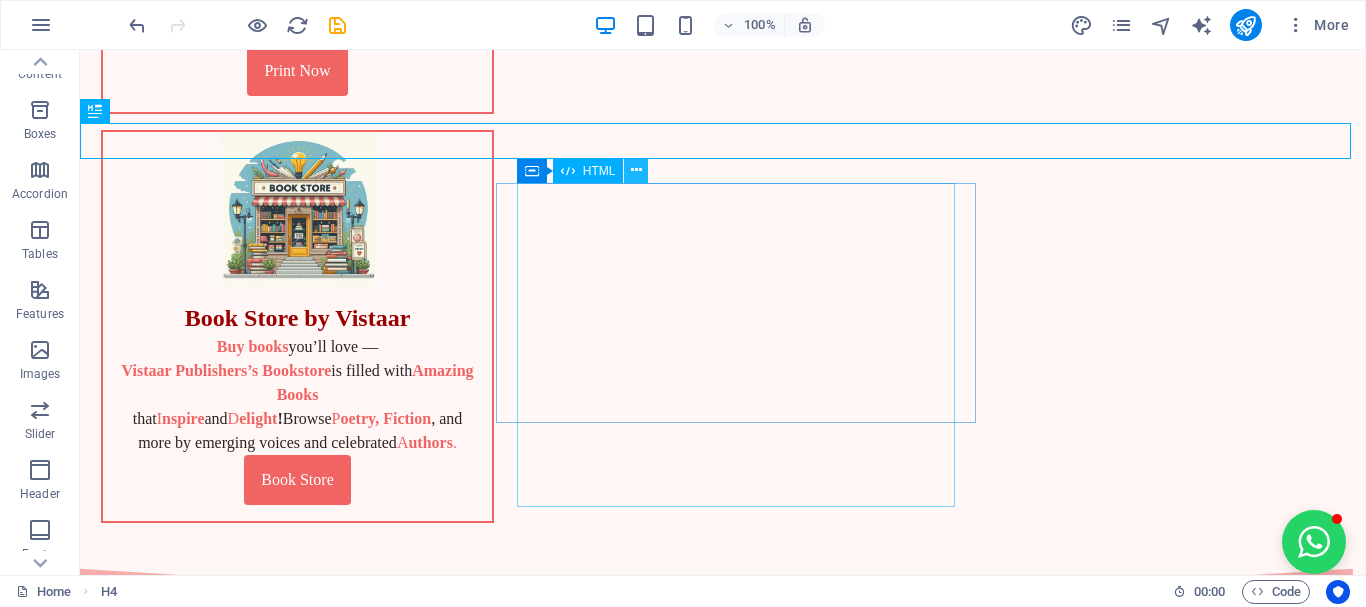click at bounding box center [636, 170] 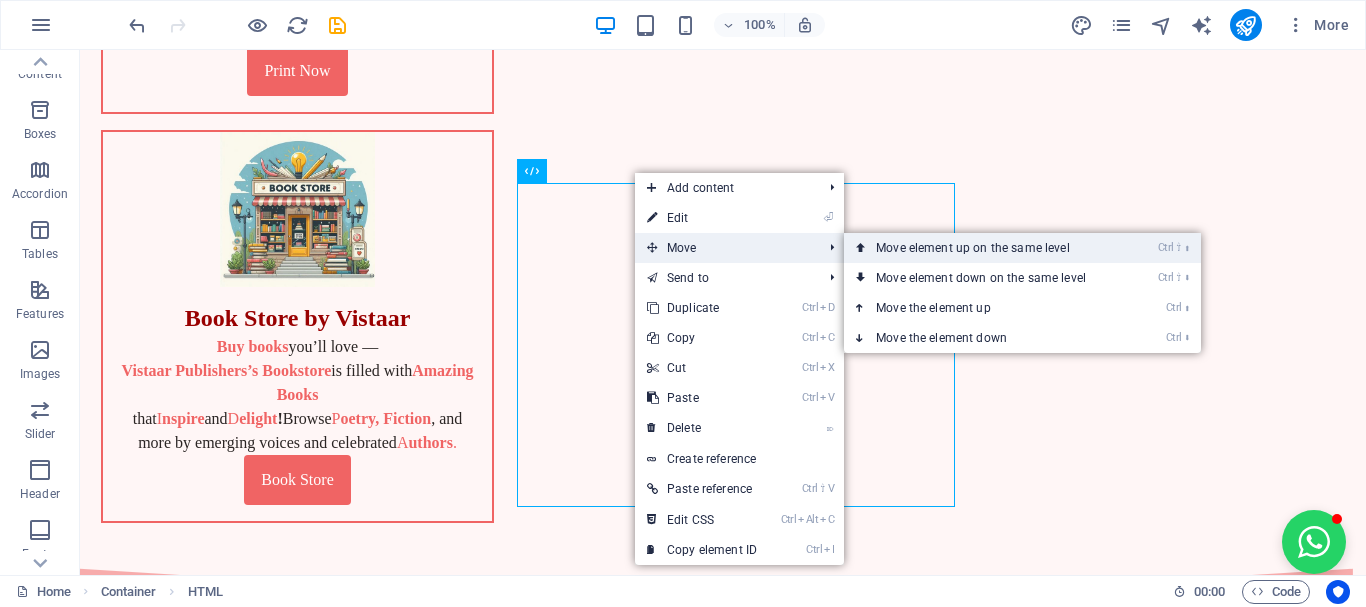 drag, startPoint x: 971, startPoint y: 245, endPoint x: 602, endPoint y: 214, distance: 370.29987 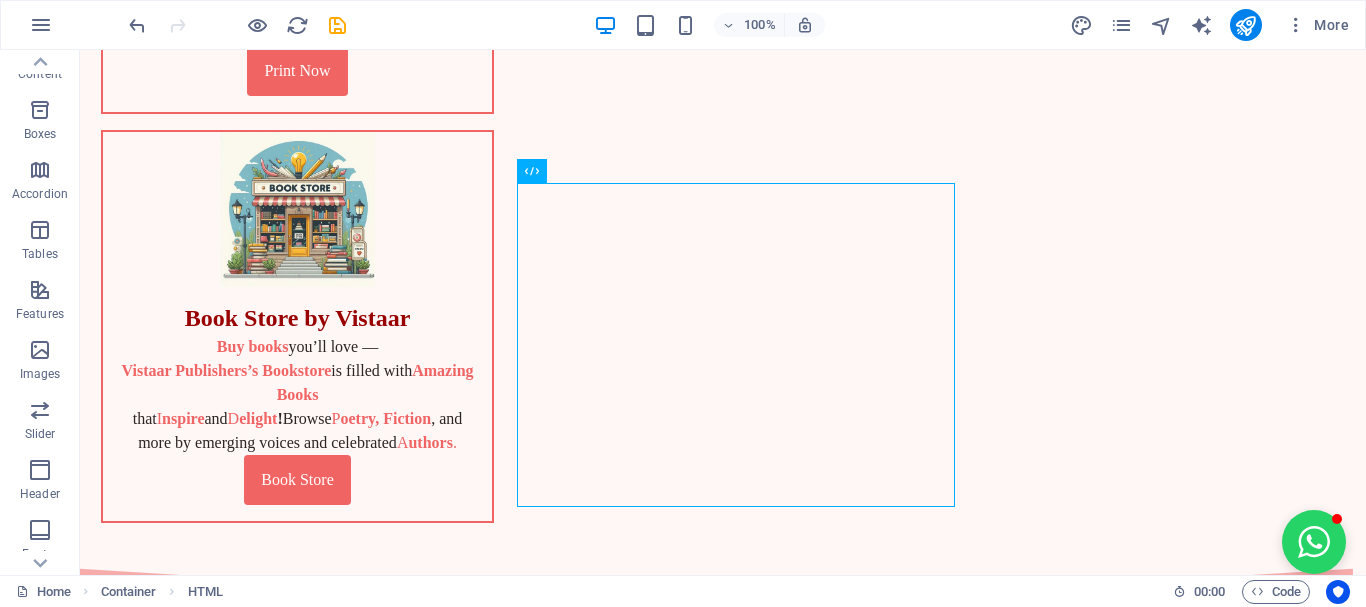 click on "Vistaar Publishers Ribbon
Where
Writers,
Poetry,
&
Stories
Find
Success
📞 [PHONE]
✉️ [EMAIL]
Vistaar Publishers Navigation
Home
About
Publish
Authors
Book Store
Vistaar Welfare
Contact Us
Ready to Publish Your Book? Submit your   F inal Manuscript  or print-ready files below and get a  C ustom Publishing Quote  Tailored just for you. Self-Publish  with  Confidence  —  Vistaar   Publishers  is with you every step of the way! Publish Now Already Published Elsewhere?   Just need printing?   Share your print-ready files below and get a  Q uality Printing Quote  from  Vistaar Publishers  —  Fast, Affordable, and Reliable. Print  your book with ease — Vistaar delivers  Quality, Speed,  and  Trust  every time!" at bounding box center (723, 9598) 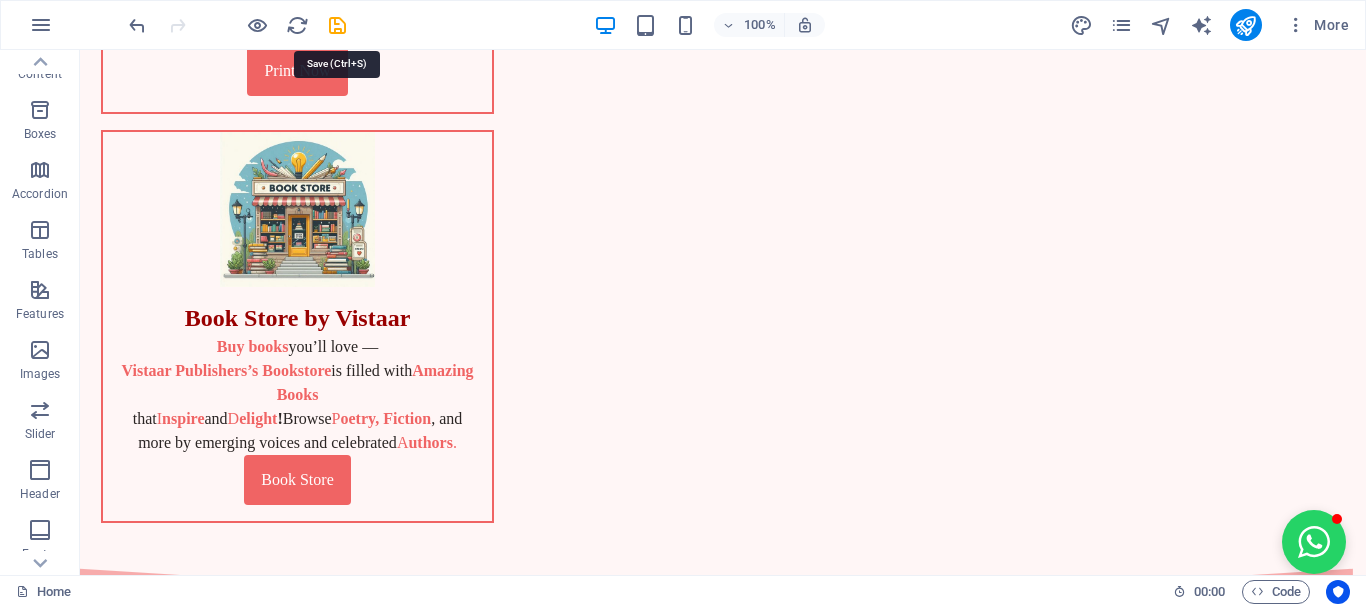 click at bounding box center [337, 25] 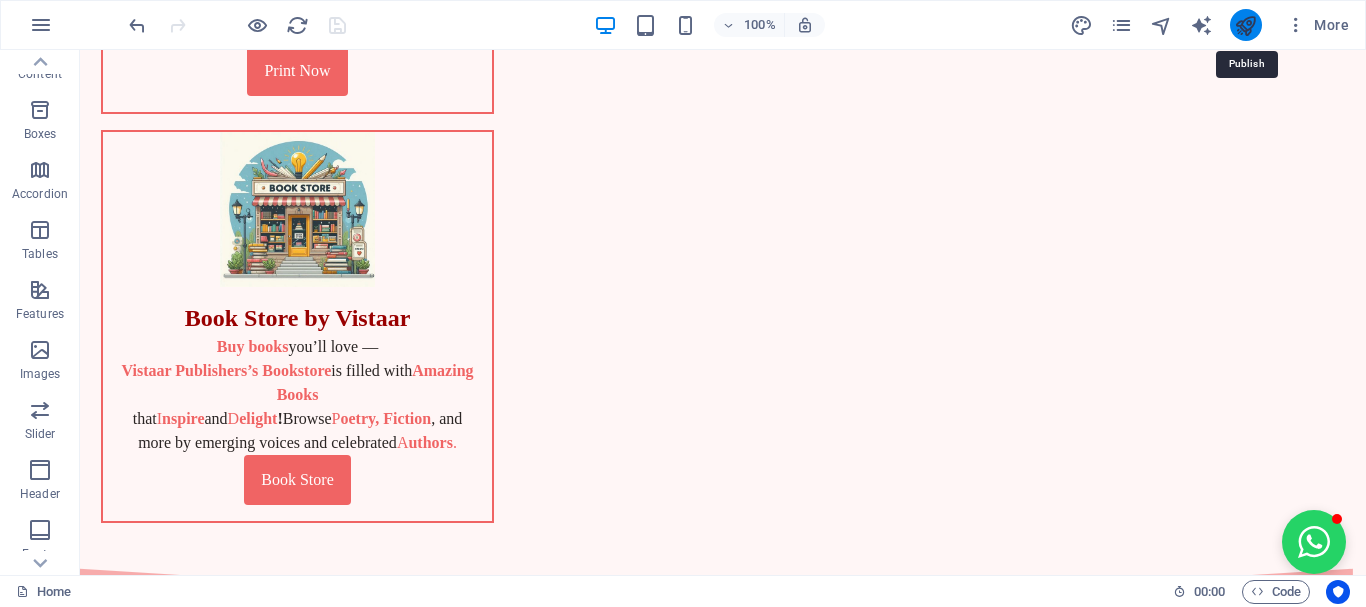 click at bounding box center (1245, 25) 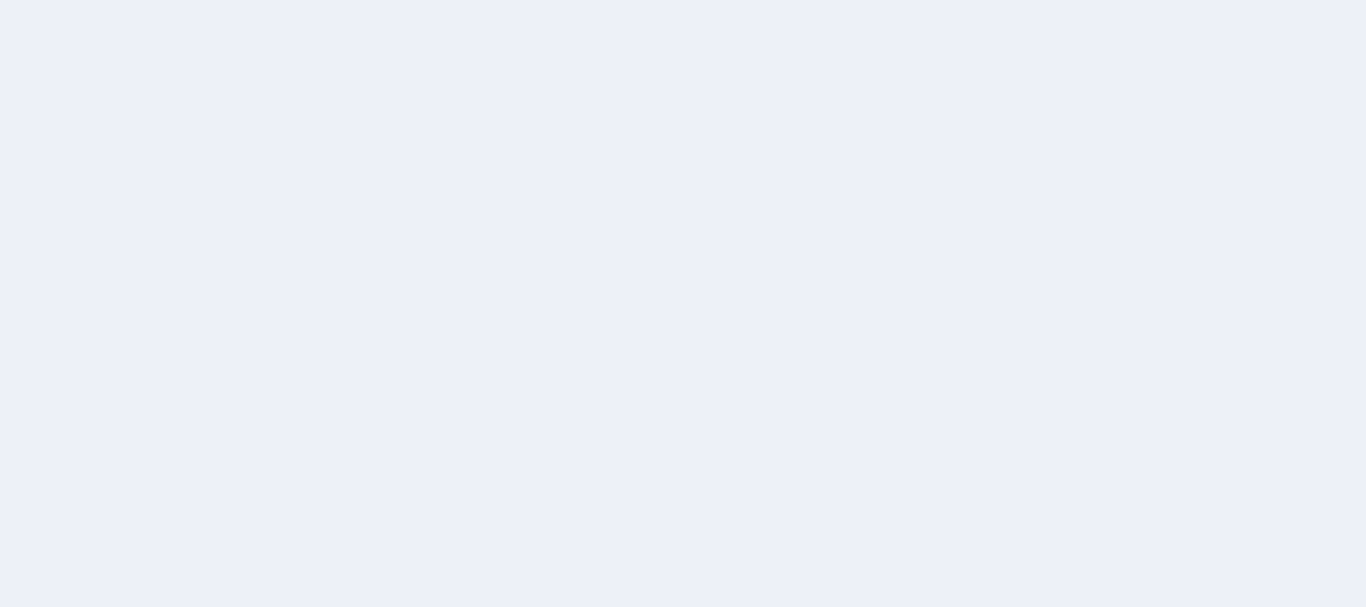 scroll, scrollTop: 0, scrollLeft: 0, axis: both 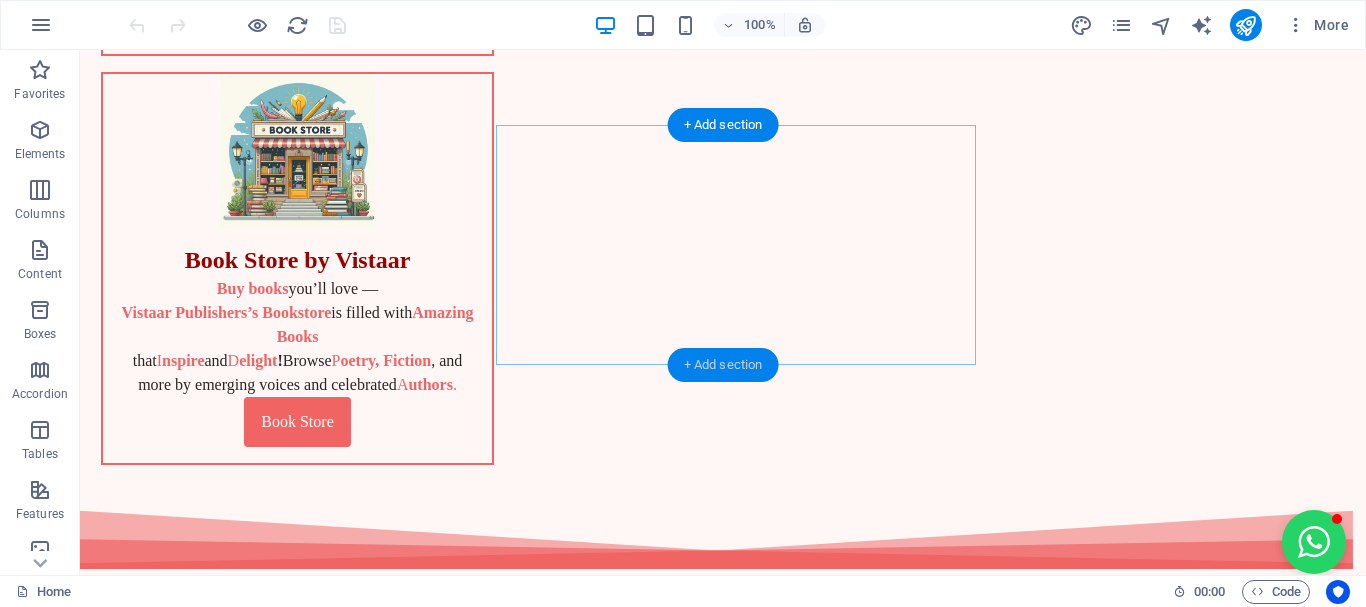 click on "+ Add section" at bounding box center (723, 365) 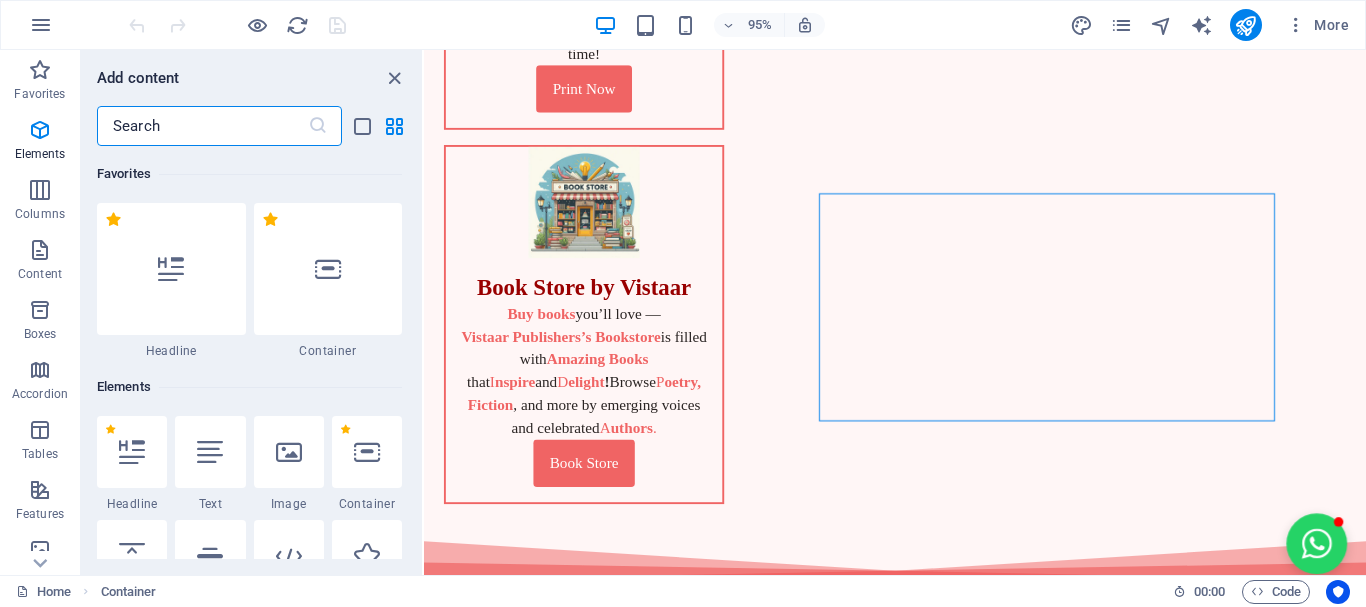 scroll, scrollTop: 3499, scrollLeft: 0, axis: vertical 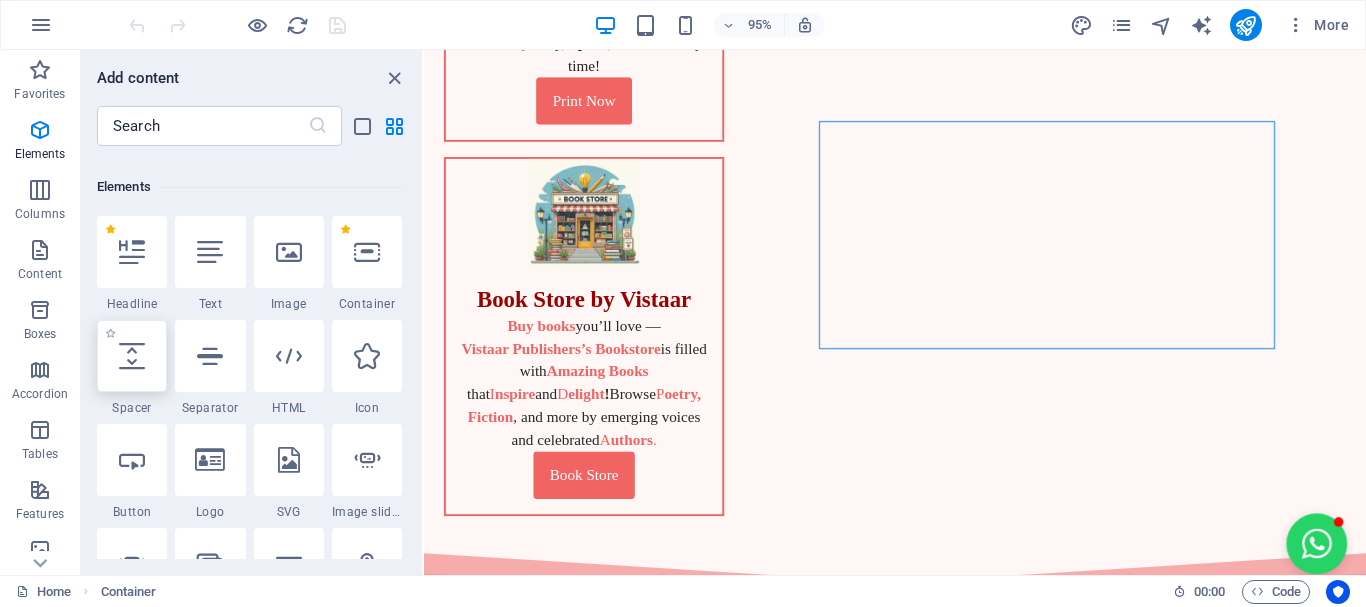 click at bounding box center (132, 356) 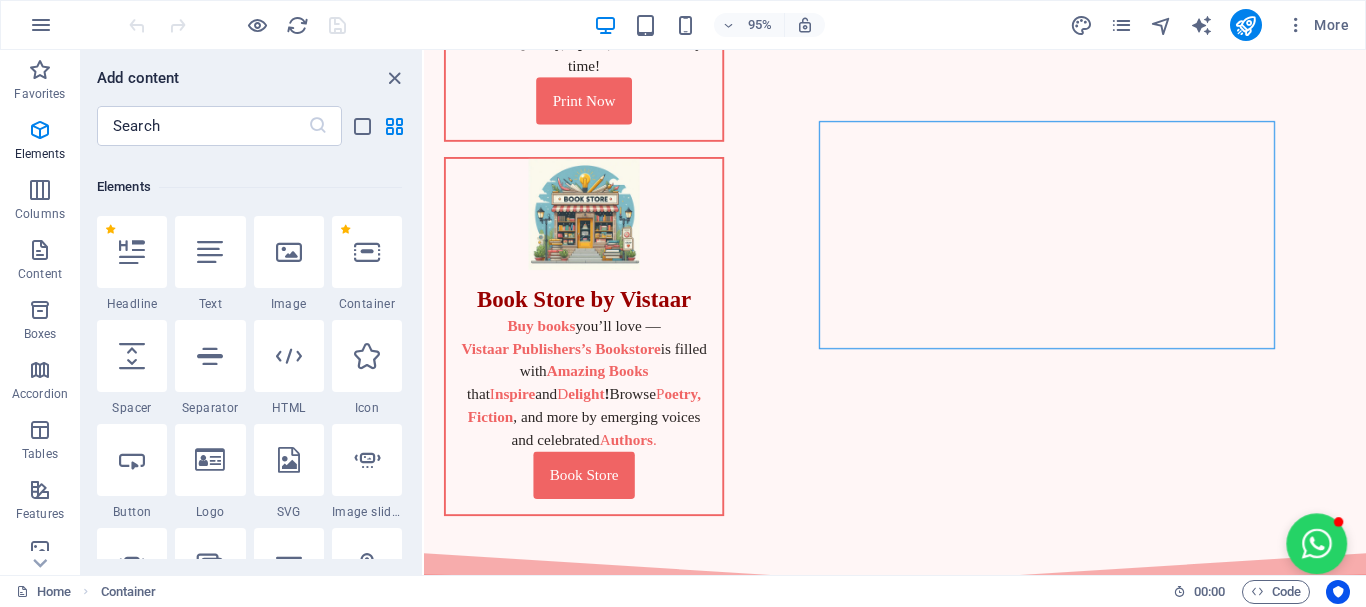 select on "px" 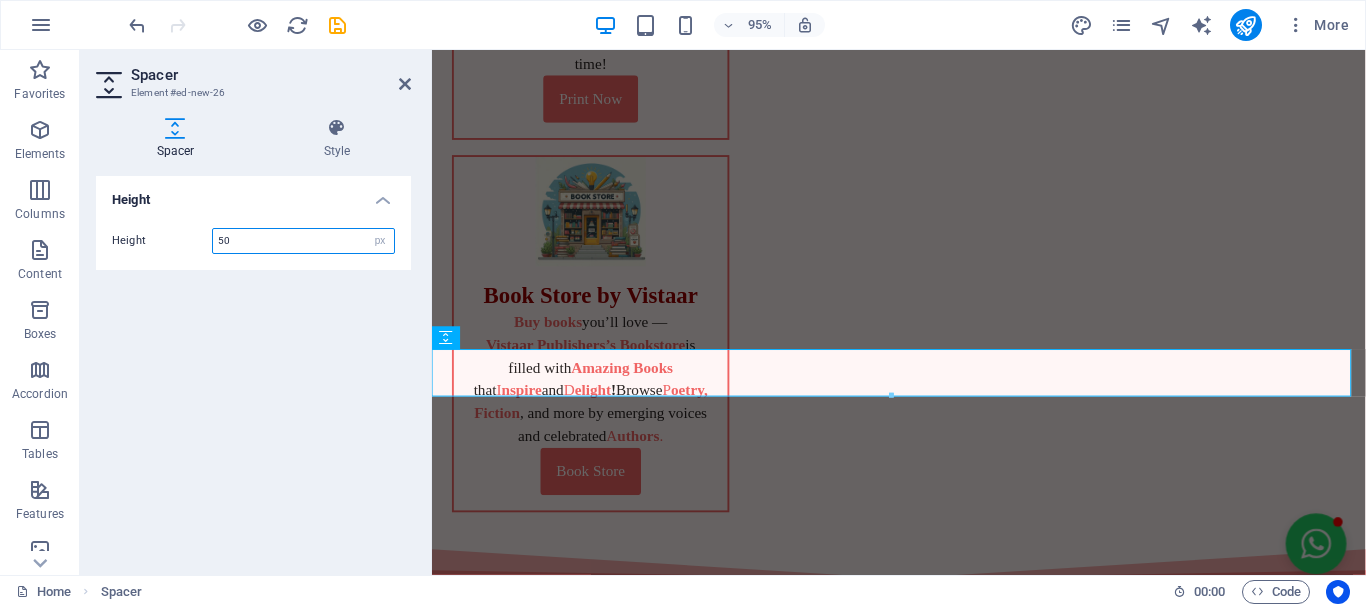 scroll, scrollTop: 983, scrollLeft: 0, axis: vertical 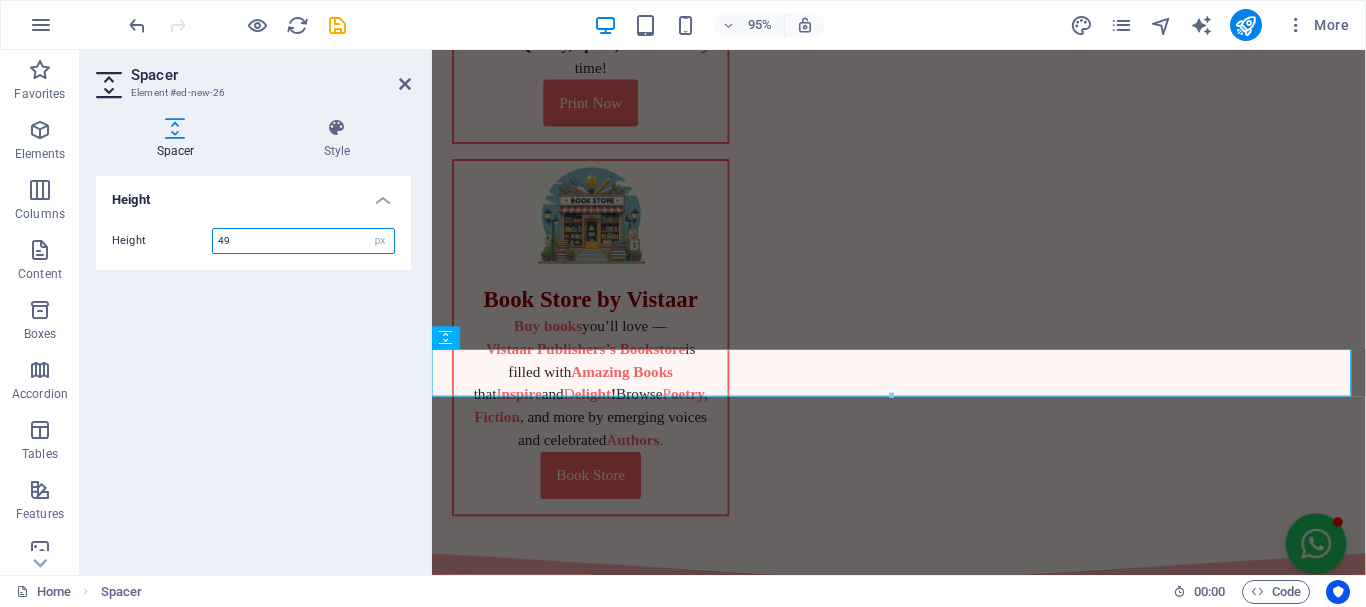 type on "4" 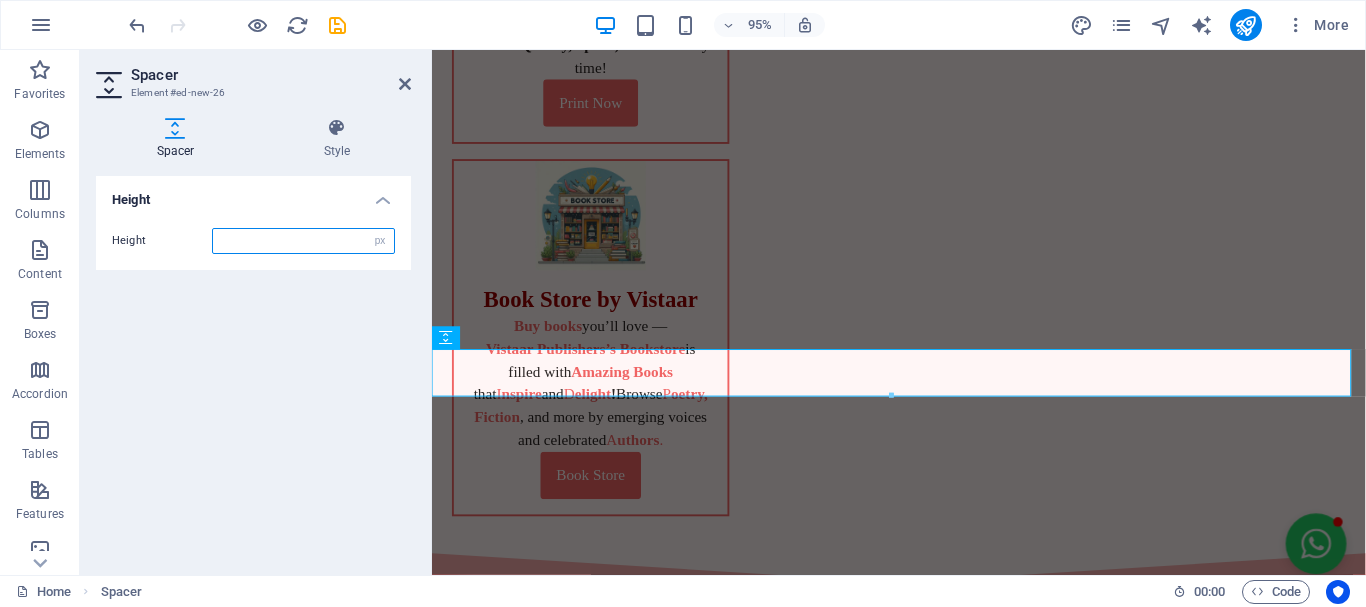 type on "0" 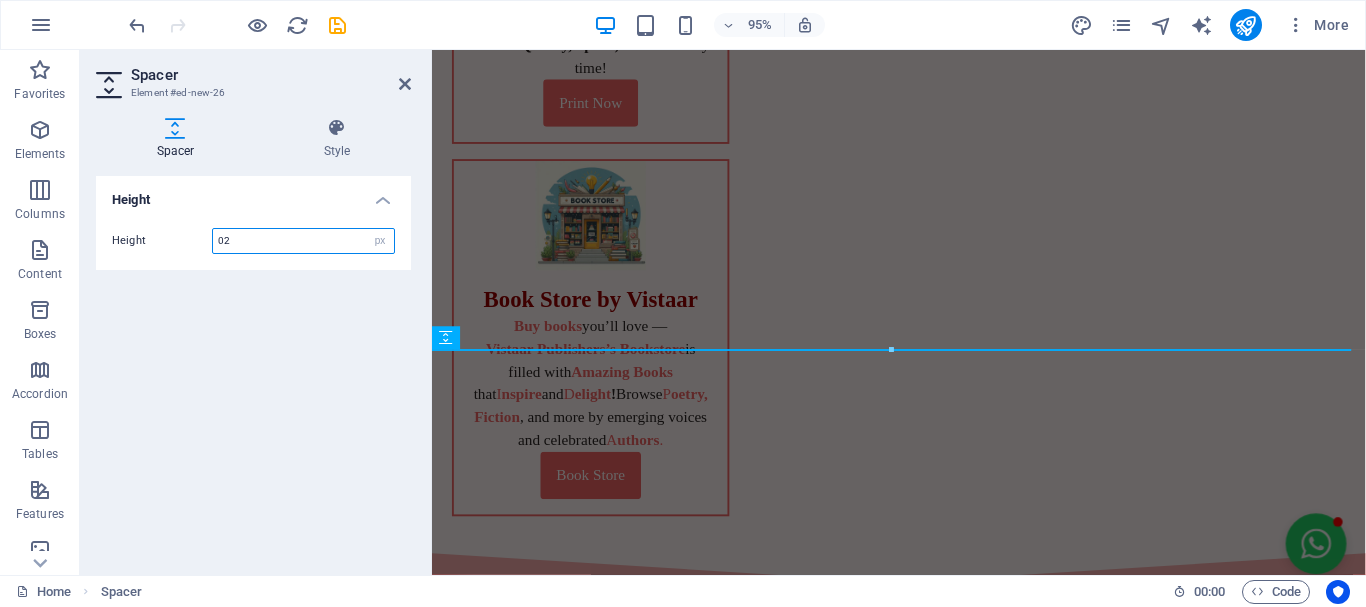 type on "0" 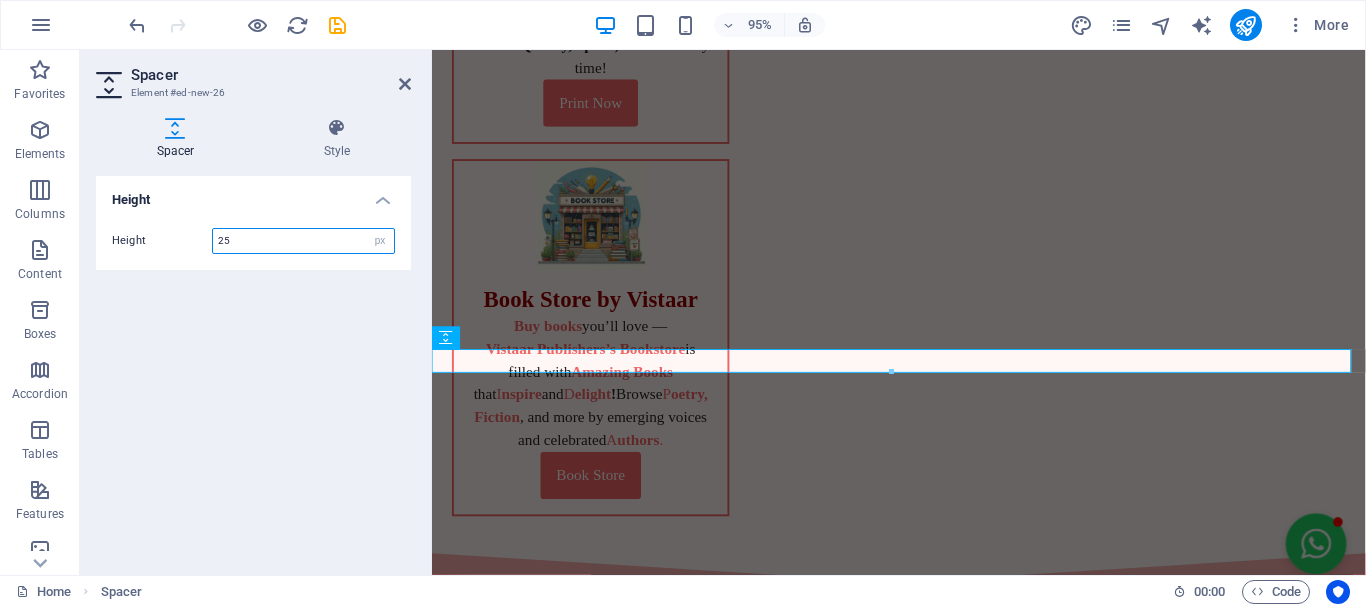 type on "25" 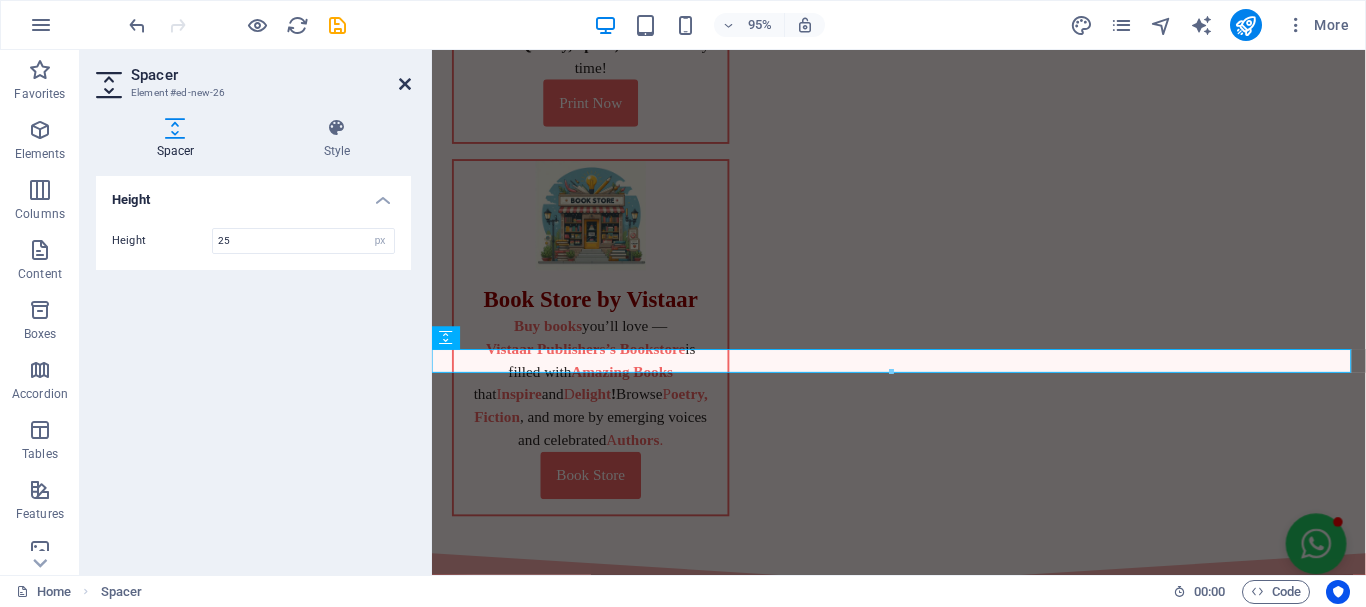 click at bounding box center (405, 84) 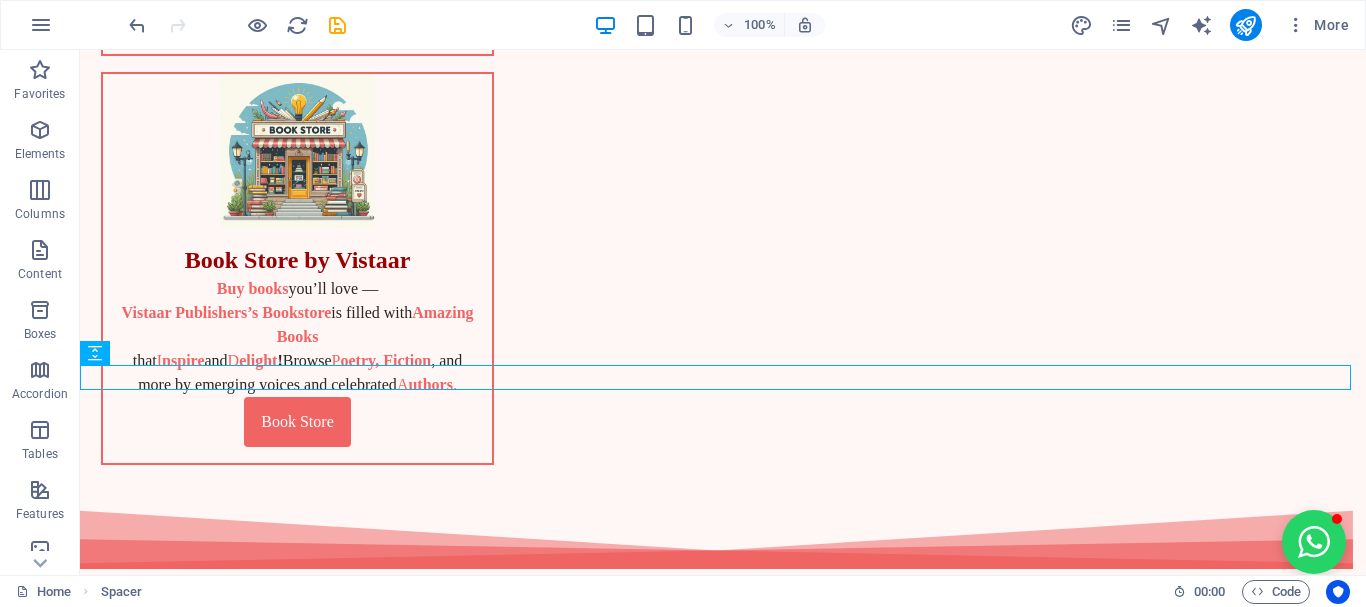 click on "Vistaar Publishers Ribbon
Where
Writers,
Poetry,
&
Stories
Find
Success
📞 [PHONE]
✉️ [EMAIL]
Vistaar Publishers Navigation
Home
About
Publish
Authors
Book Store
Vistaar Welfare
Contact Us
Ready to Publish Your Book? Submit your   F inal Manuscript  or print-ready files below and get a  C ustom Publishing Quote  Tailored just for you. Self-Publish  with  Confidence  —  Vistaar   Publishers  is with you every step of the way! Publish Now Already Published Elsewhere?   Just need printing?   Share your print-ready files below and get a  Q uality Printing Quote  from  Vistaar Publishers  —  Fast, Affordable, and Reliable. Print  your book with ease — Vistaar delivers  Quality, Speed,  and  Trust  every time!" at bounding box center (723, 9553) 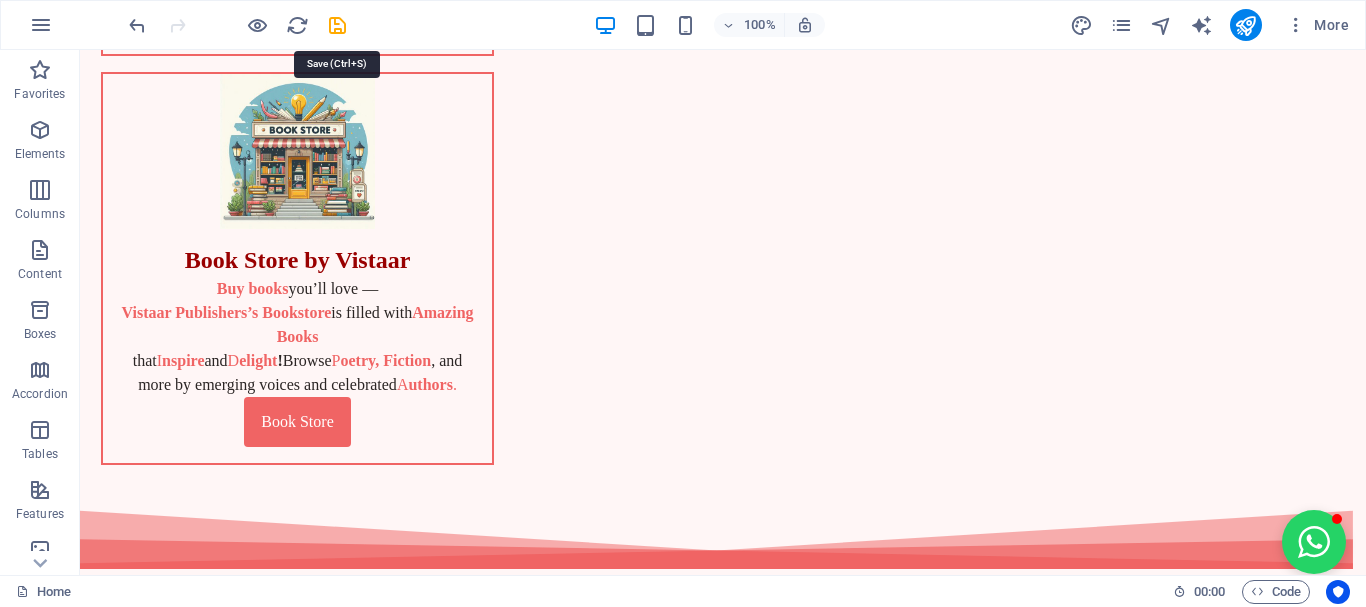 click at bounding box center [337, 25] 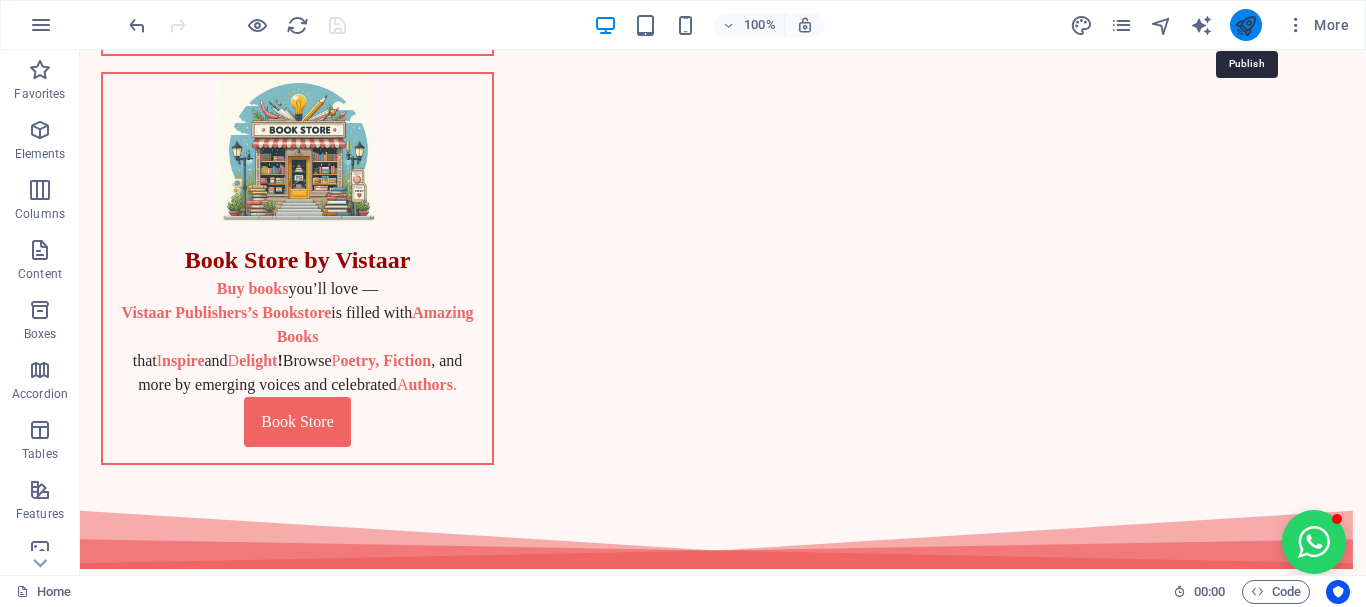 click at bounding box center [1245, 25] 